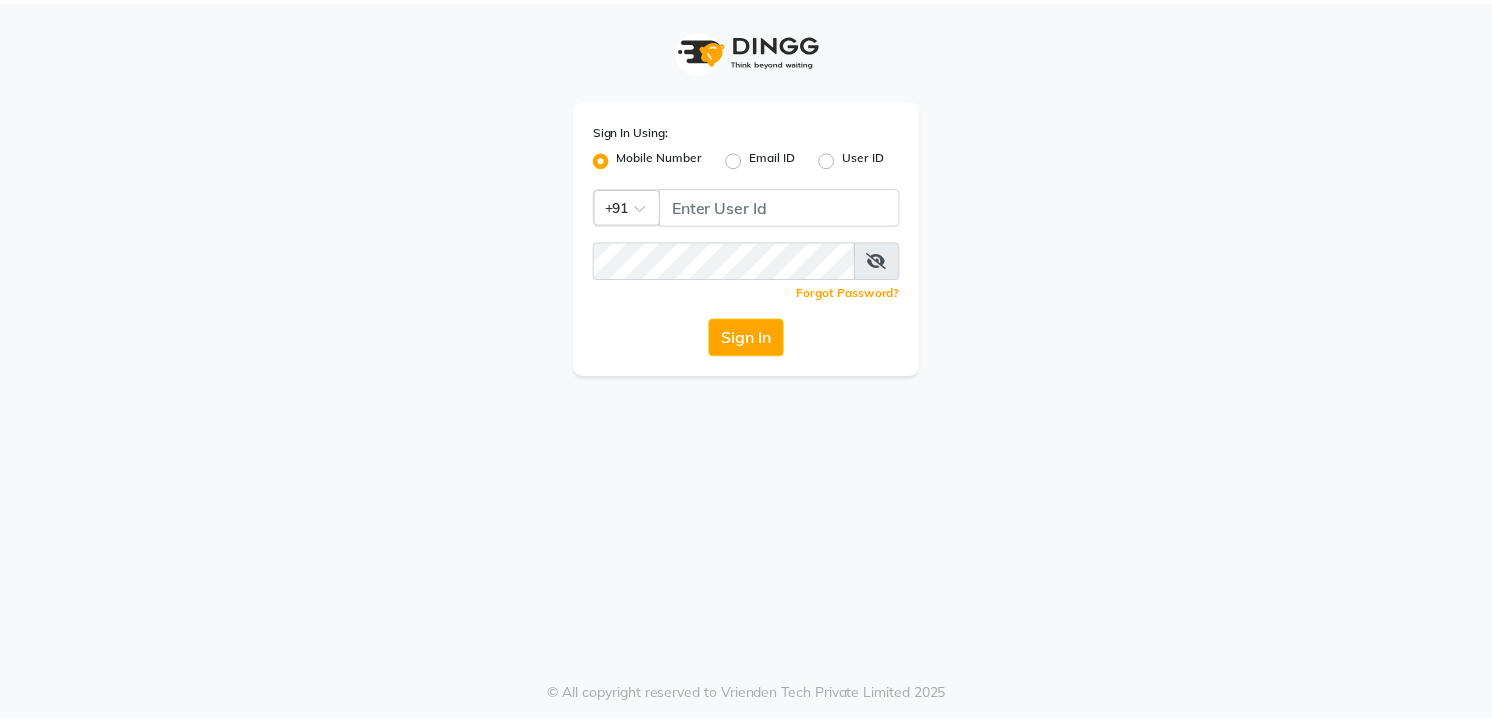 scroll, scrollTop: 0, scrollLeft: 0, axis: both 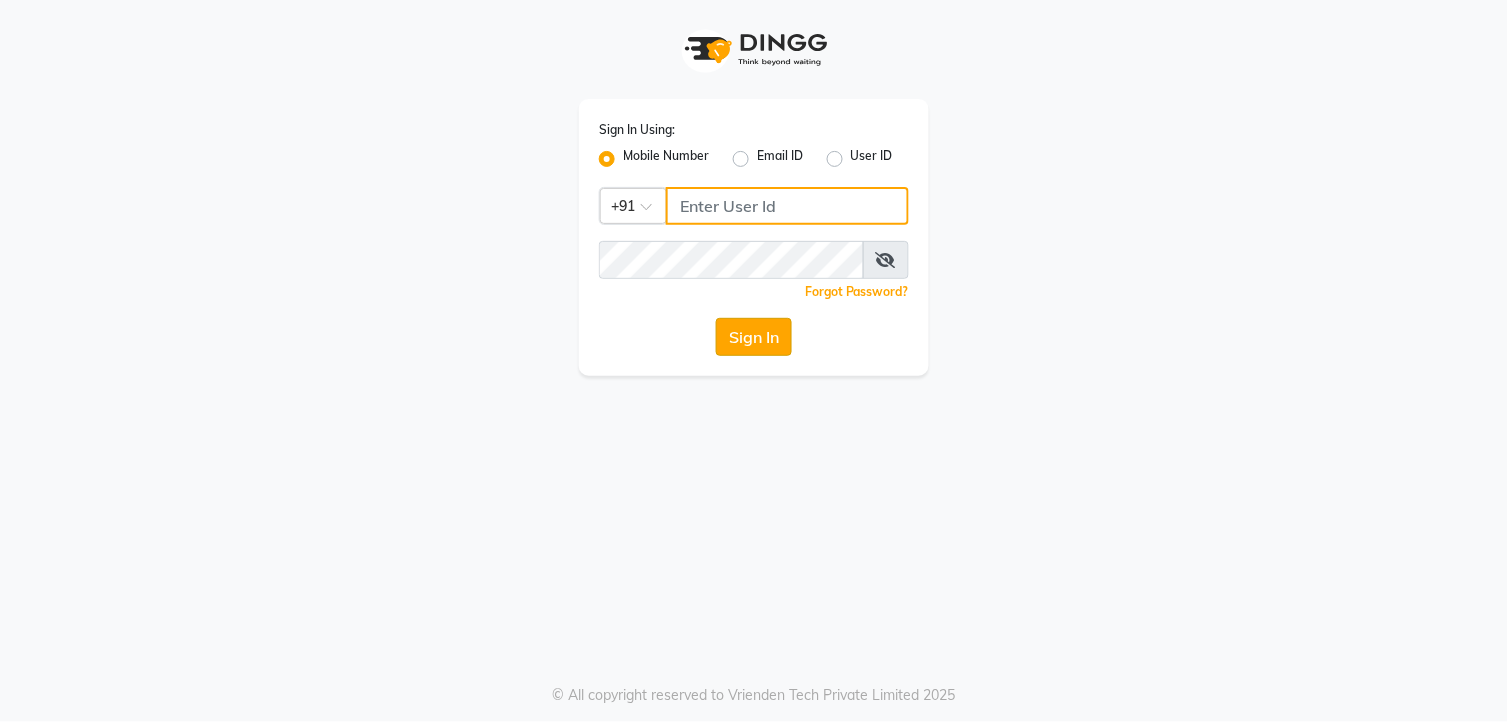 type on "9260000055" 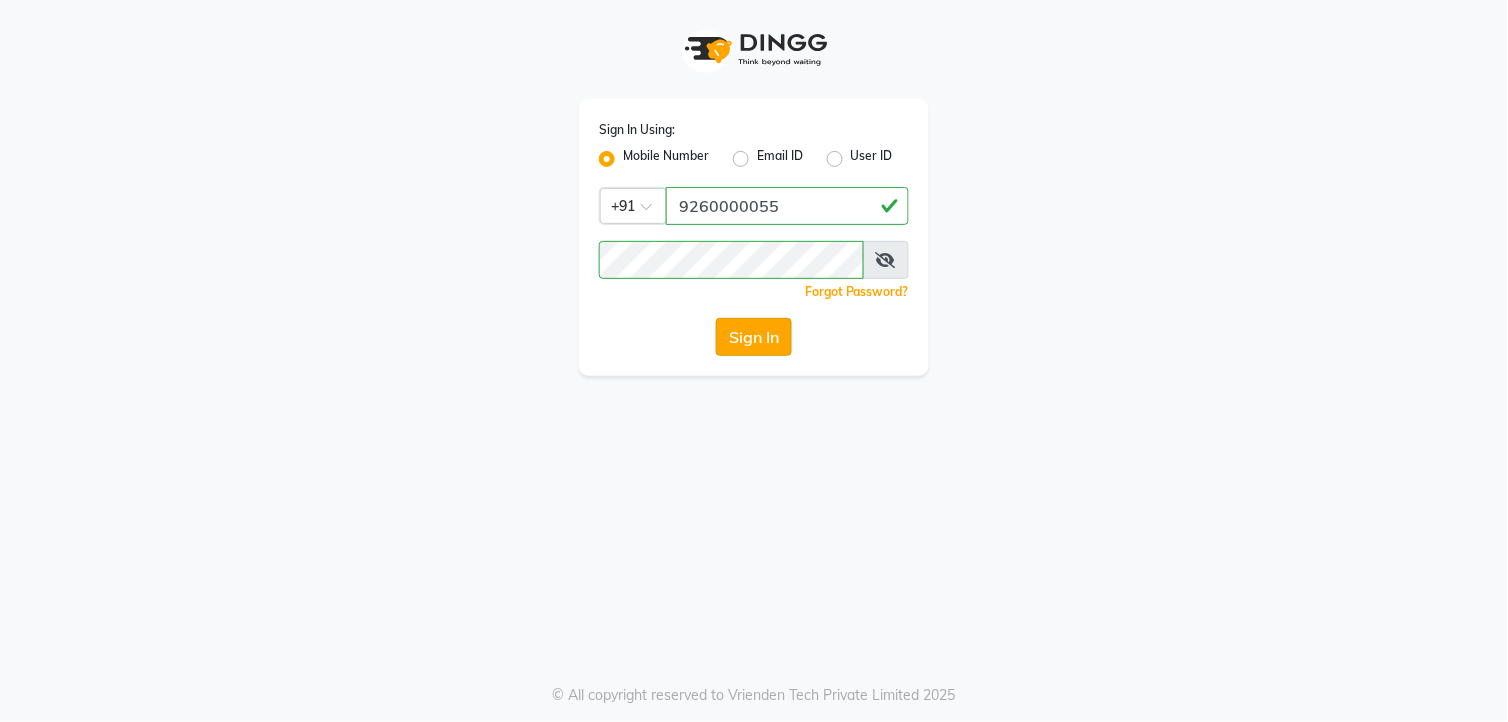 click on "Sign In" 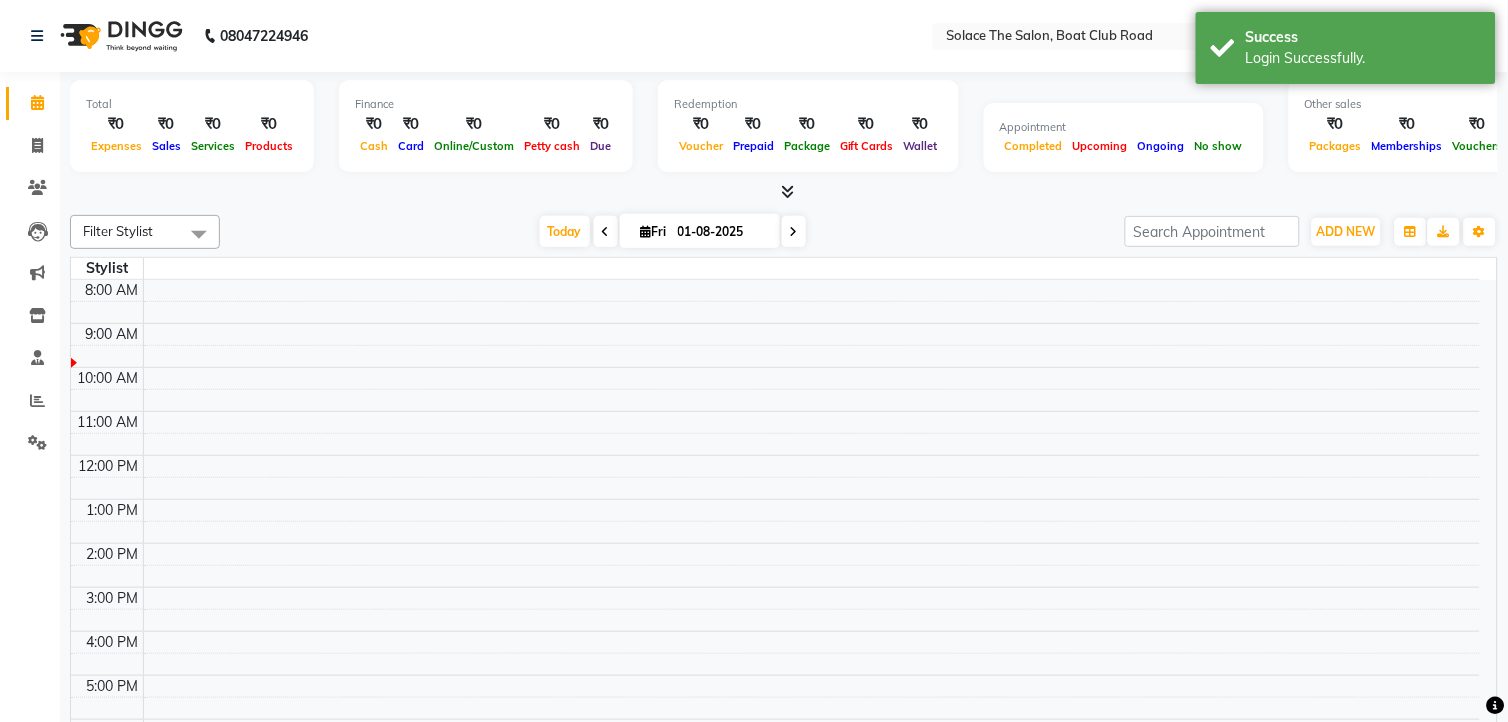 select on "en" 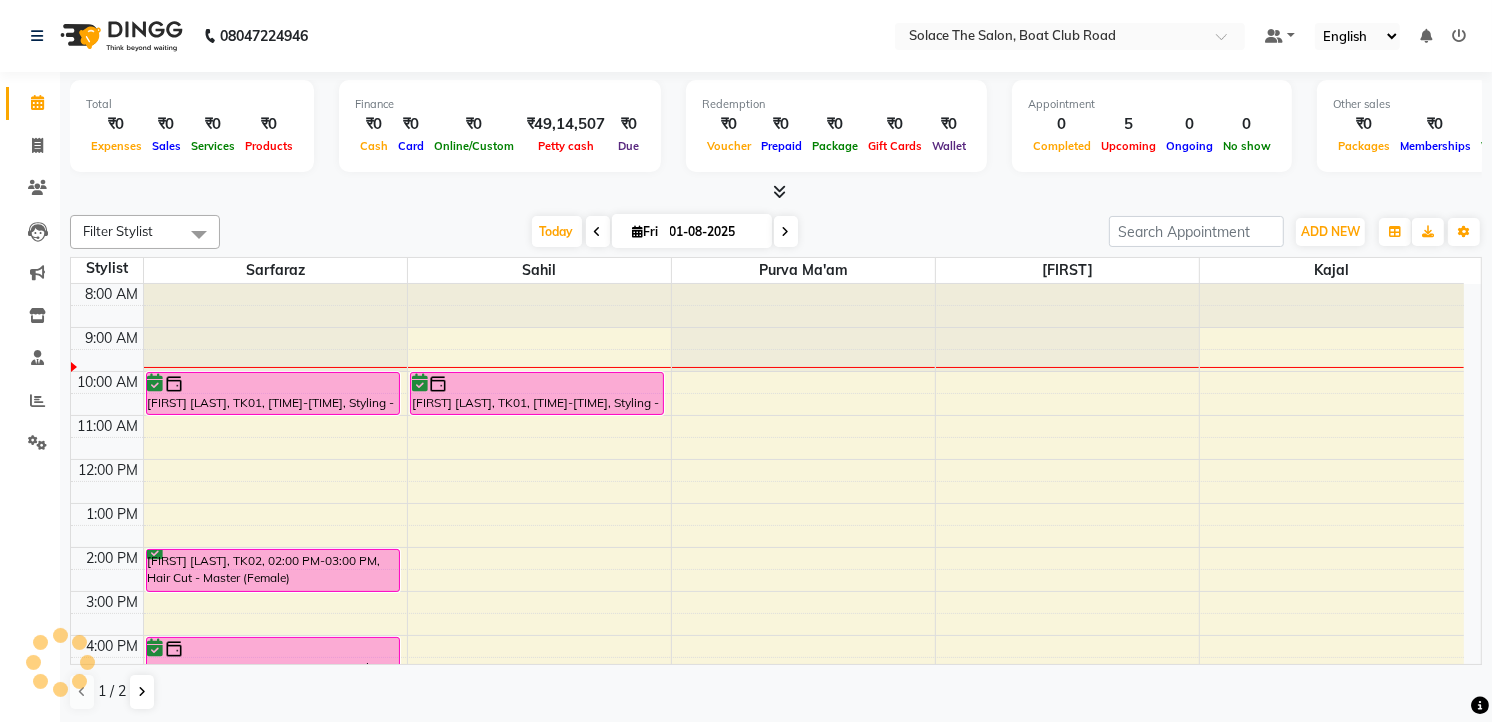 scroll, scrollTop: 0, scrollLeft: 0, axis: both 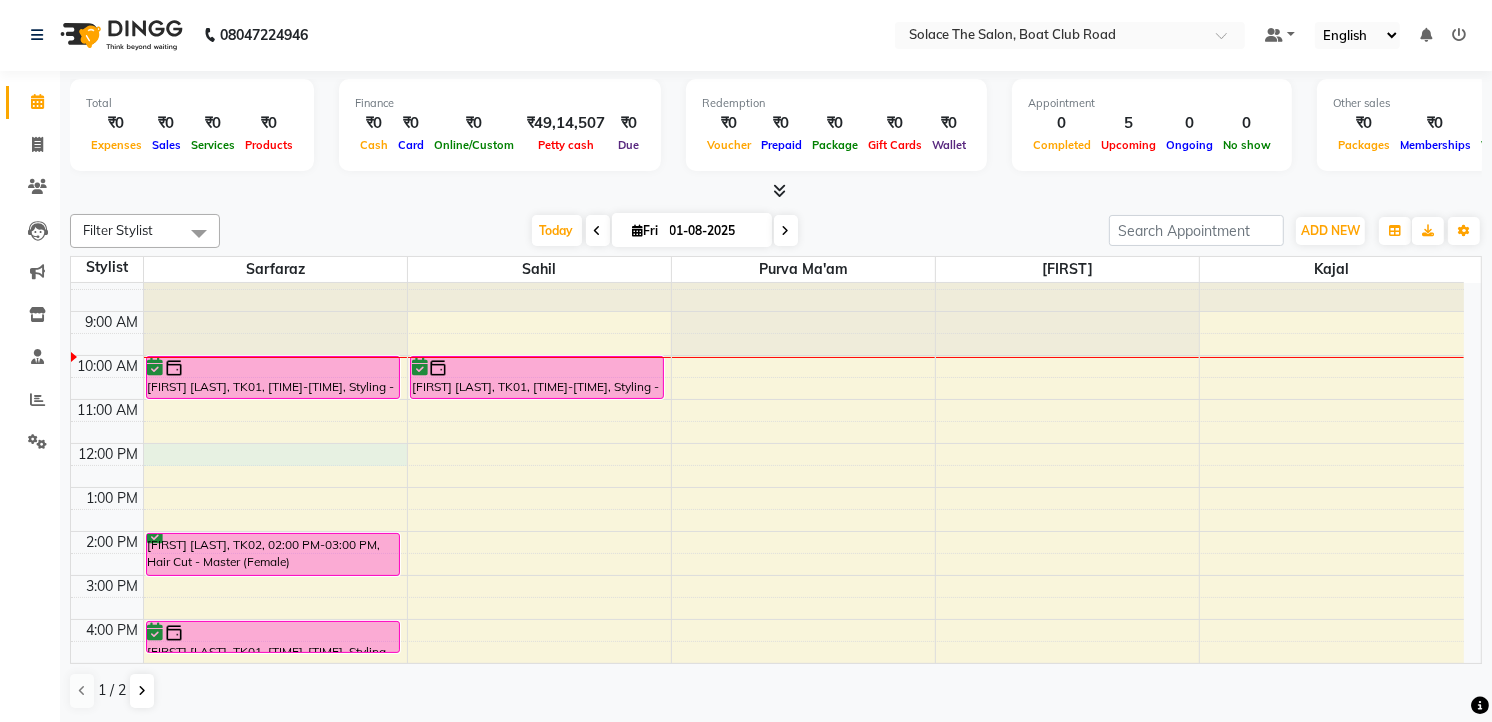 click on "8:00 AM 9:00 AM 10:00 AM 11:00 AM 12:00 PM 1:00 PM 2:00 PM 3:00 PM 4:00 PM 5:00 PM 6:00 PM 7:00 PM 8:00 PM 9:00 PM [FIRST] [LAST], TK01, 10:00 AM-11:00 AM, Styling - Ironing [FIRST] [LAST], TK02, 02:00 PM-03:00 PM, Hair Cut - Master (Female) [FIRST] [LAST], TK01, 04:00 PM-04:45 PM, Styling - Blowdry [LAST] ma'am, TK03, 05:00 PM-05:45 PM, Styling - Blowdry [FIRST] [LAST], TK01, 10:00 AM-11:00 AM, Styling - Ironing" at bounding box center (767, 575) 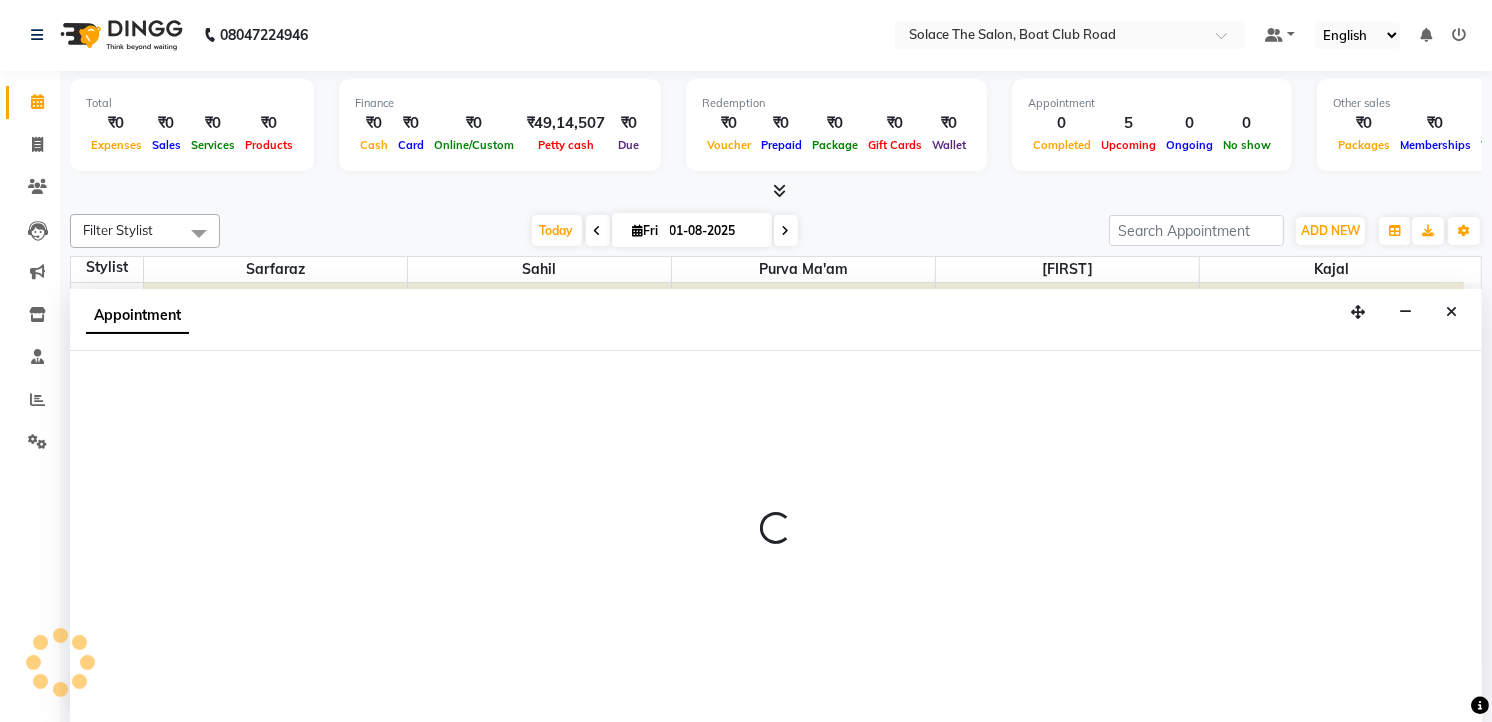 click at bounding box center [776, 536] 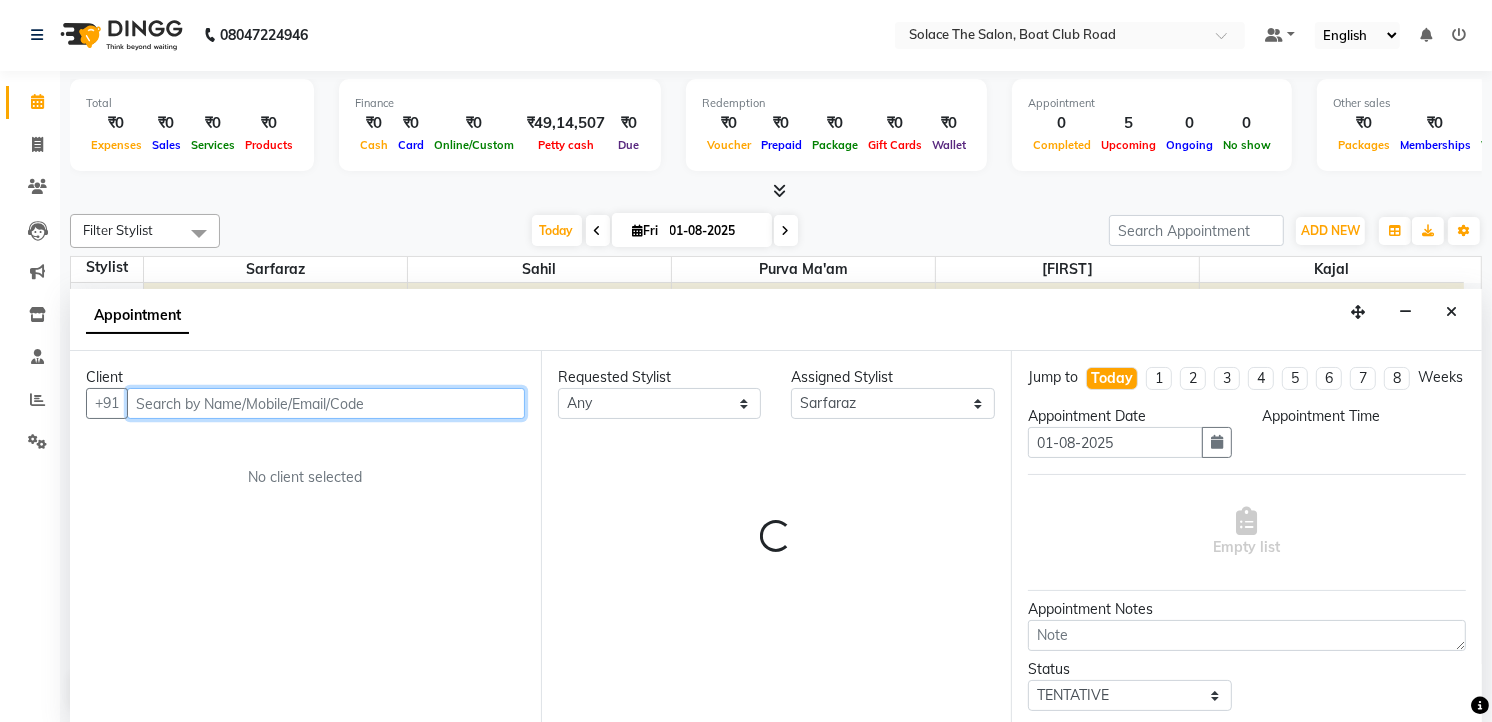 select on "720" 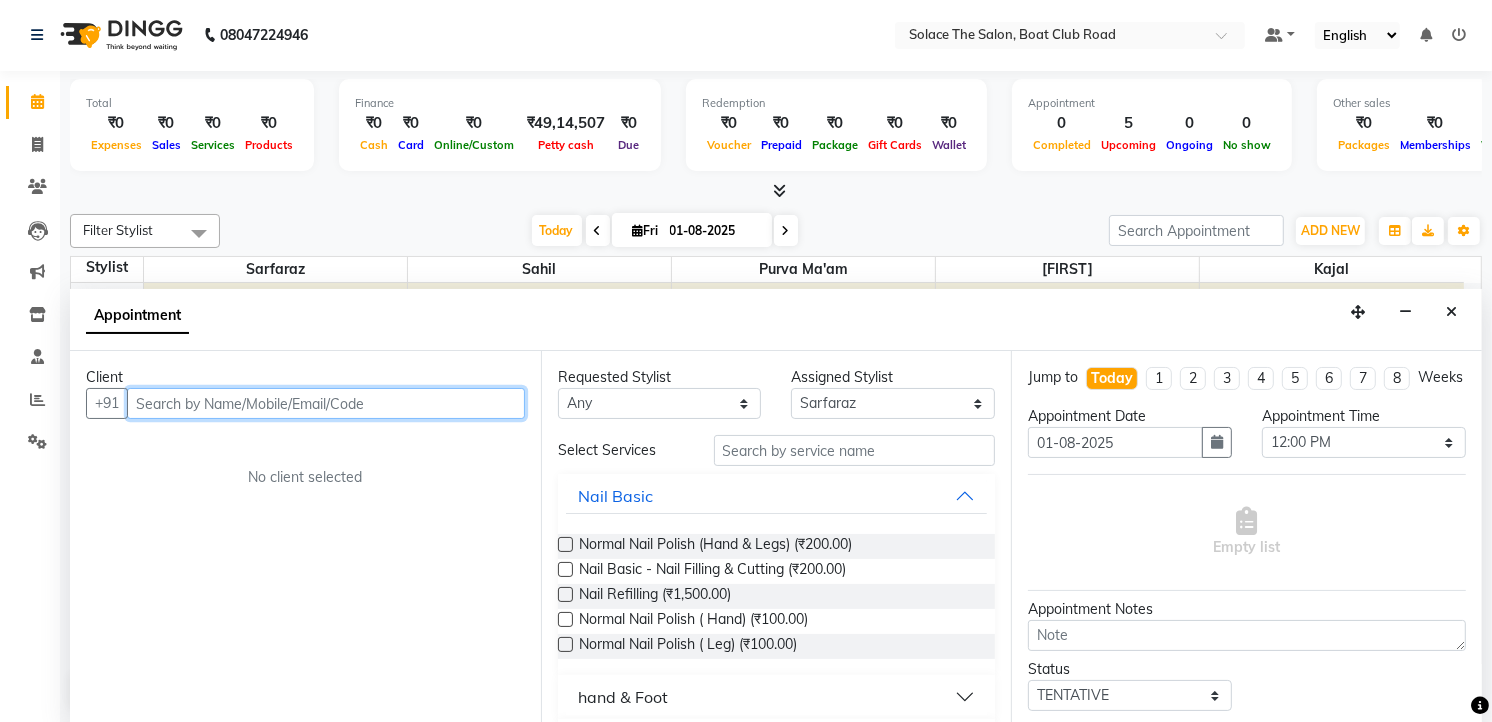 click at bounding box center [326, 403] 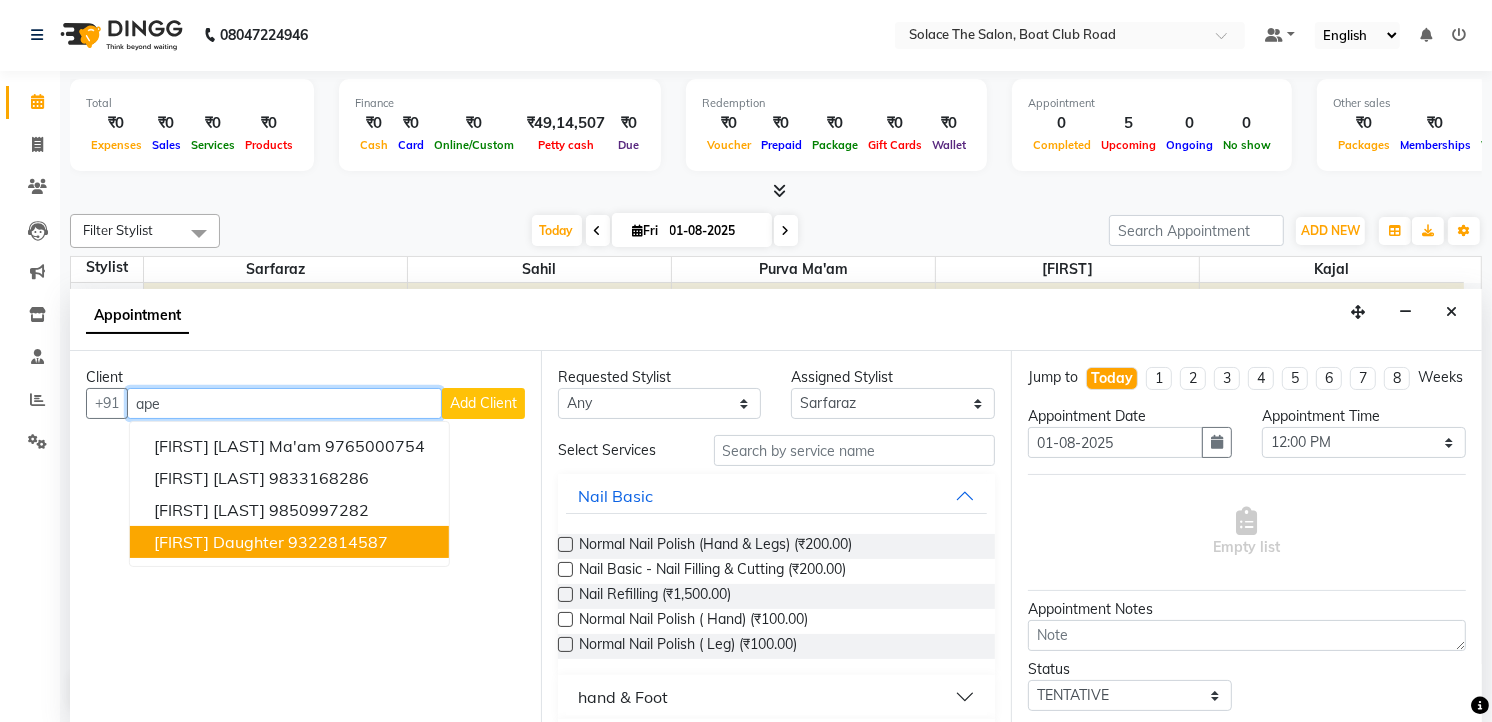 click on "[FIRST] daughter" at bounding box center [219, 542] 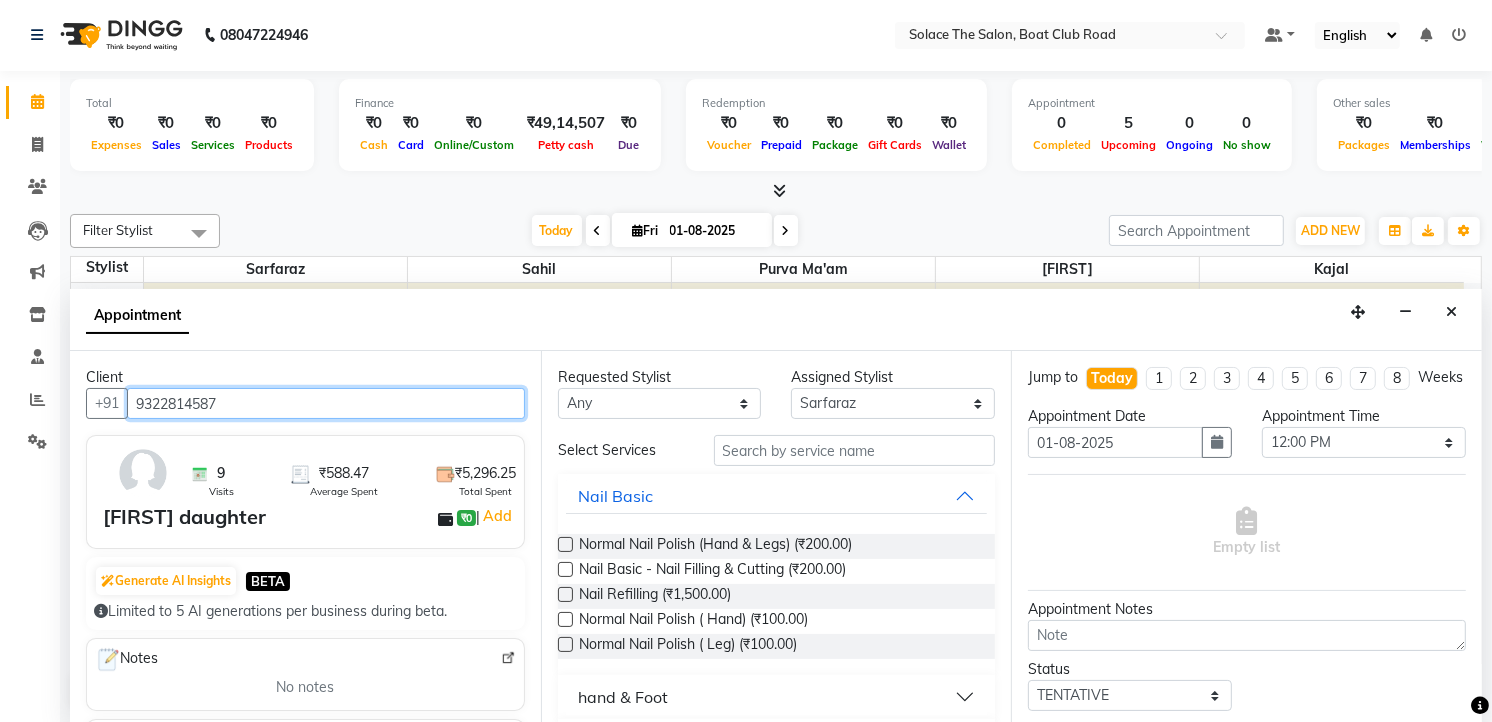 type on "9322814587" 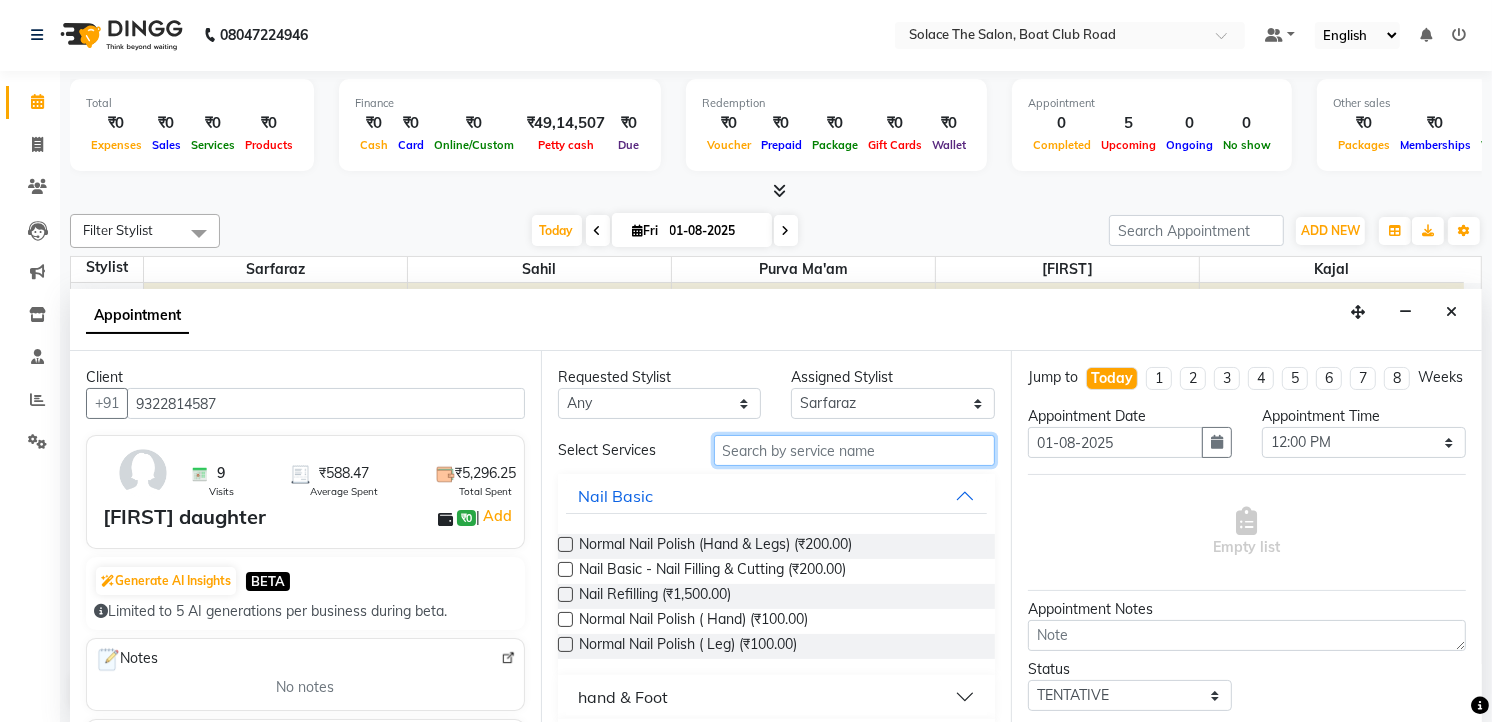 click at bounding box center [855, 450] 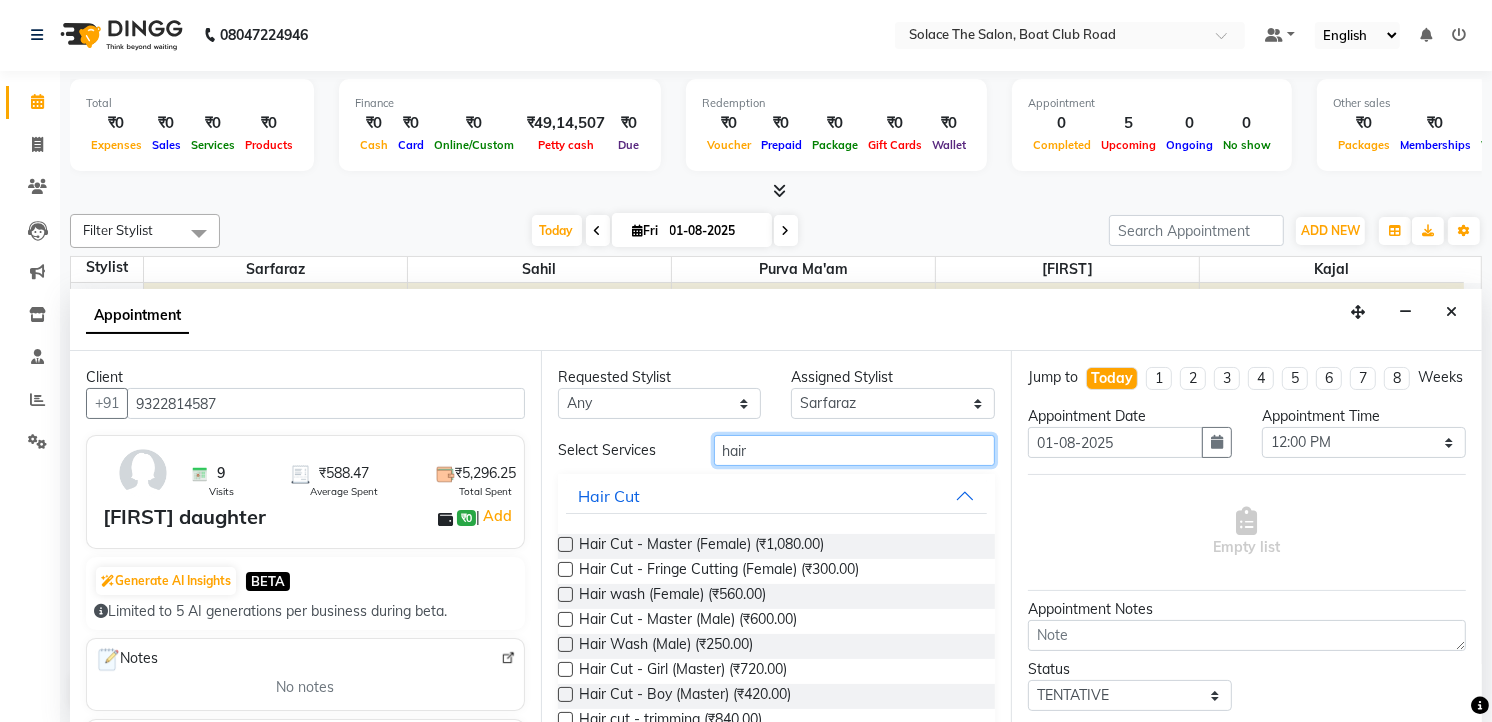 type on "hair" 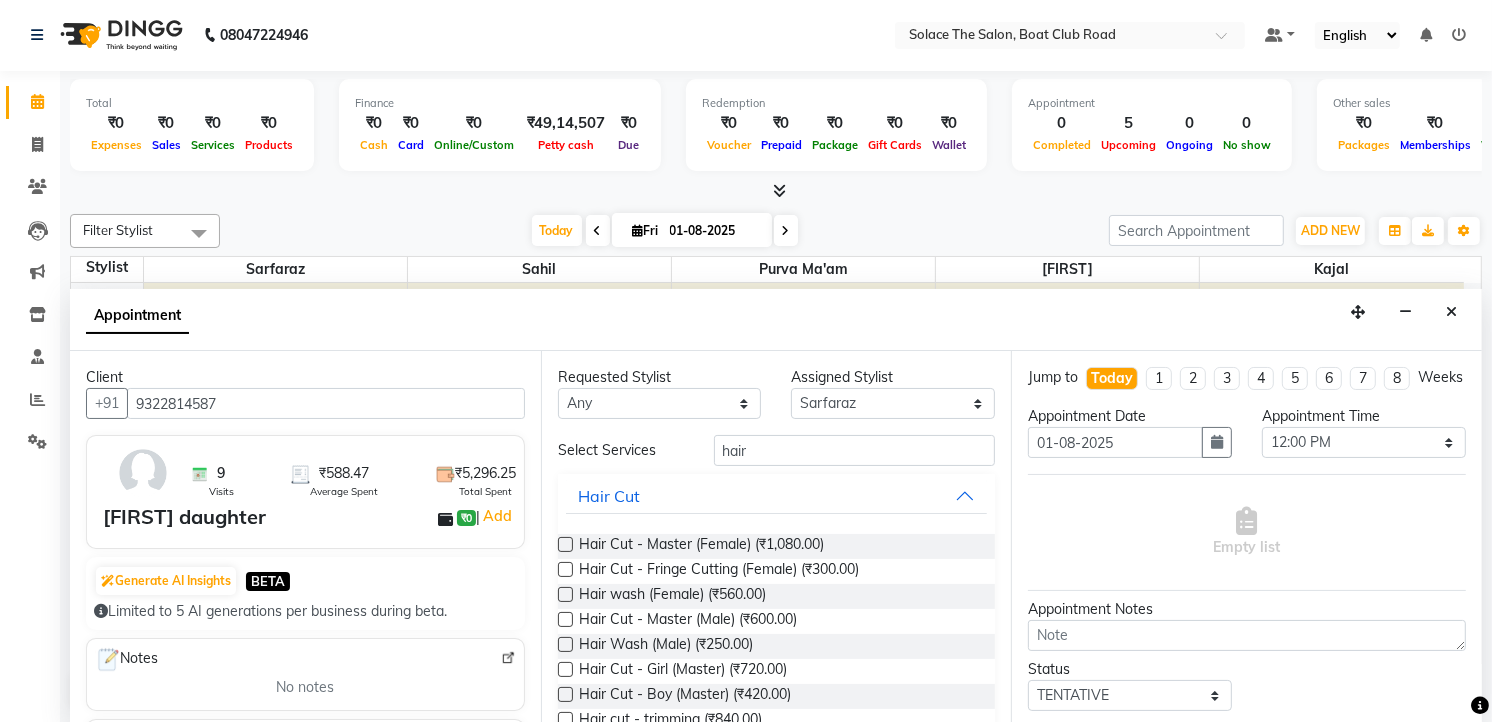 click at bounding box center (565, 544) 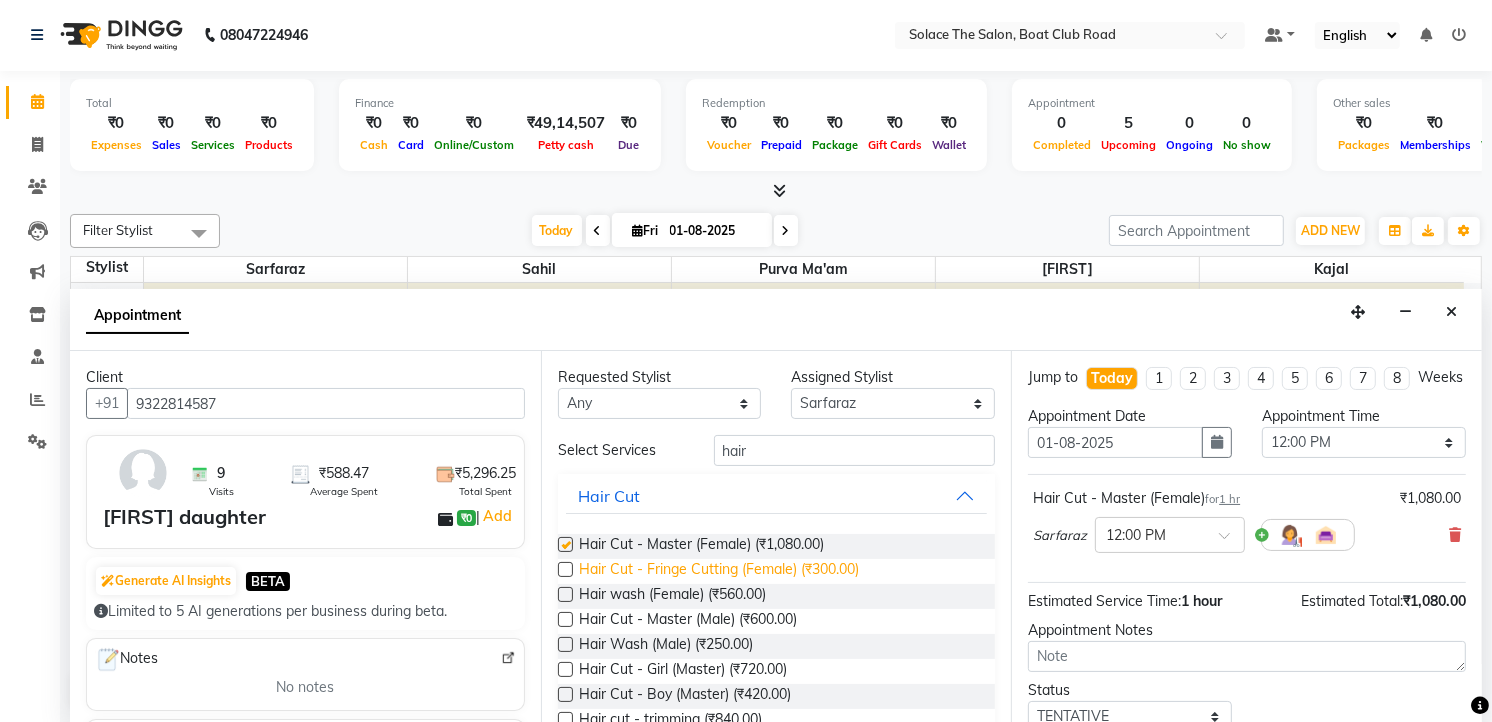 checkbox on "false" 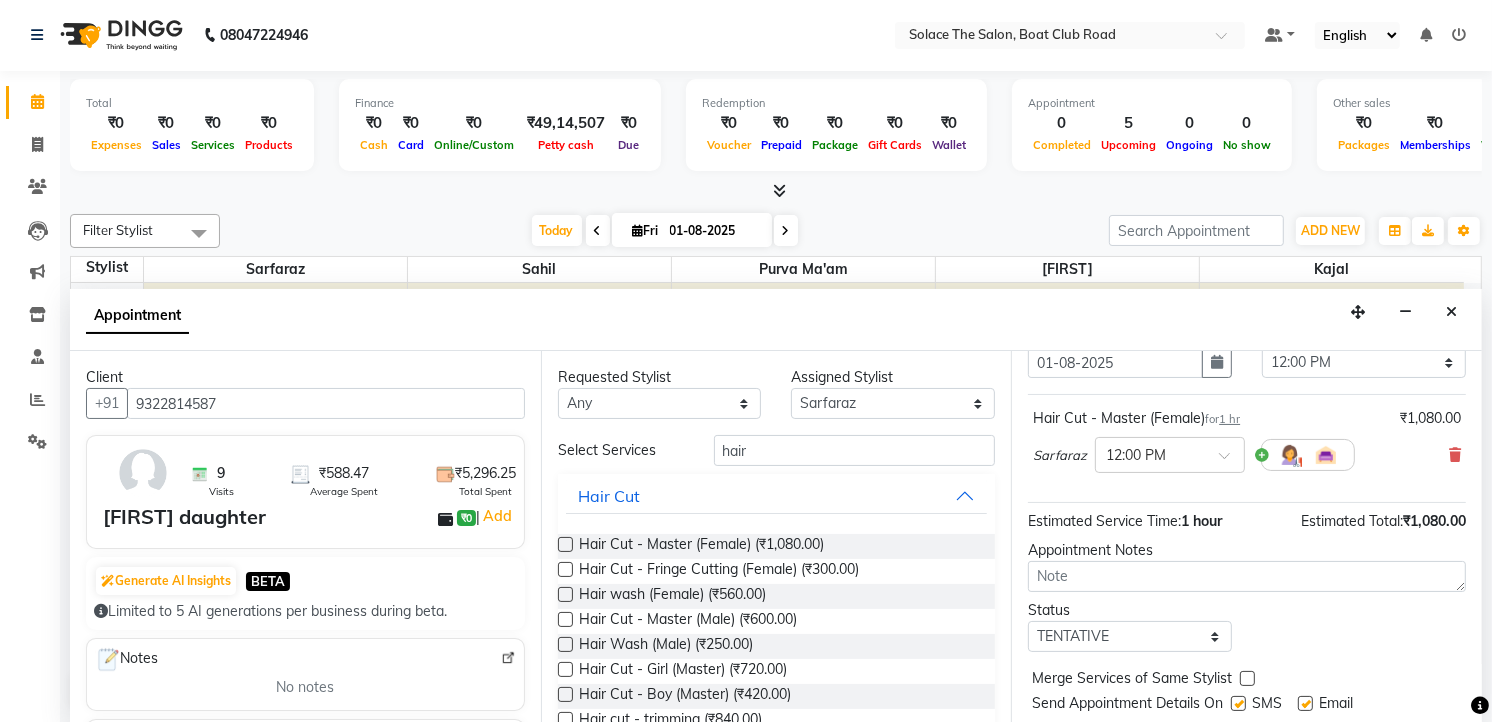 scroll, scrollTop: 154, scrollLeft: 0, axis: vertical 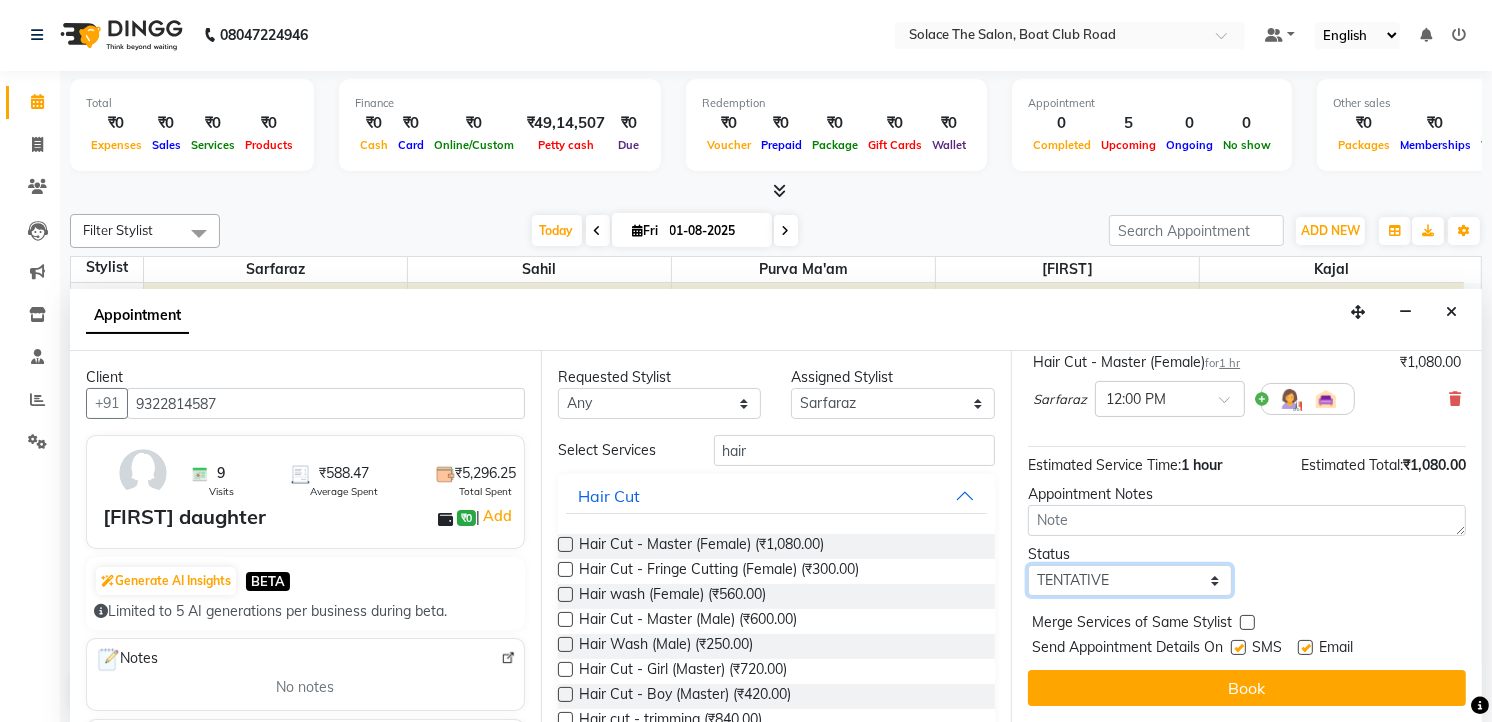 click on "Select TENTATIVE CONFIRM CHECK-IN UPCOMING" at bounding box center (1130, 580) 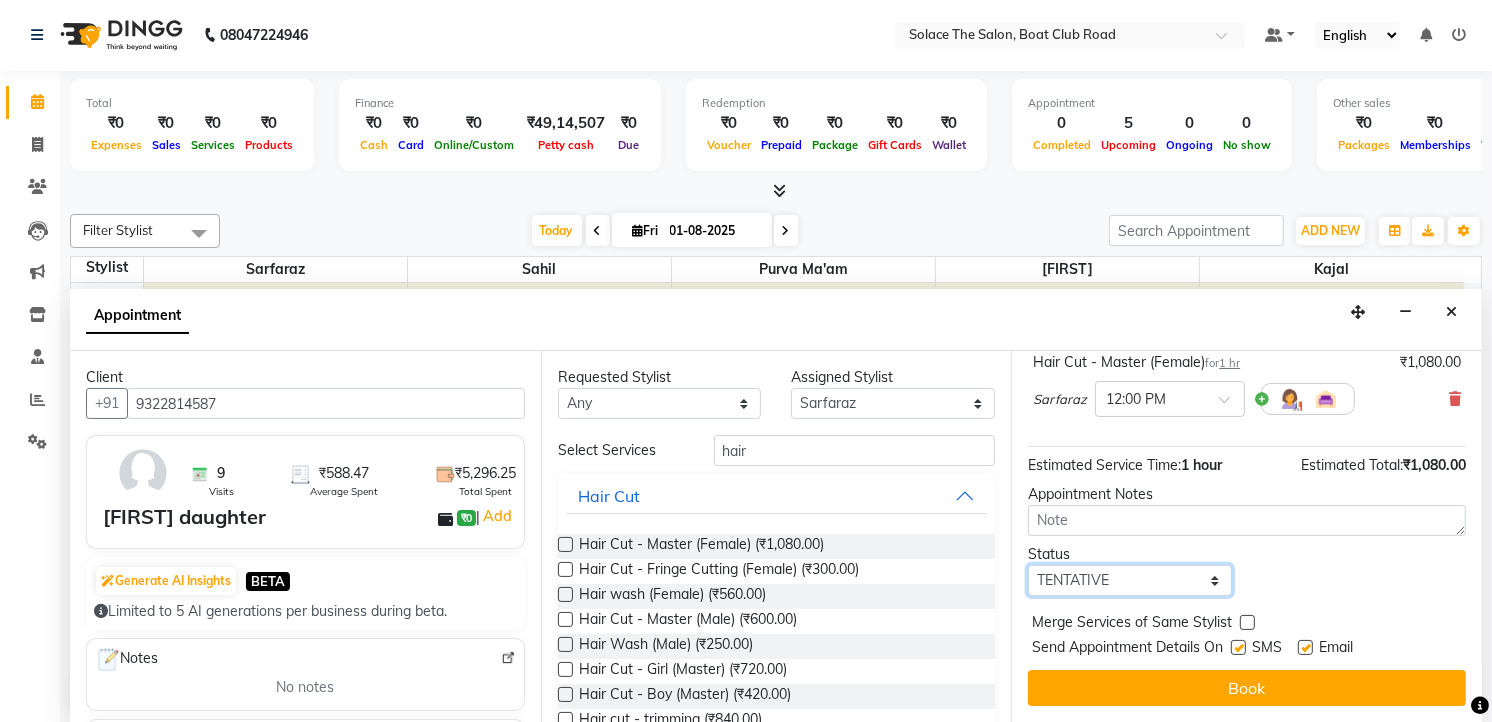 select on "confirm booking" 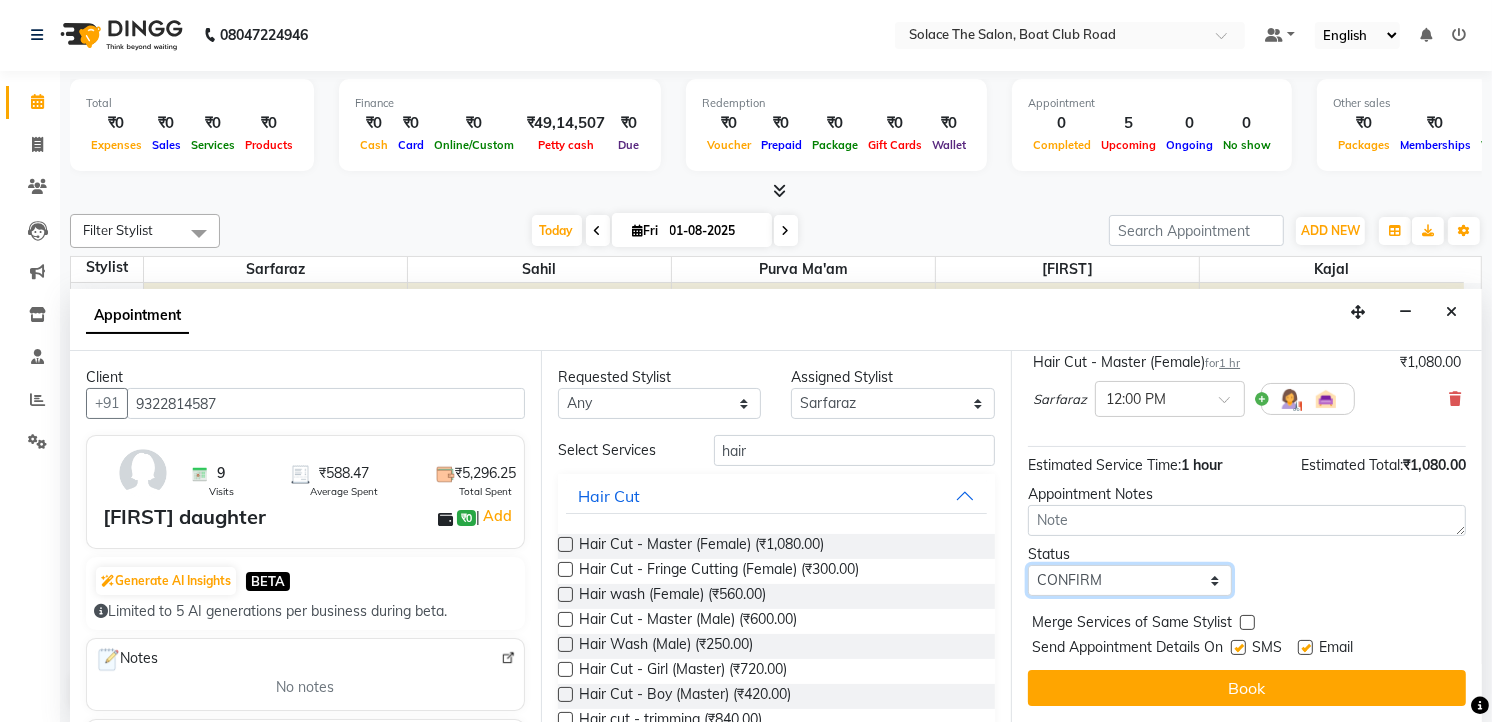 click on "Select TENTATIVE CONFIRM CHECK-IN UPCOMING" at bounding box center (1130, 580) 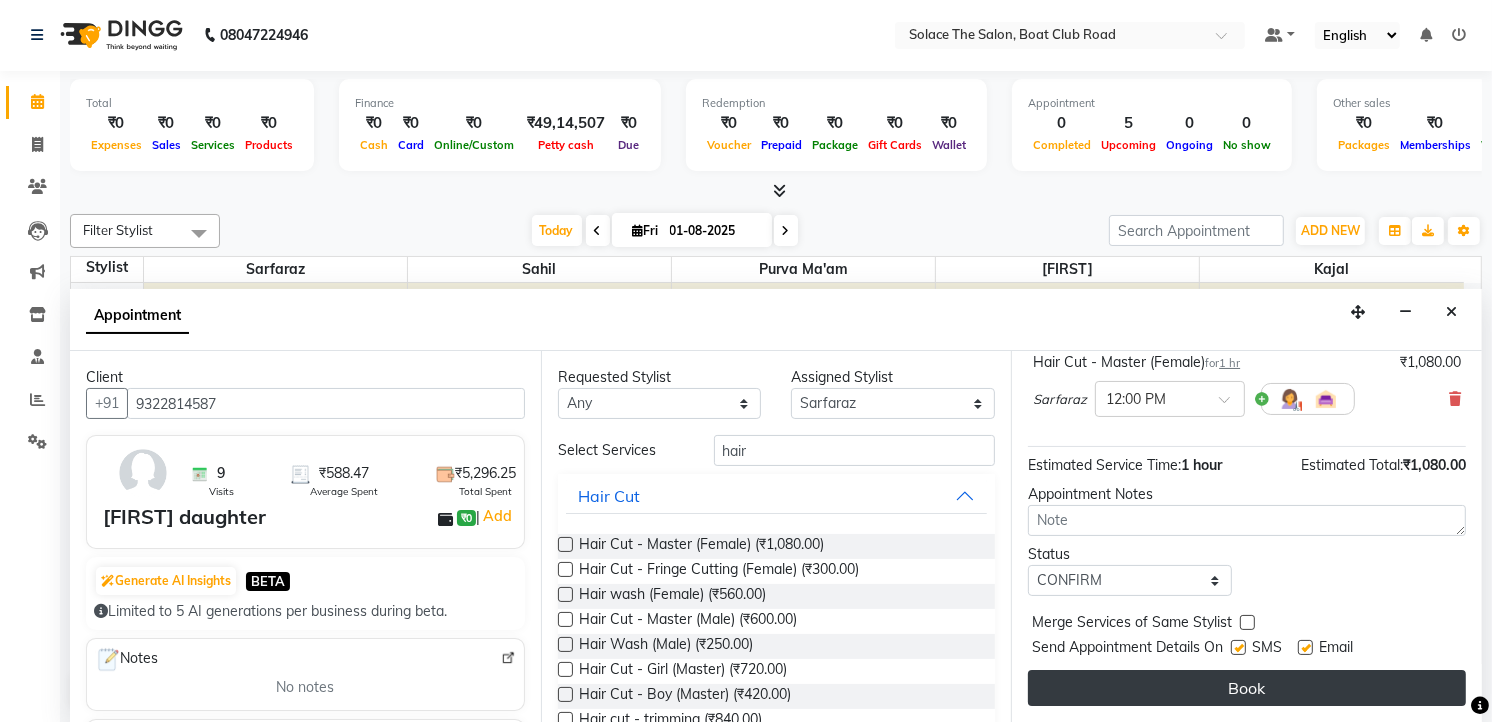 click on "Book" at bounding box center [1247, 688] 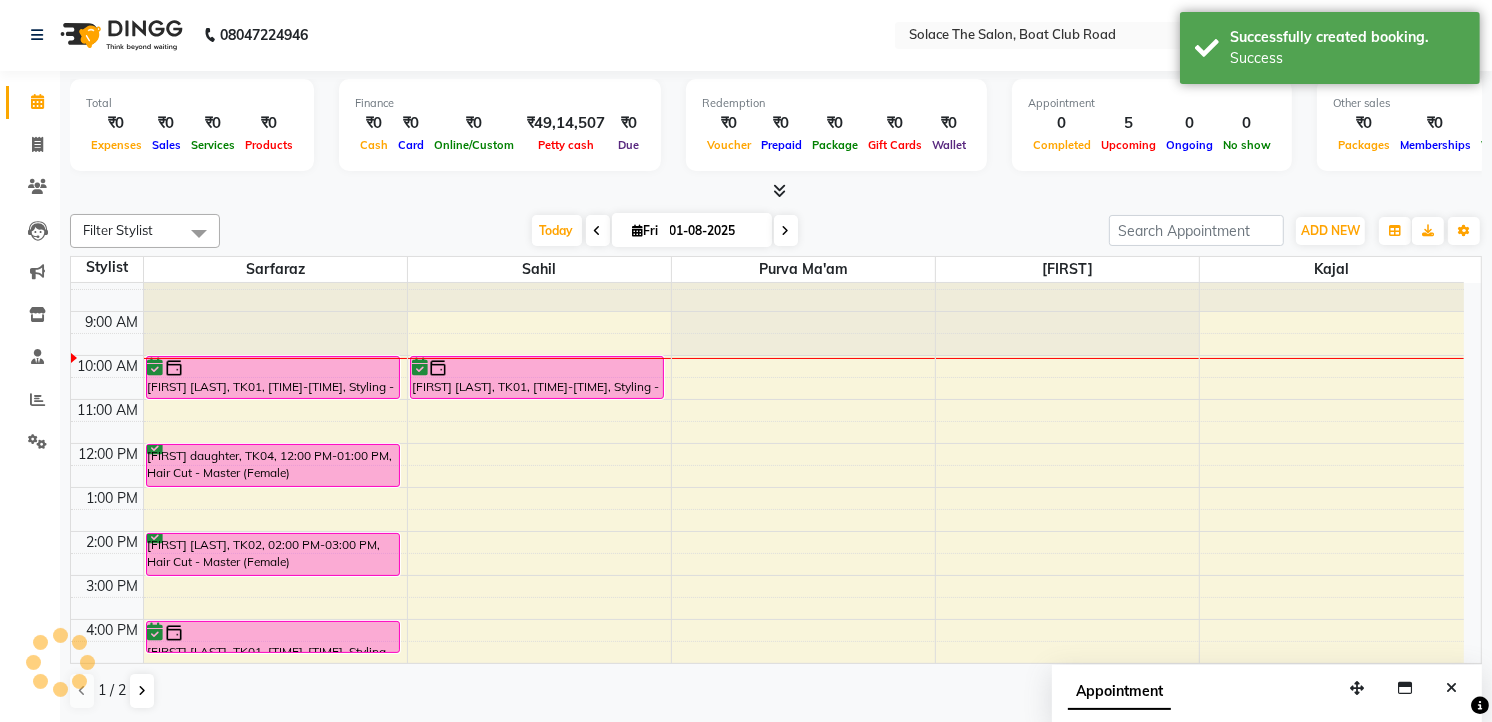 scroll, scrollTop: 0, scrollLeft: 0, axis: both 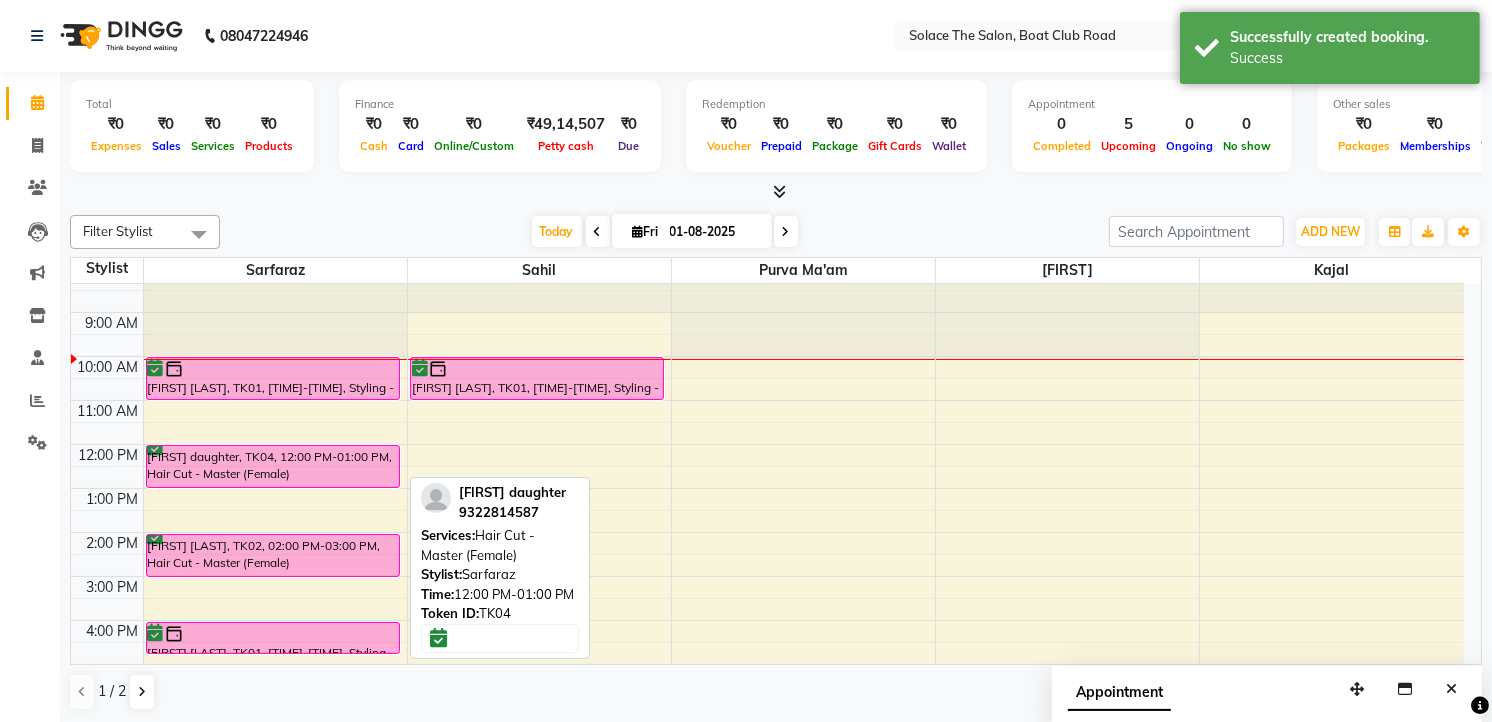 click on "[FIRST] daughter, TK04, 12:00 PM-01:00 PM, Hair Cut - Master (Female)" at bounding box center [273, 466] 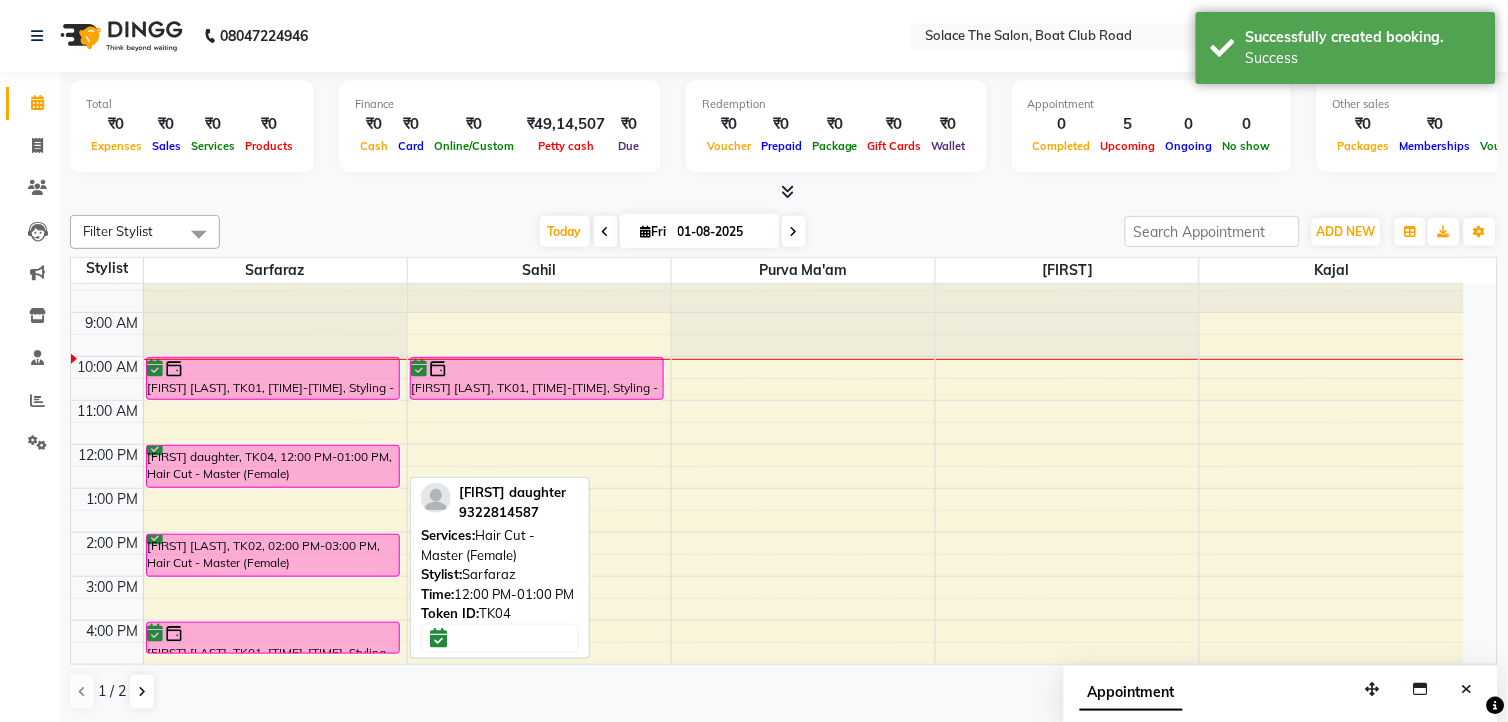 select on "6" 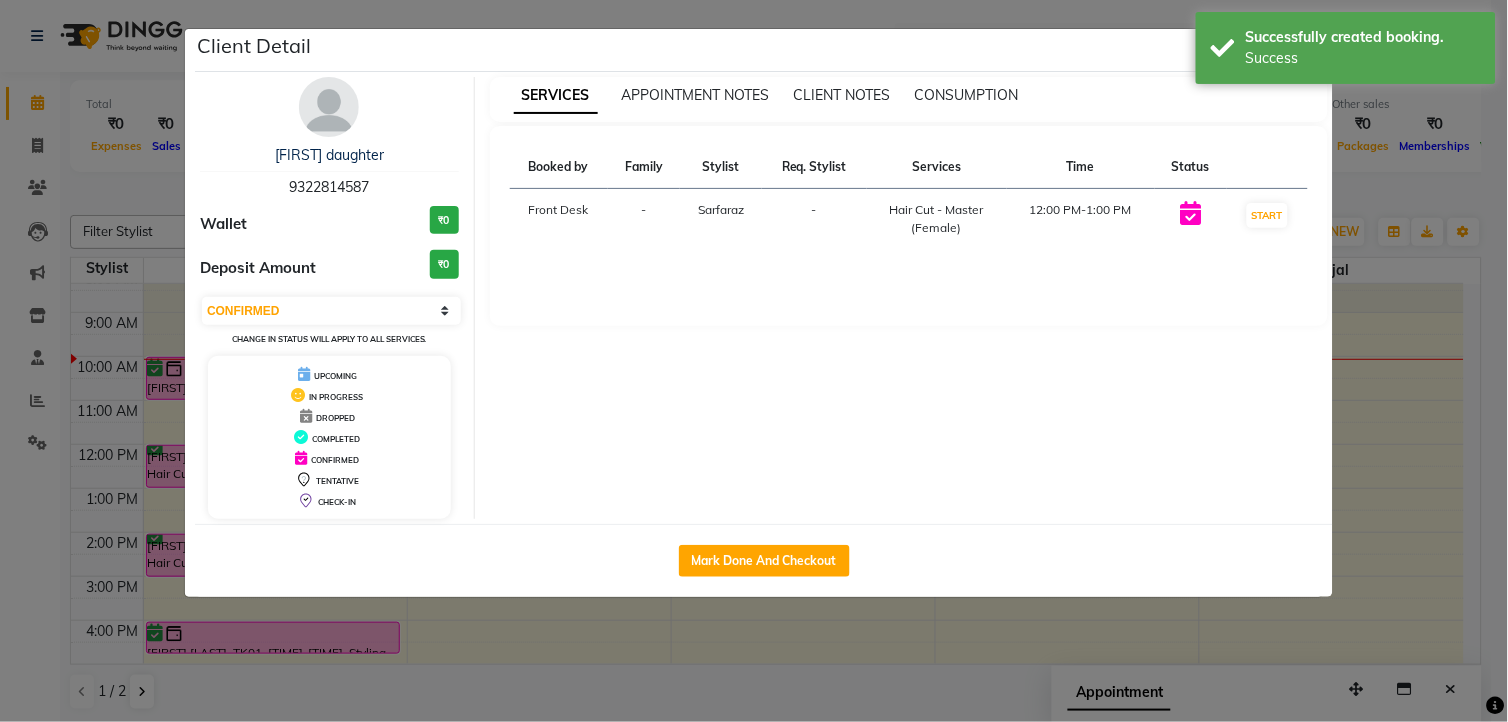 click at bounding box center (329, 107) 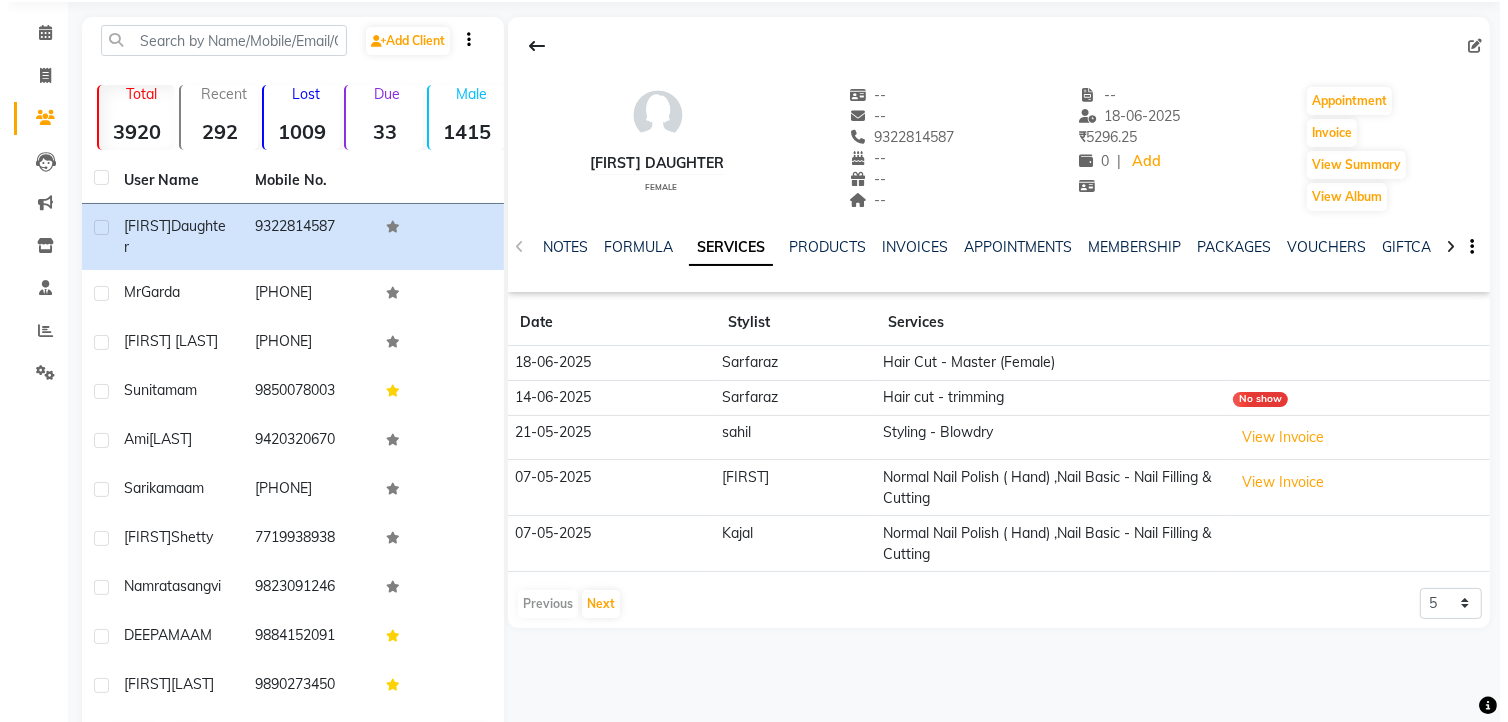scroll, scrollTop: 144, scrollLeft: 0, axis: vertical 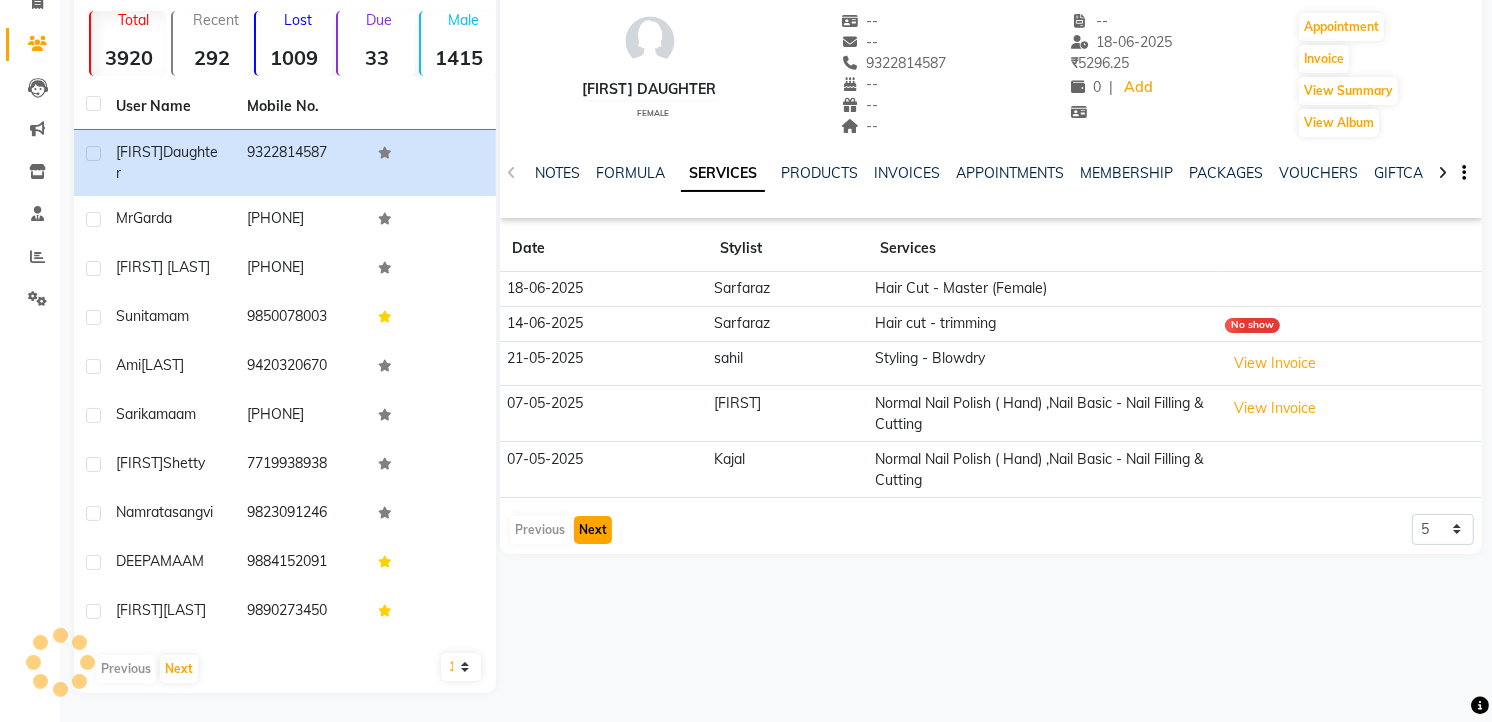 click on "Next" 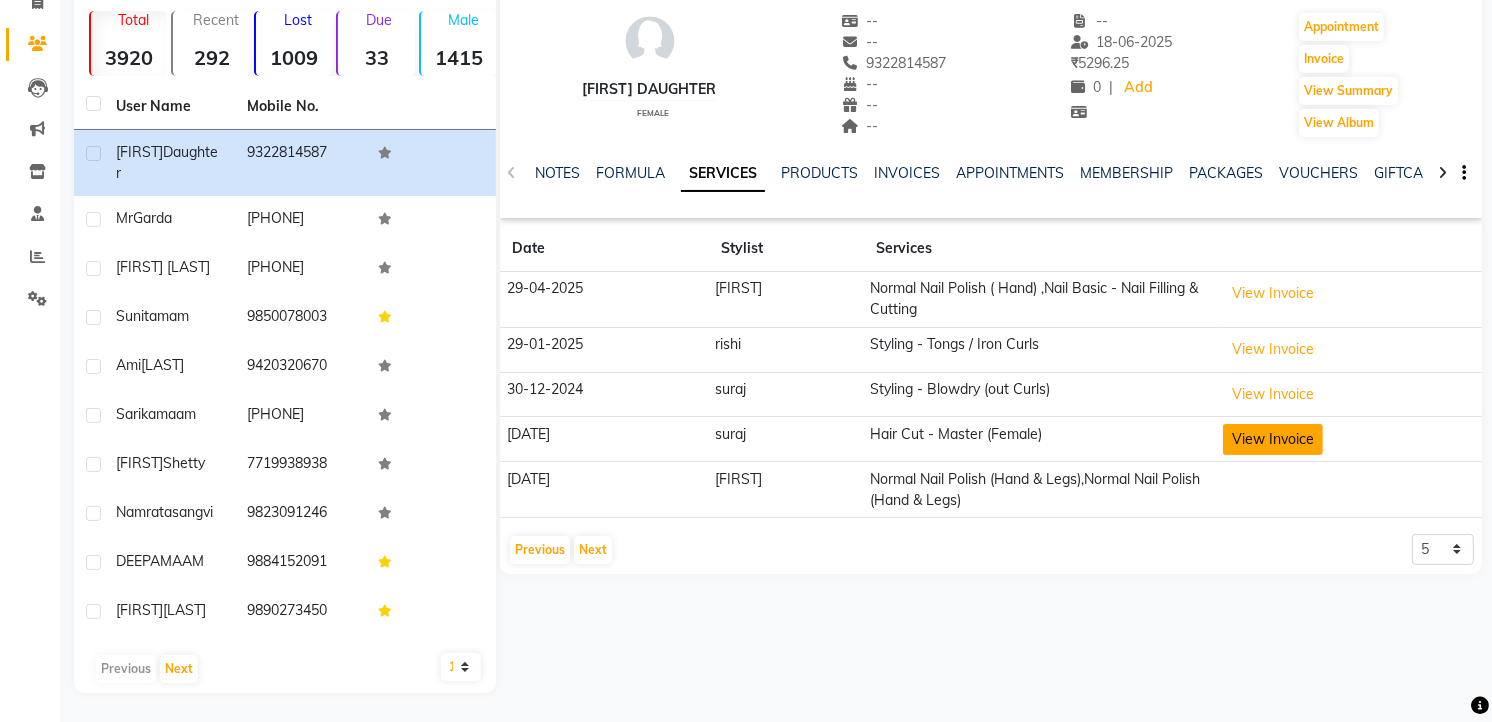 click on "View Invoice" 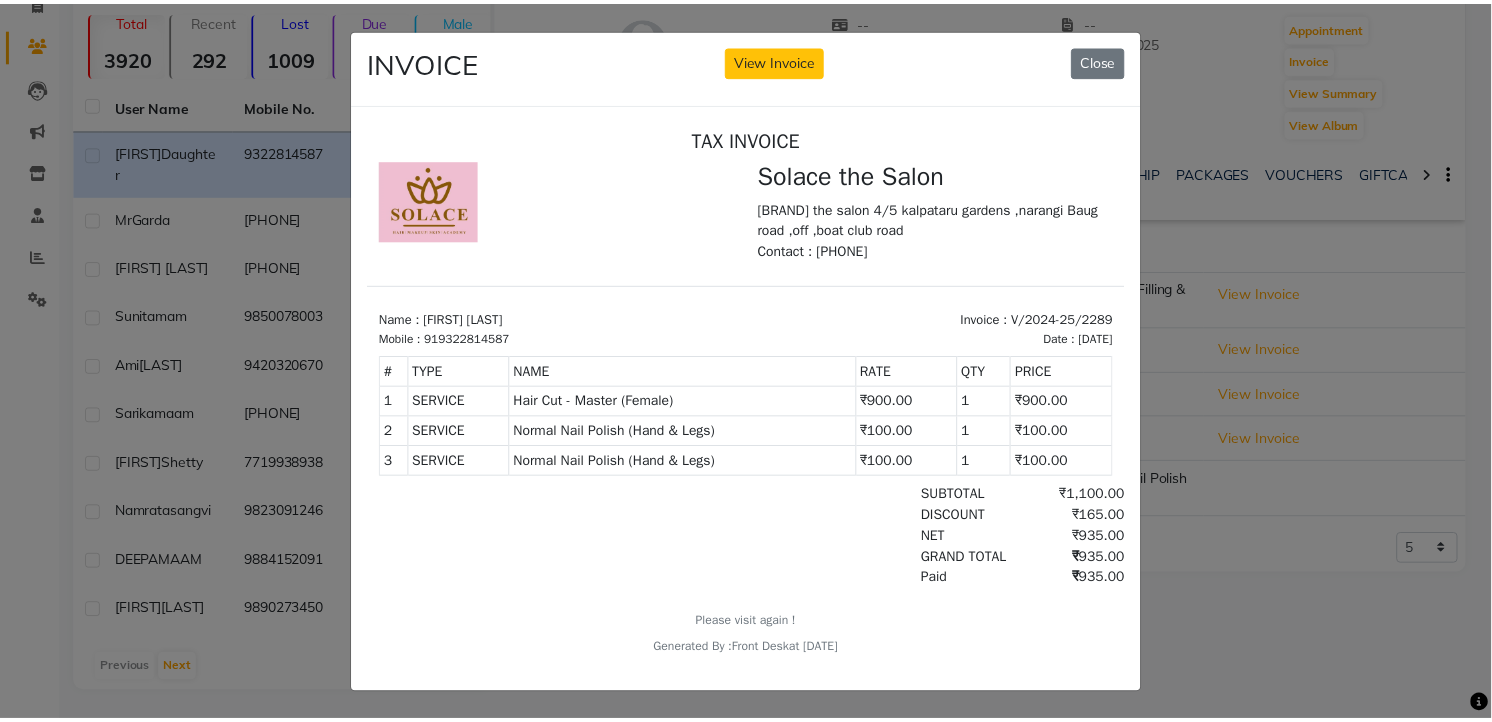 scroll, scrollTop: 0, scrollLeft: 0, axis: both 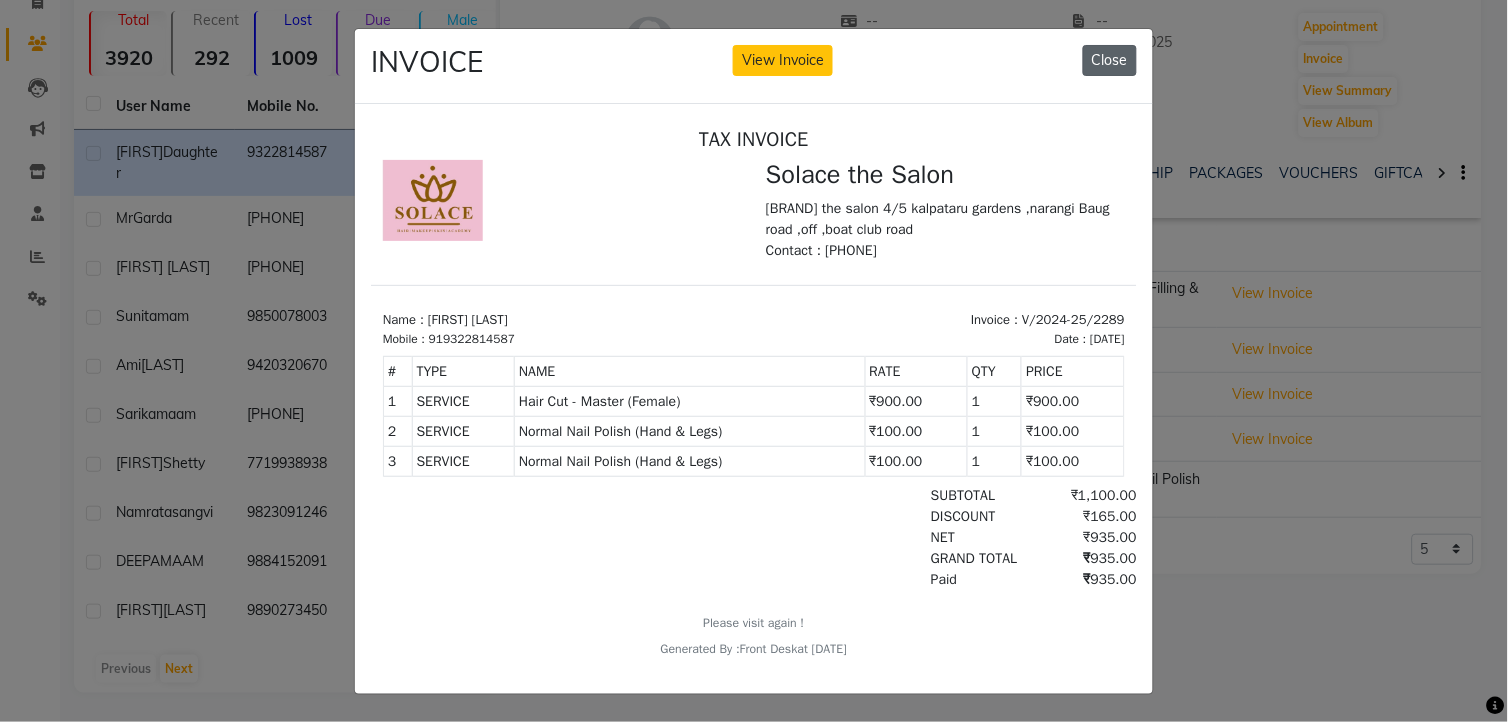 click on "Close" 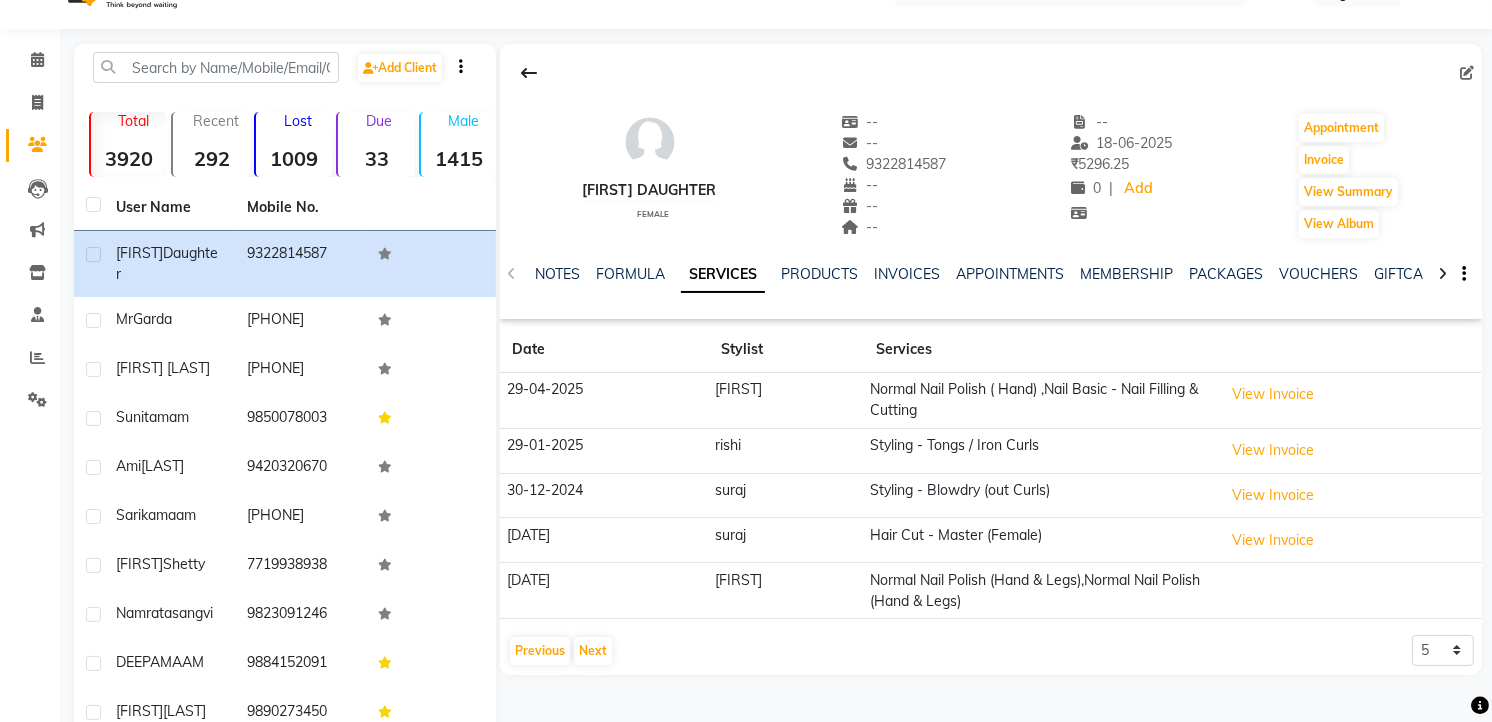 scroll, scrollTop: 0, scrollLeft: 0, axis: both 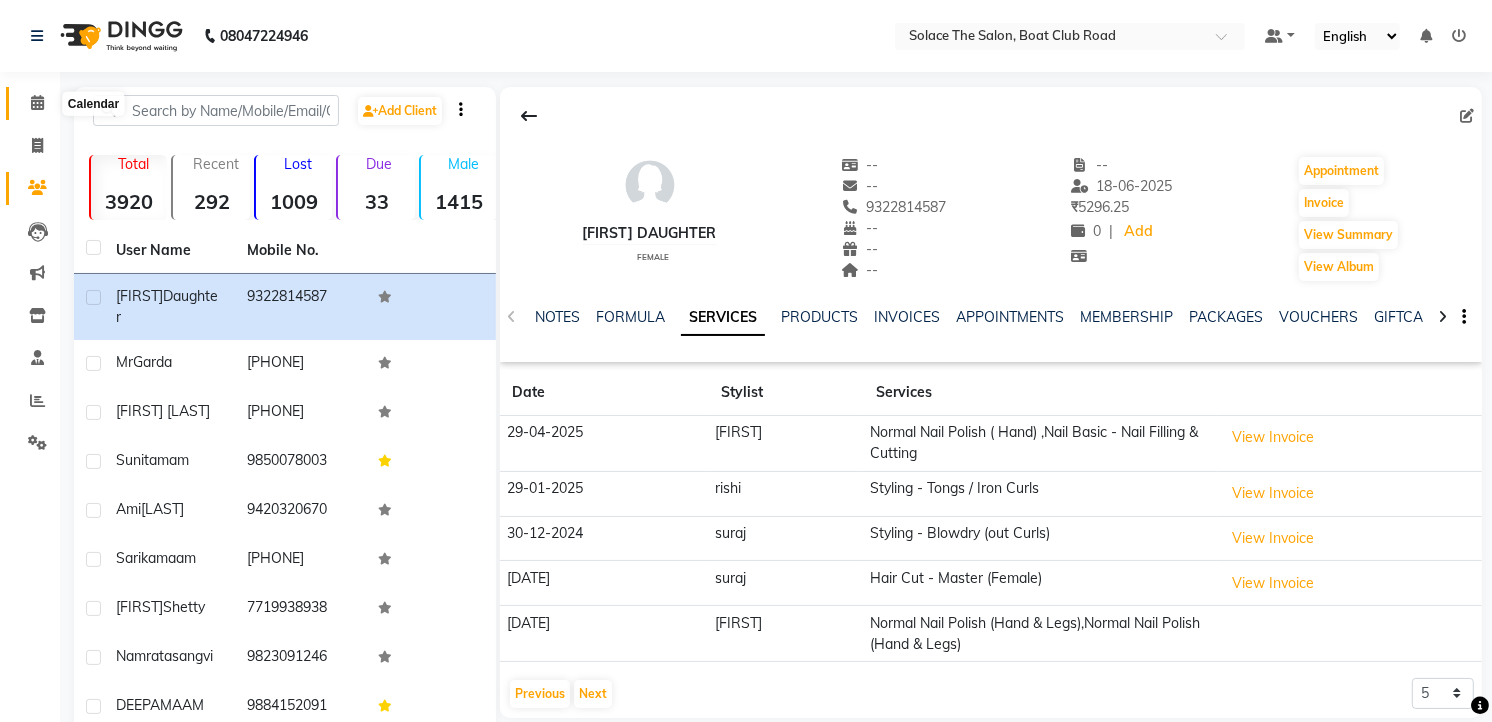 click 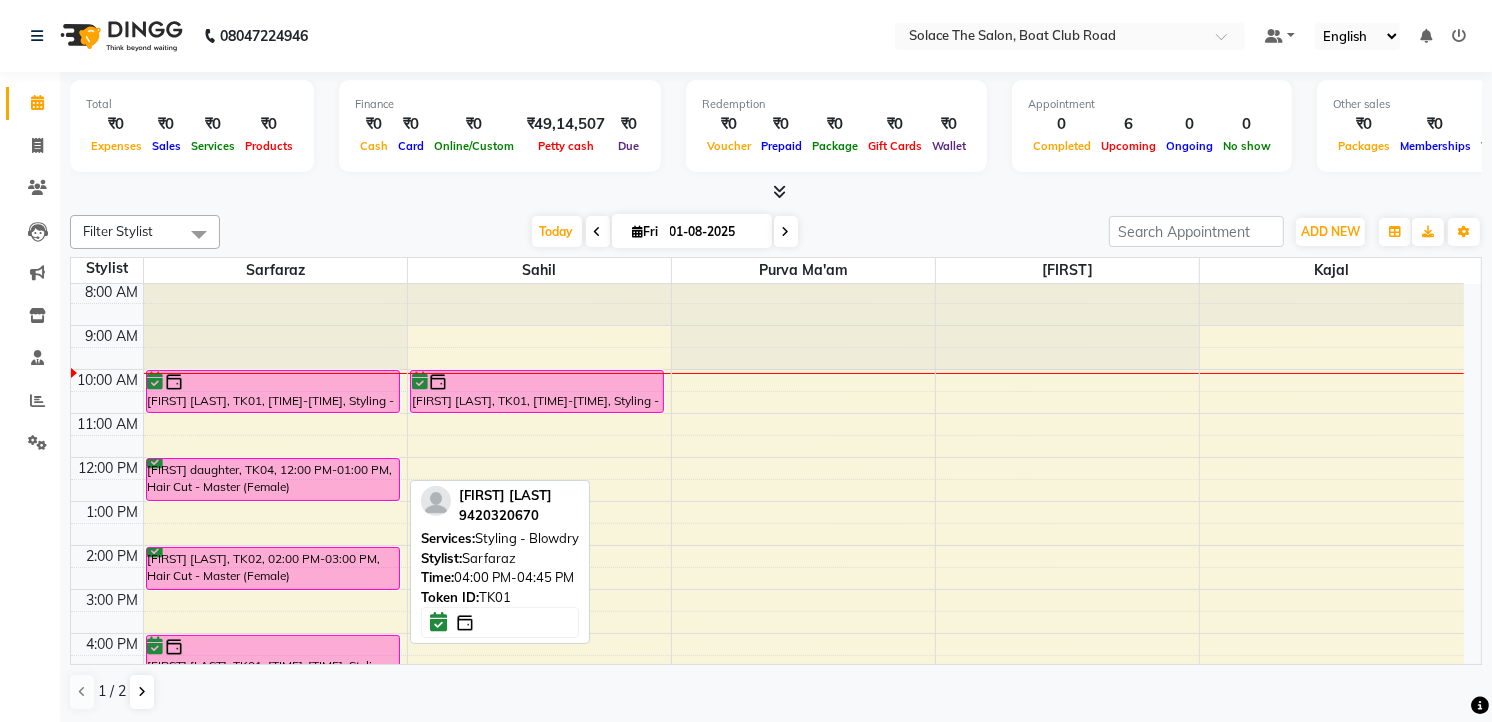 scroll, scrollTop: 0, scrollLeft: 0, axis: both 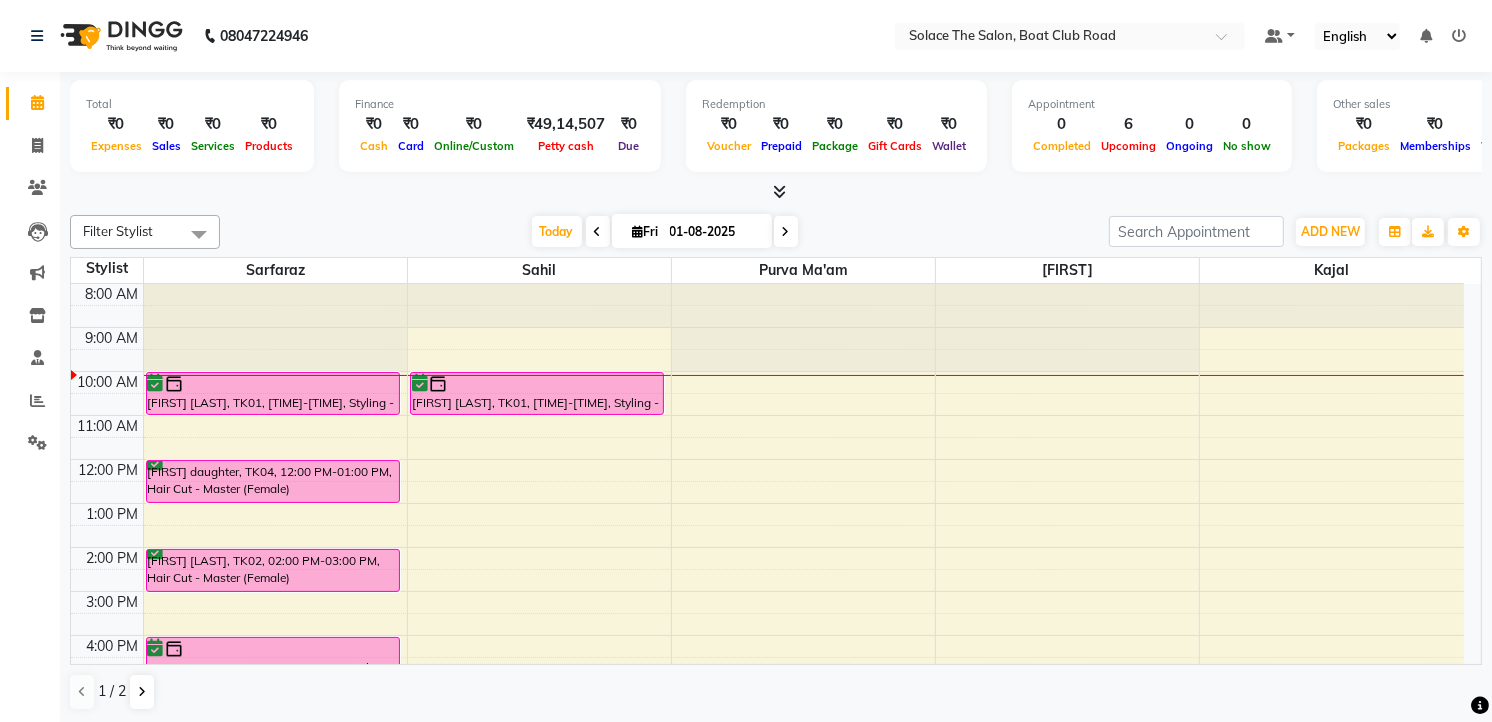 click at bounding box center (786, 232) 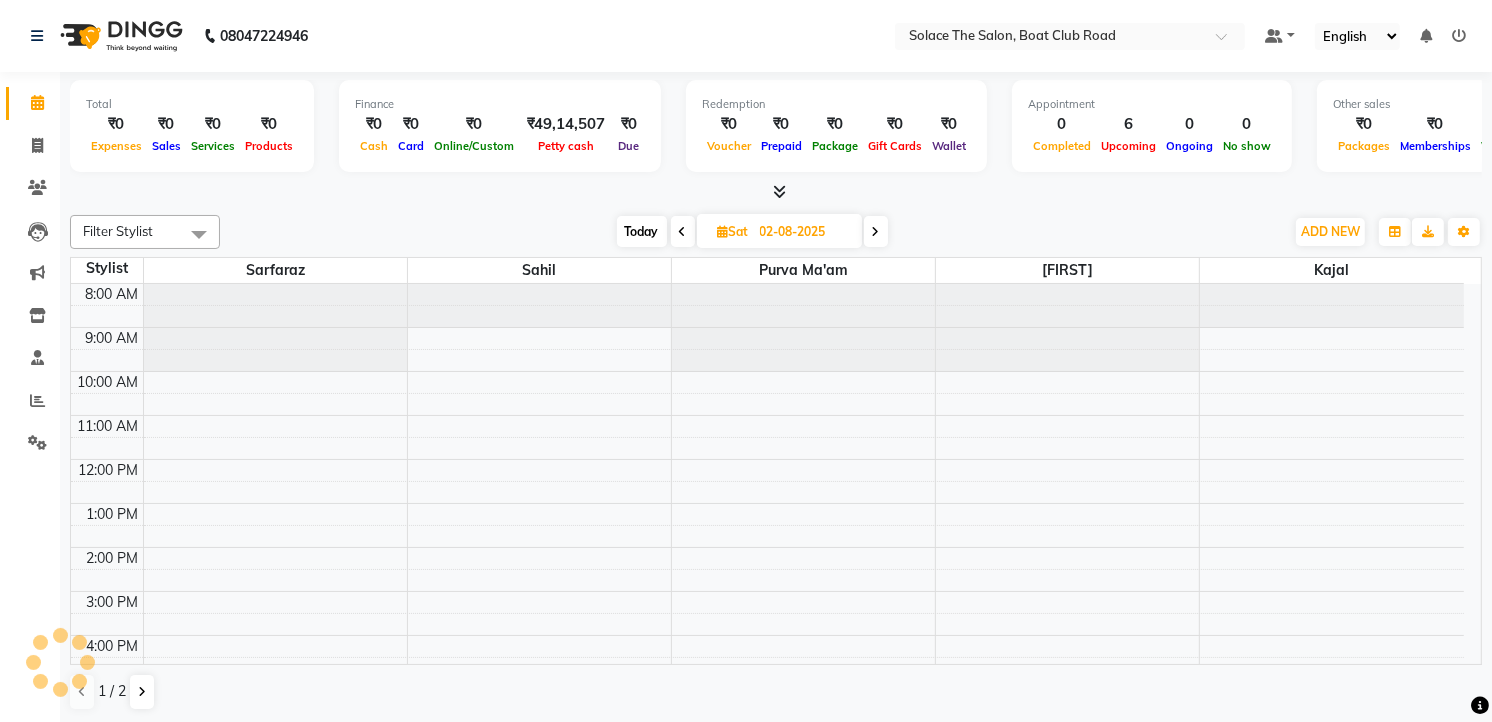 scroll, scrollTop: 88, scrollLeft: 0, axis: vertical 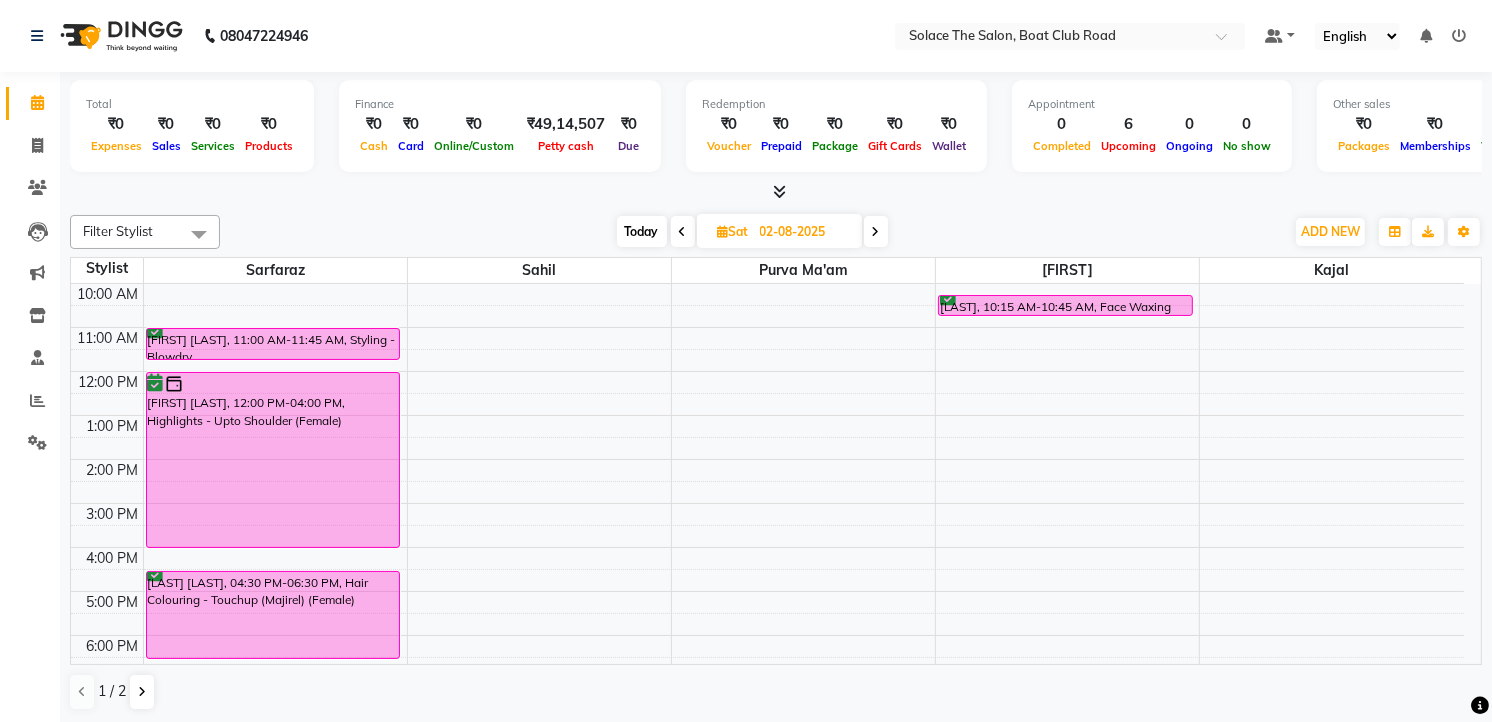 click at bounding box center (876, 232) 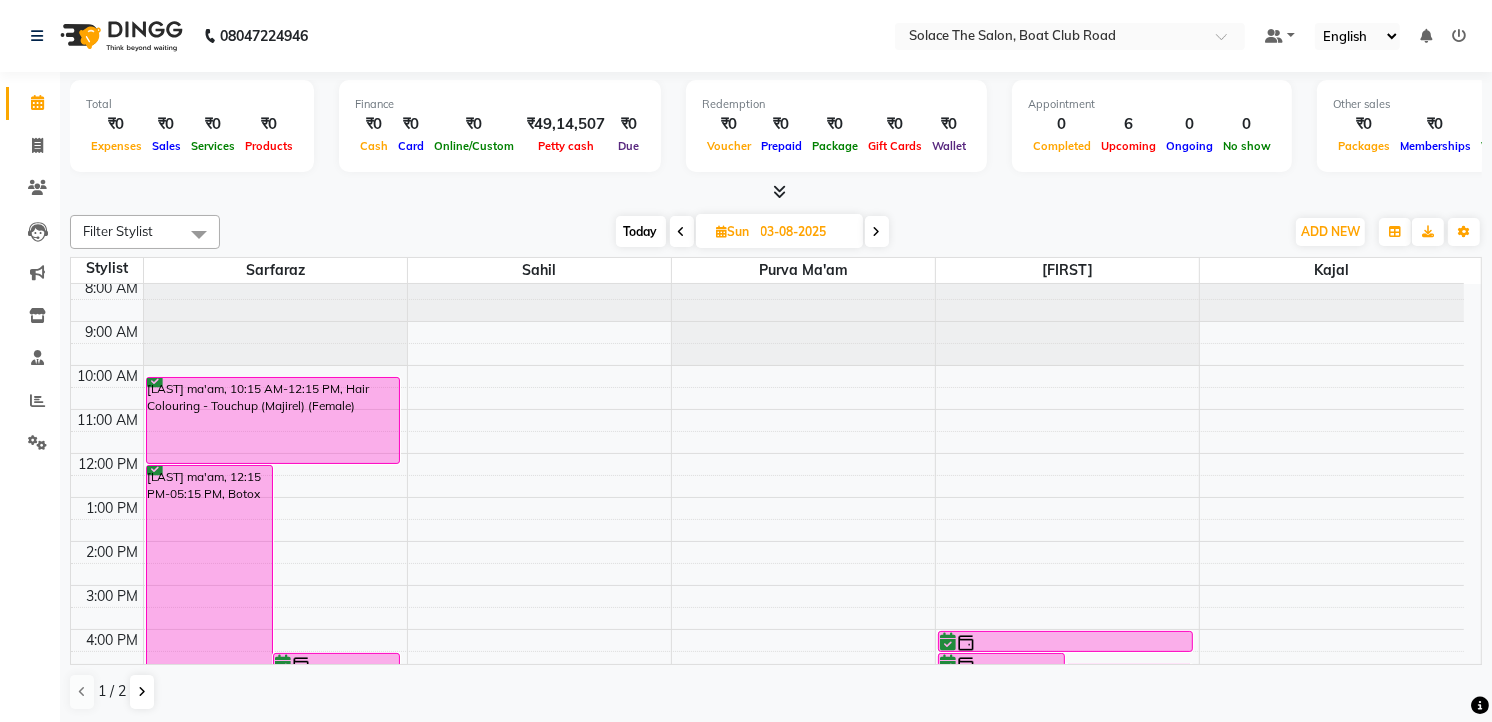 scroll, scrollTop: 0, scrollLeft: 0, axis: both 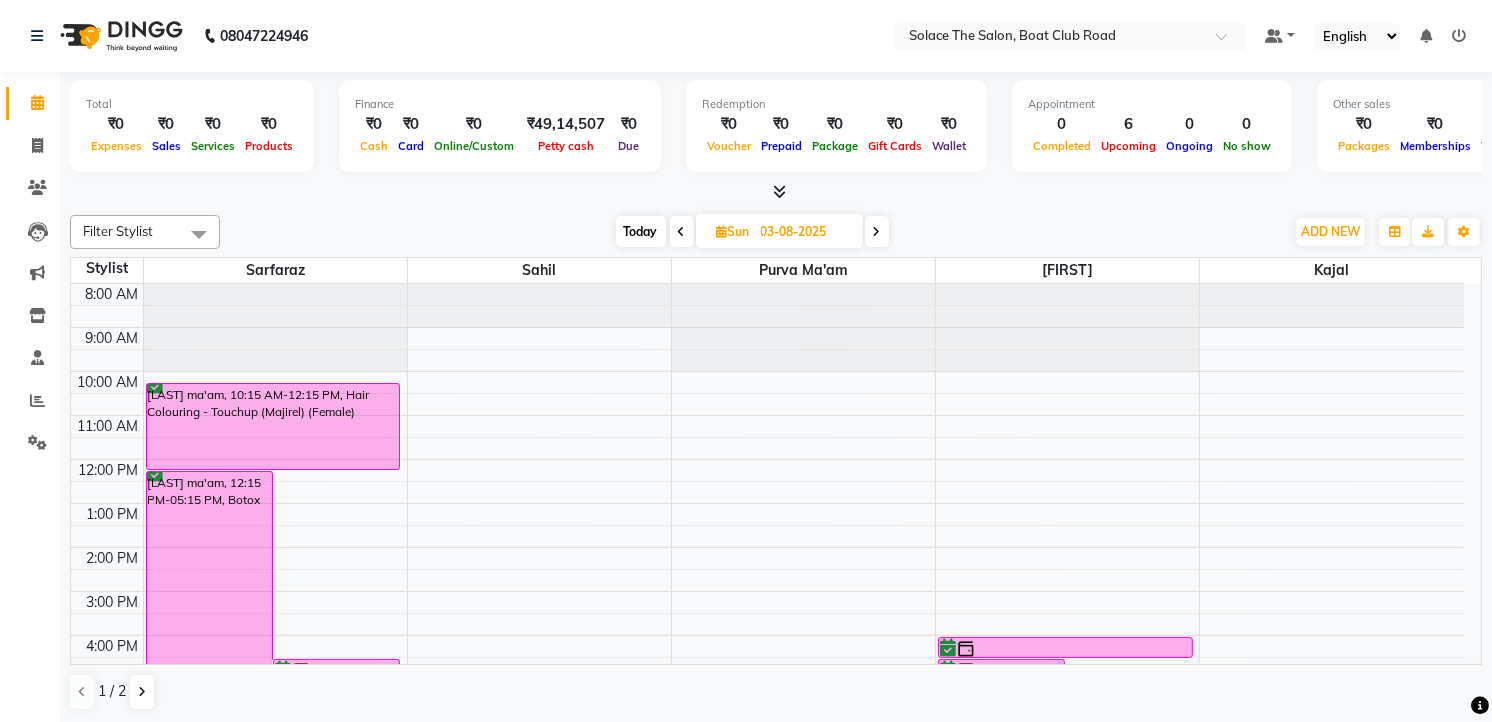 click at bounding box center [877, 232] 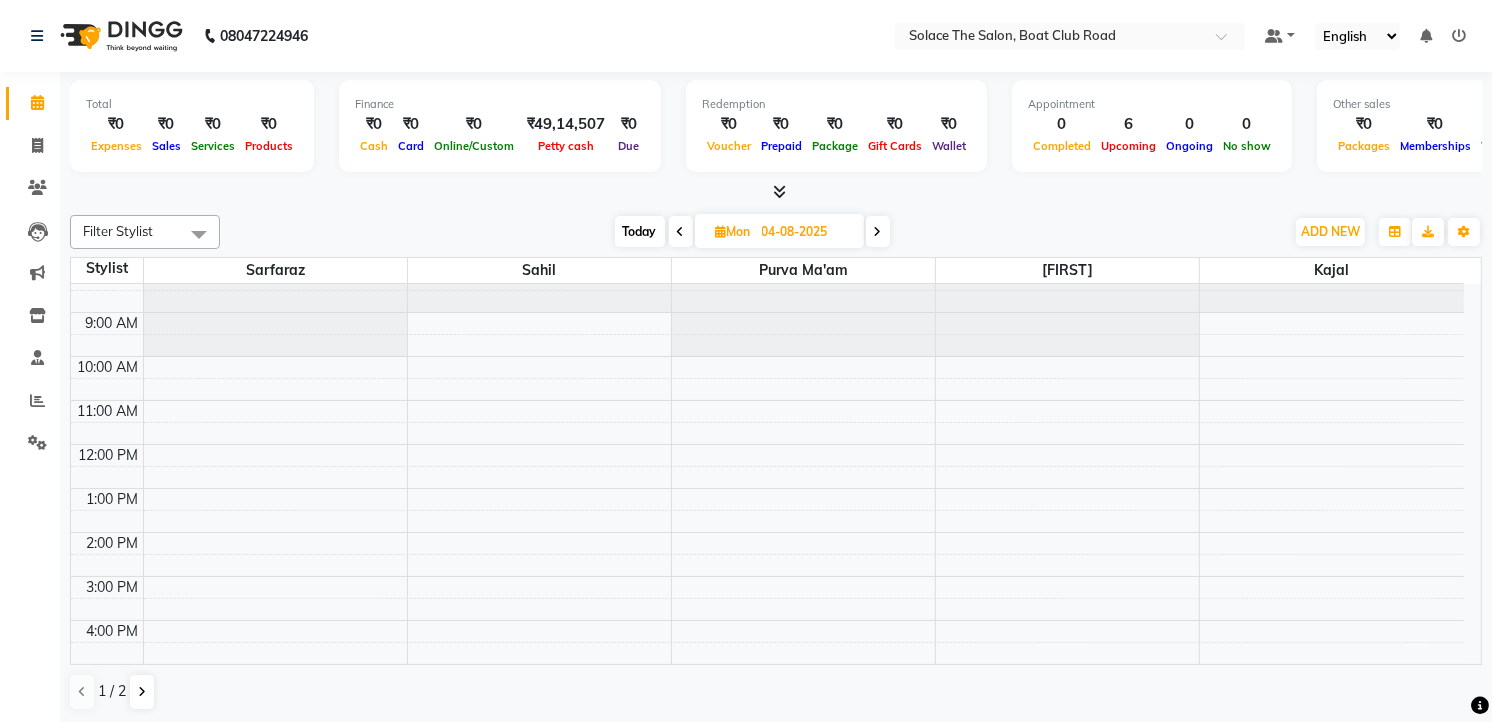 scroll, scrollTop: 0, scrollLeft: 0, axis: both 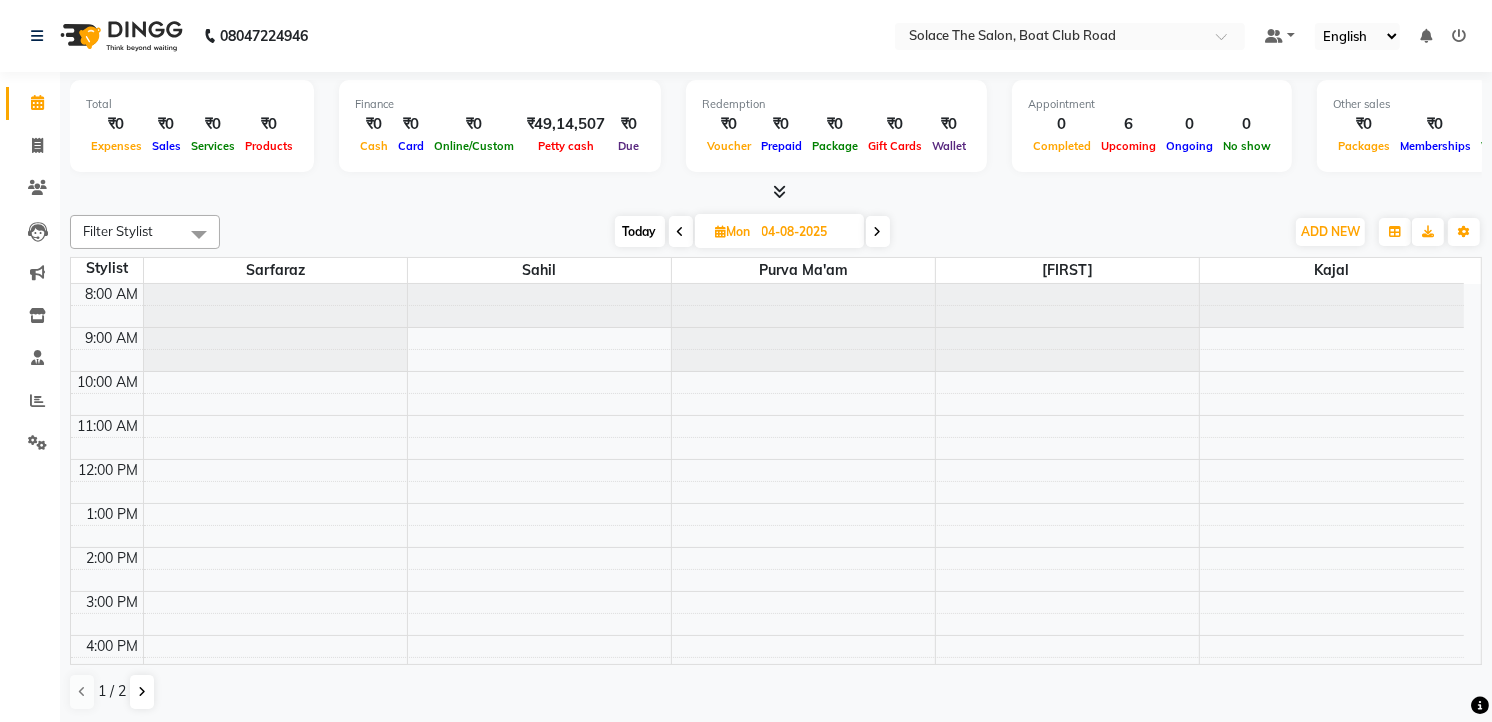 click on "Today" at bounding box center [640, 231] 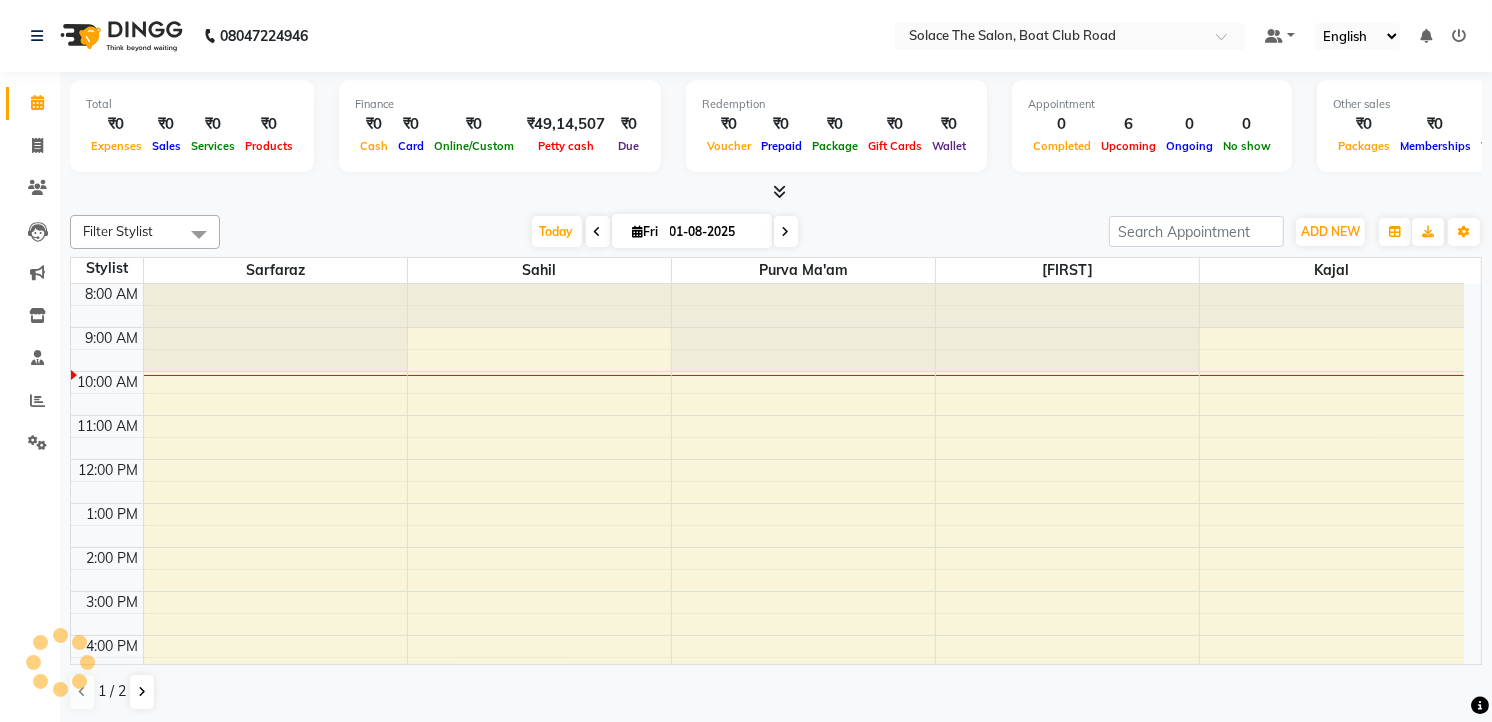 scroll, scrollTop: 88, scrollLeft: 0, axis: vertical 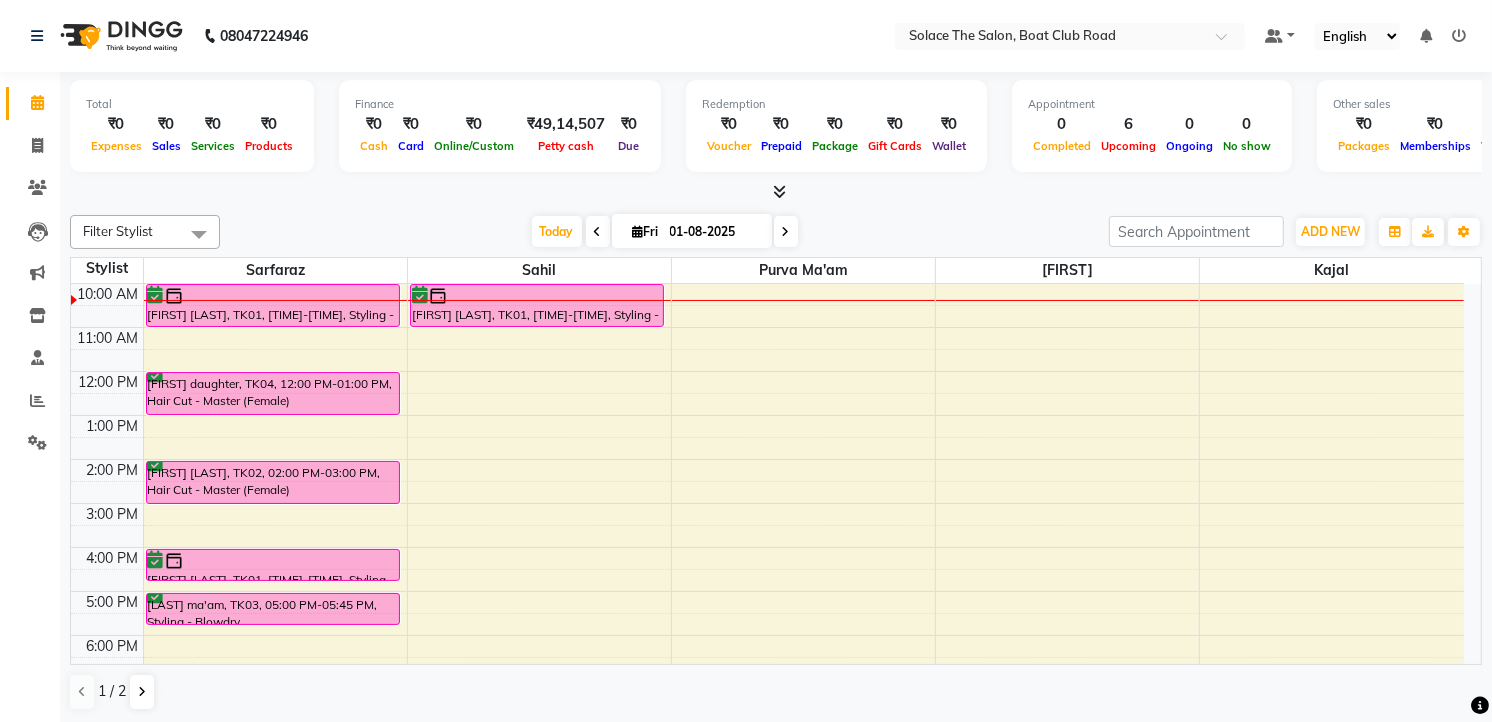 click on "Upcoming" at bounding box center (1128, 145) 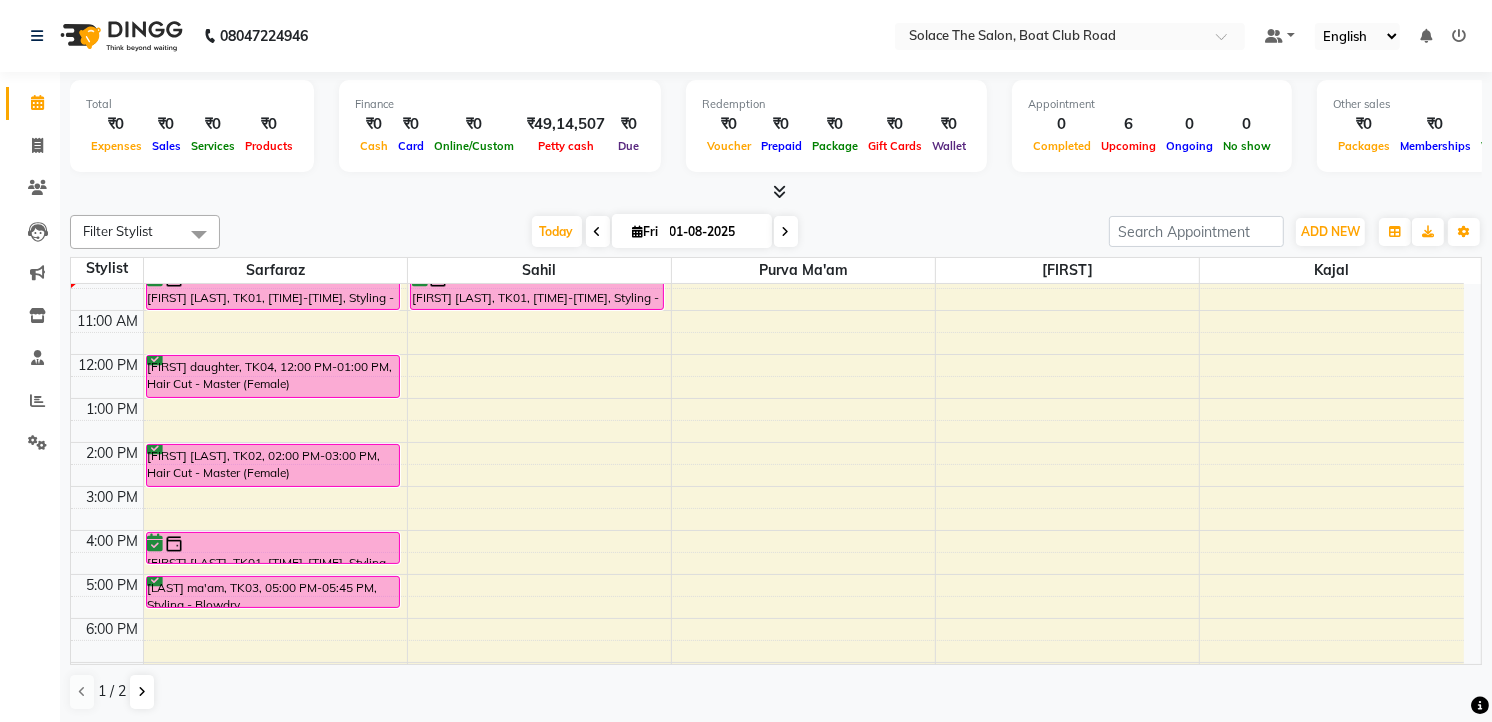 scroll, scrollTop: 15, scrollLeft: 0, axis: vertical 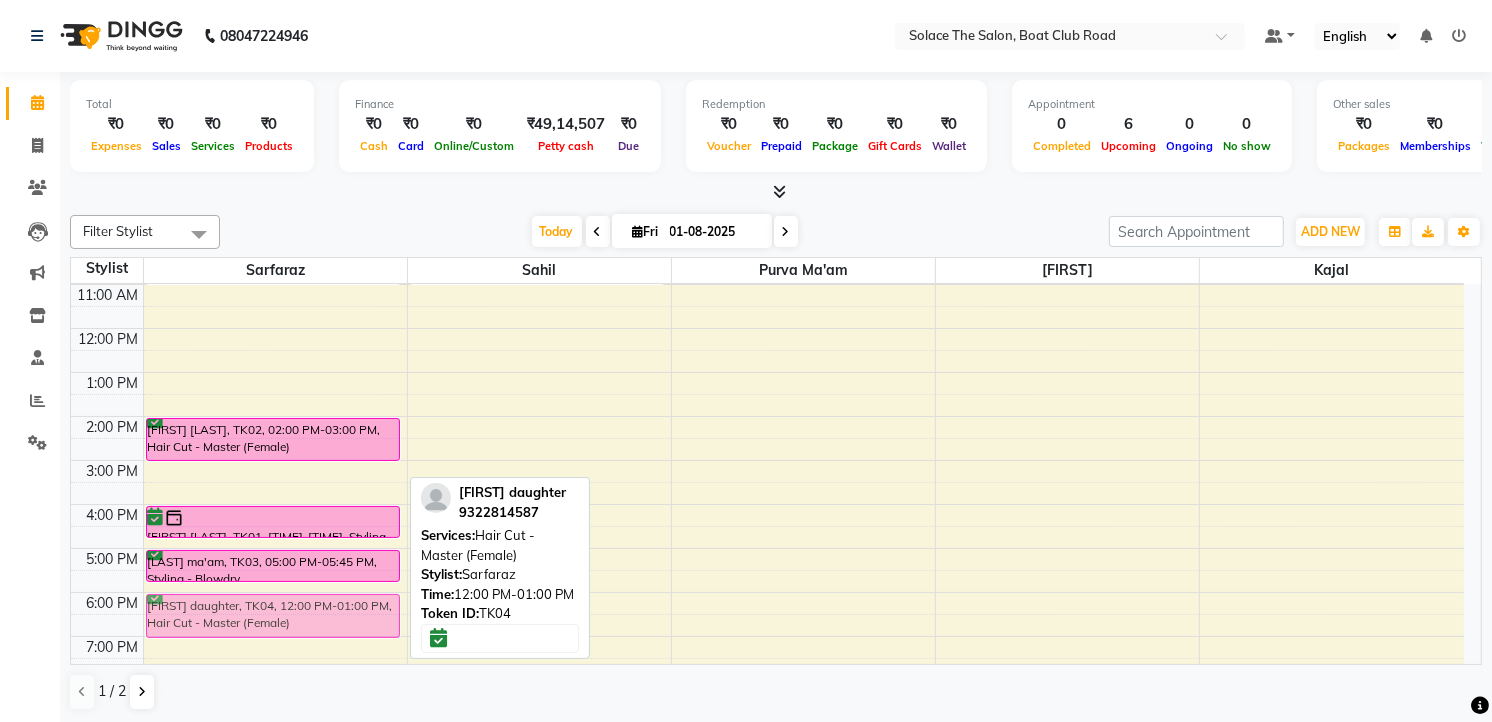 drag, startPoint x: 298, startPoint y: 451, endPoint x: 394, endPoint y: 606, distance: 182.32115 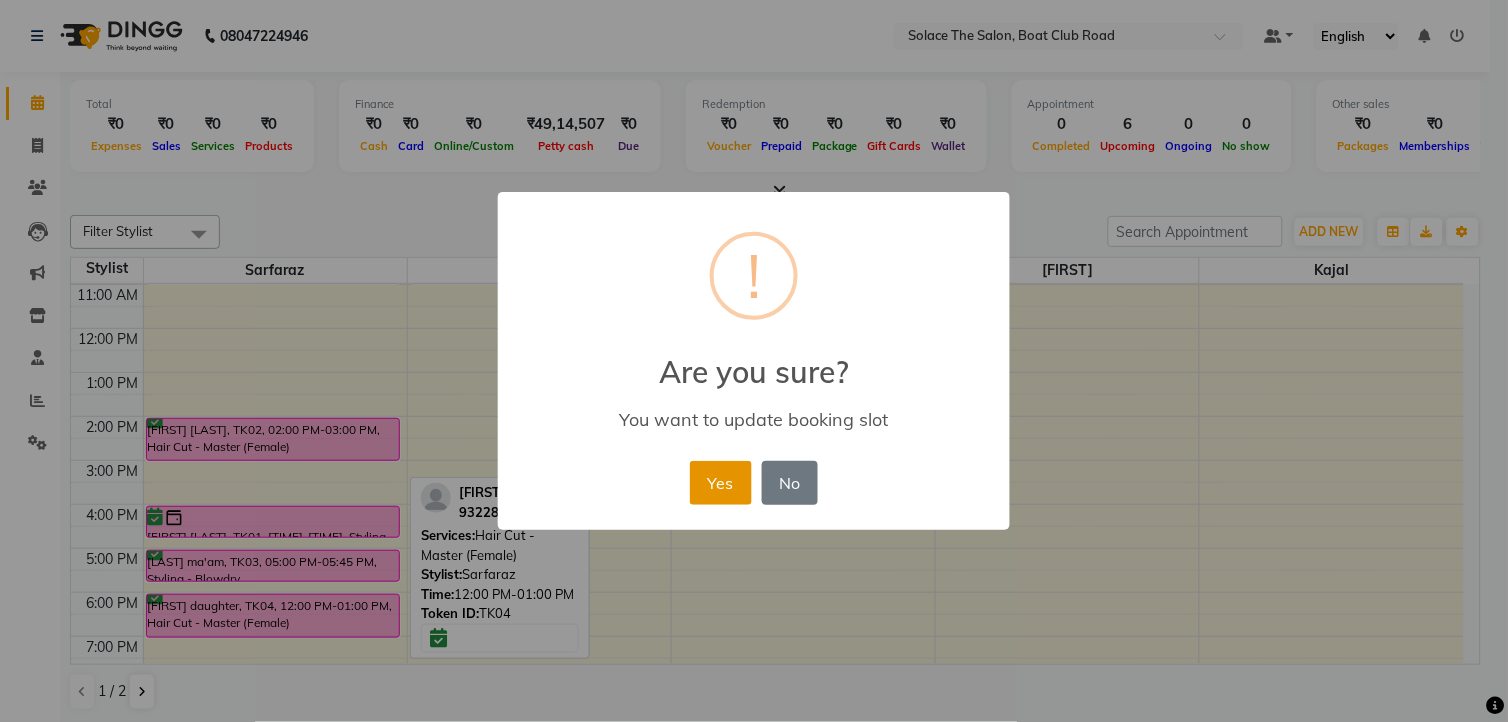 click on "Yes" at bounding box center [720, 483] 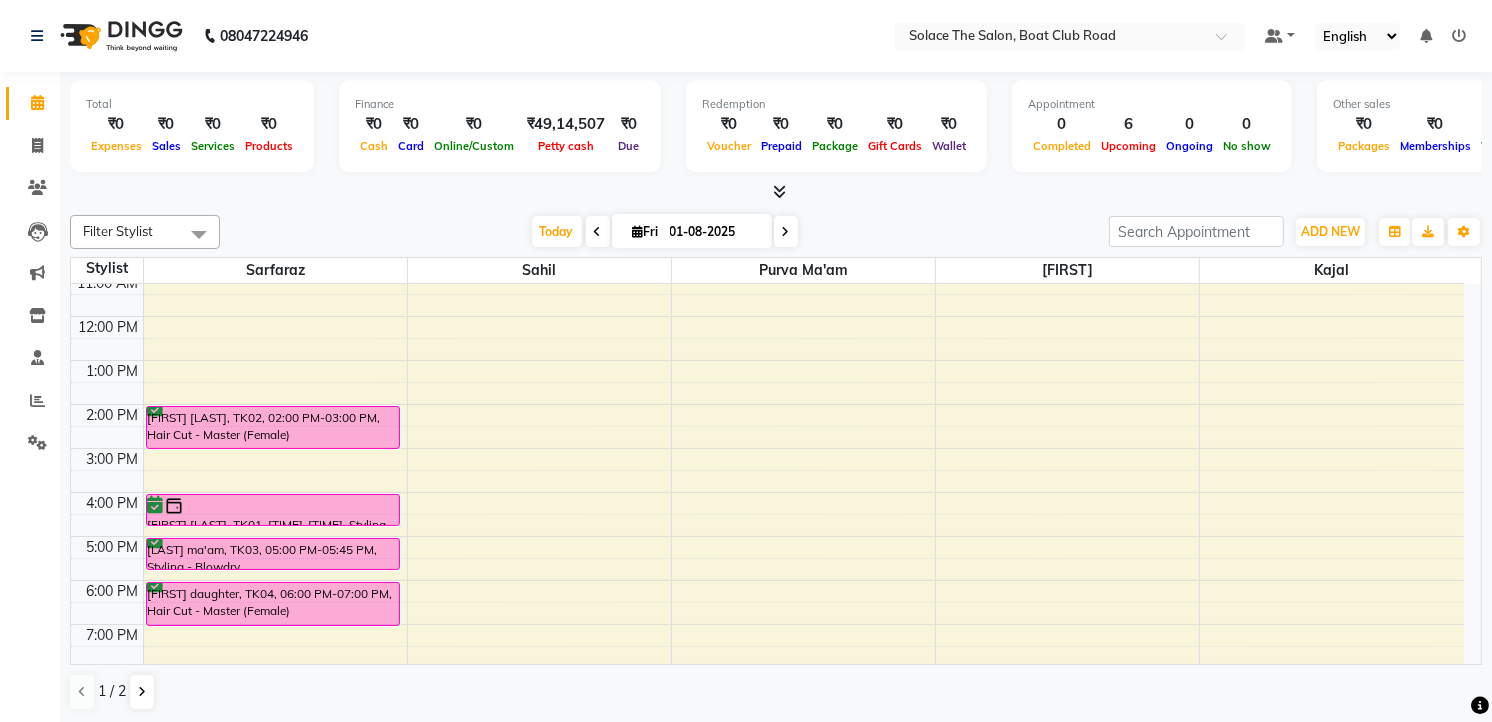 scroll, scrollTop: 222, scrollLeft: 0, axis: vertical 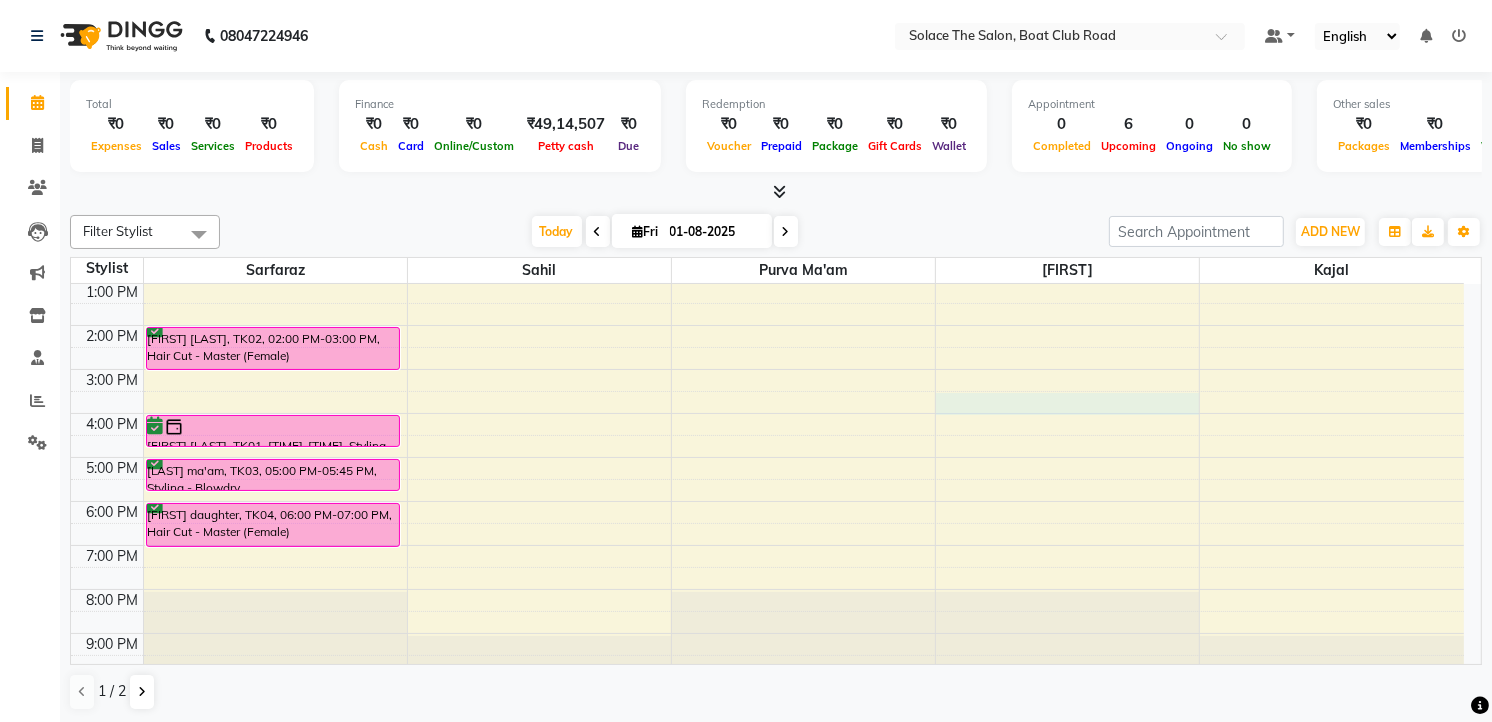 click on "8:00 AM 9:00 AM 10:00 AM 11:00 AM 12:00 PM 1:00 PM 2:00 PM 3:00 PM 4:00 PM 5:00 PM 6:00 PM 7:00 PM 8:00 PM 9:00 PM [FIRST] [LAST], TK01, 10:00 AM-11:00 AM, Styling - Ironing [FIRST] [LAST], TK02, 02:00 PM-03:00 PM, Hair Cut - Master (Female) [FIRST] [LAST], TK01, 04:00 PM-04:45 PM, Styling - Blowdry [LAST] ma'am, TK03, 05:00 PM-05:45 PM, Styling - Blowdry [FIRST] daughter, TK04, 06:00 PM-07:00 PM, Hair Cut - Master (Female) [FIRST] [LAST], TK01, 10:00 AM-11:00 AM, Styling - Ironing" at bounding box center [767, 369] 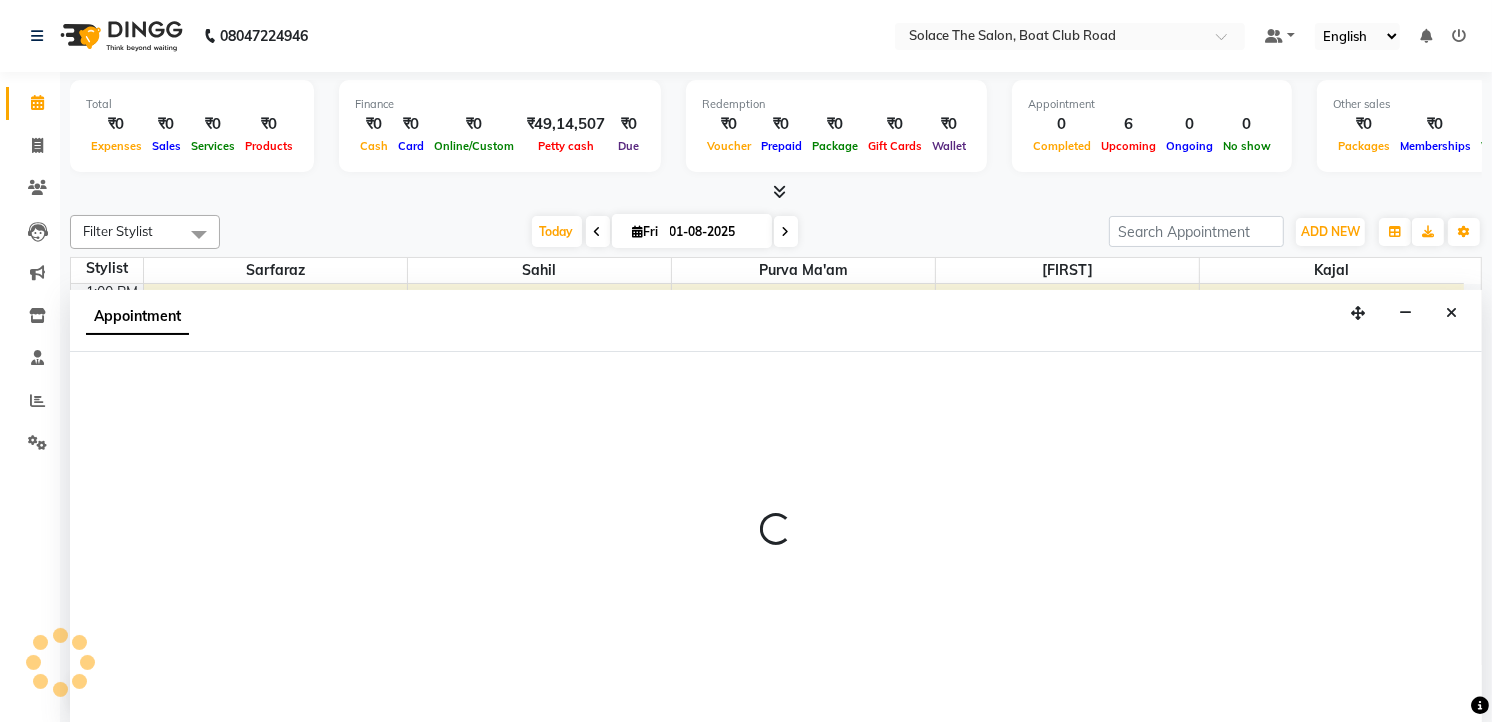scroll, scrollTop: 1, scrollLeft: 0, axis: vertical 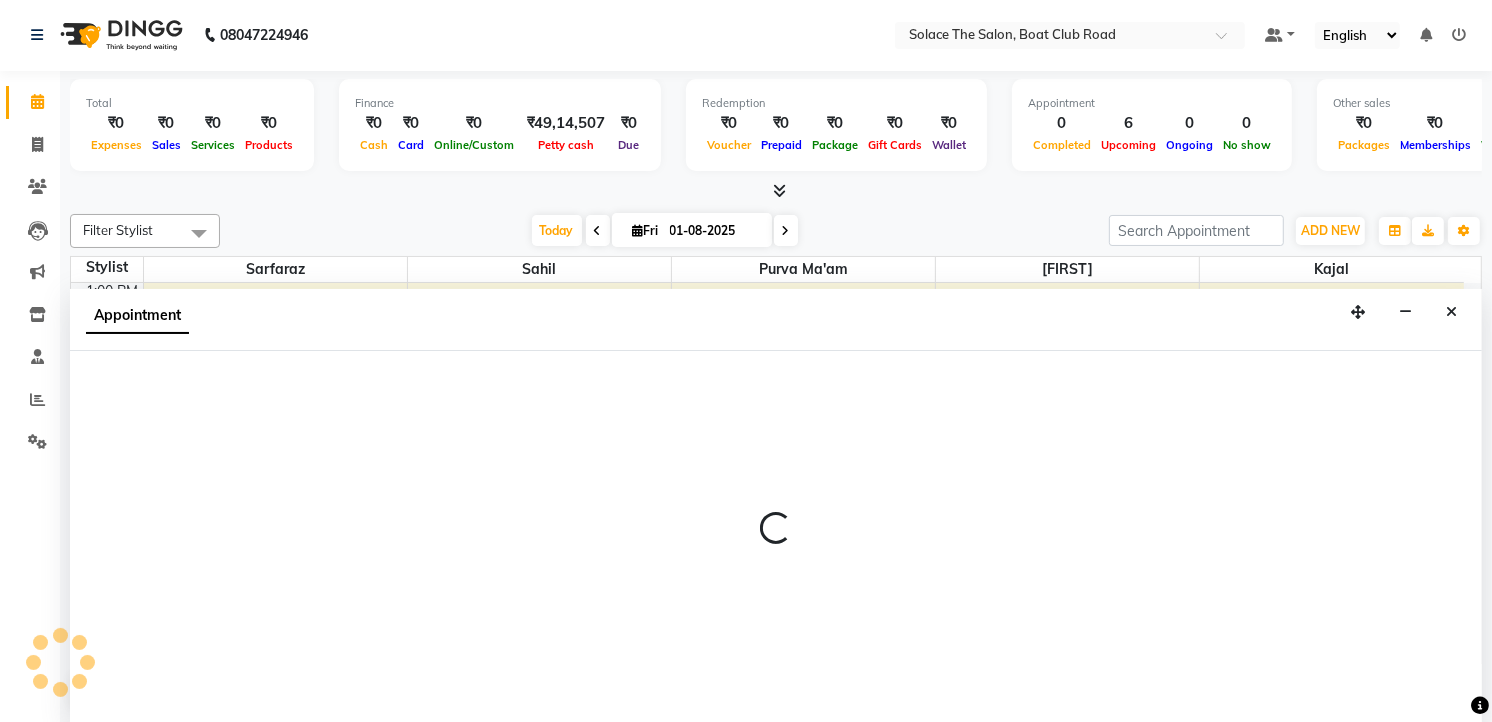 select on "9749" 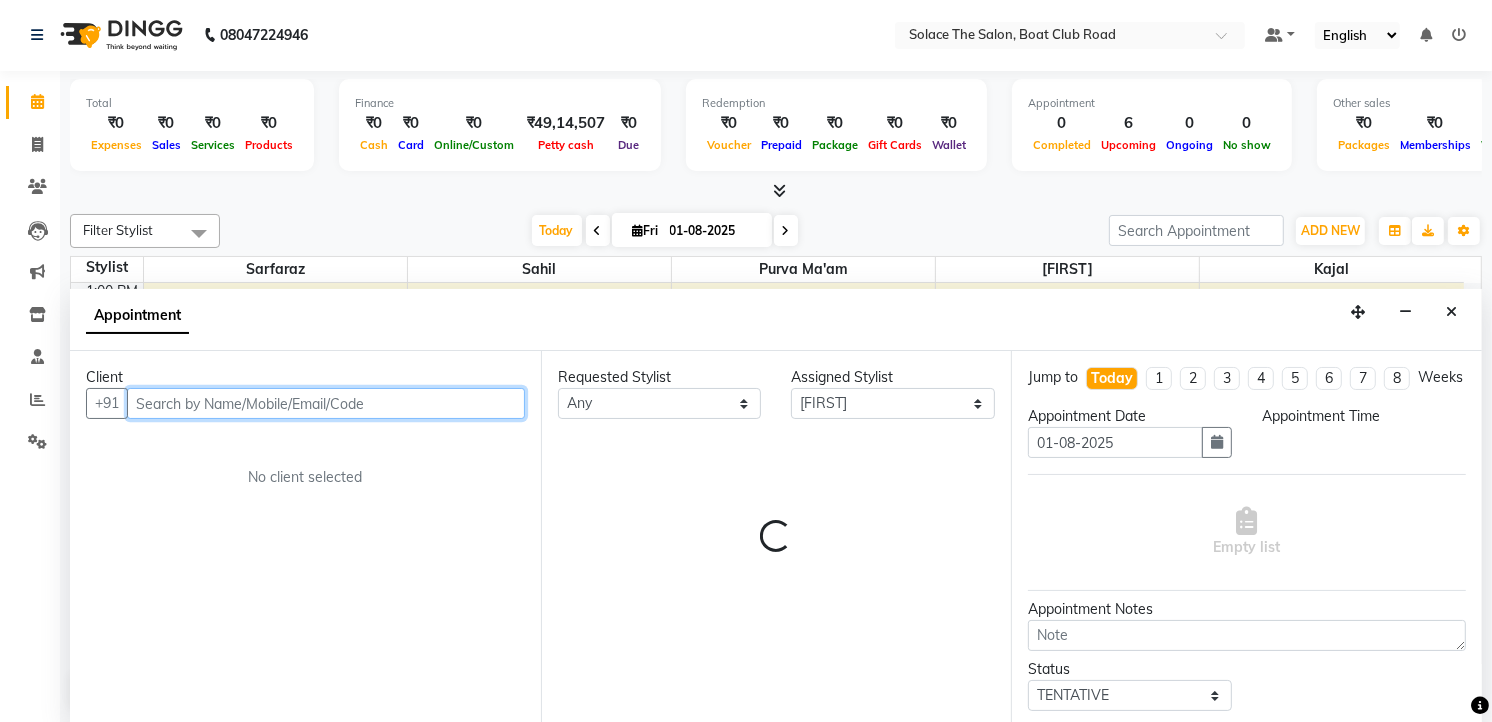 select on "930" 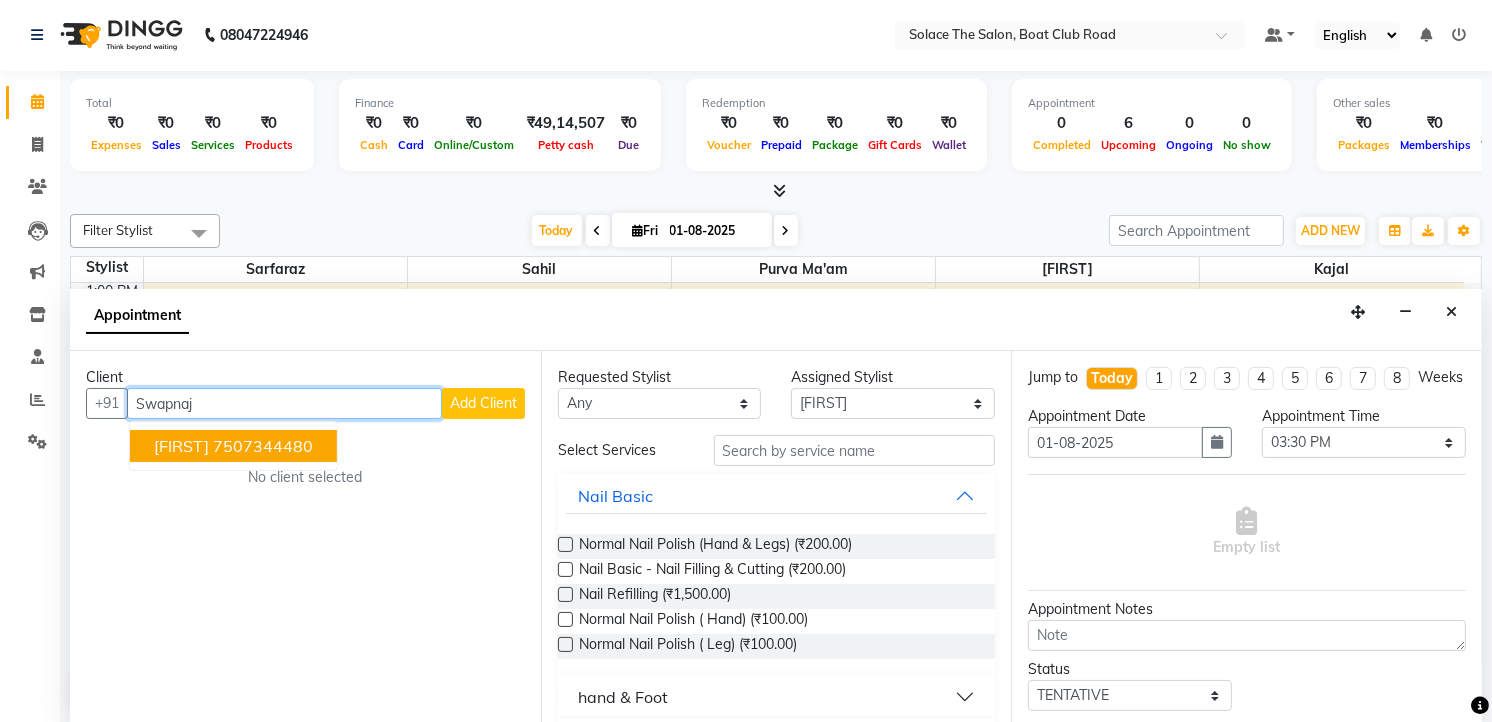 click on "7507344480" at bounding box center (263, 446) 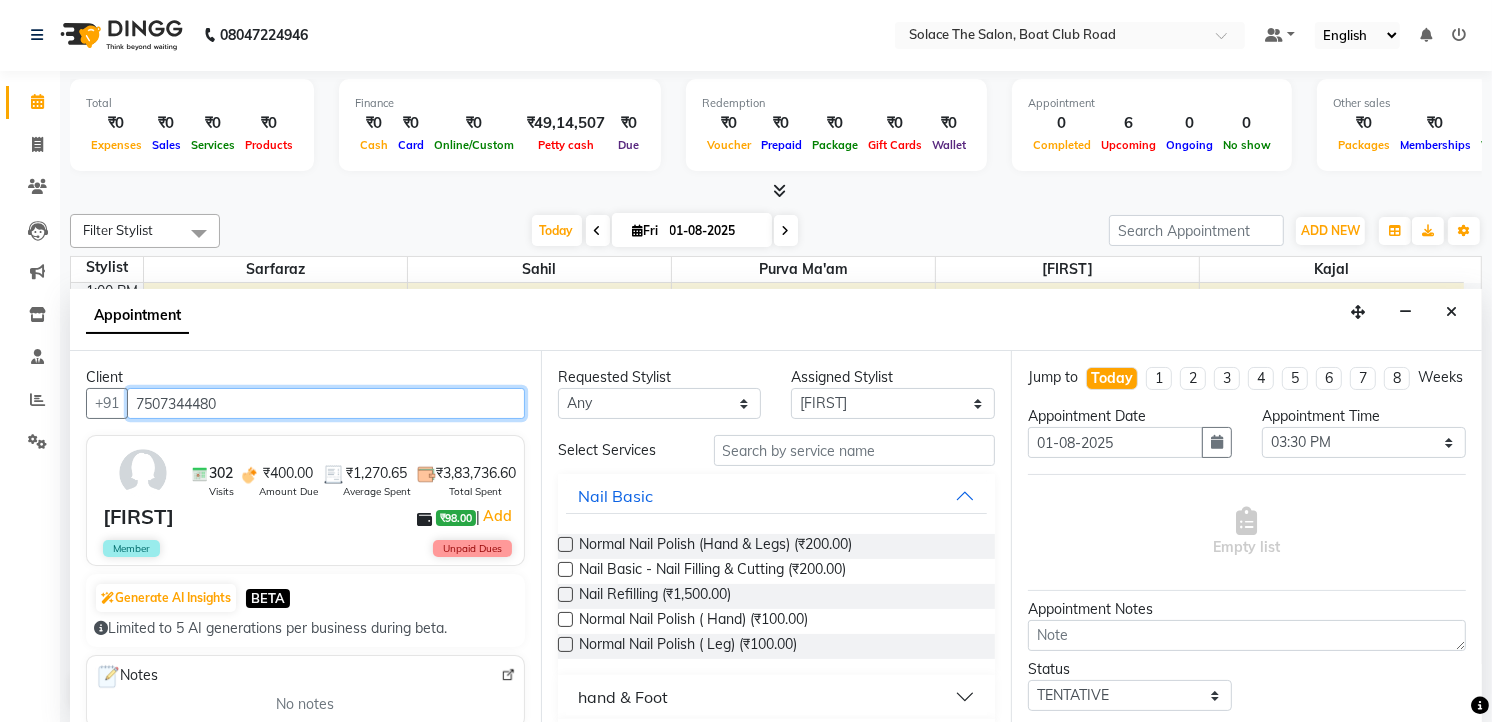 type on "7507344480" 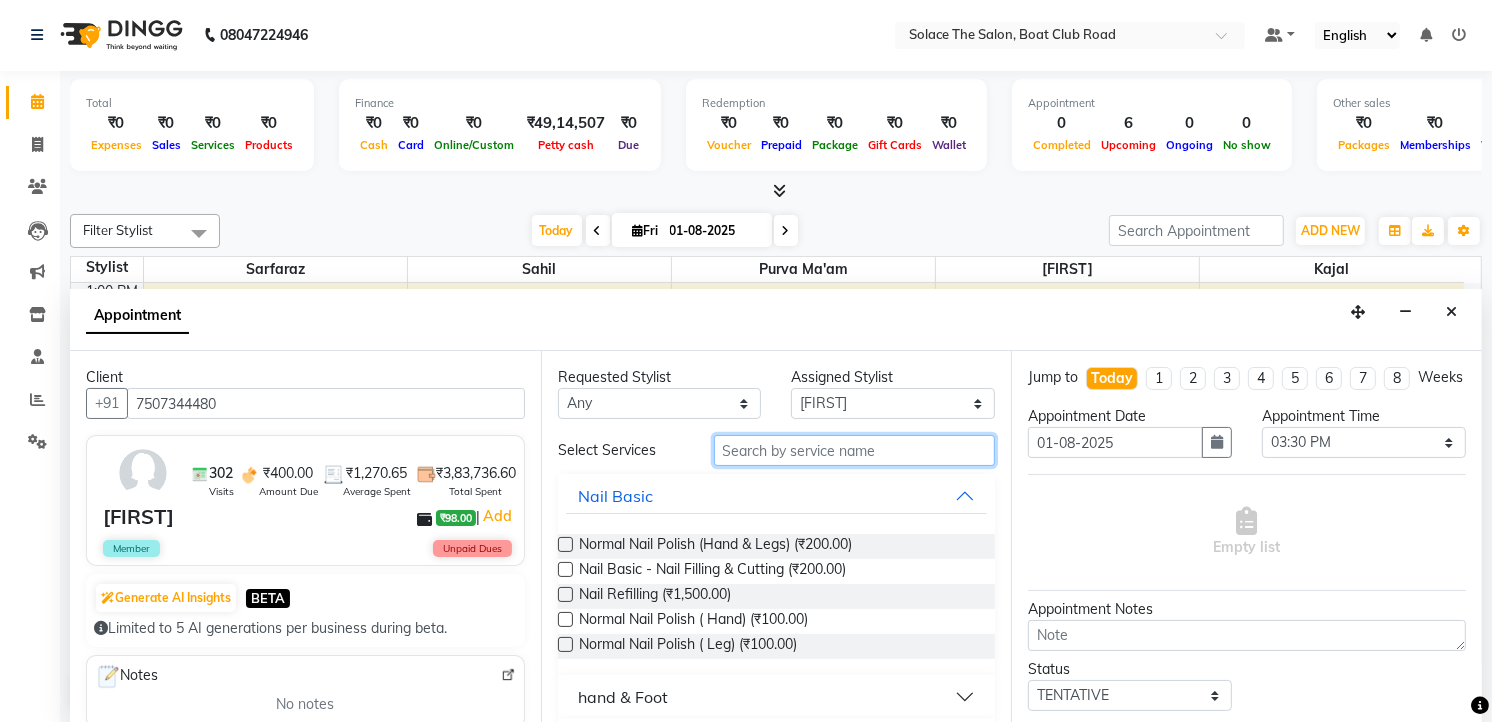 click at bounding box center (855, 450) 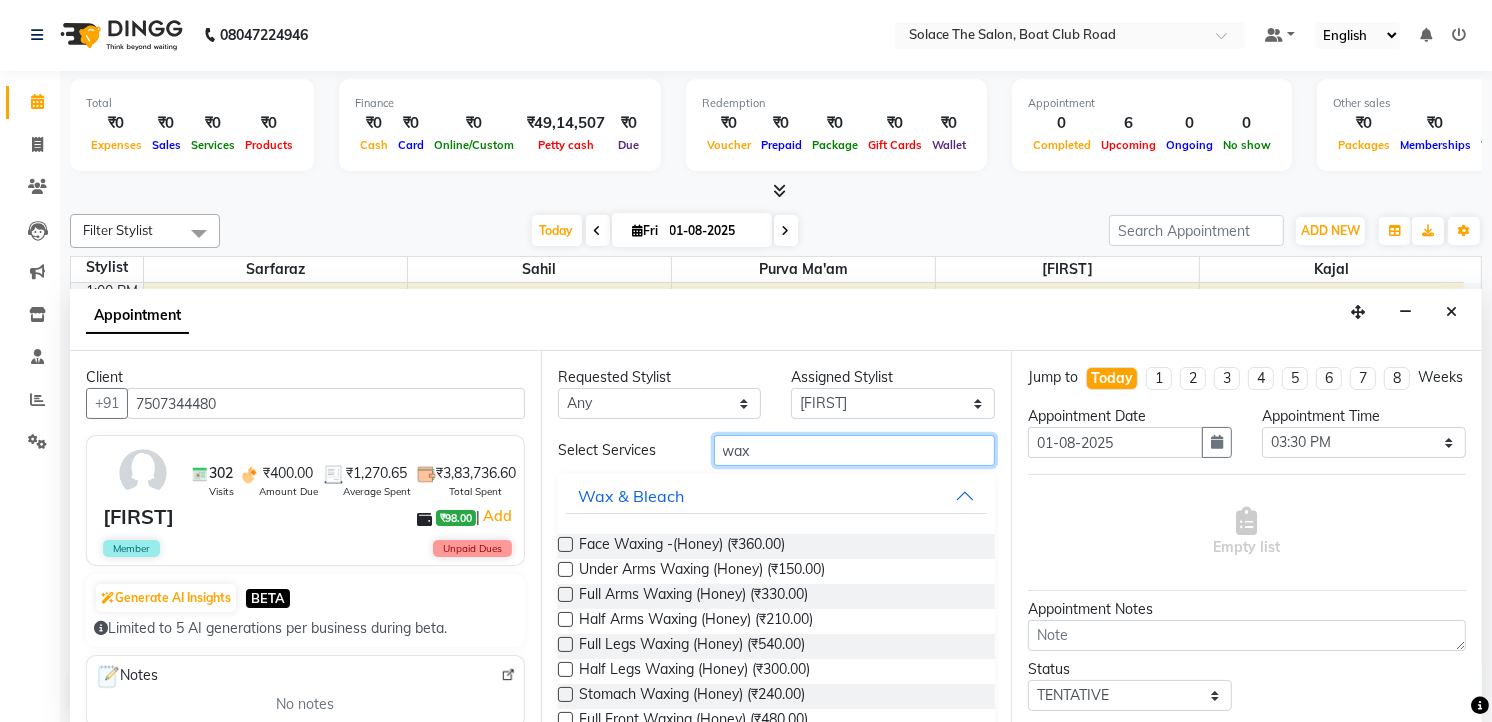 scroll, scrollTop: 333, scrollLeft: 0, axis: vertical 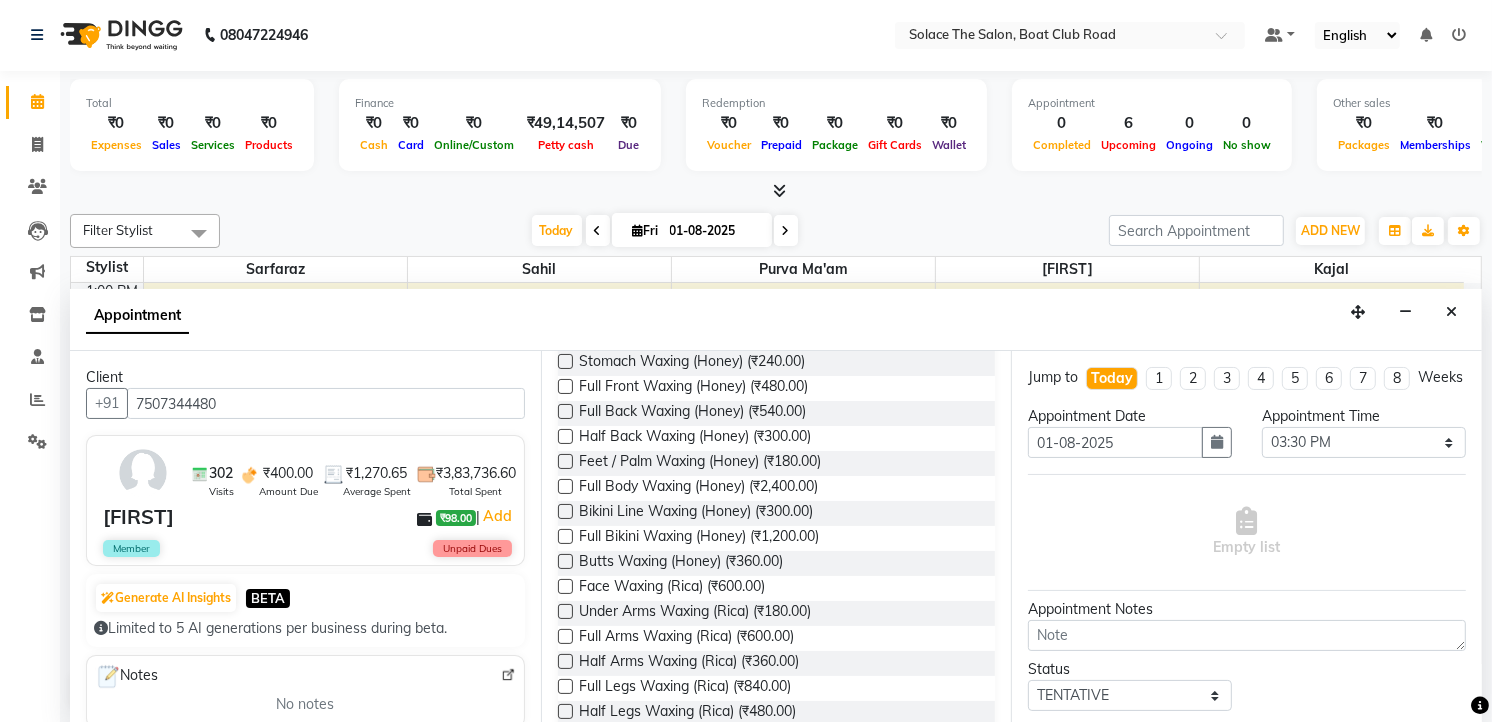 type on "wax" 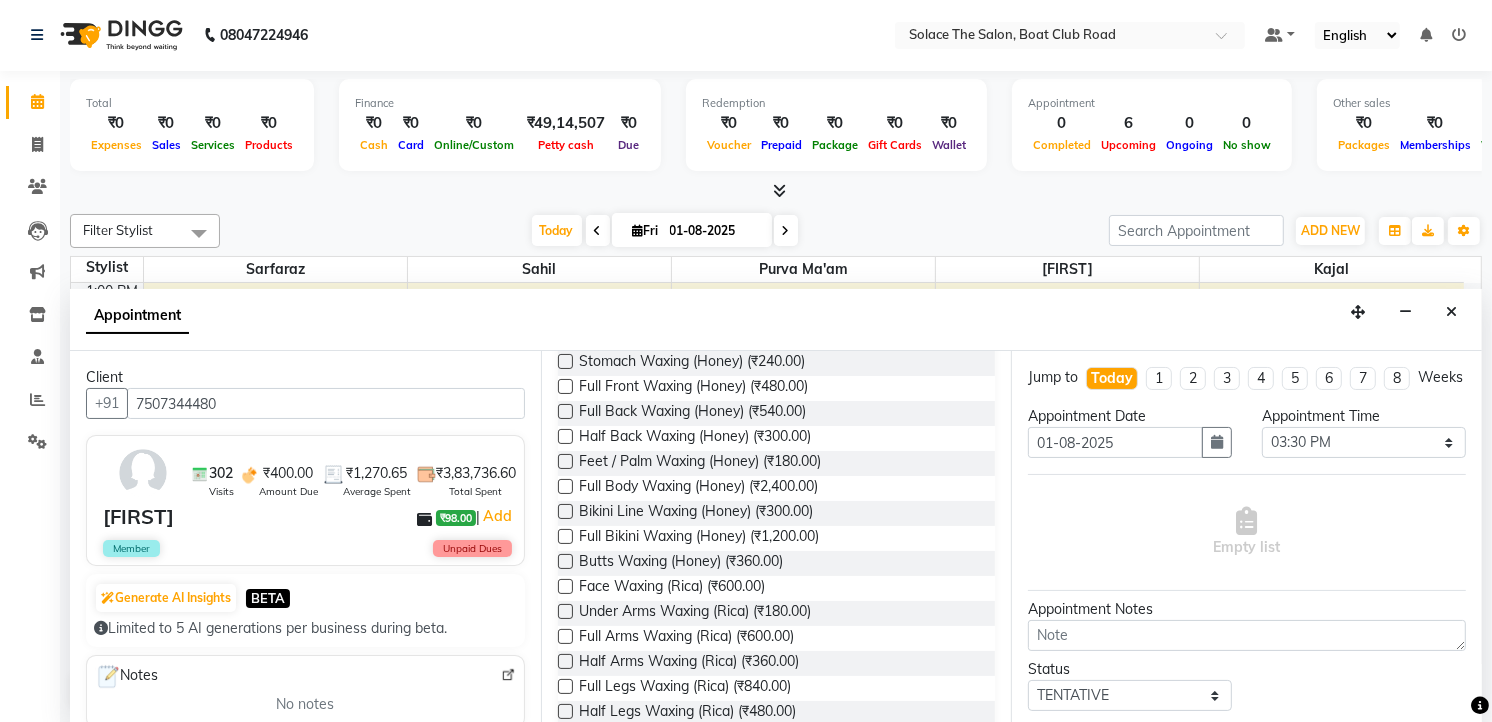 click at bounding box center [565, 611] 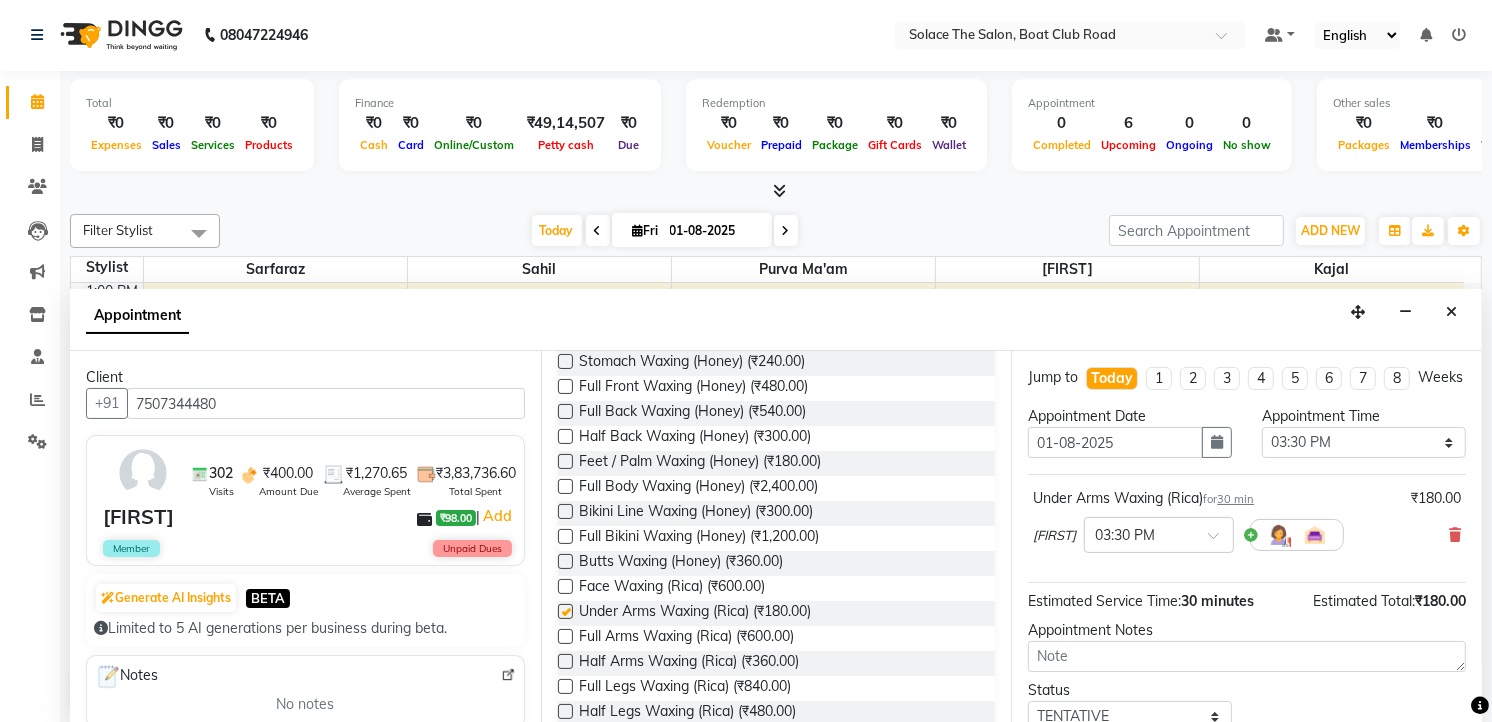 checkbox on "false" 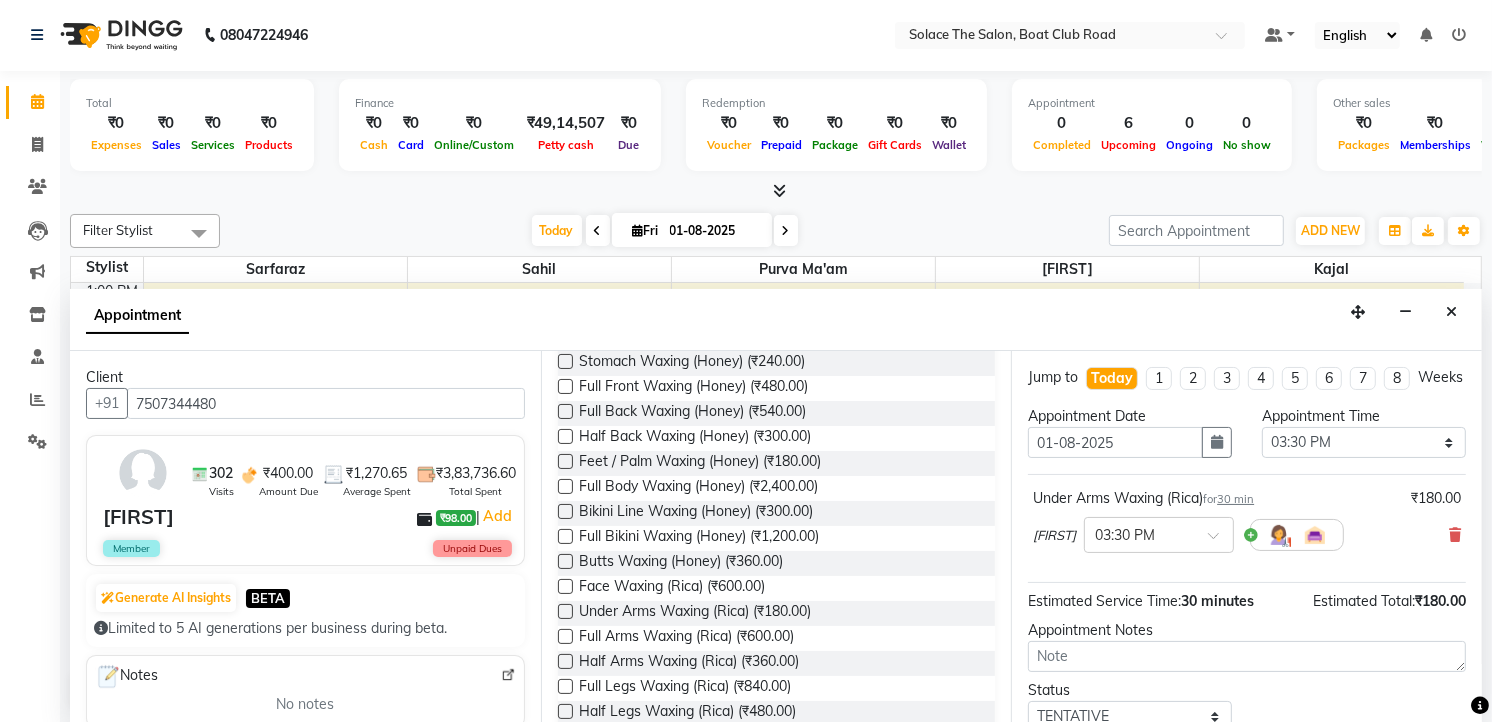 click at bounding box center [565, 636] 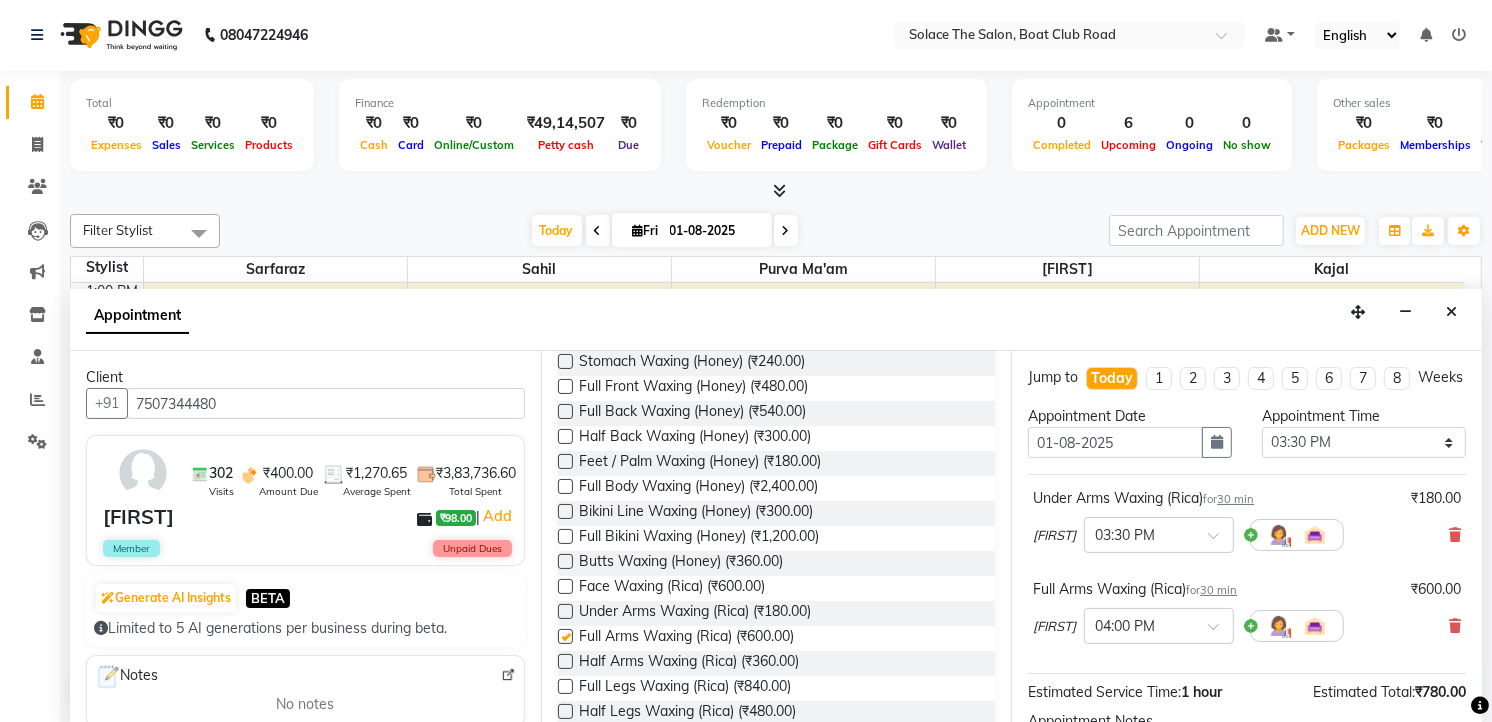 checkbox on "false" 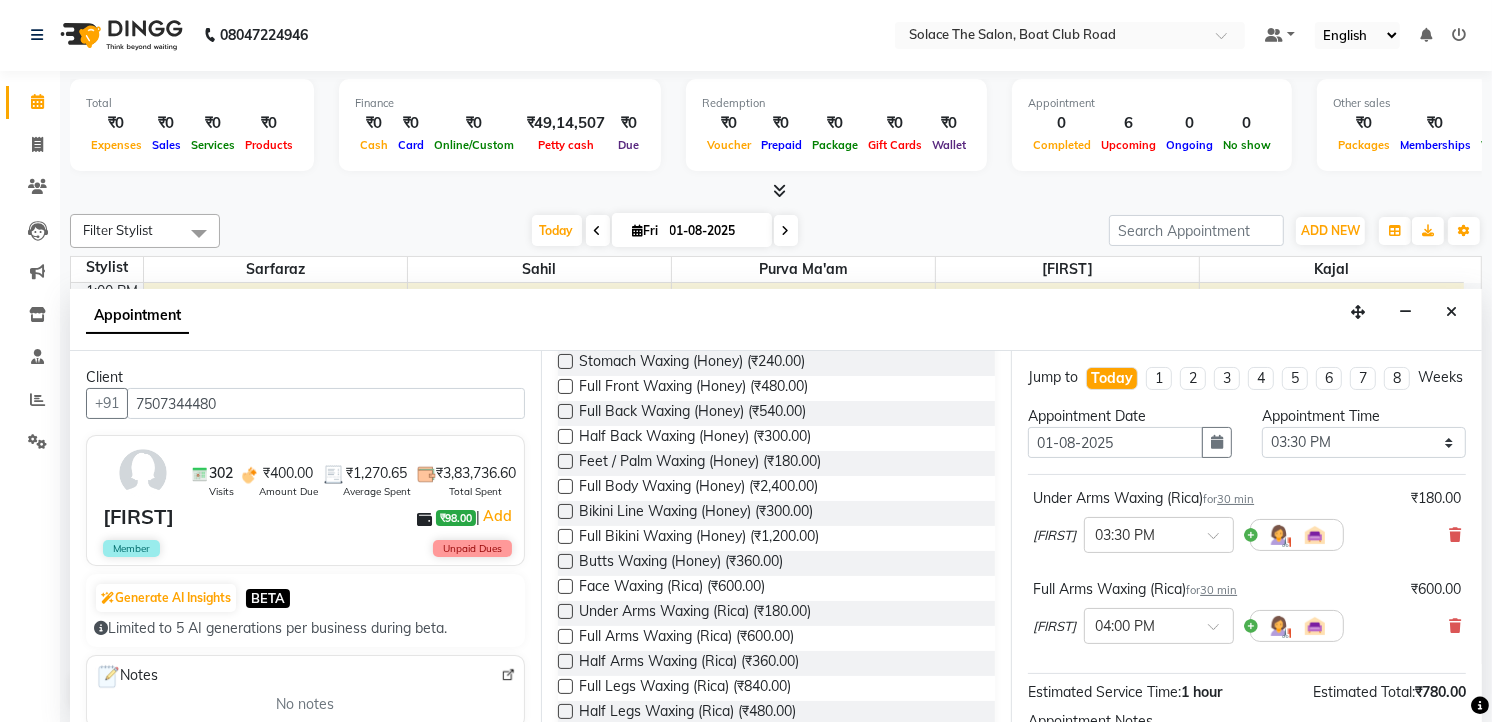 click at bounding box center (565, 686) 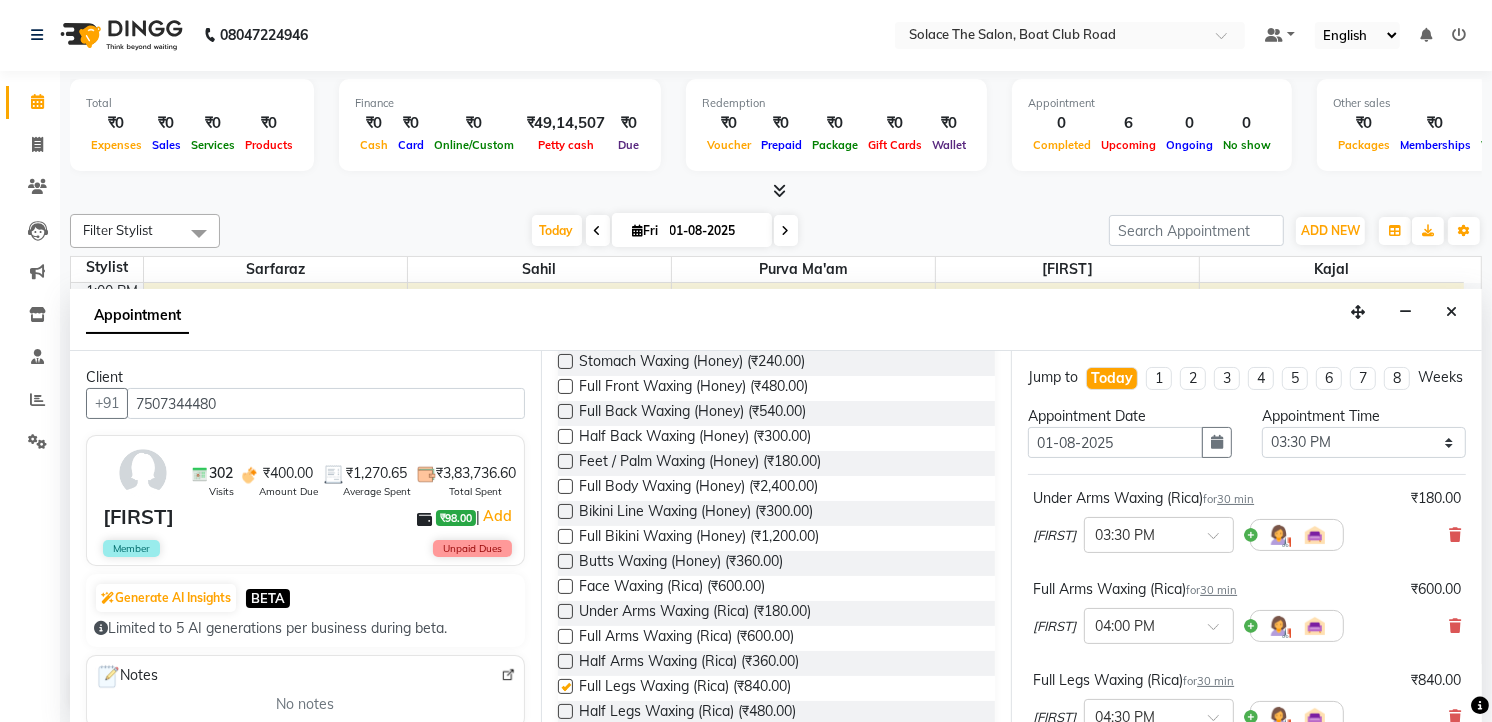 checkbox on "false" 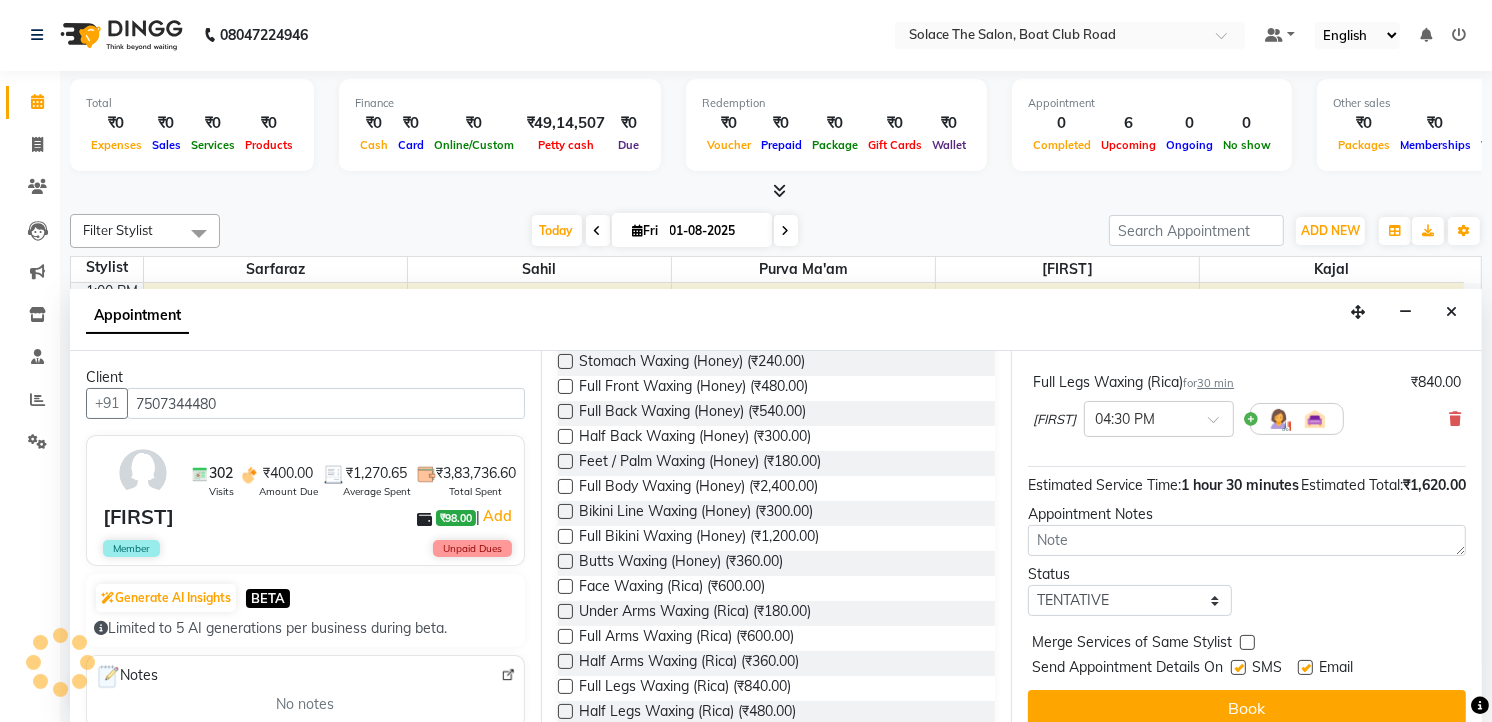 scroll, scrollTop: 357, scrollLeft: 0, axis: vertical 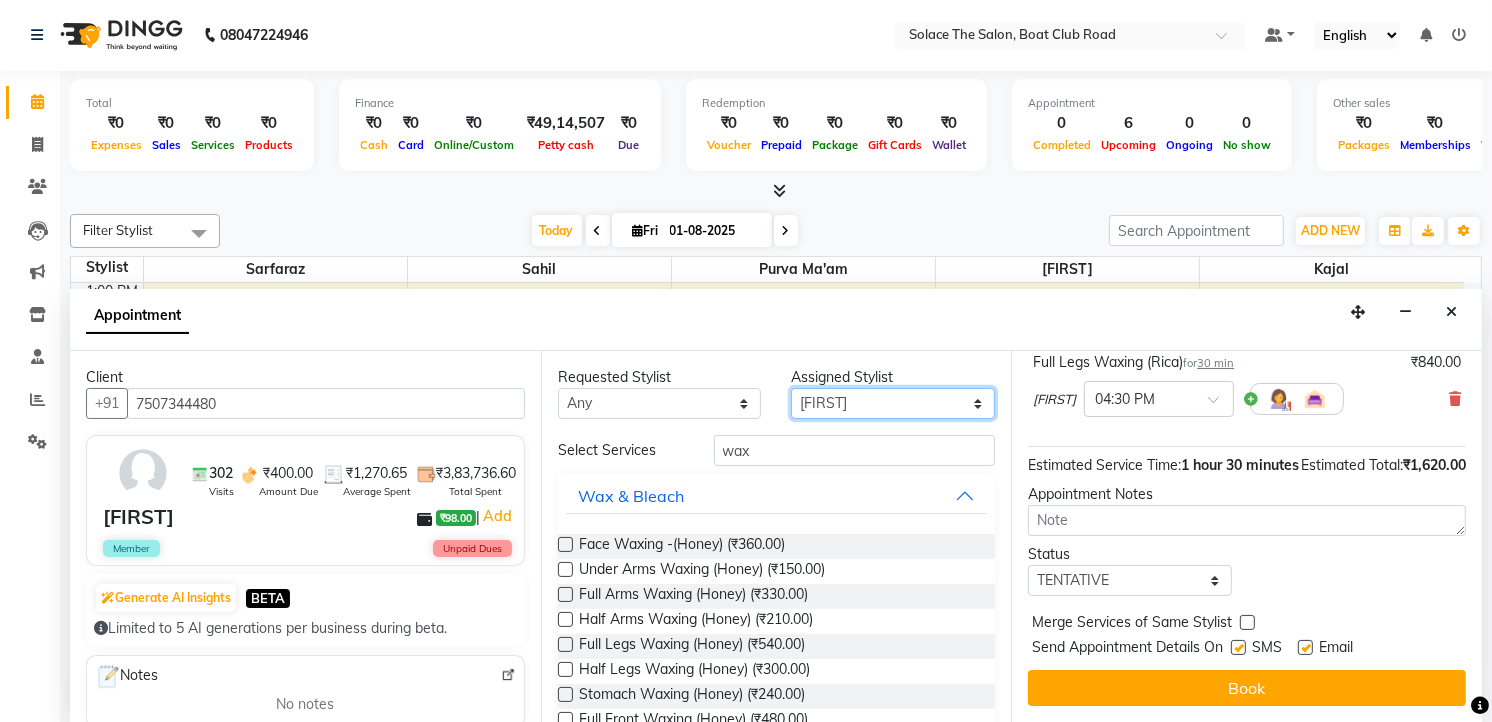 click on "Select [FIRST] [FIRST] [FIRST] [FIRST] Ma'am [FIRST] [FIRST] [FIRST] [FIRST]" at bounding box center (893, 403) 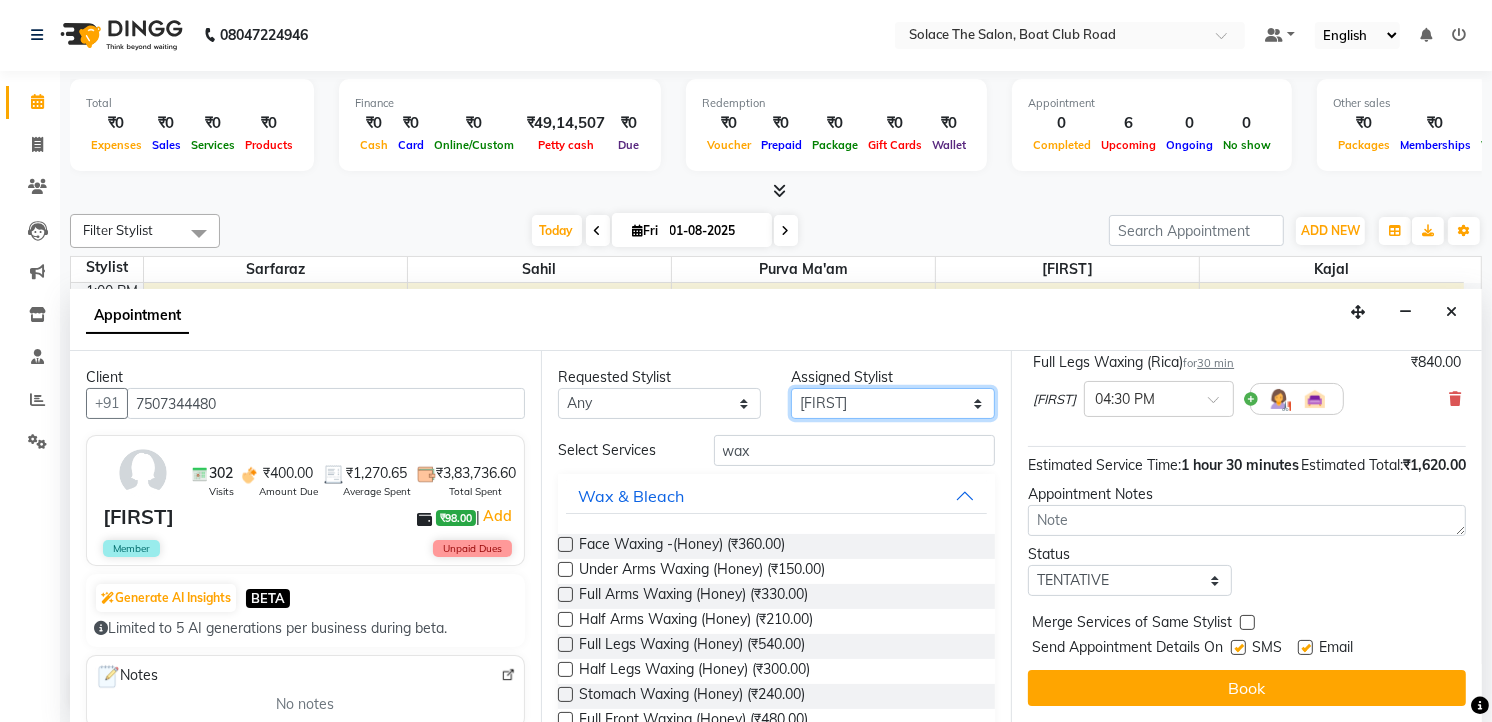 select on "74276" 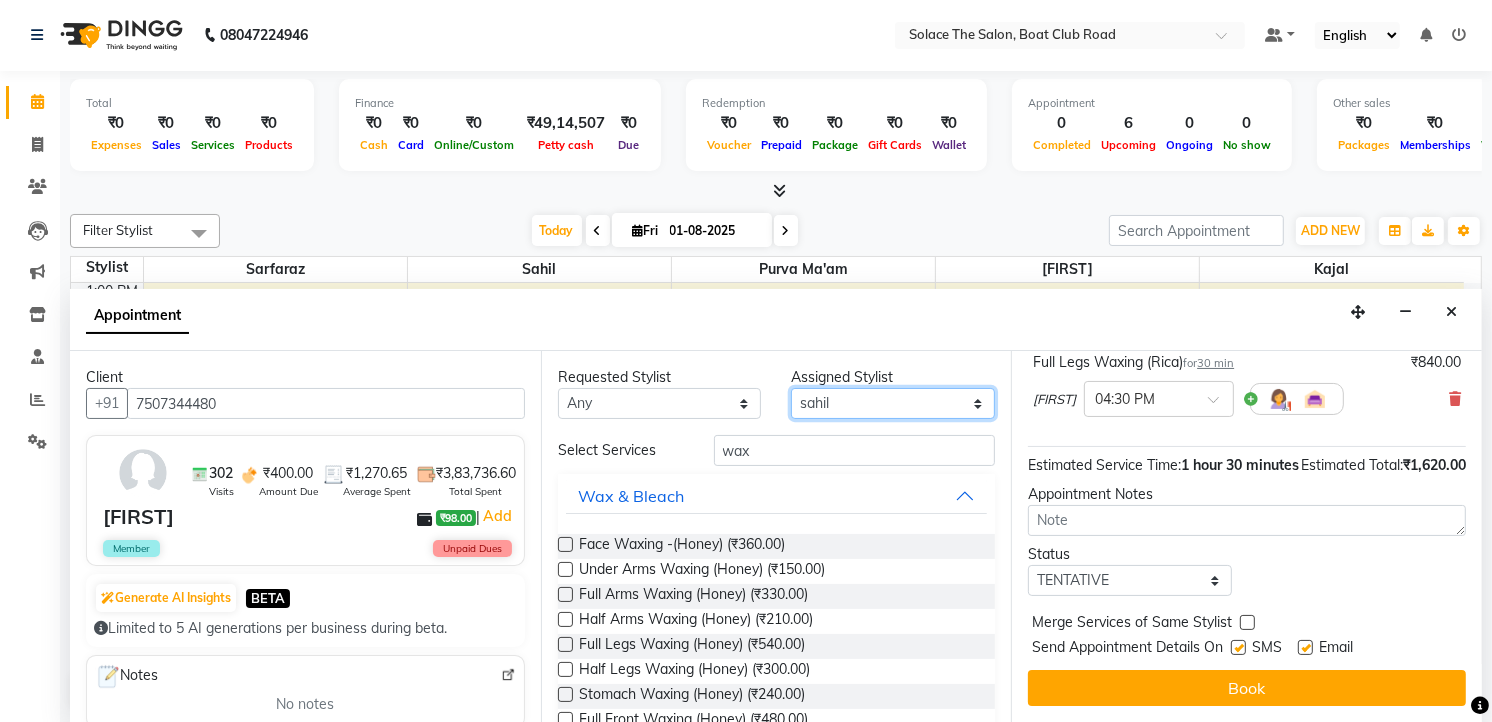 click on "Select [FIRST] [FIRST] [FIRST] [FIRST] Ma'am [FIRST] [FIRST] [FIRST] [FIRST]" at bounding box center [893, 403] 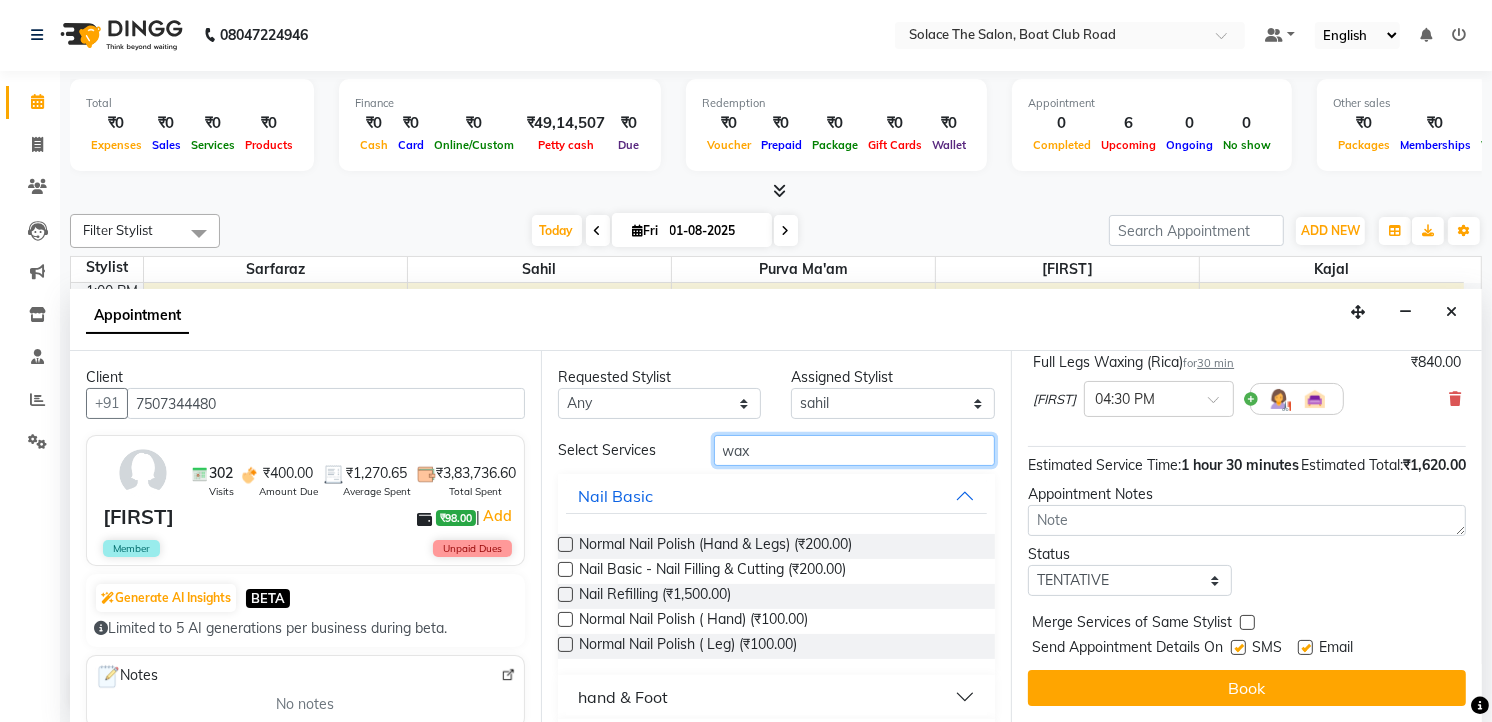 click on "wax" at bounding box center (855, 450) 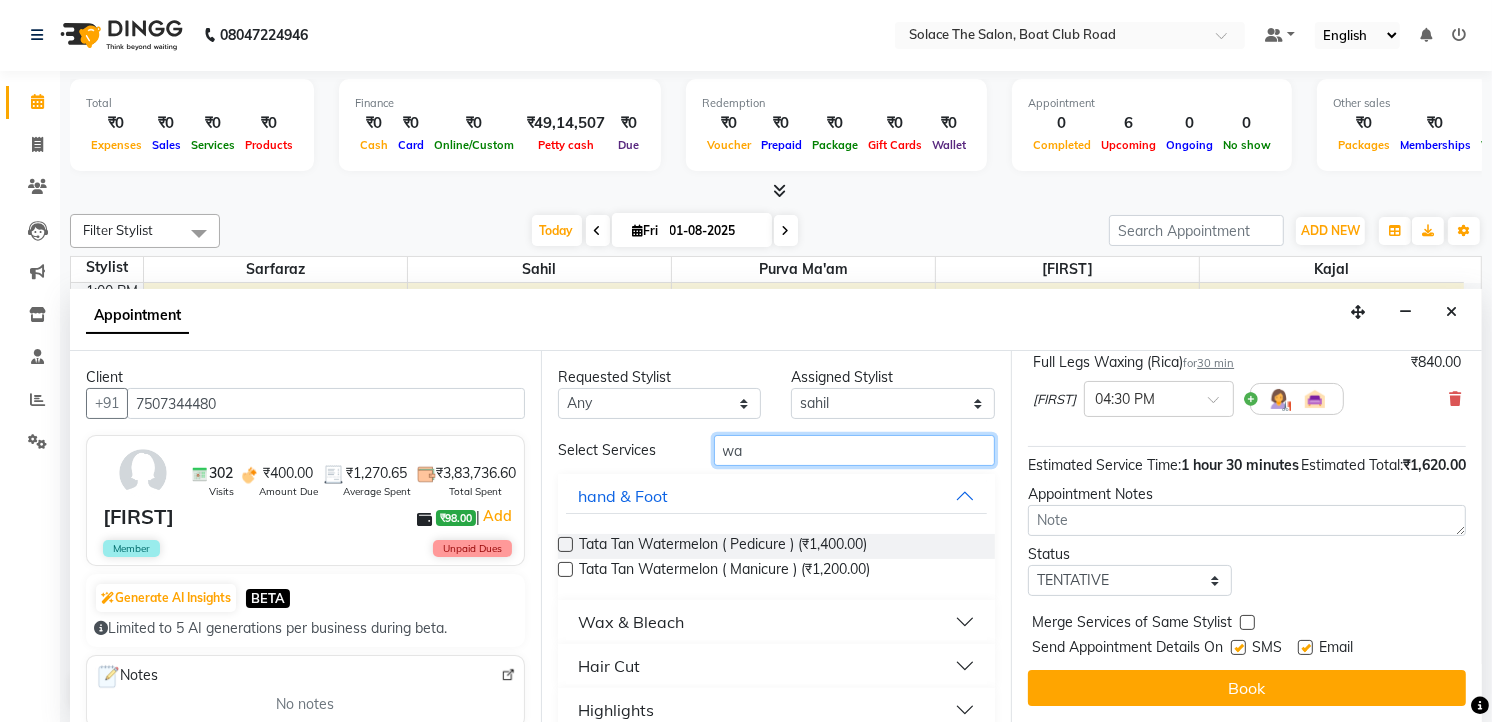type on "w" 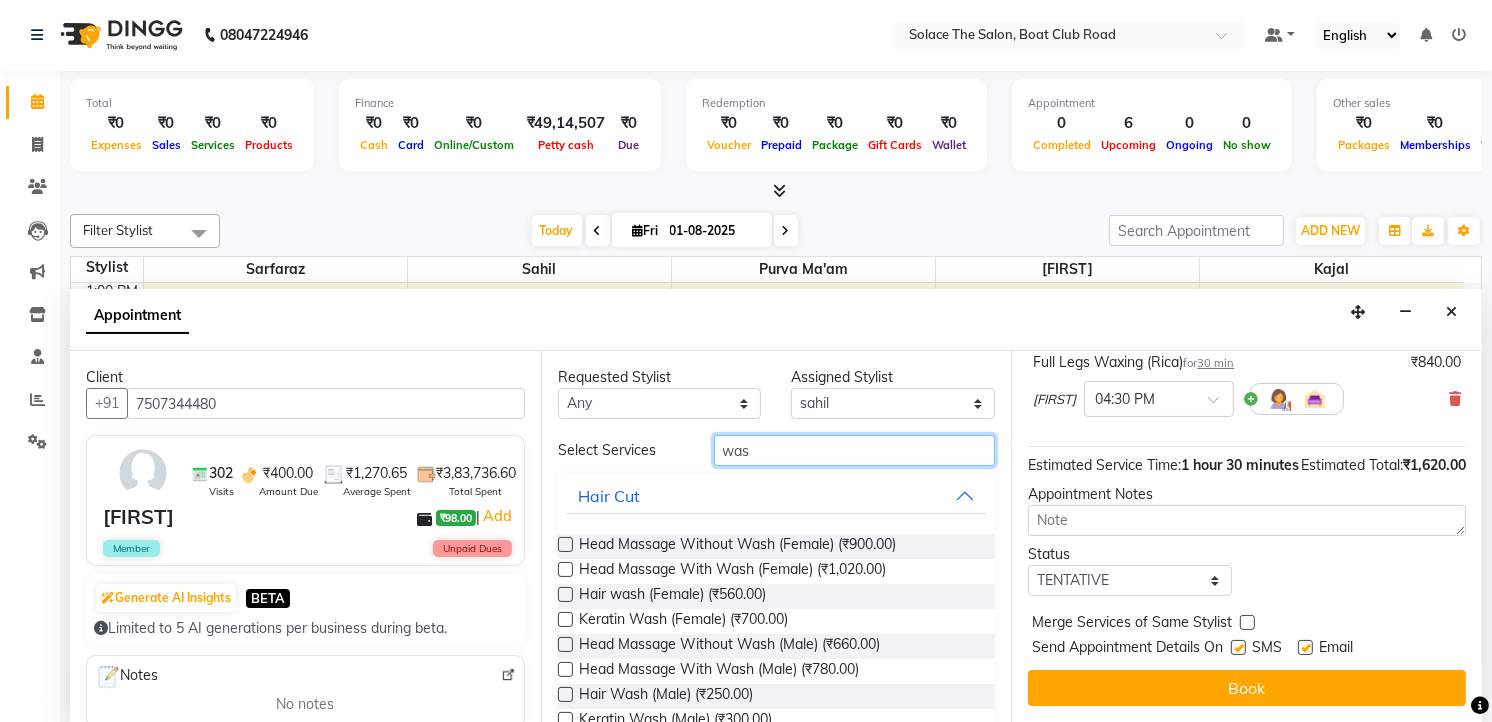 type on "was" 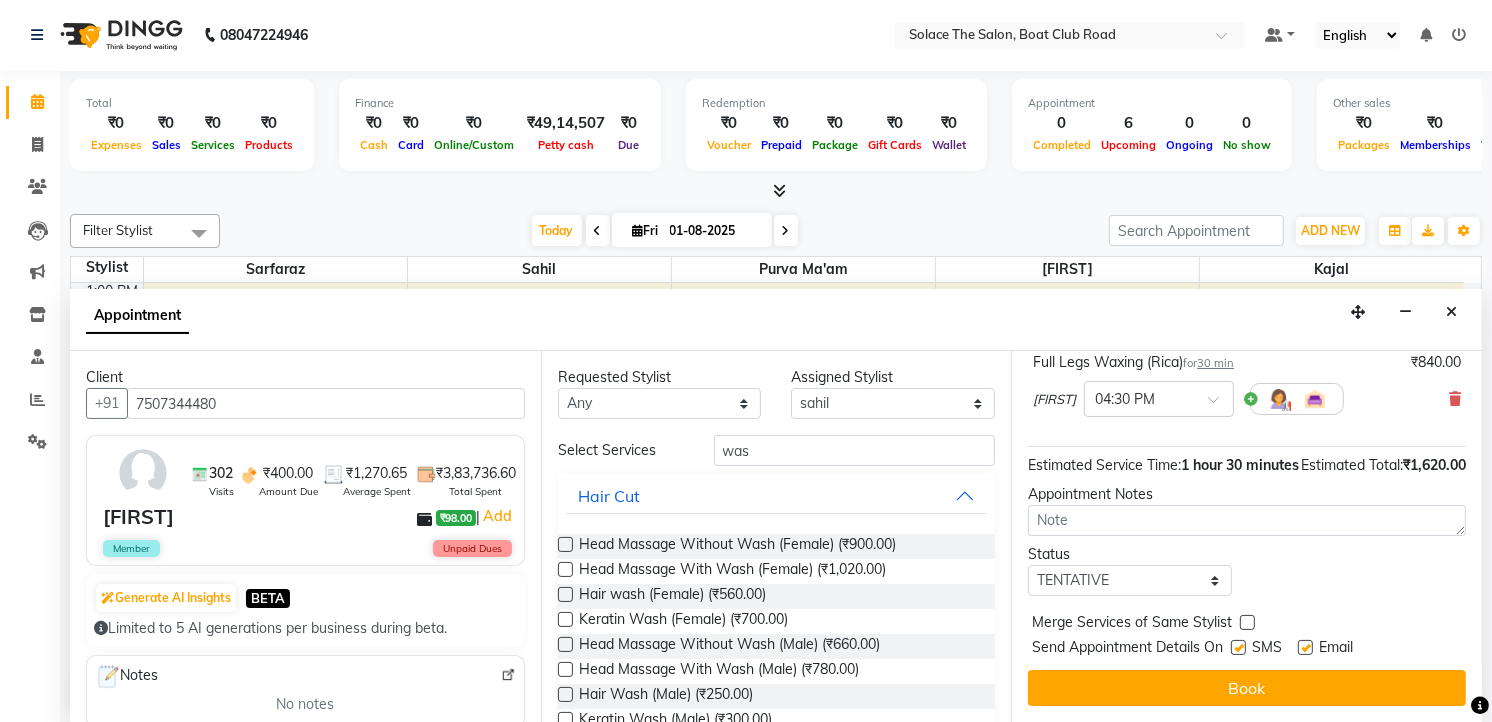 click at bounding box center (565, 619) 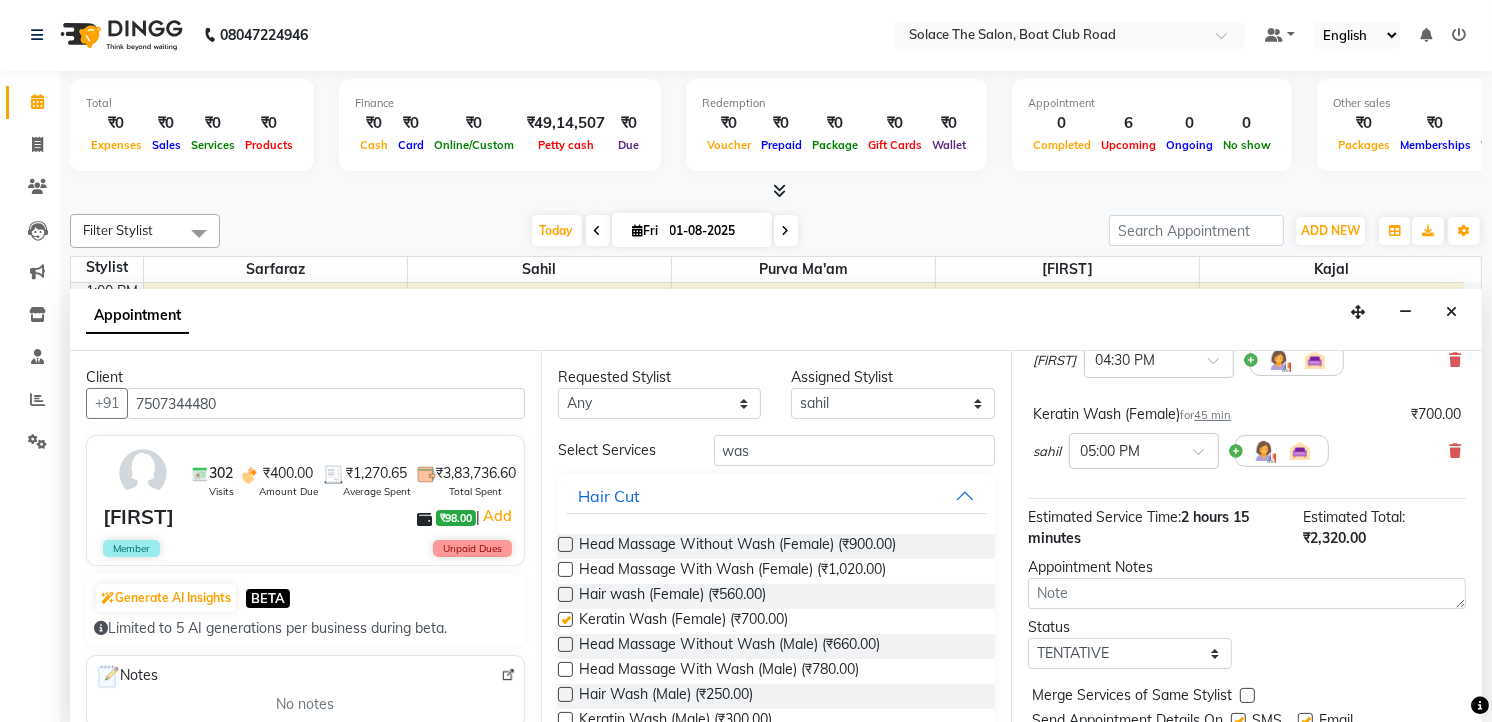 checkbox on "false" 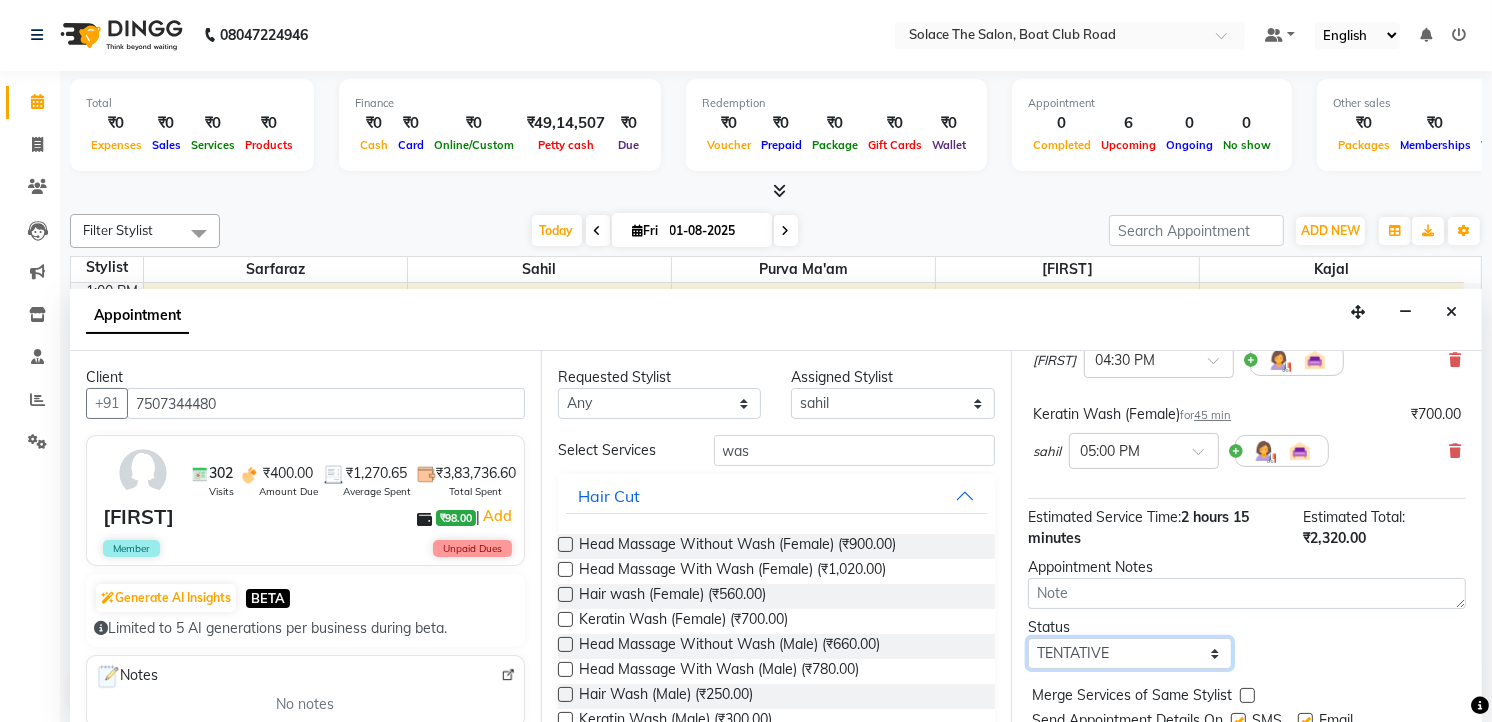 click on "Select TENTATIVE CONFIRM CHECK-IN UPCOMING" at bounding box center [1130, 653] 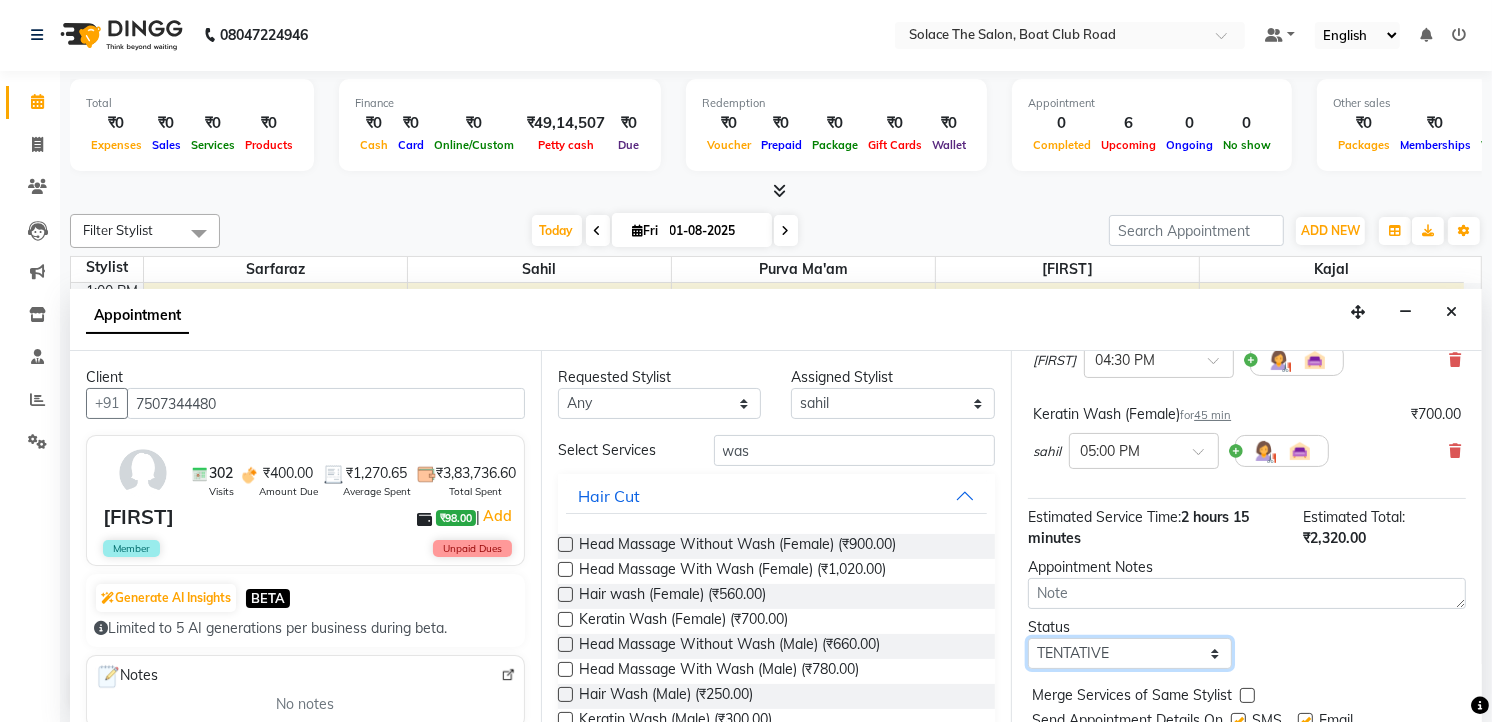 select on "confirm booking" 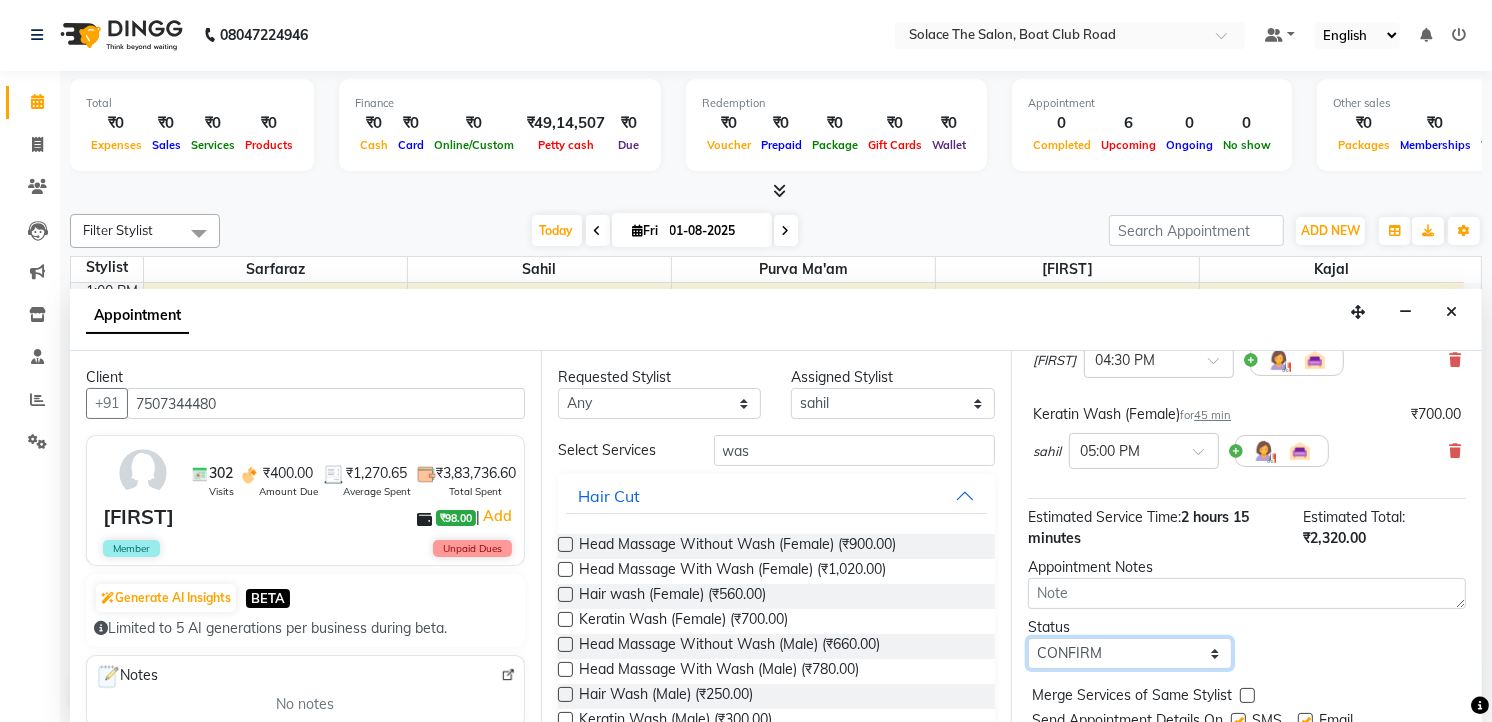 click on "Select TENTATIVE CONFIRM CHECK-IN UPCOMING" at bounding box center (1130, 653) 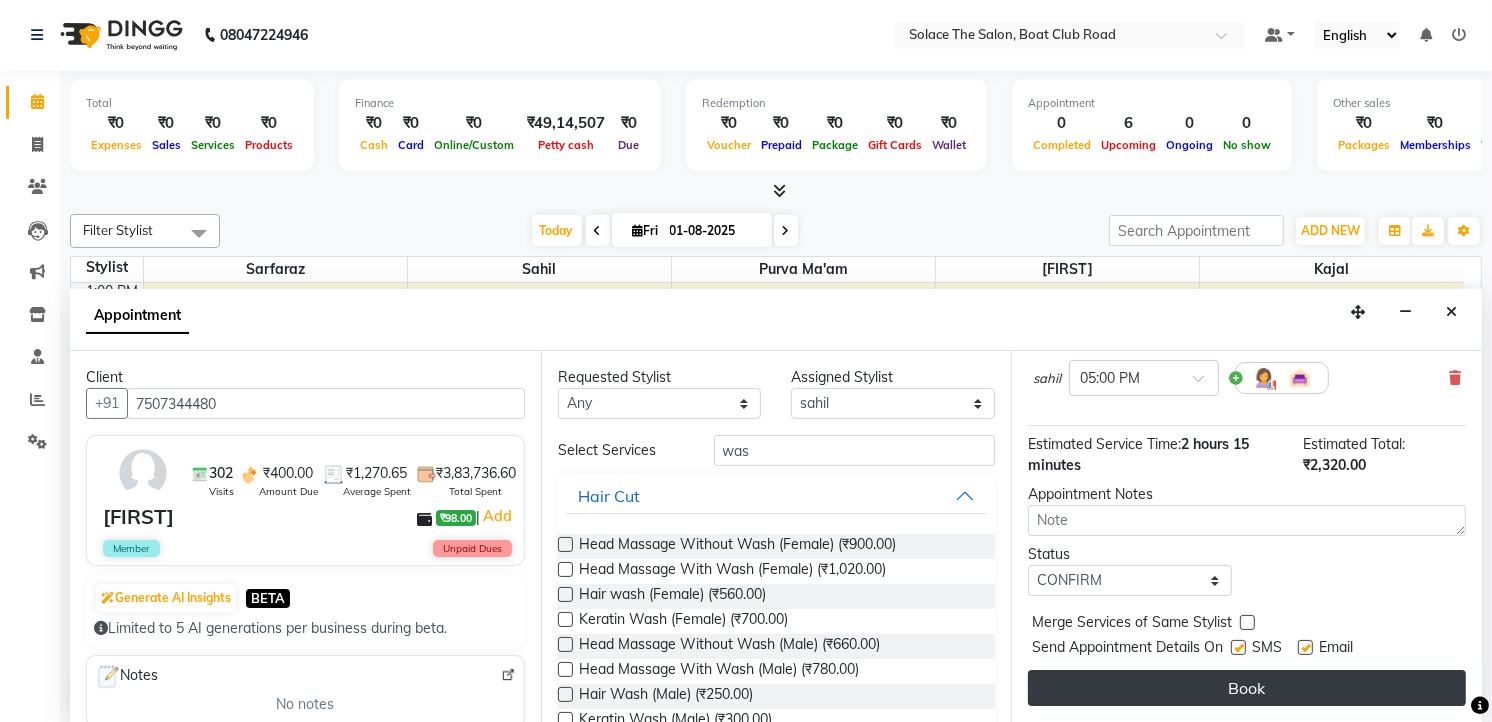 click on "Book" at bounding box center [1247, 688] 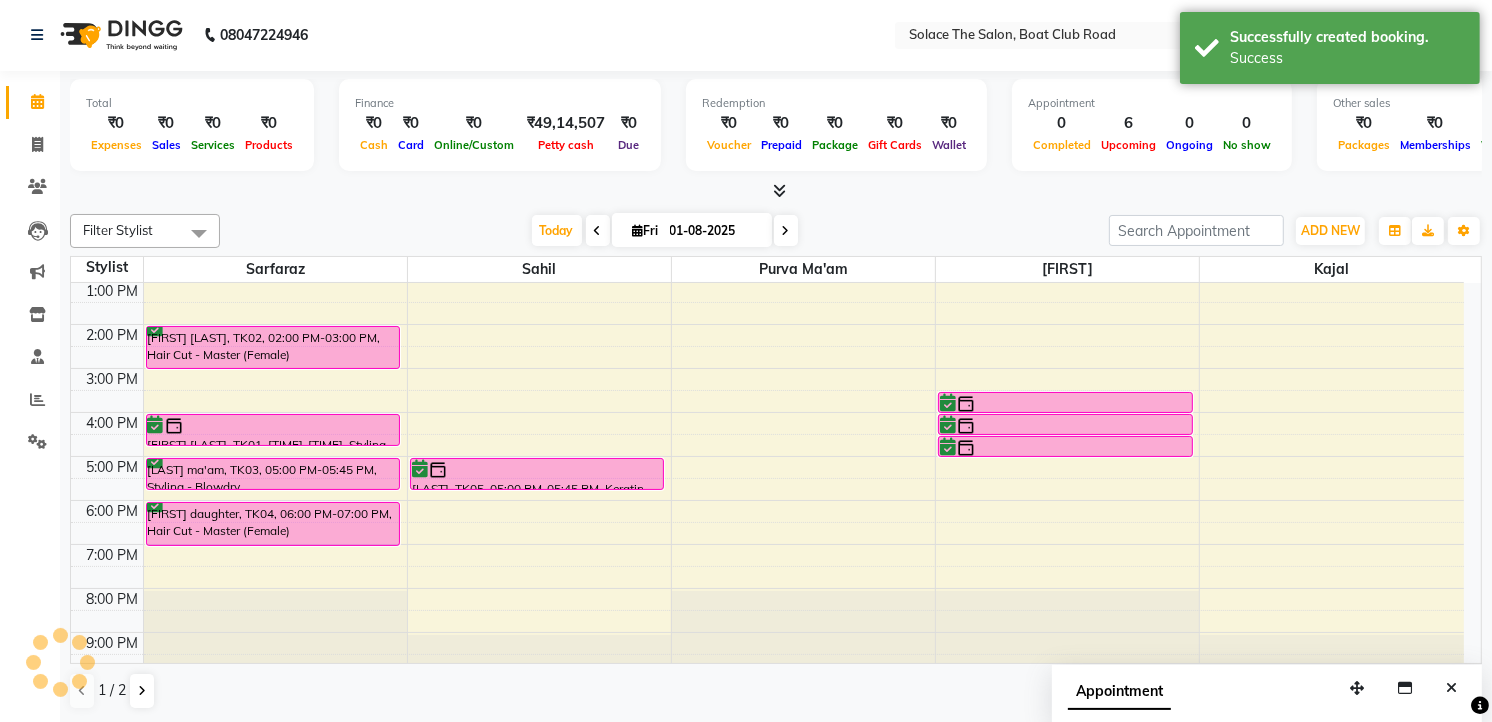 scroll, scrollTop: 0, scrollLeft: 0, axis: both 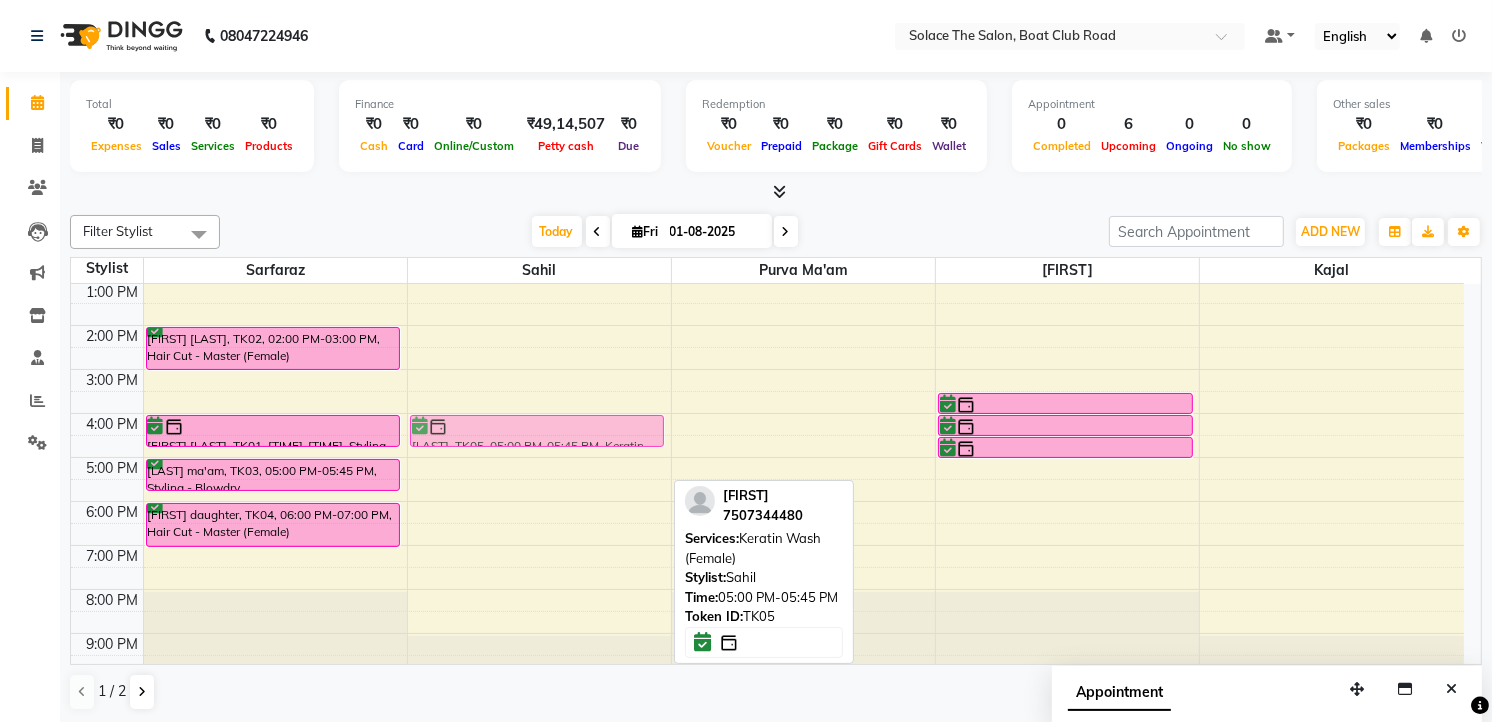 drag, startPoint x: 495, startPoint y: 468, endPoint x: 526, endPoint y: 415, distance: 61.400326 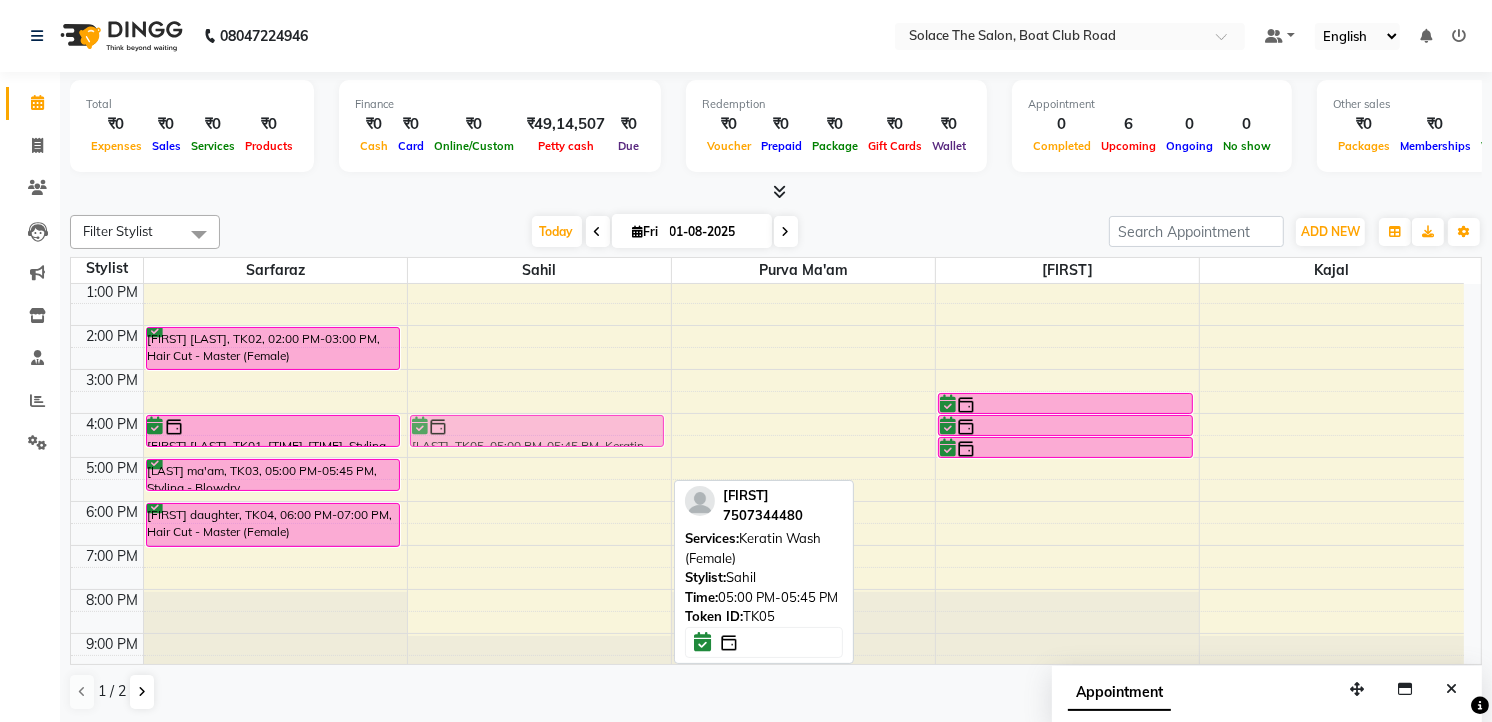 click on "[FIRST] [LAST], TK01, 10:00 AM-11:00 AM, Styling - Ironing [LAST], TK05, 05:00 PM-05:45 PM, Keratin Wash (Female) [LAST], TK05, 05:00 PM-05:45 PM, Keratin Wash (Female)" at bounding box center (539, 369) 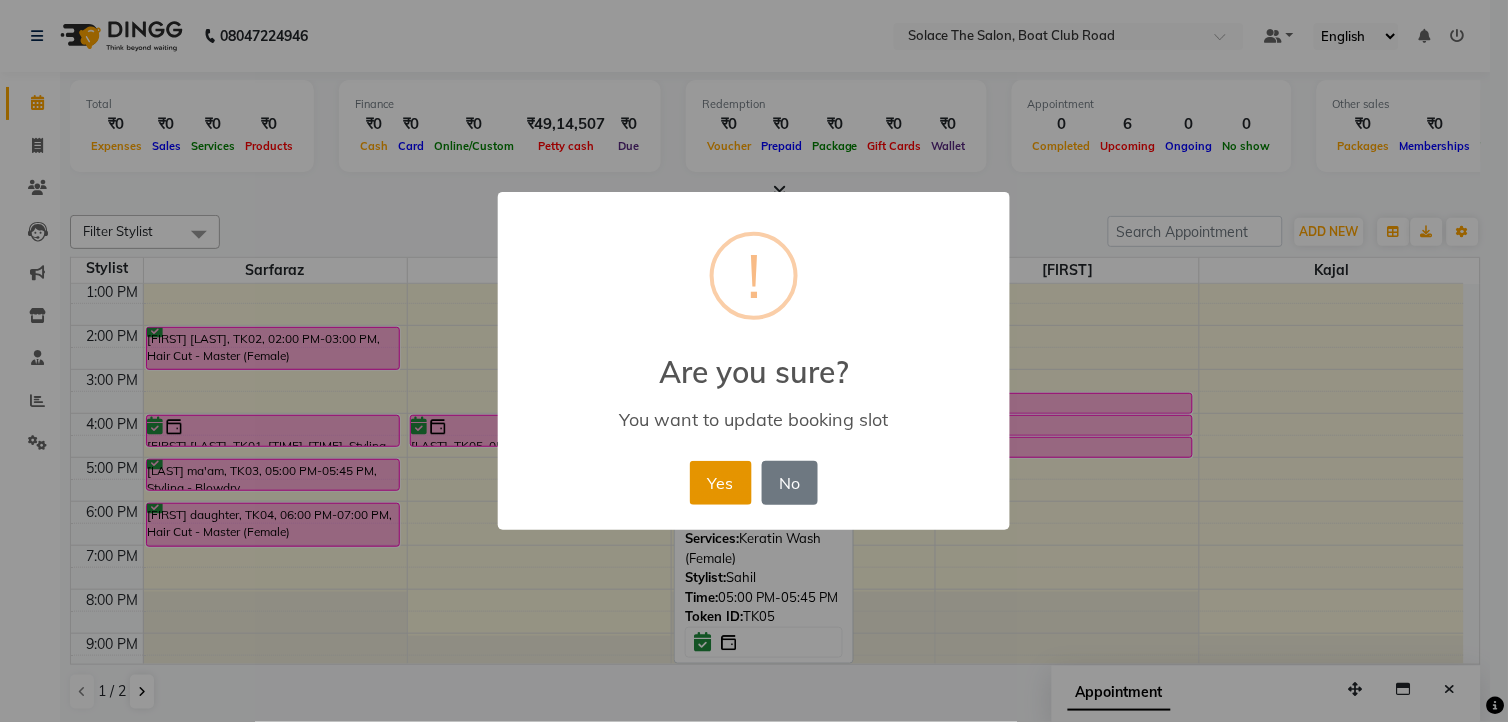 click on "Yes" at bounding box center (720, 483) 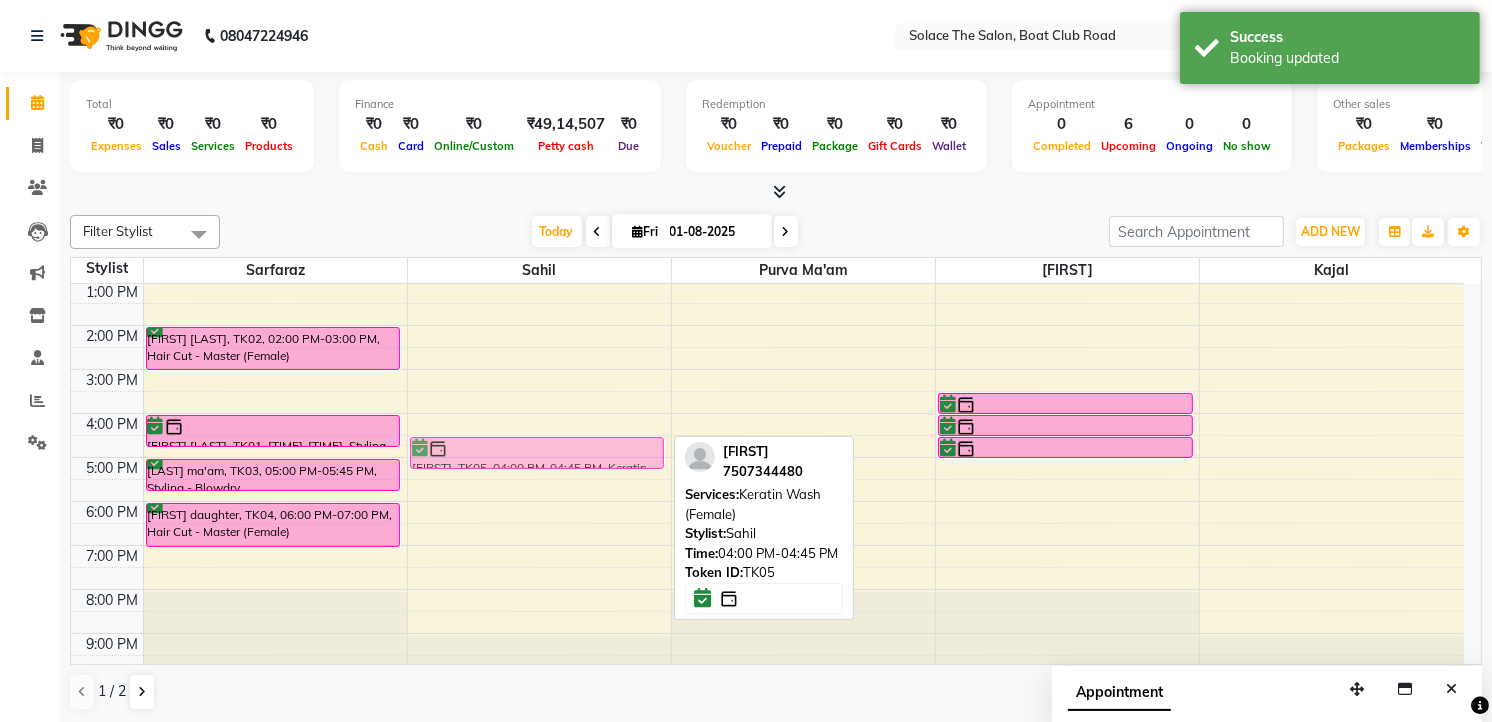 drag, startPoint x: 510, startPoint y: 430, endPoint x: 513, endPoint y: 450, distance: 20.22375 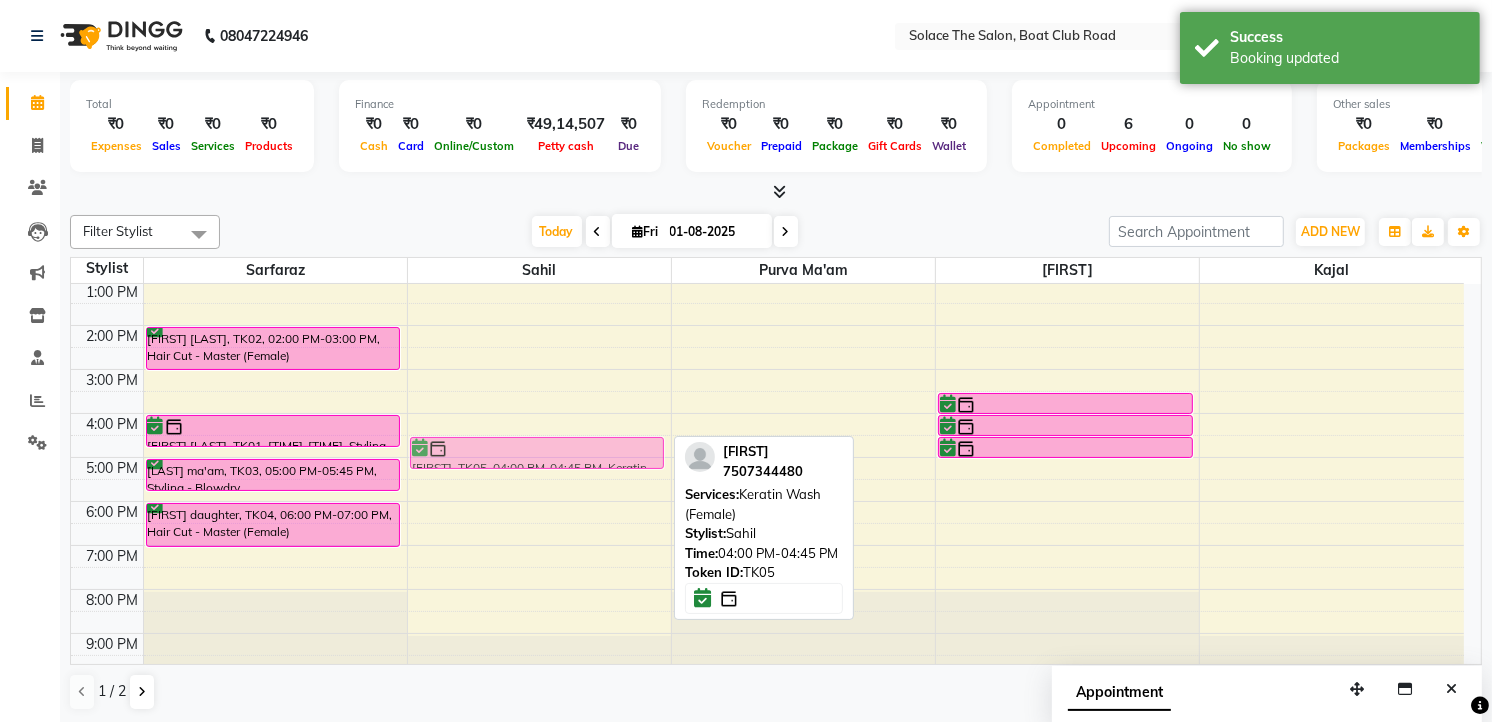 click on "[FIRST] [LAST], TK01, 10:00 AM-11:00 AM, Styling - Ironing [LAST], TK05, 04:00 PM-04:45 PM, Keratin Wash (Female) [LAST], TK05, 04:00 PM-04:45 PM, Keratin Wash (Female)" at bounding box center [539, 369] 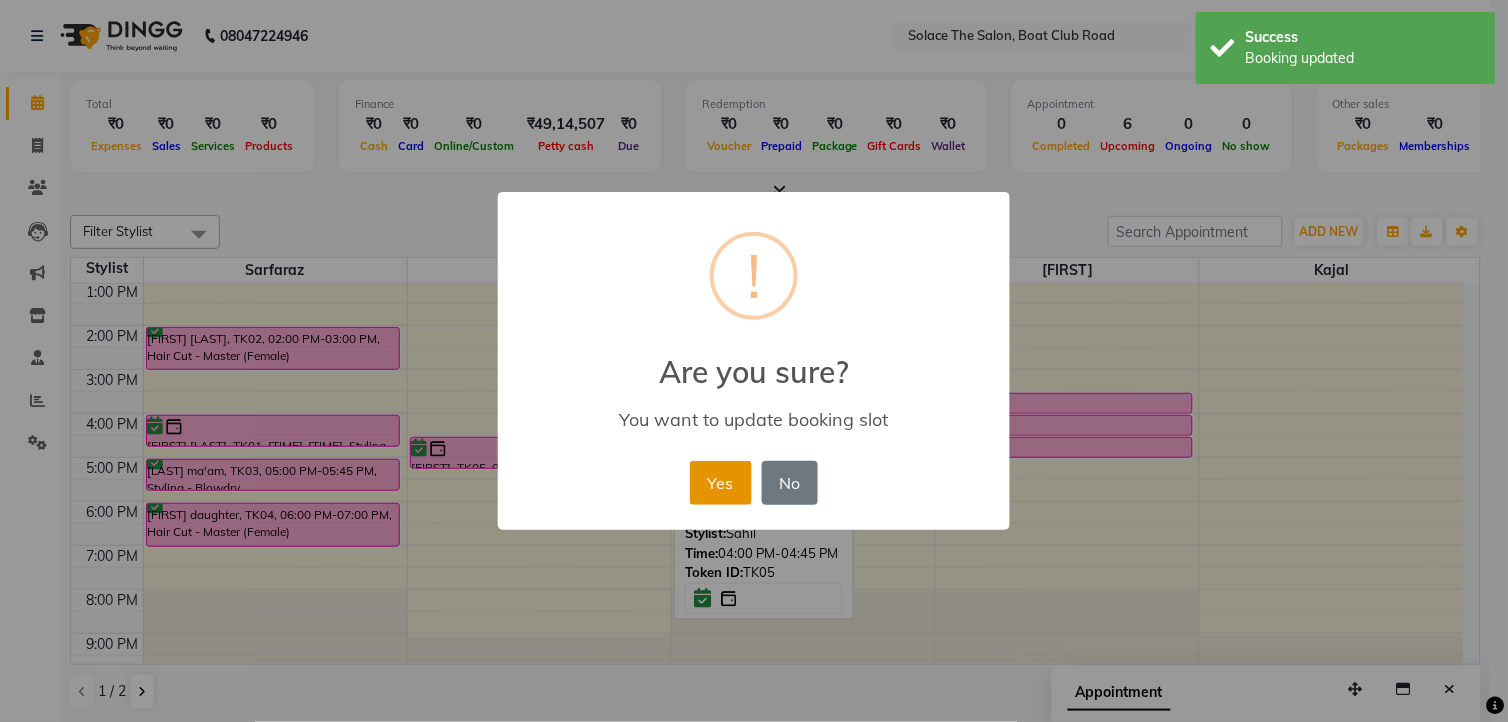 click on "Yes" at bounding box center [720, 483] 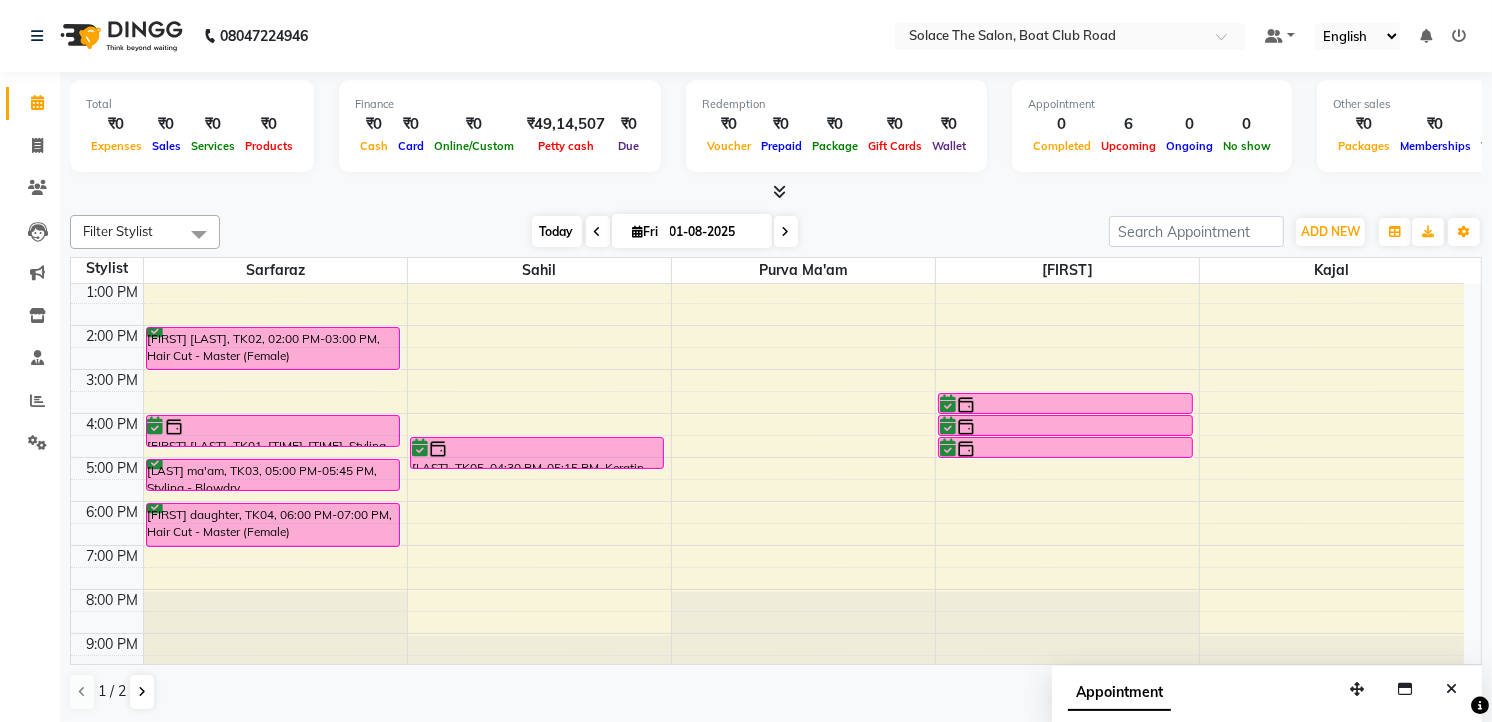 click on "Today" at bounding box center (557, 231) 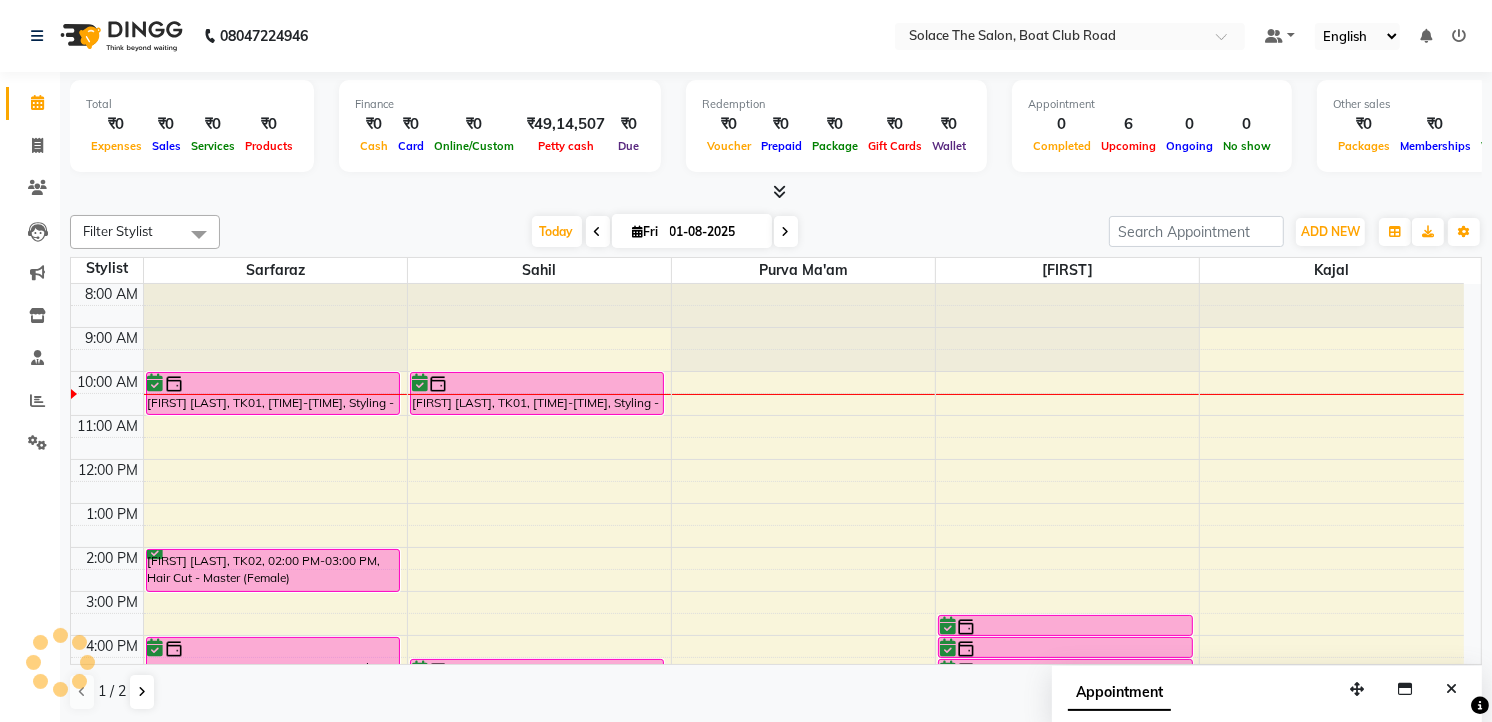 scroll, scrollTop: 88, scrollLeft: 0, axis: vertical 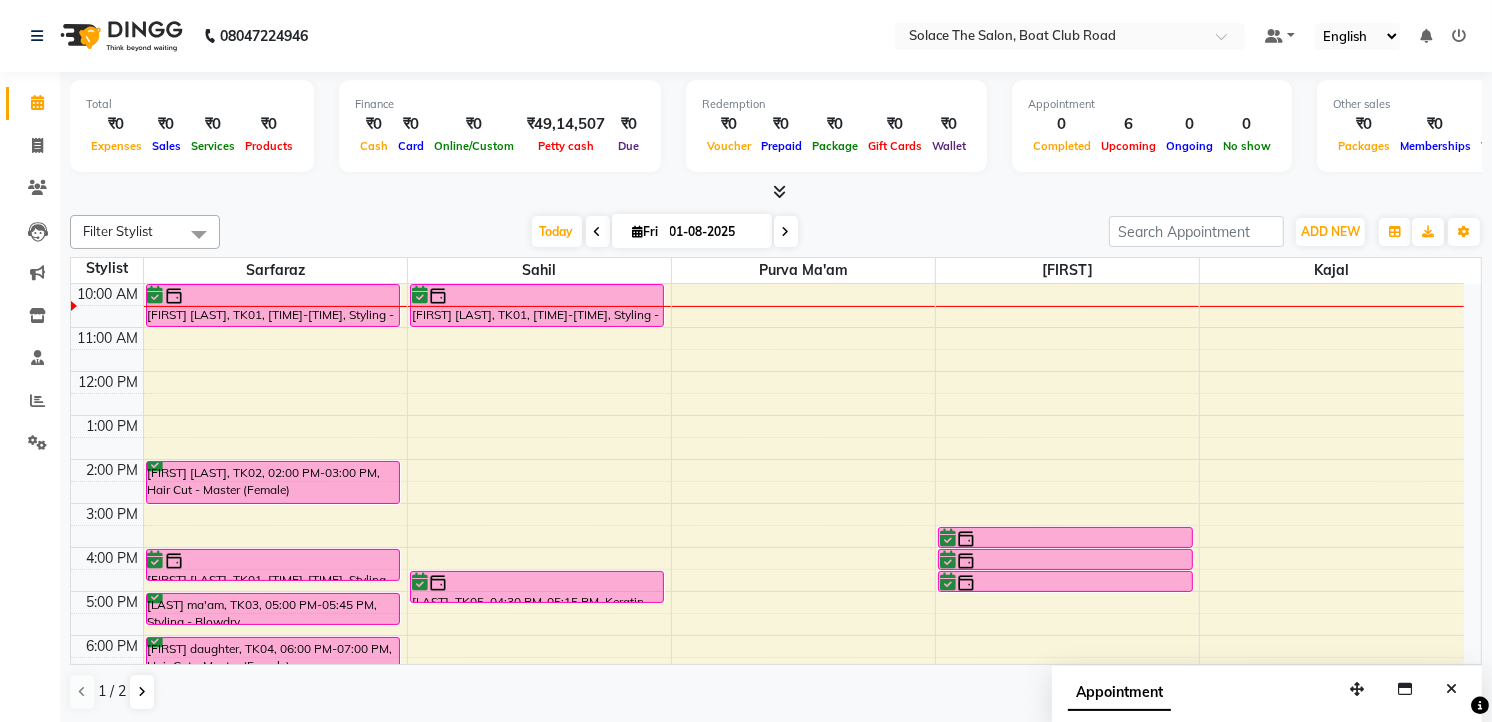 click at bounding box center (786, 232) 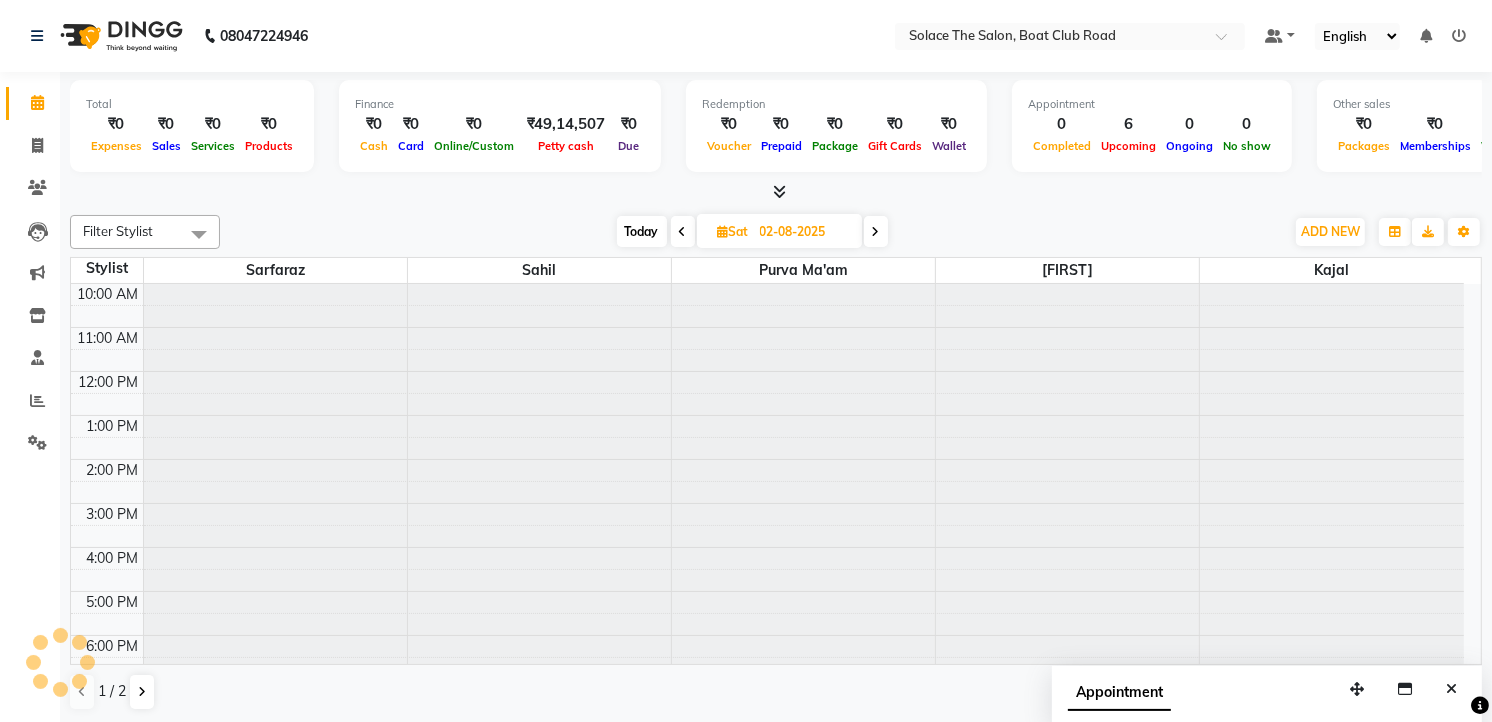 scroll, scrollTop: 88, scrollLeft: 0, axis: vertical 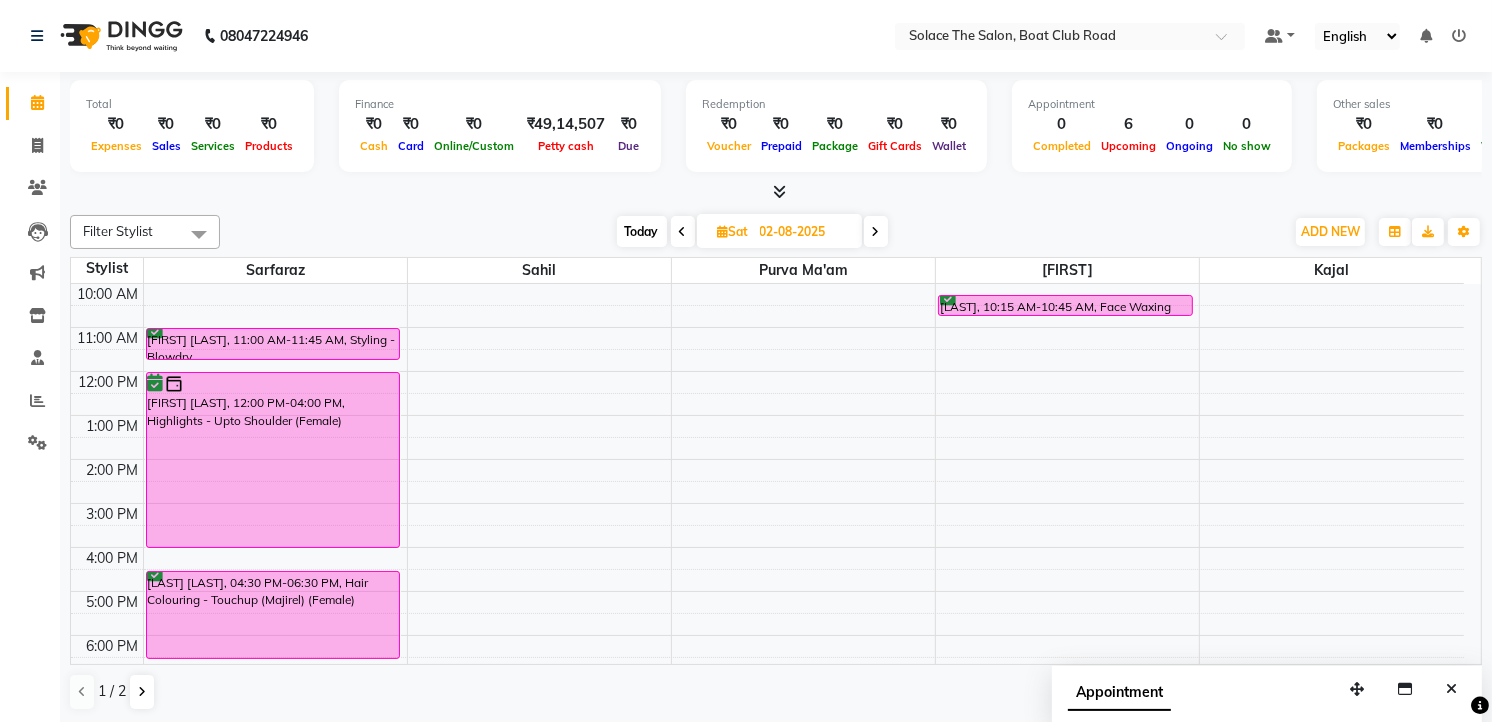click on "Today" at bounding box center (642, 231) 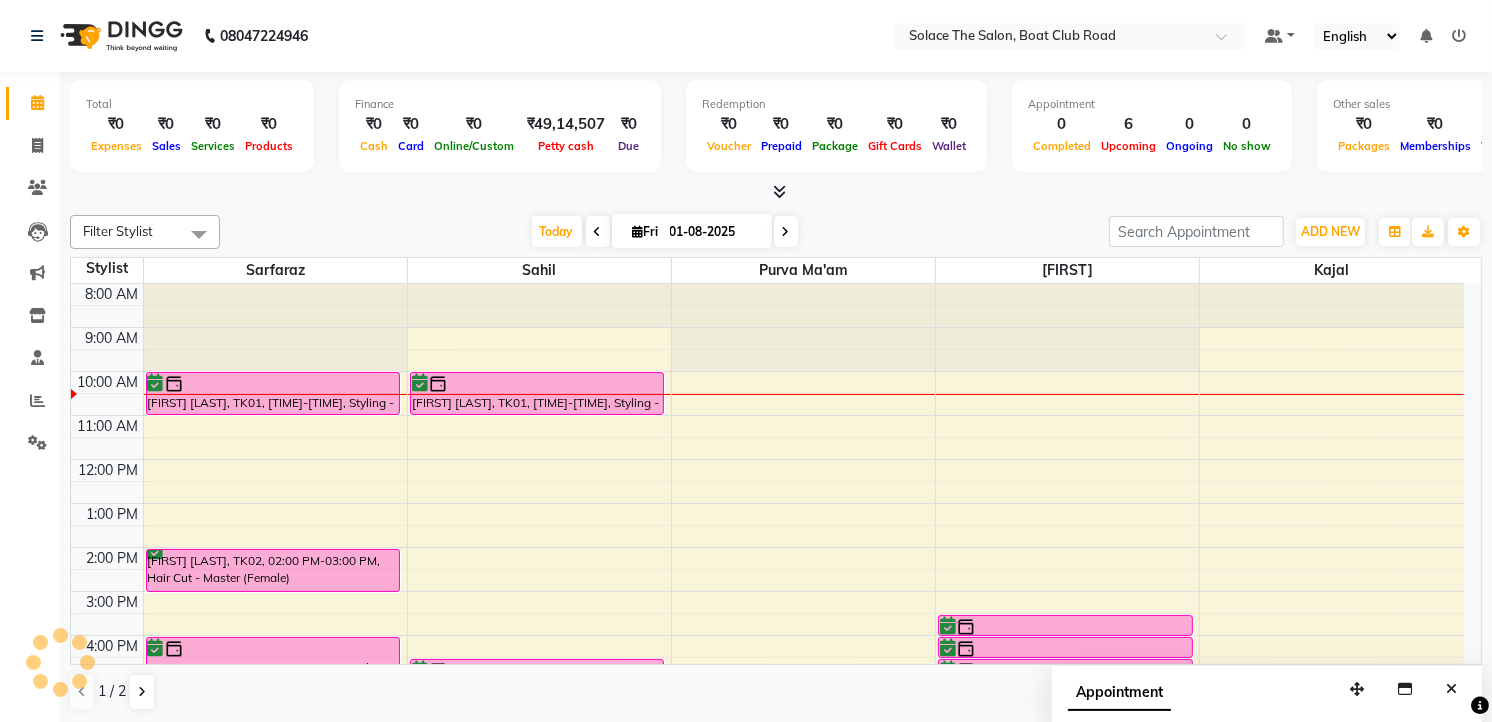 scroll, scrollTop: 88, scrollLeft: 0, axis: vertical 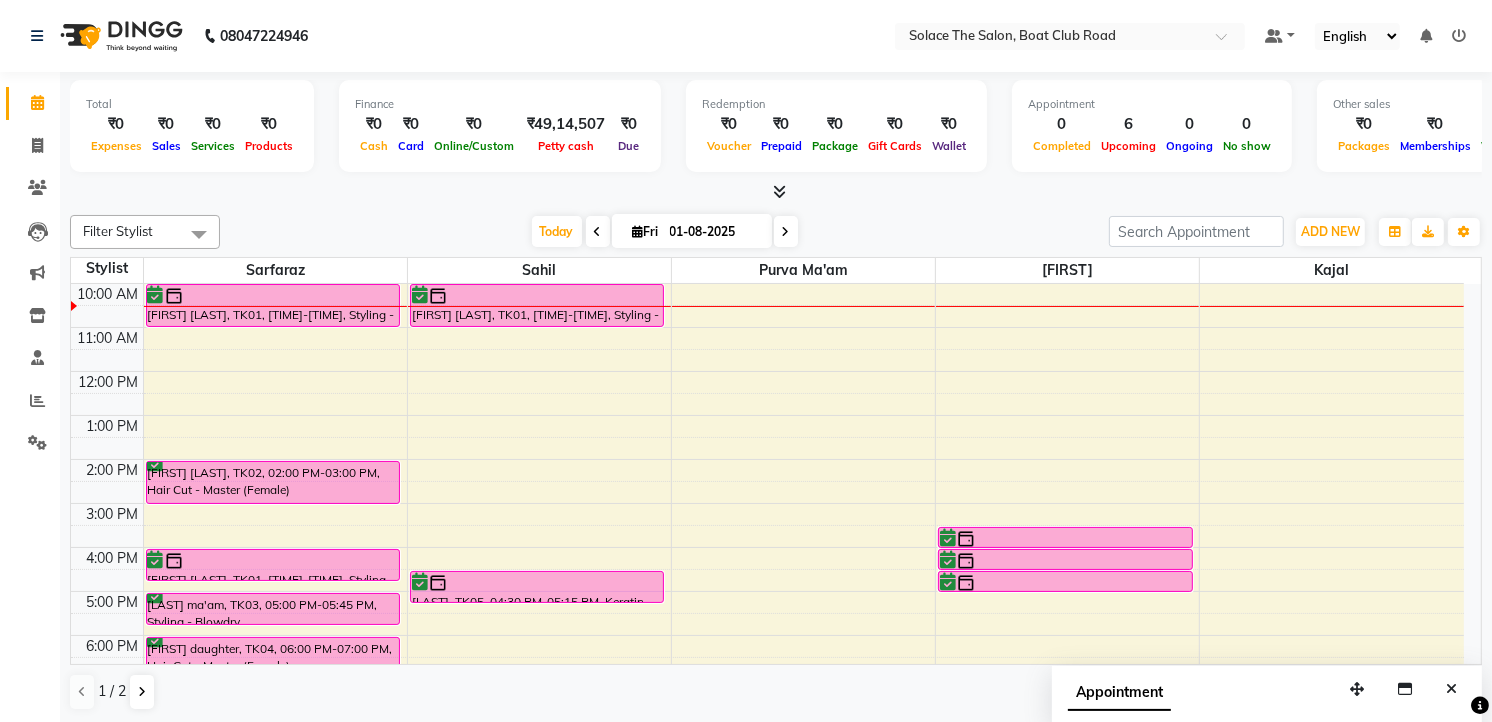 click at bounding box center [598, 232] 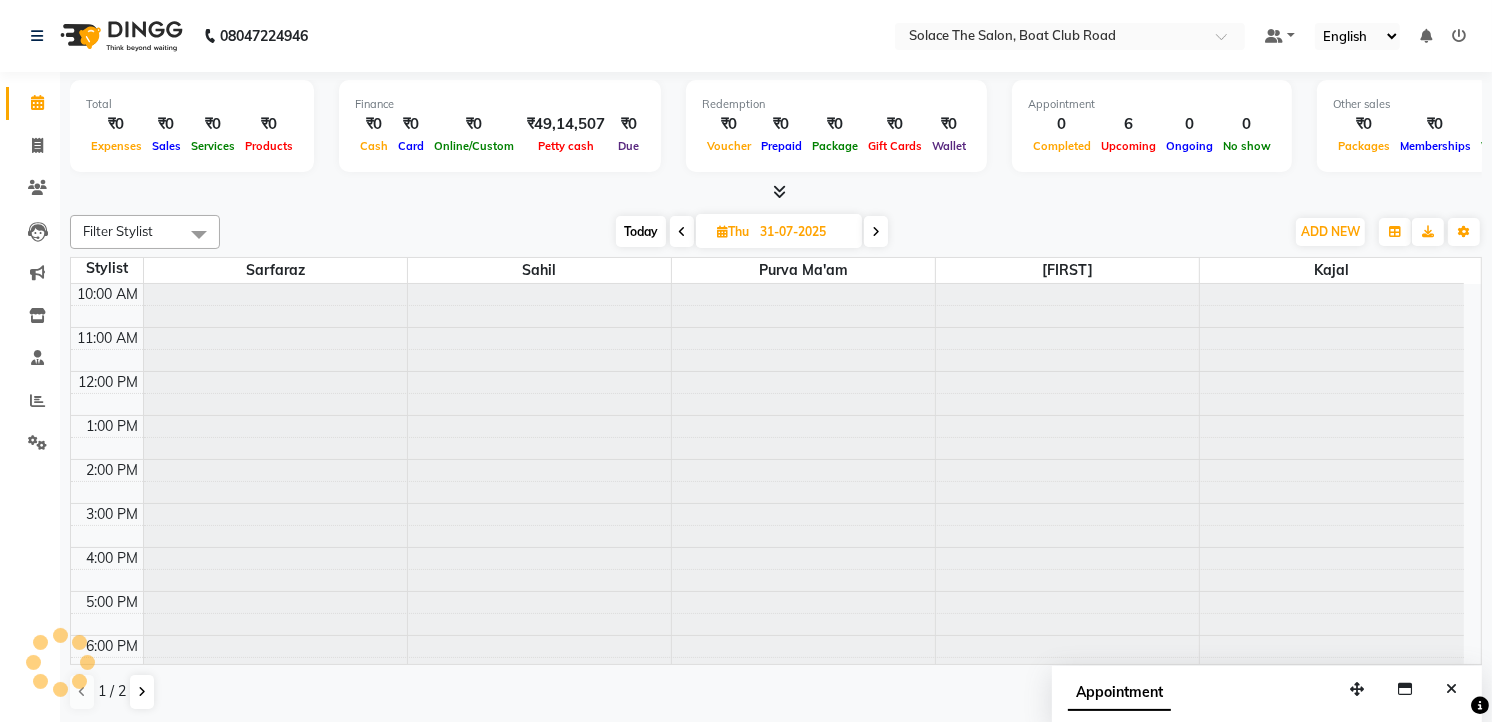 scroll, scrollTop: 88, scrollLeft: 0, axis: vertical 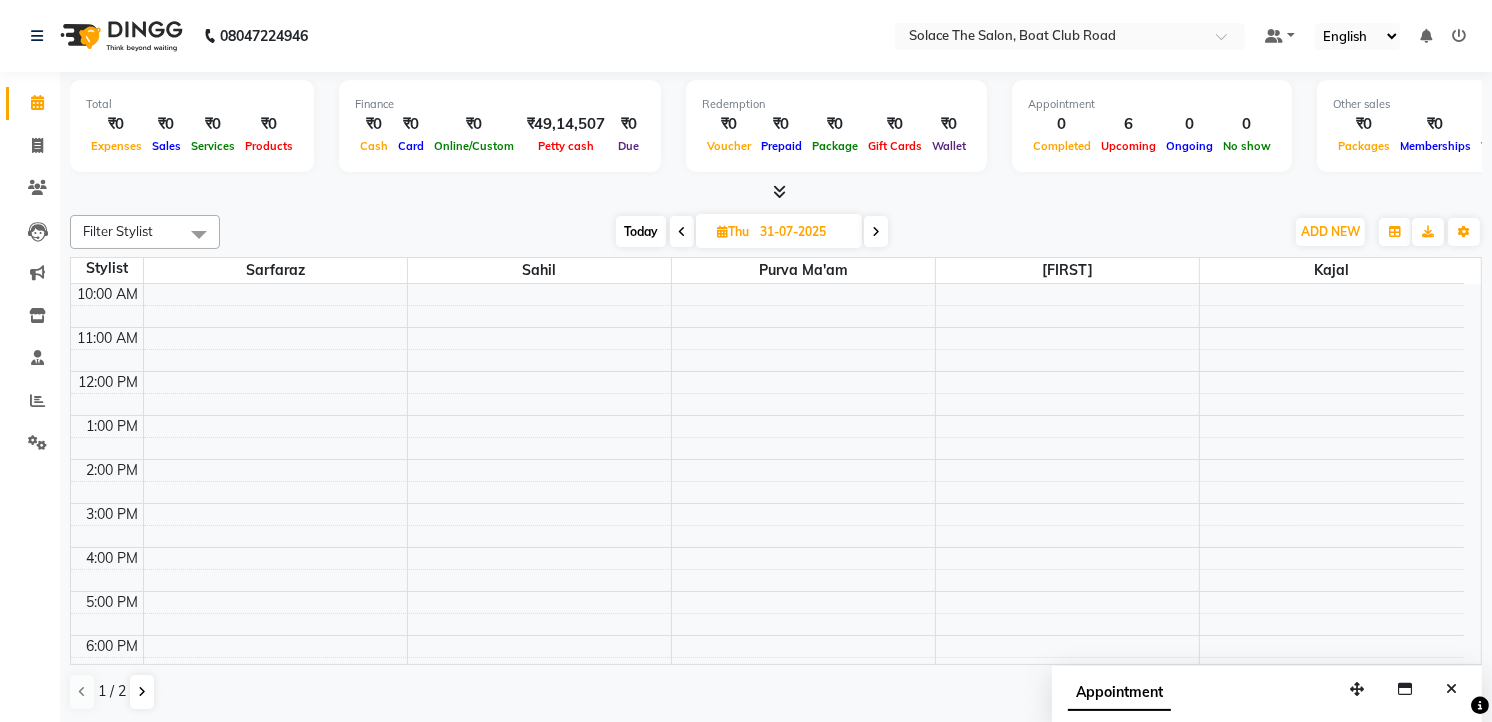 click at bounding box center [876, 232] 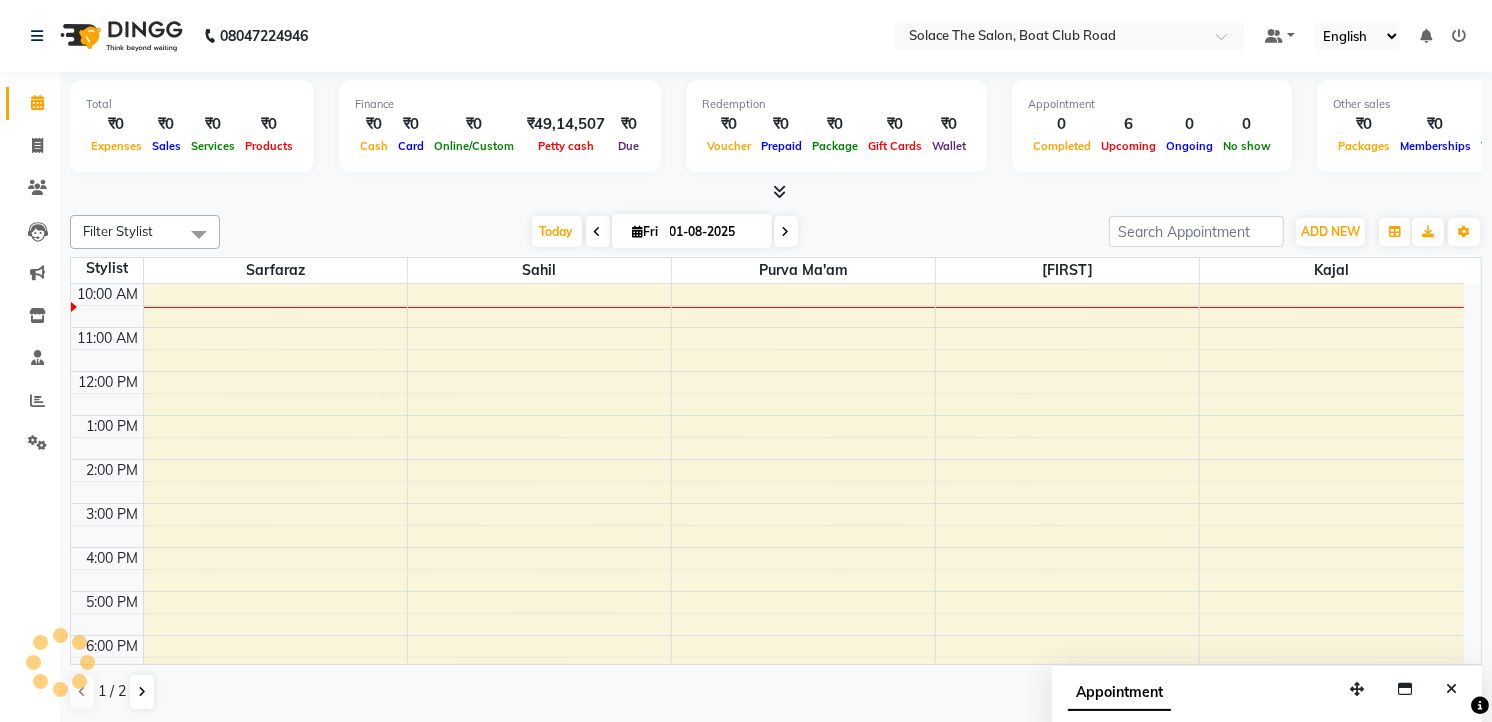 scroll, scrollTop: 88, scrollLeft: 0, axis: vertical 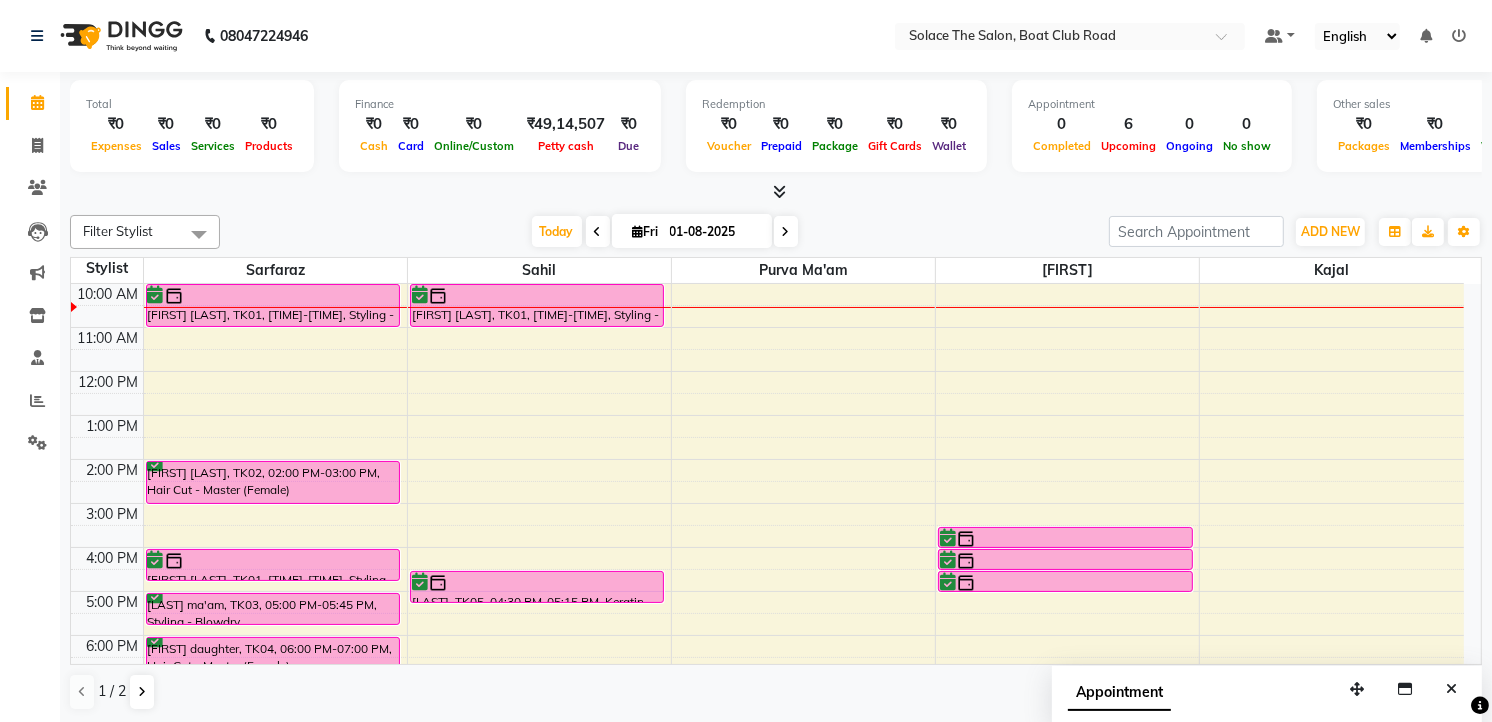 click at bounding box center [786, 232] 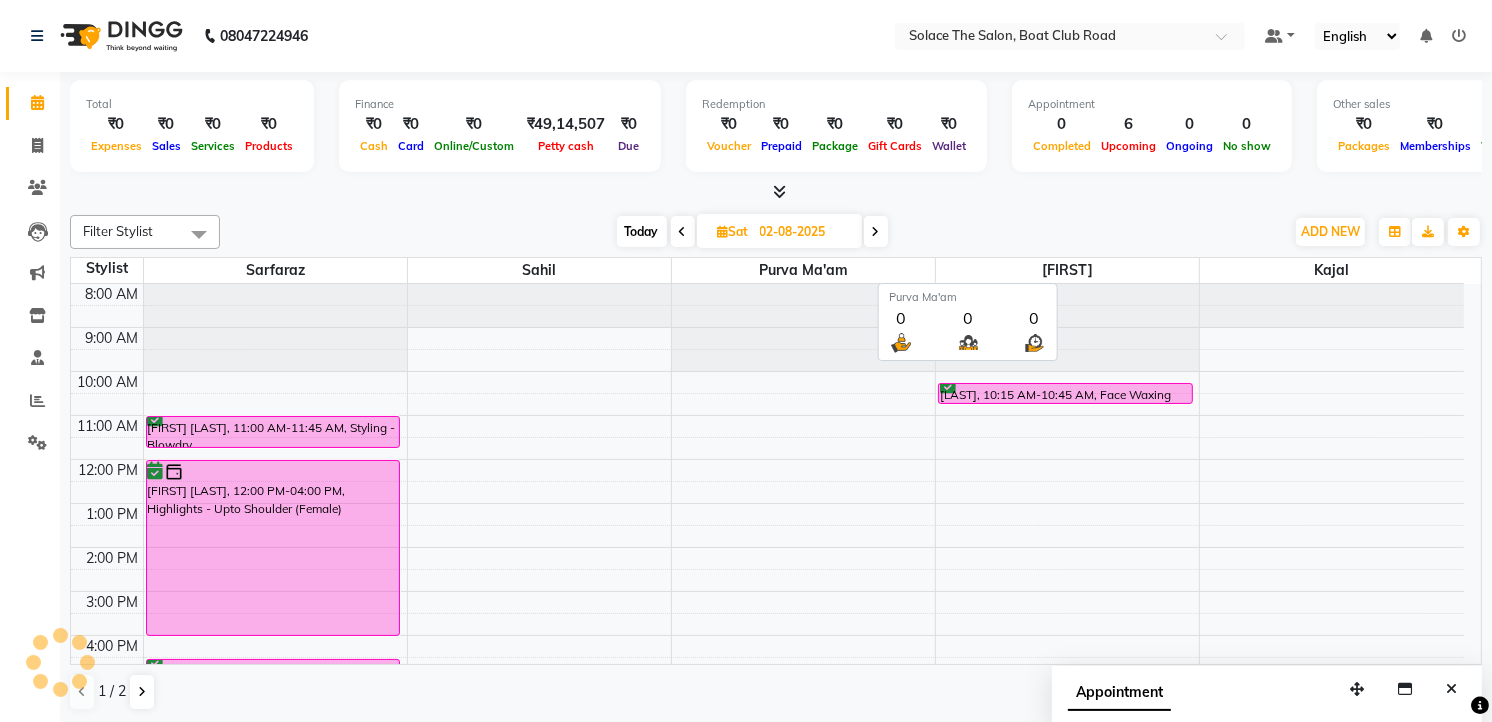scroll, scrollTop: 88, scrollLeft: 0, axis: vertical 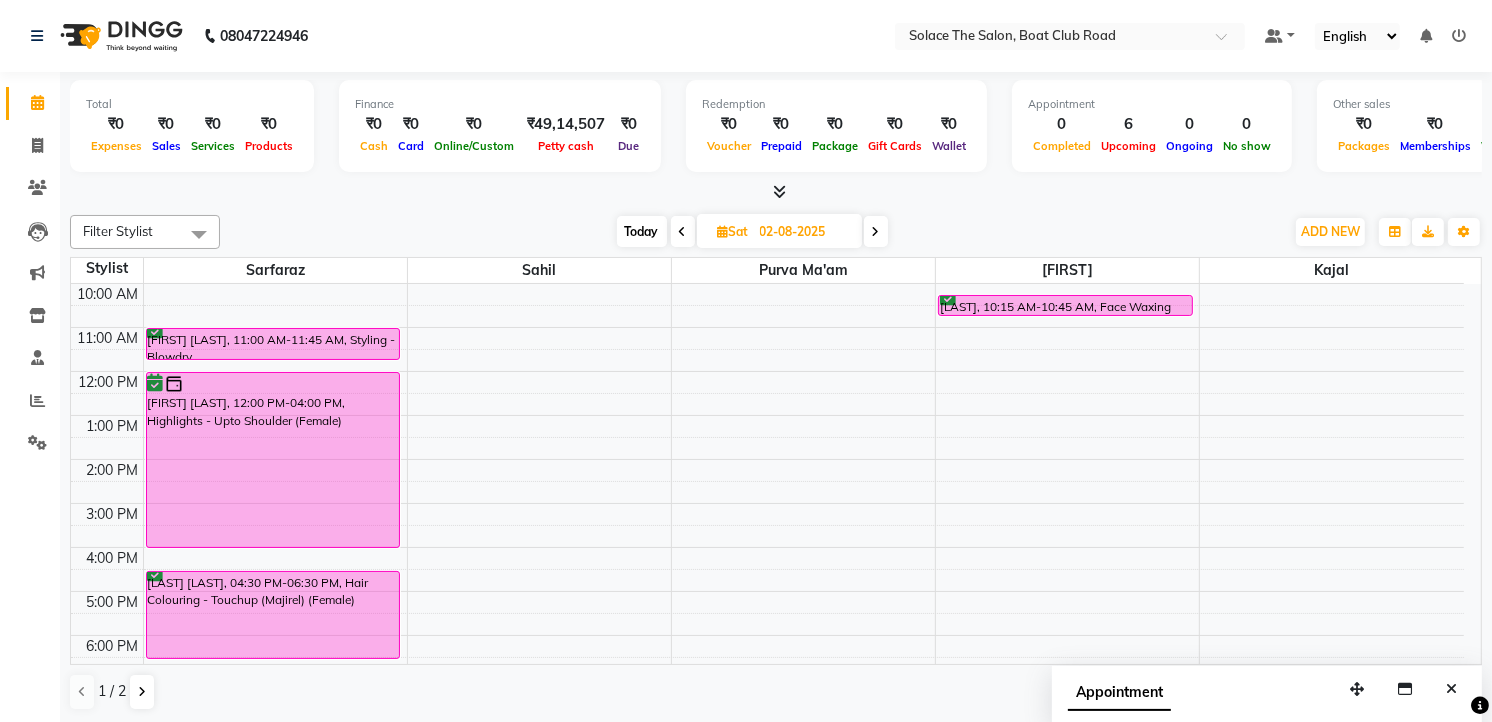 click at bounding box center [876, 232] 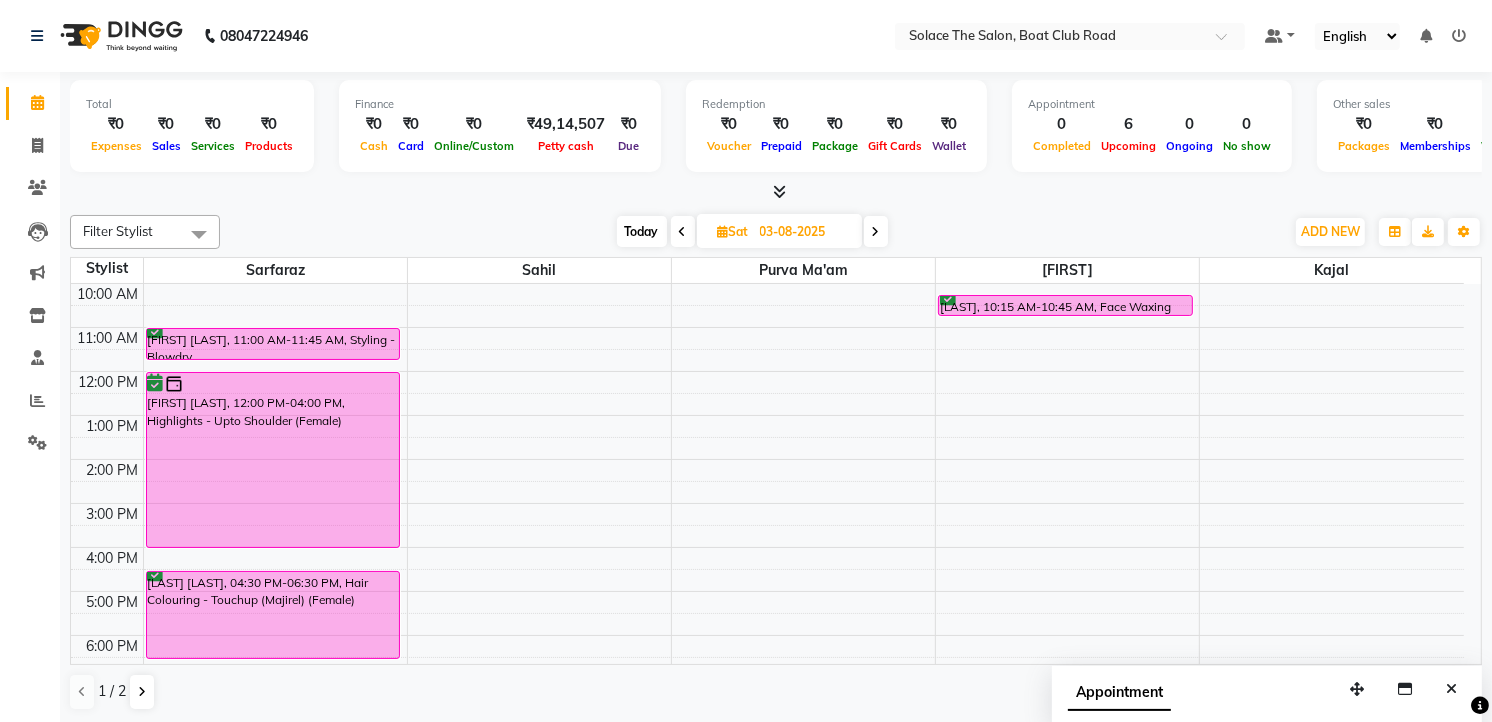 scroll, scrollTop: 88, scrollLeft: 0, axis: vertical 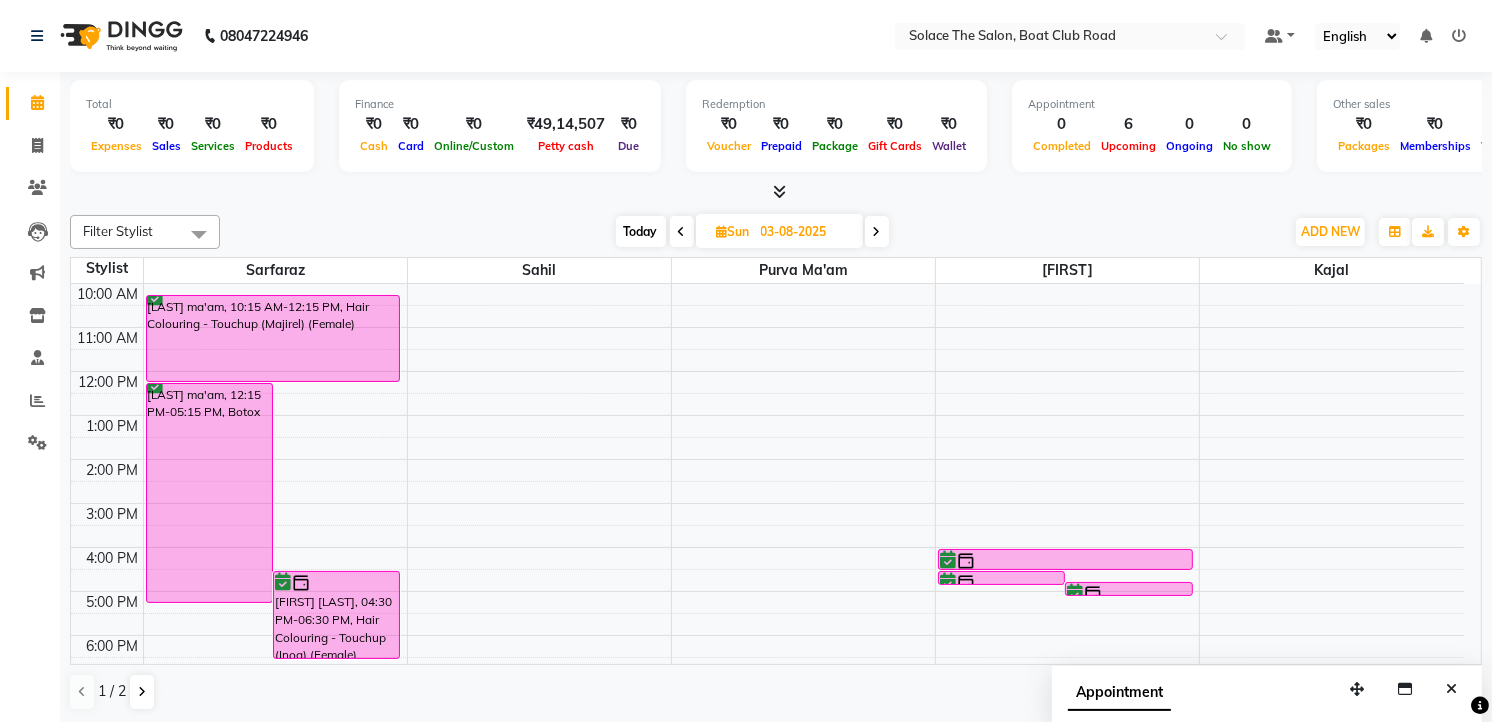 click at bounding box center [877, 231] 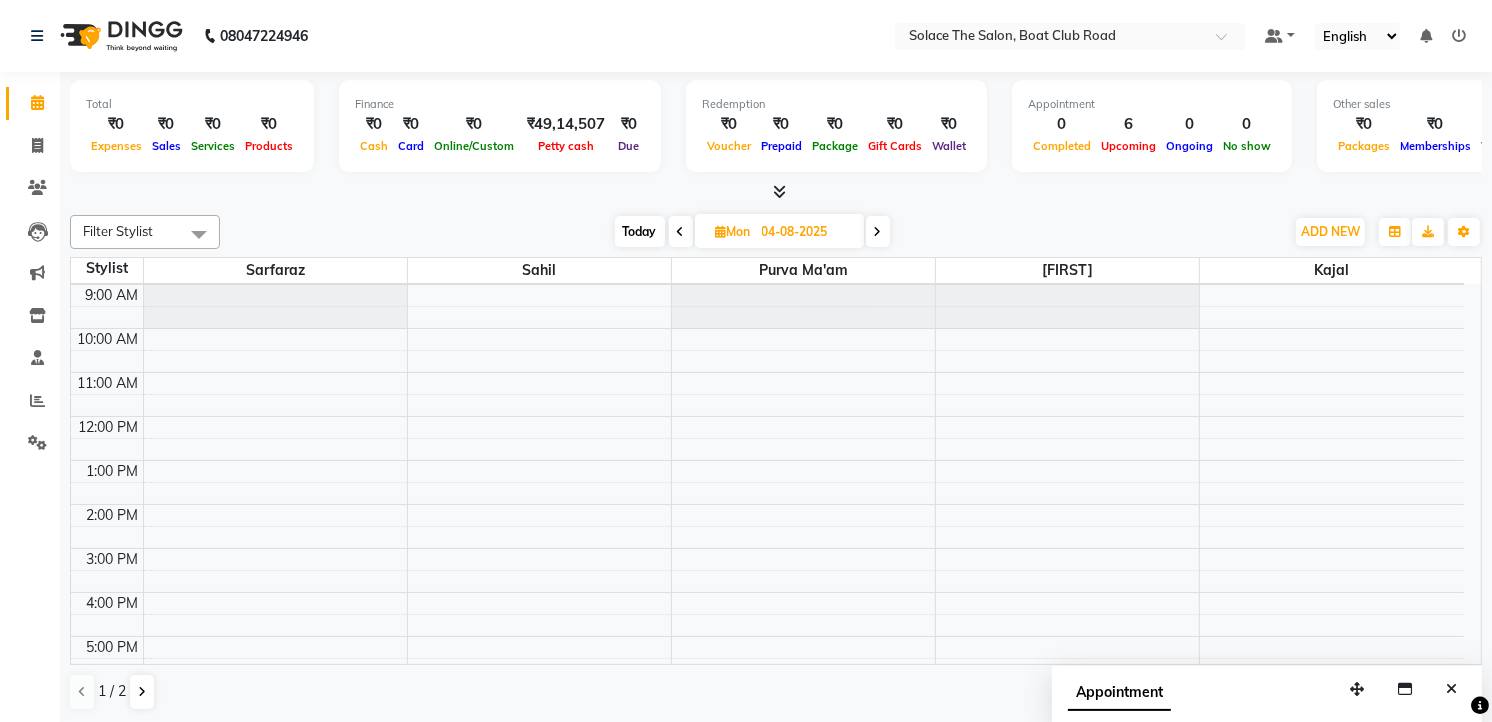 scroll, scrollTop: 0, scrollLeft: 0, axis: both 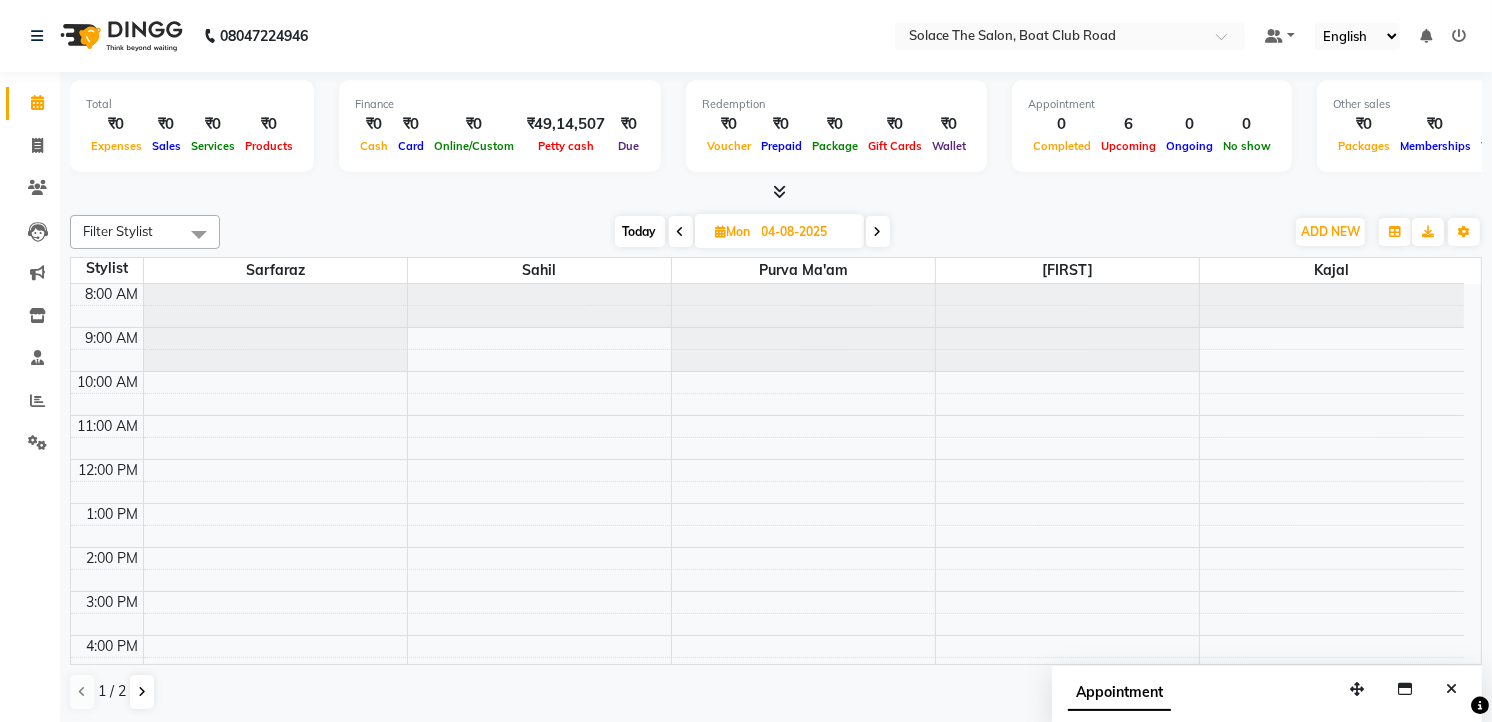 click on "Today" at bounding box center [640, 231] 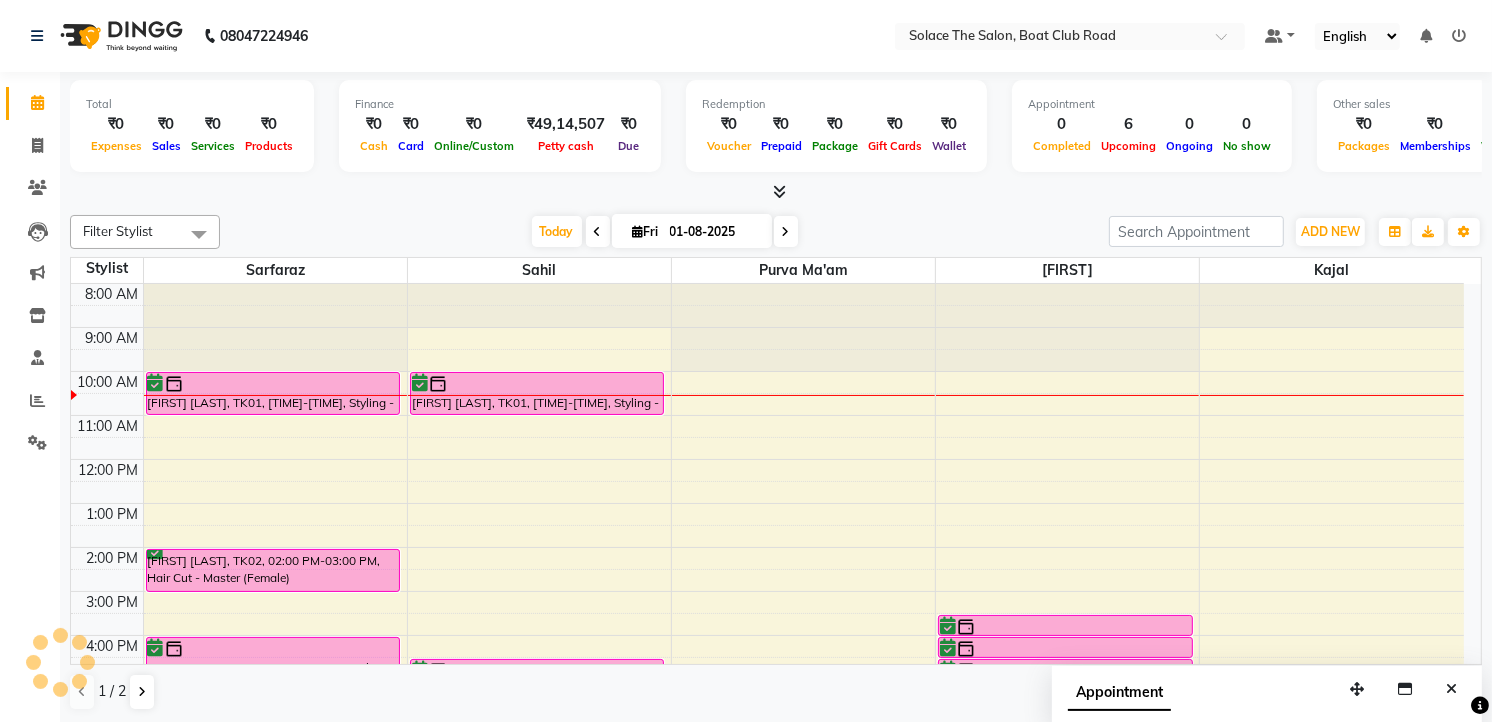 scroll, scrollTop: 88, scrollLeft: 0, axis: vertical 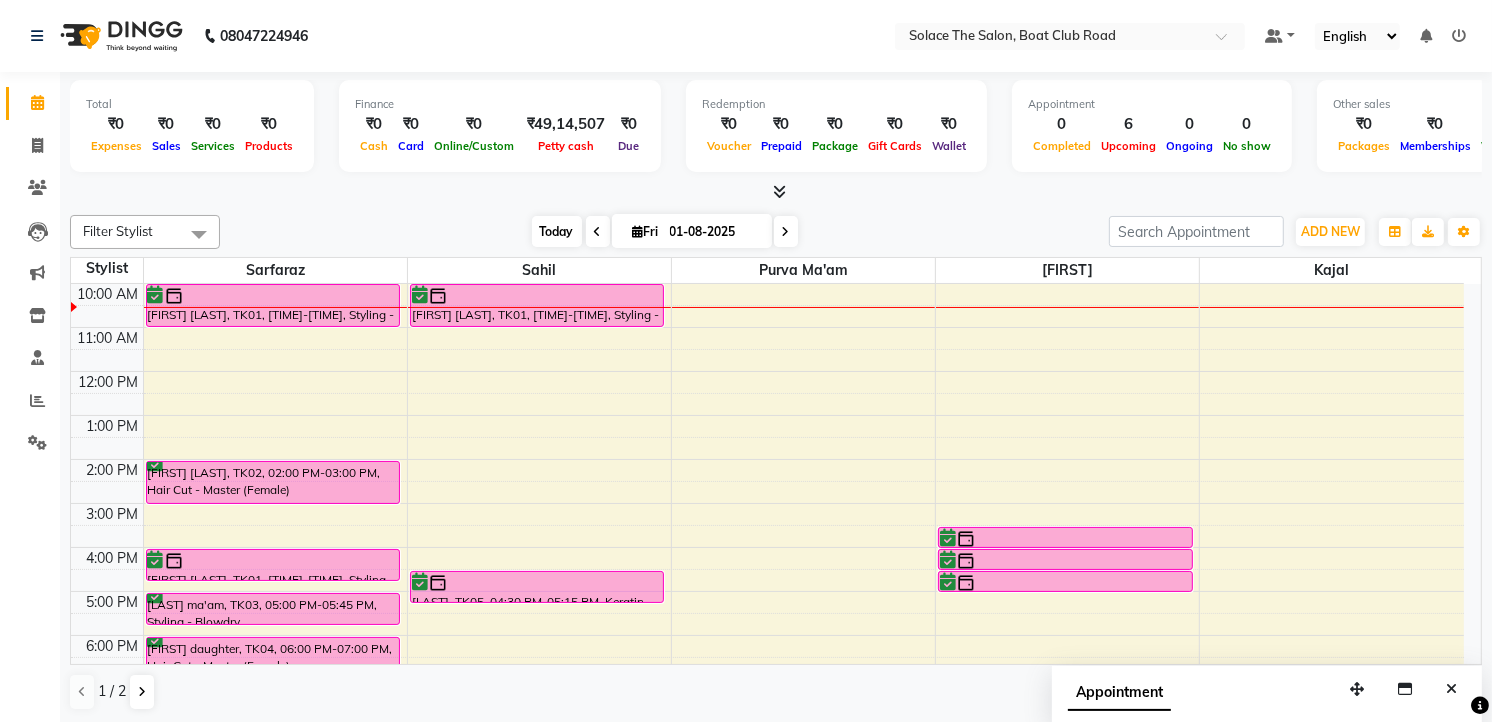 click on "Today" at bounding box center (557, 231) 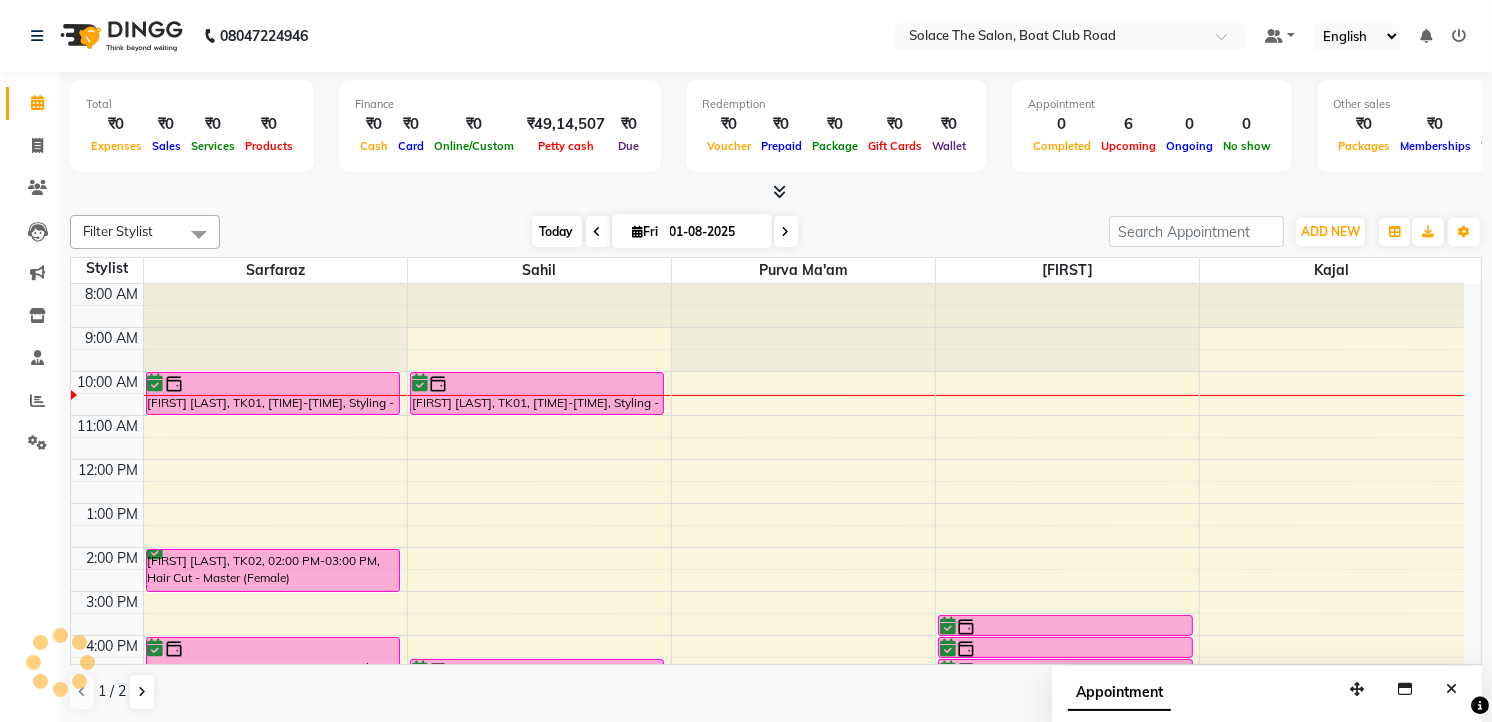 scroll, scrollTop: 88, scrollLeft: 0, axis: vertical 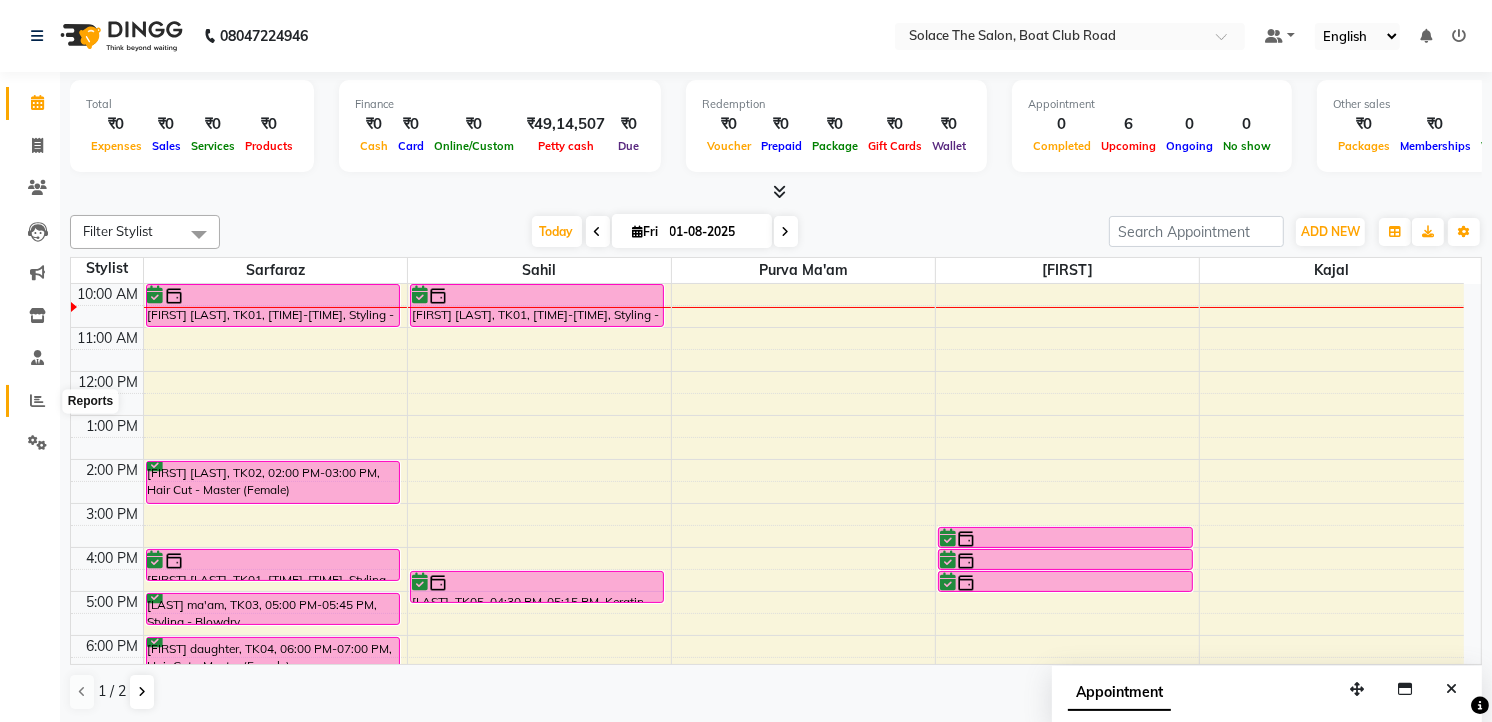 click 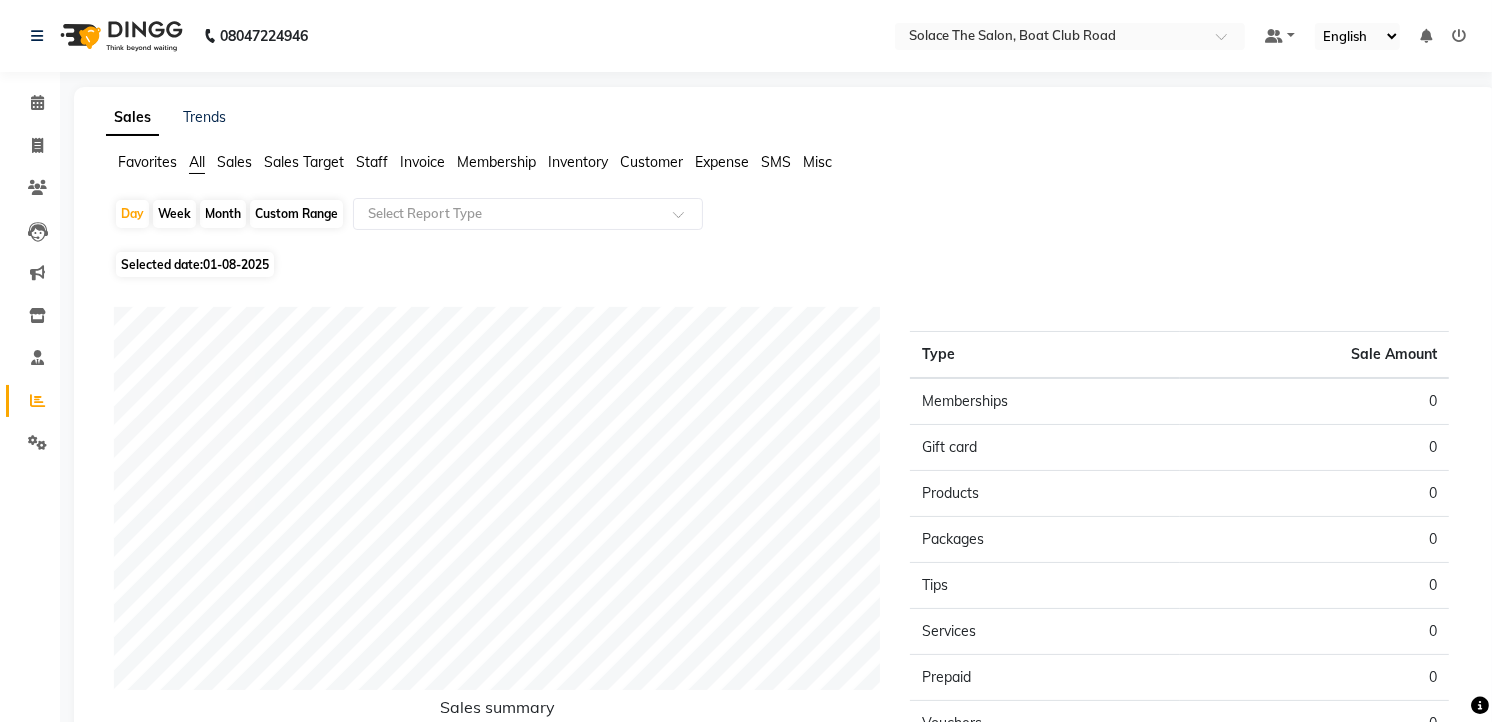 click on "Staff" 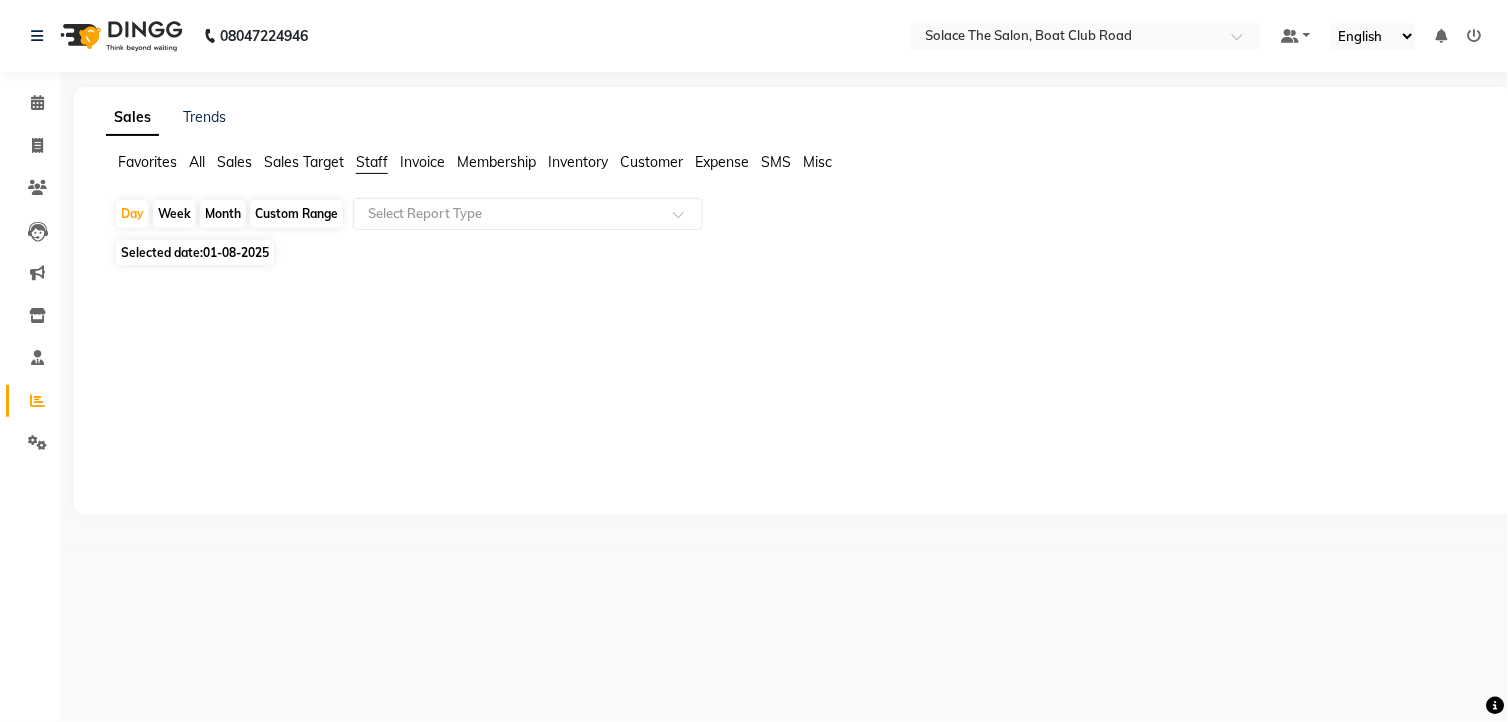 click on "Month" 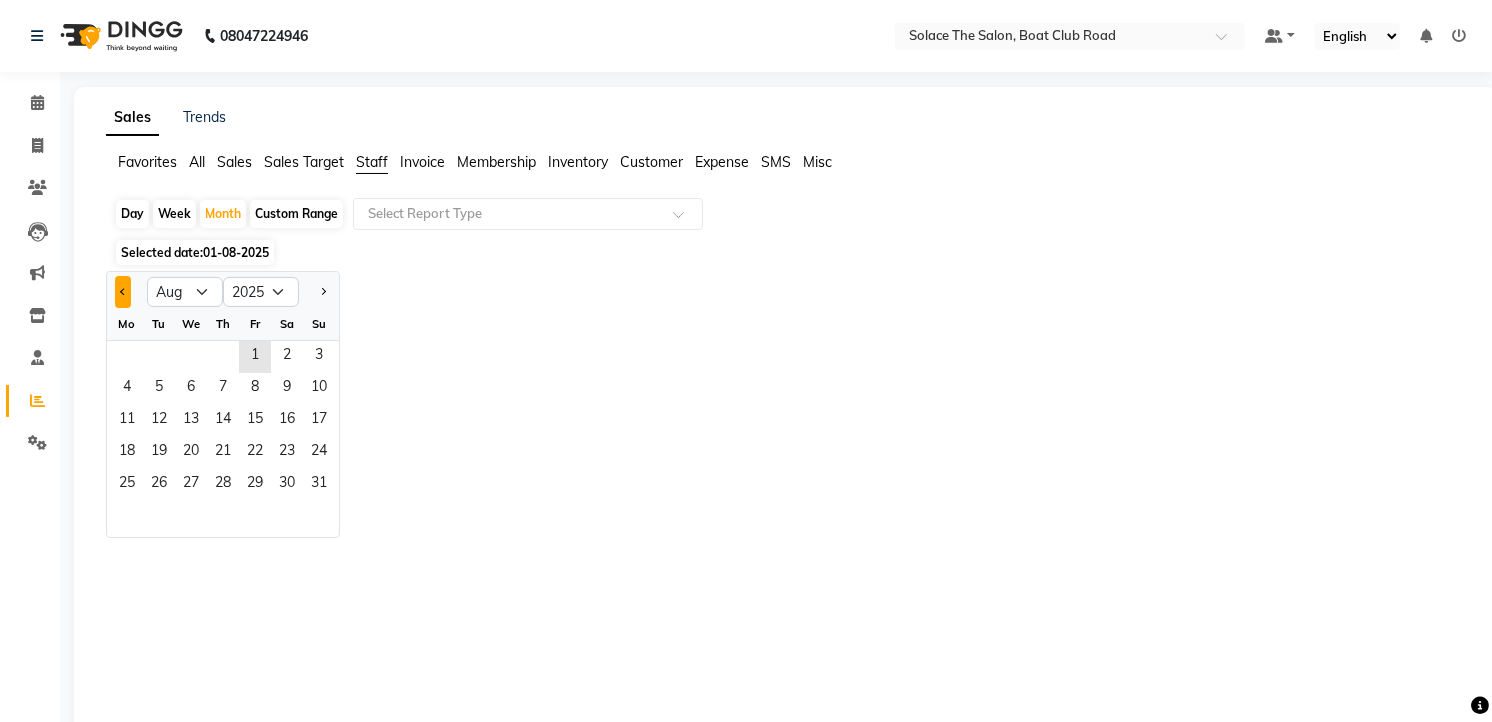click 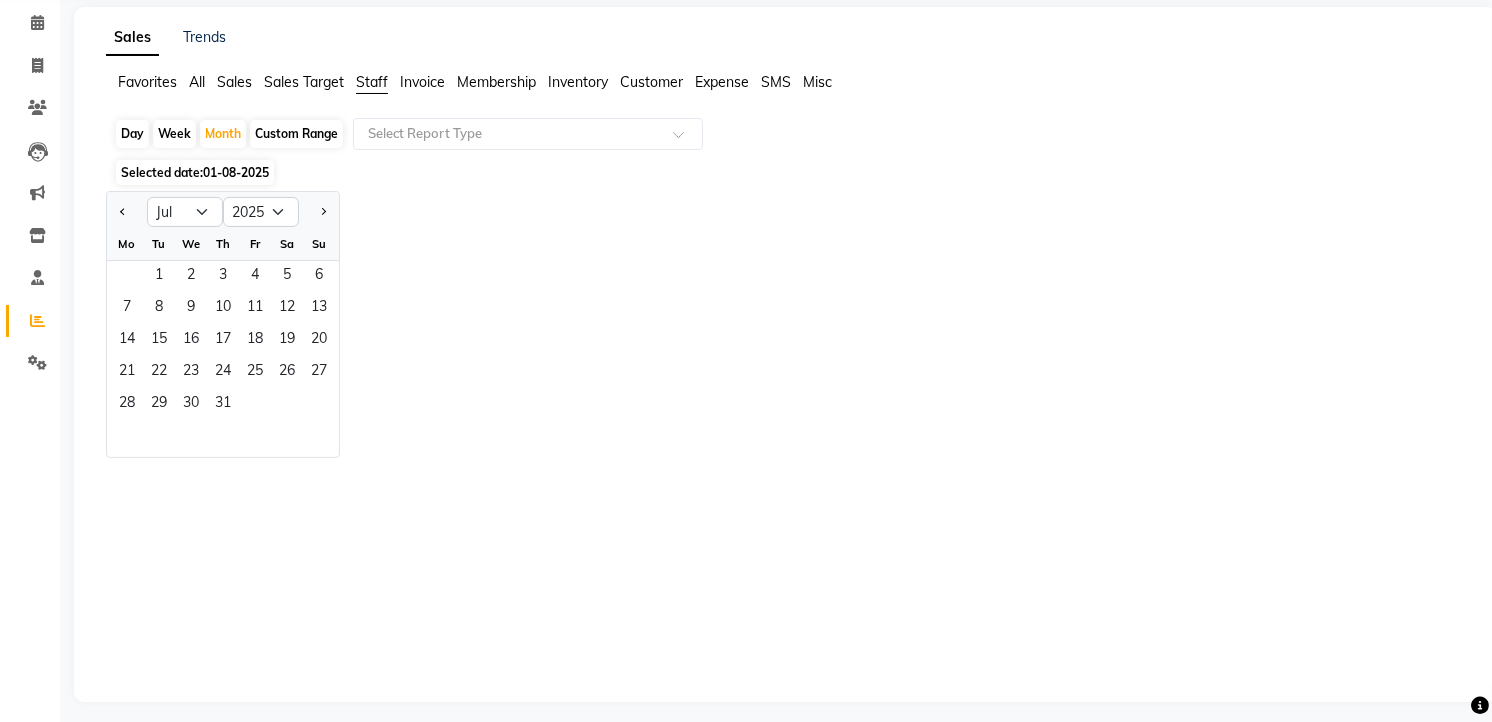 scroll, scrollTop: 91, scrollLeft: 0, axis: vertical 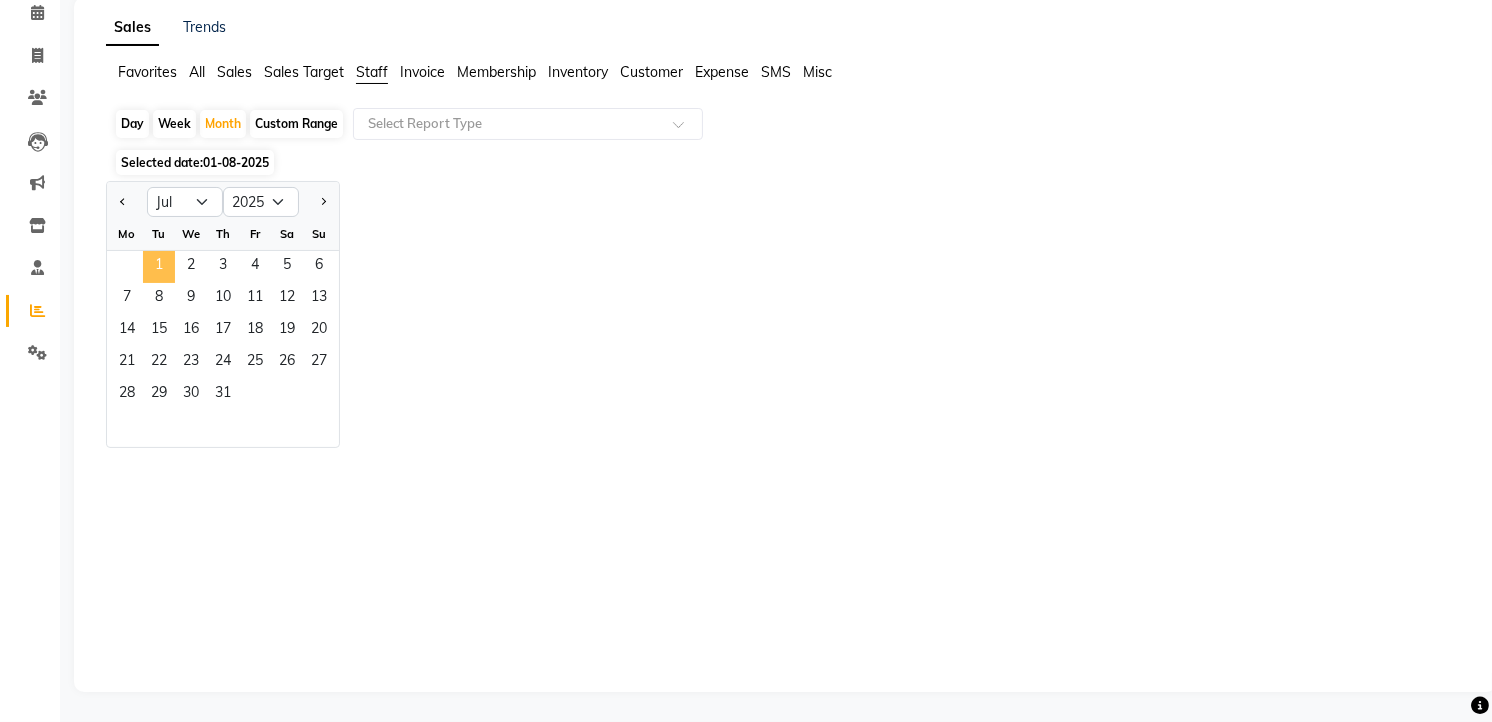 click on "1" 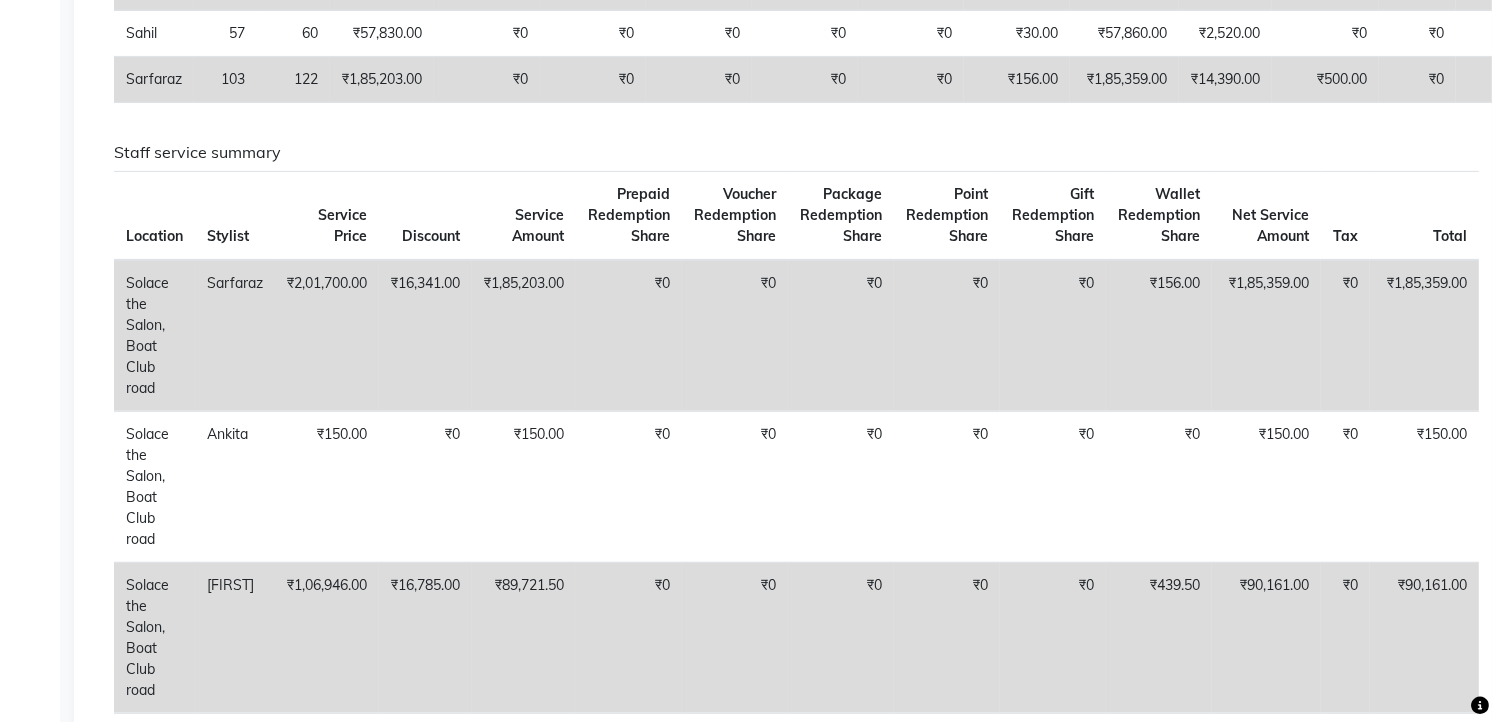 scroll, scrollTop: 0, scrollLeft: 0, axis: both 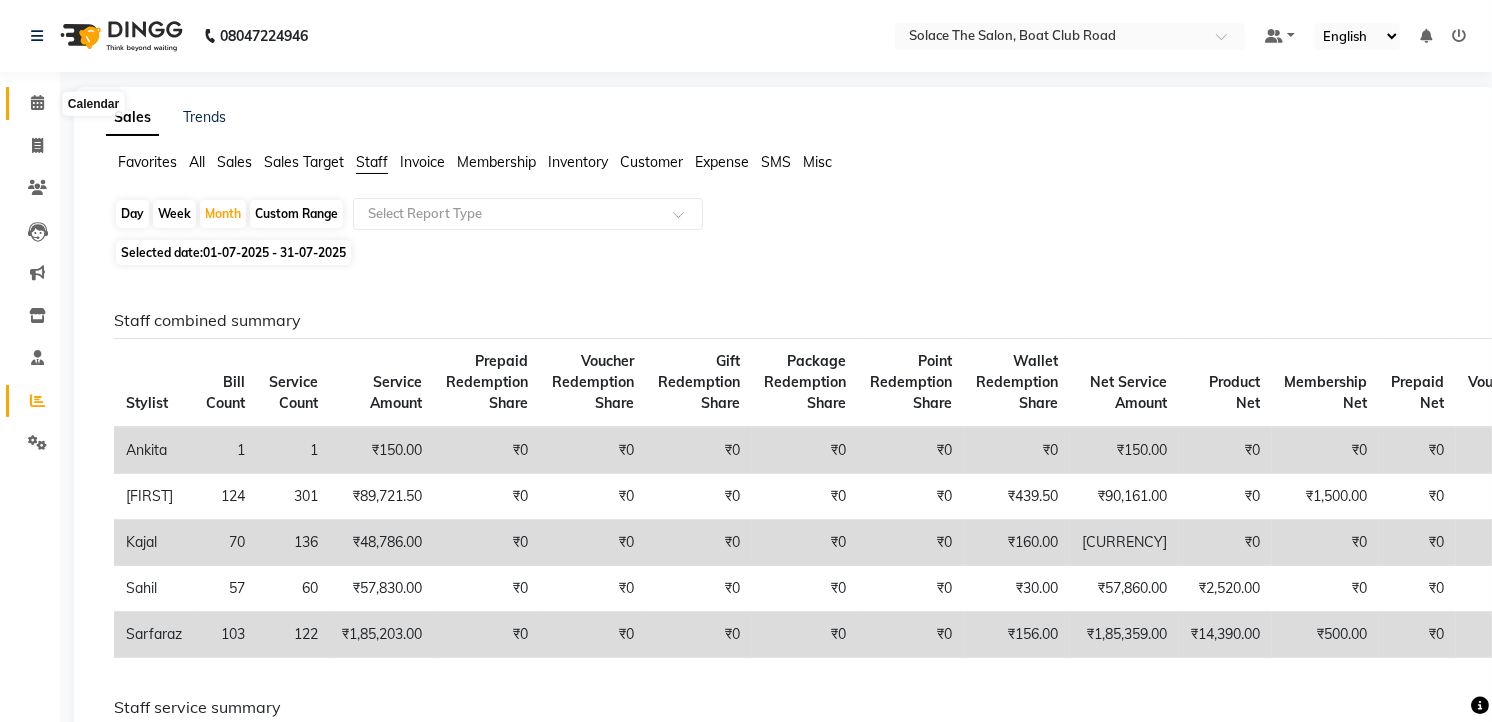 click 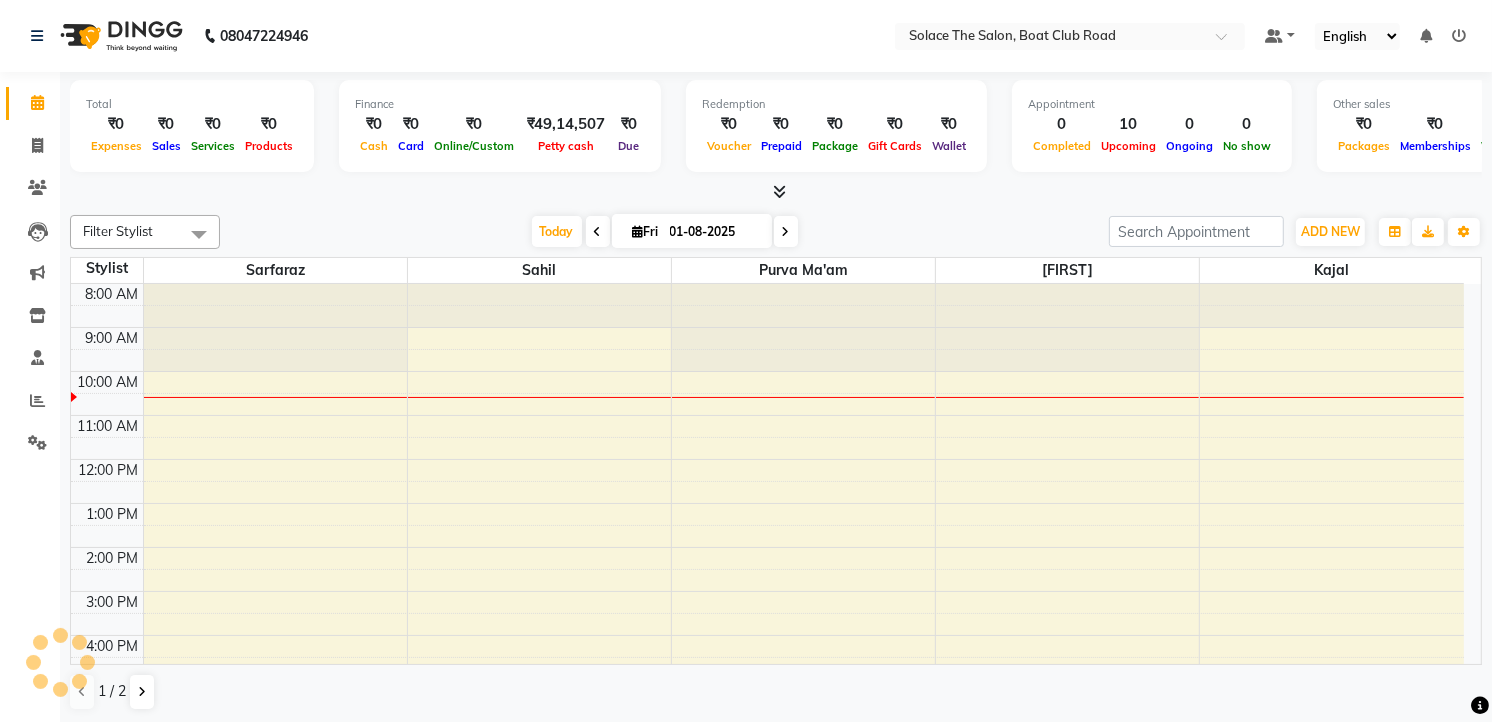 scroll, scrollTop: 0, scrollLeft: 0, axis: both 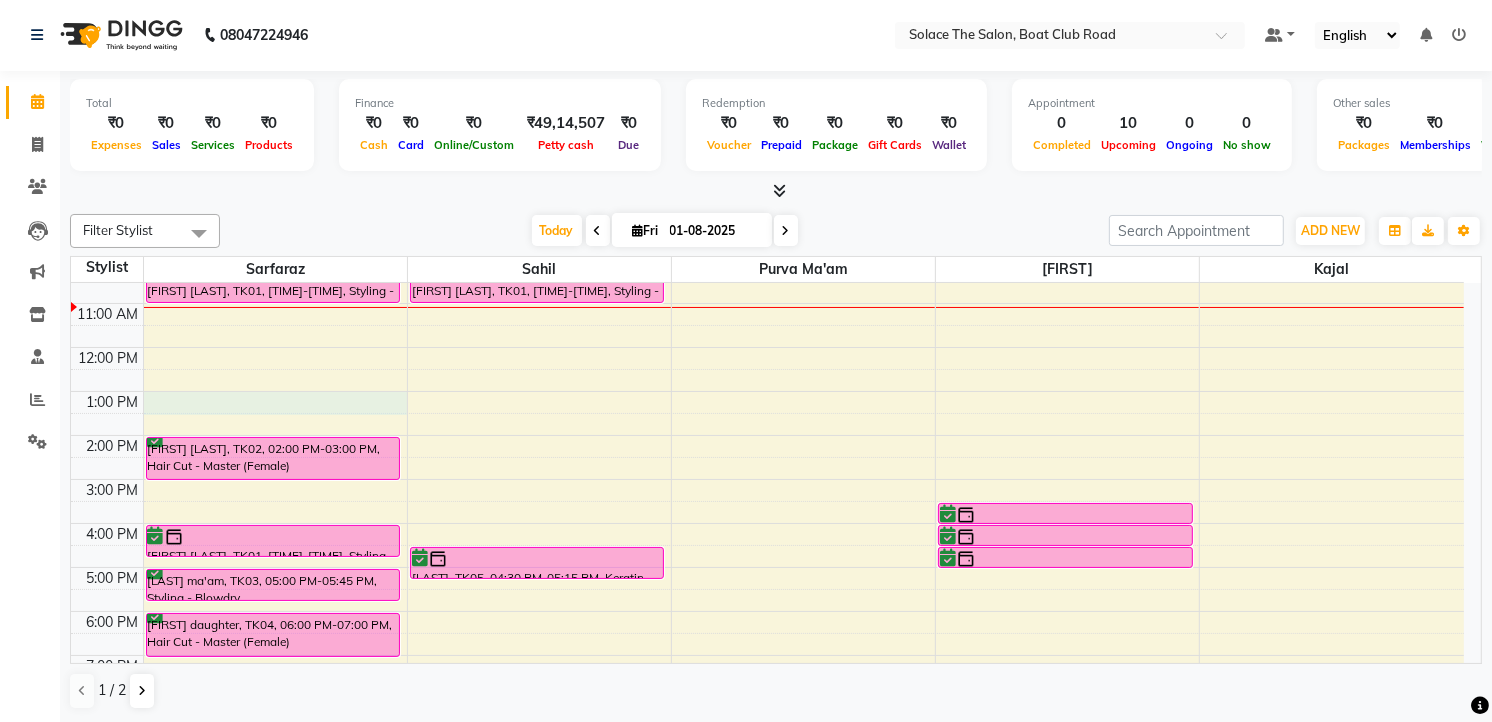 click on "8:00 AM 9:00 AM 10:00 AM 11:00 AM 12:00 PM 1:00 PM 2:00 PM 3:00 PM 4:00 PM 5:00 PM 6:00 PM 7:00 PM 8:00 PM 9:00 PM     [FIRST] [LAST], TK01, 10:00 AM-11:00 AM, Styling - Ironing     [FIRST] [LAST], TK02, 02:00 PM-03:00 PM, Hair Cut - Master (Female)     [FIRST] [LAST], TK01, 04:00 PM-04:45 PM, Styling - Blowdry     [FIRST] [LAST], TK03, 05:00 PM-05:45 PM, Styling - Blowdry     [FIRST] [LAST], TK04, 06:00 PM-07:00 PM, Hair Cut - Master (Female)     [FIRST] [LAST], TK01, 10:00 AM-11:00 AM, Styling - Ironing     [FIRST], TK05, 04:30 PM-05:15 PM,  Keratin Wash (Female)     [FIRST], TK05, 03:30 PM-04:00 PM,  Under Arms Waxing (Rica)     [FIRST], TK05, 04:00 PM-04:30 PM, Full Arms Waxing (Rica)     [FIRST], TK05, 04:30 PM-05:00 PM, Full Legs Waxing (Rica)" at bounding box center (767, 479) 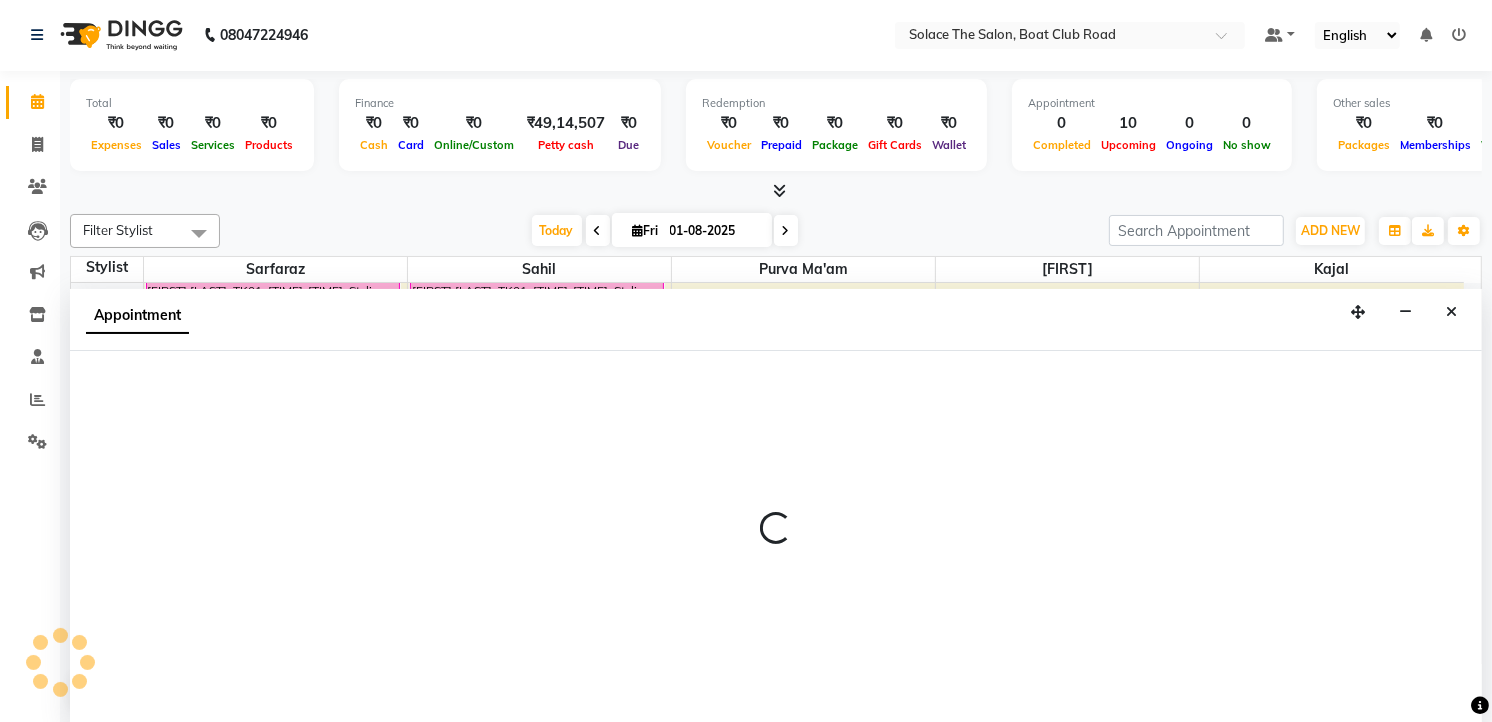 select on "9746" 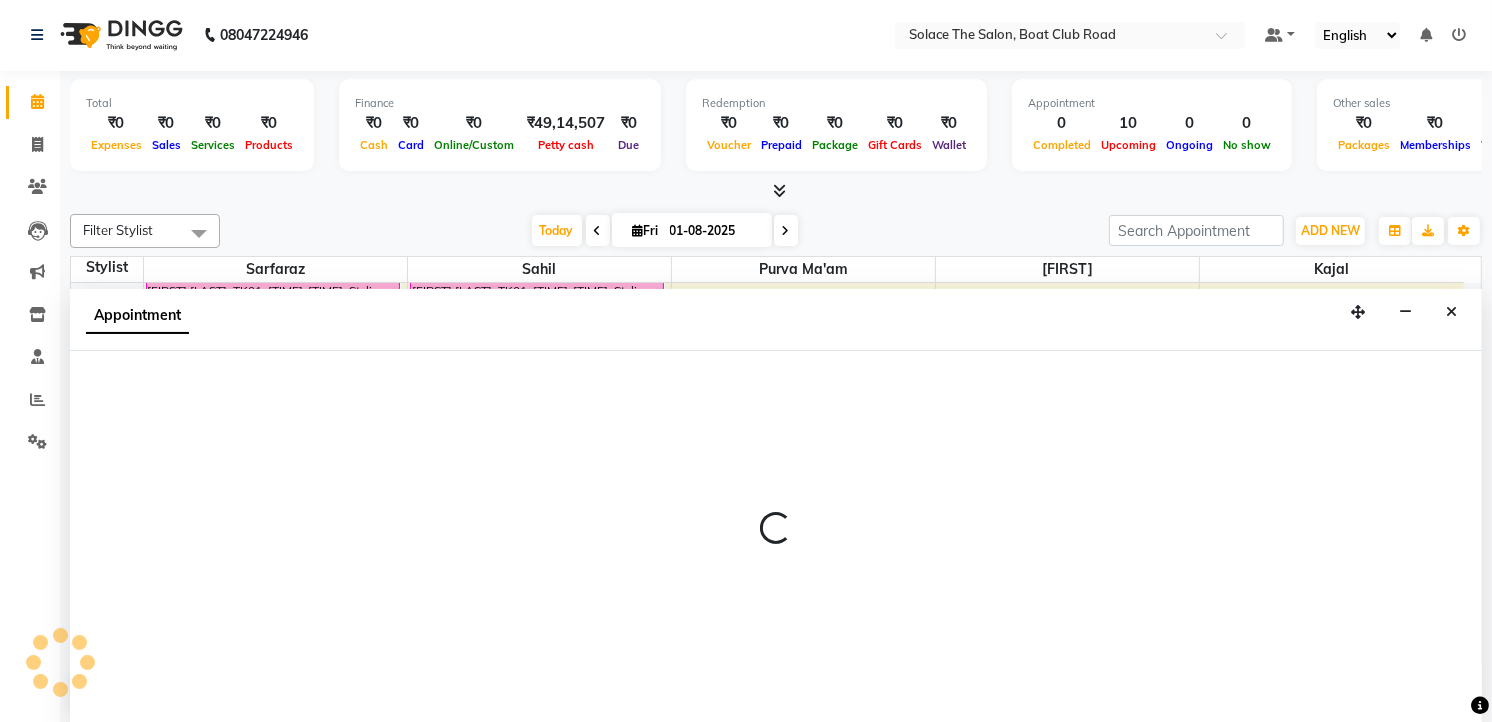 select on "tentative" 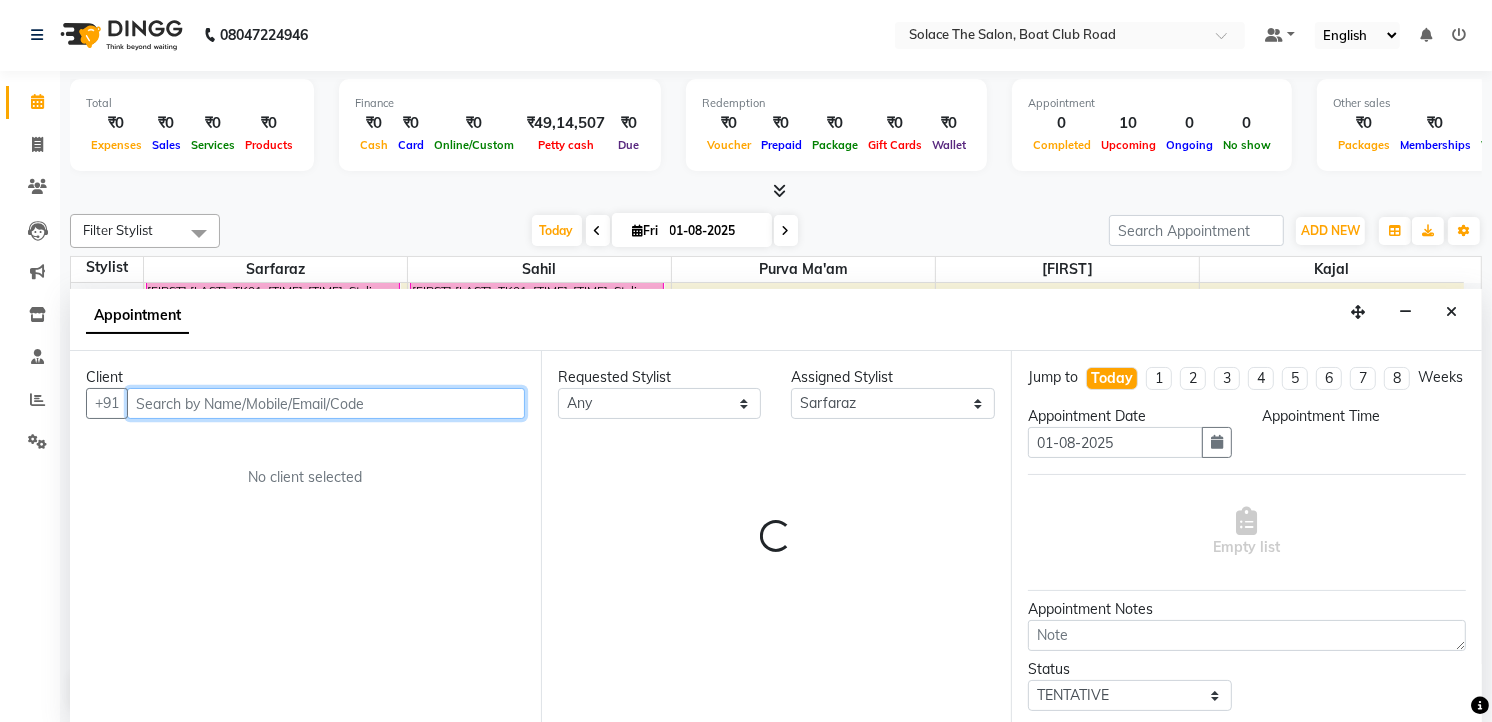 select on "780" 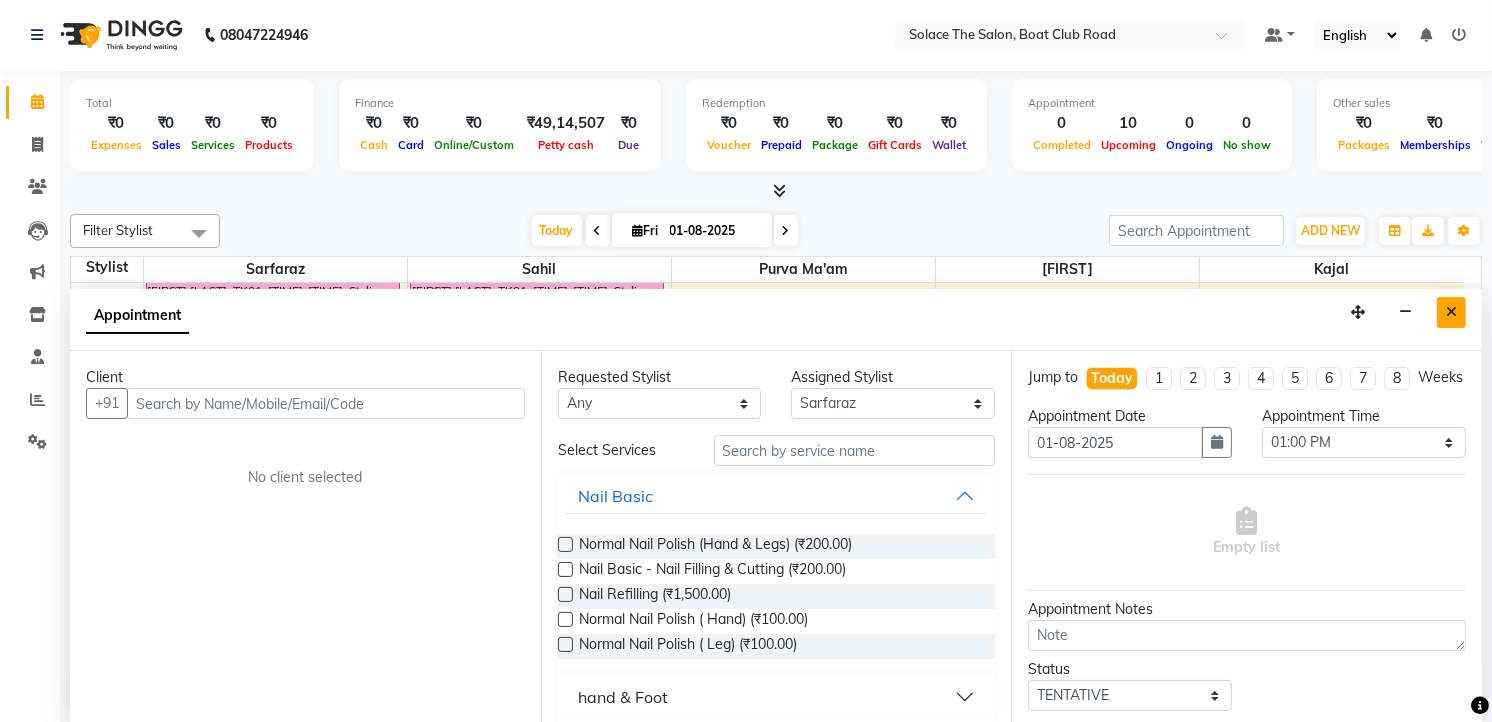 click at bounding box center [1451, 312] 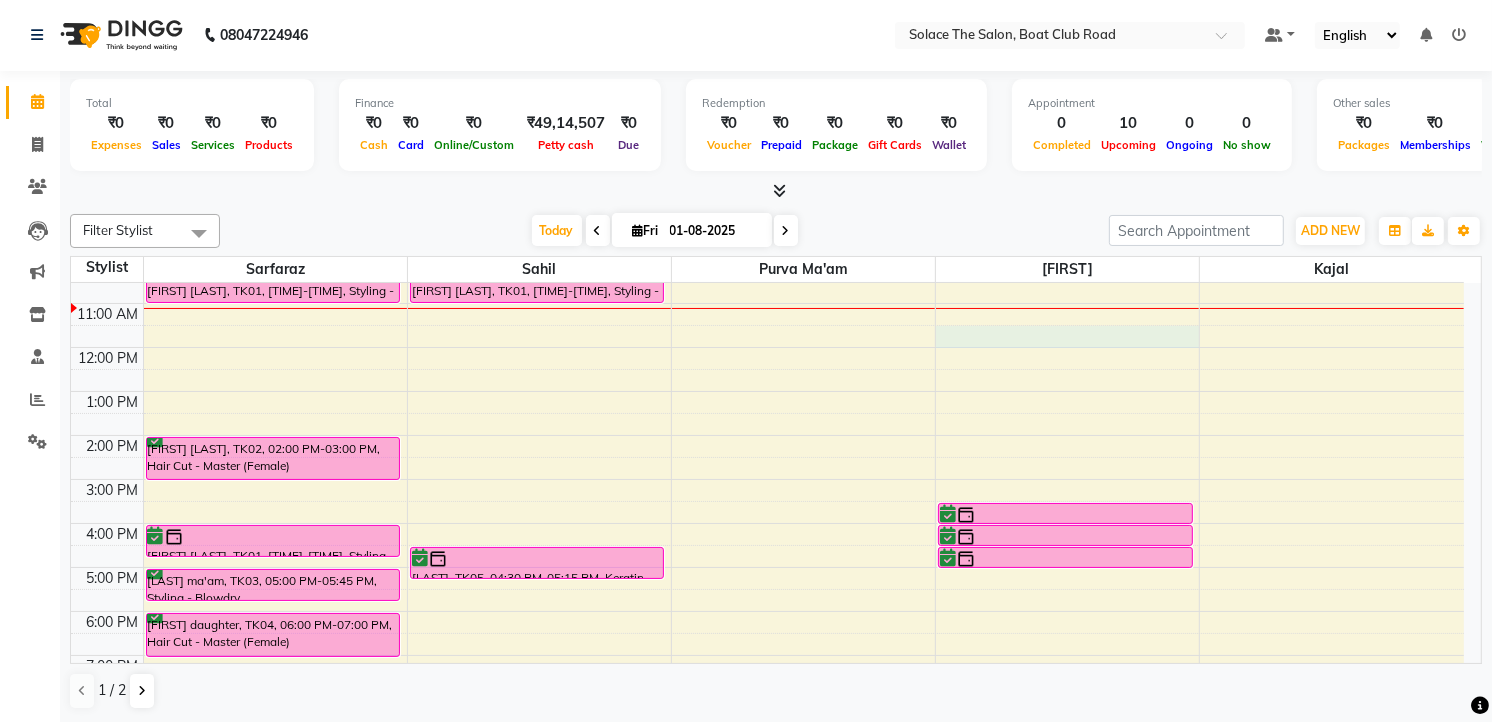 click on "8:00 AM 9:00 AM 10:00 AM 11:00 AM 12:00 PM 1:00 PM 2:00 PM 3:00 PM 4:00 PM 5:00 PM 6:00 PM 7:00 PM 8:00 PM 9:00 PM     [FIRST] [LAST], TK01, 10:00 AM-11:00 AM, Styling - Ironing     [FIRST] [LAST], TK02, 02:00 PM-03:00 PM, Hair Cut - Master (Female)     [FIRST] [LAST], TK01, 04:00 PM-04:45 PM, Styling - Blowdry     [FIRST] [LAST], TK03, 05:00 PM-05:45 PM, Styling - Blowdry     [FIRST] [LAST], TK04, 06:00 PM-07:00 PM, Hair Cut - Master (Female)     [FIRST] [LAST], TK01, 10:00 AM-11:00 AM, Styling - Ironing     [FIRST], TK05, 04:30 PM-05:15 PM,  Keratin Wash (Female)     [FIRST], TK05, 03:30 PM-04:00 PM,  Under Arms Waxing (Rica)     [FIRST], TK05, 04:00 PM-04:30 PM, Full Arms Waxing (Rica)     [FIRST], TK05, 04:30 PM-05:00 PM, Full Legs Waxing (Rica)" at bounding box center (767, 479) 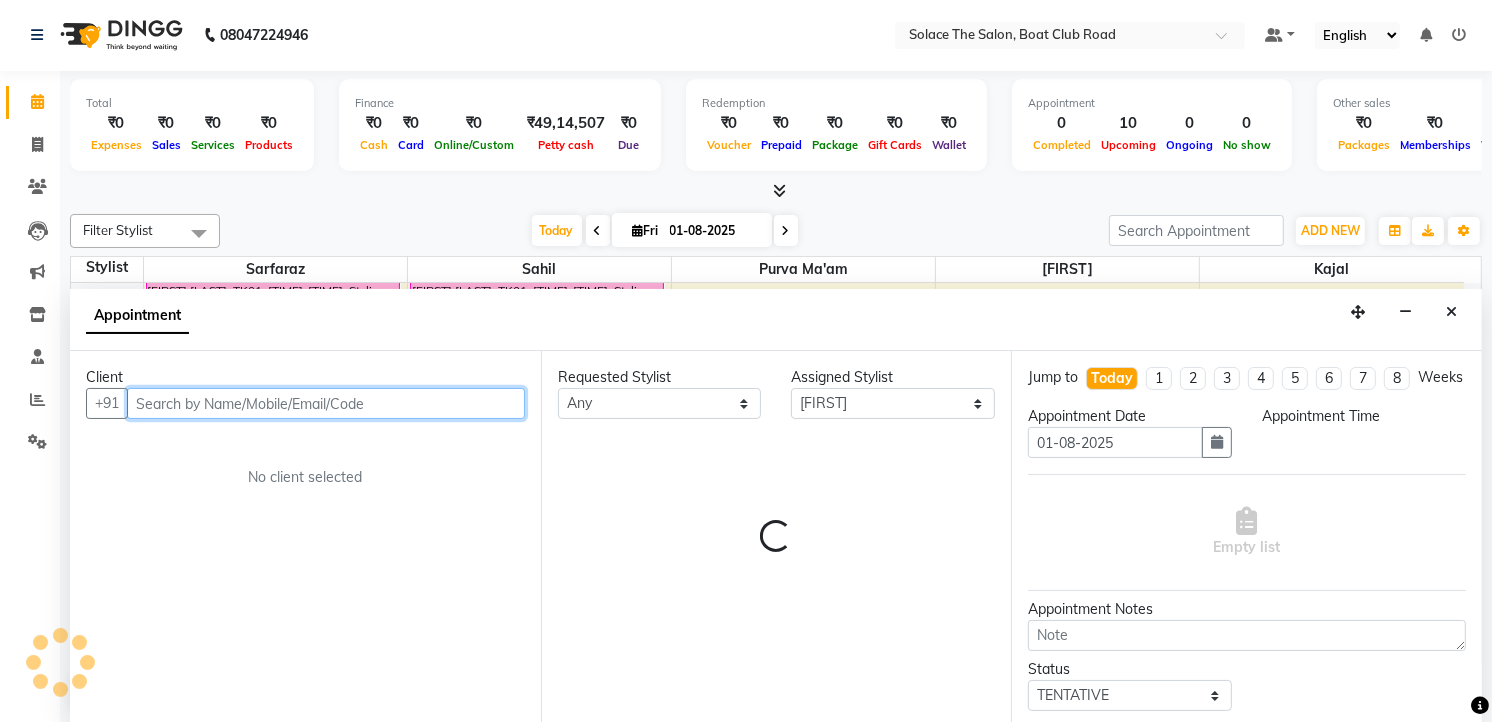 select on "690" 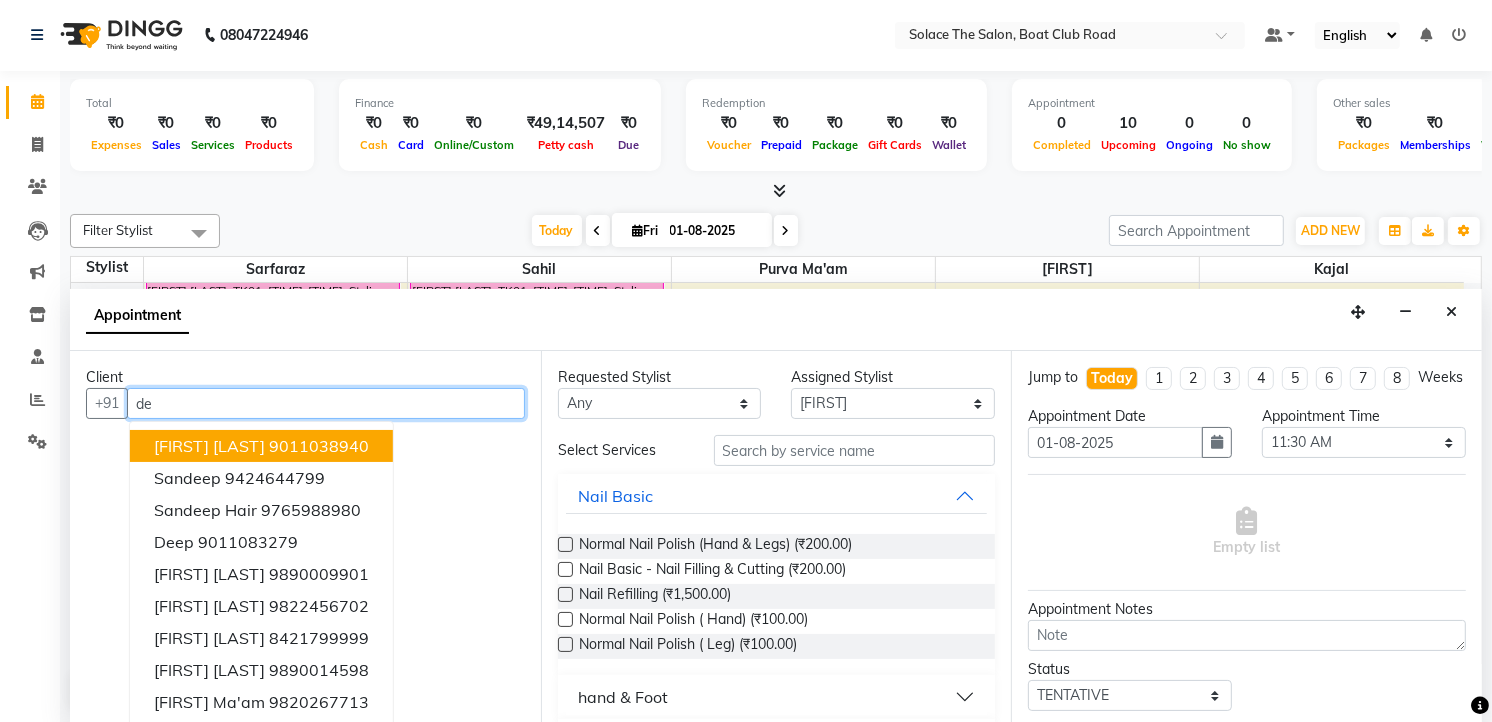 type on "d" 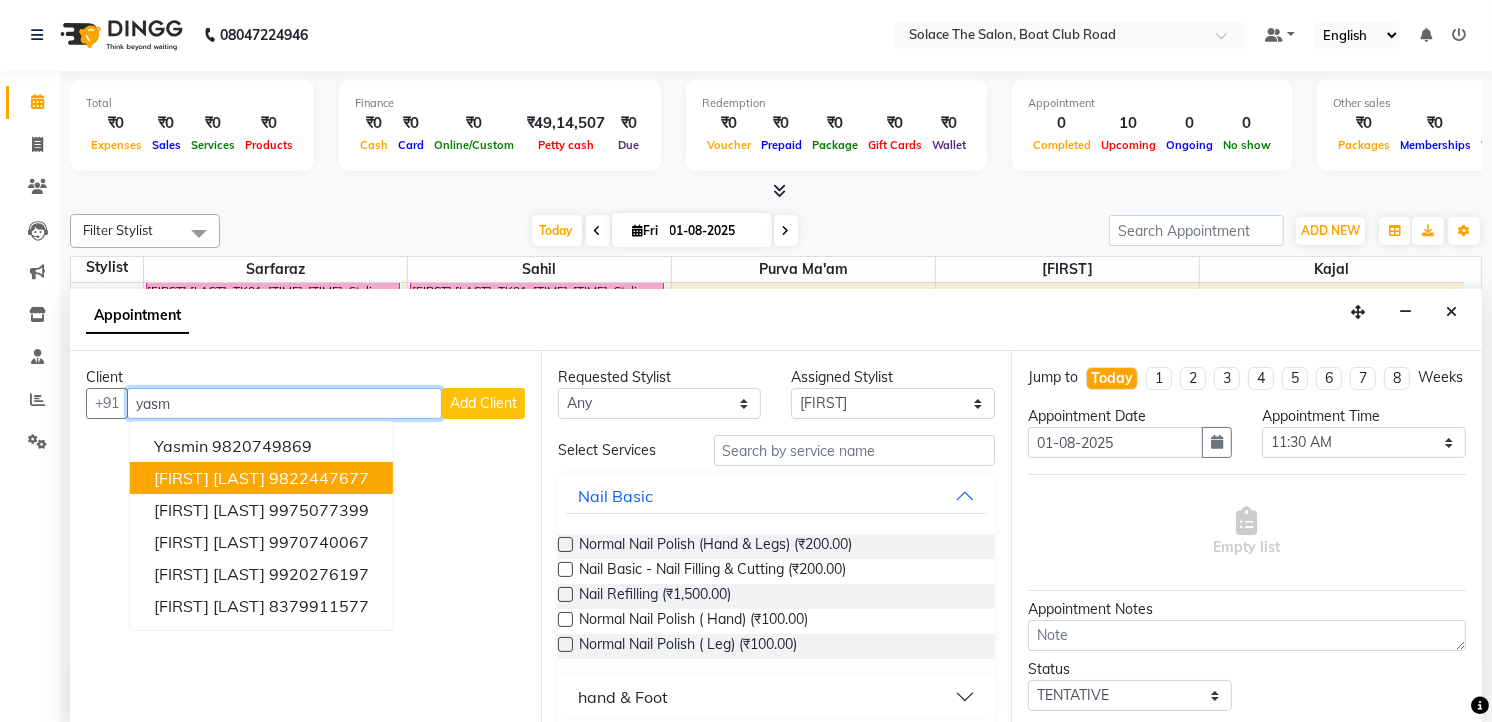 click on "9822447677" at bounding box center [319, 478] 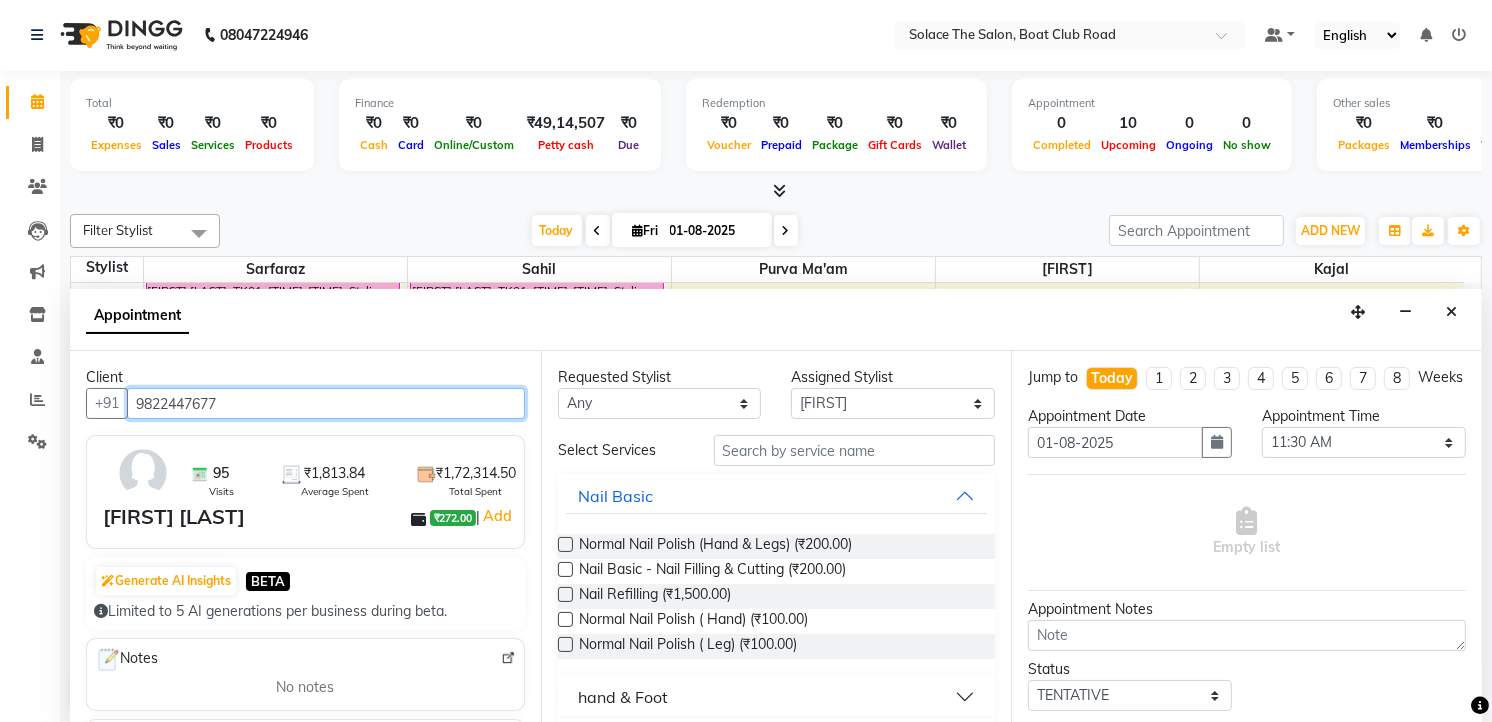 type on "9822447677" 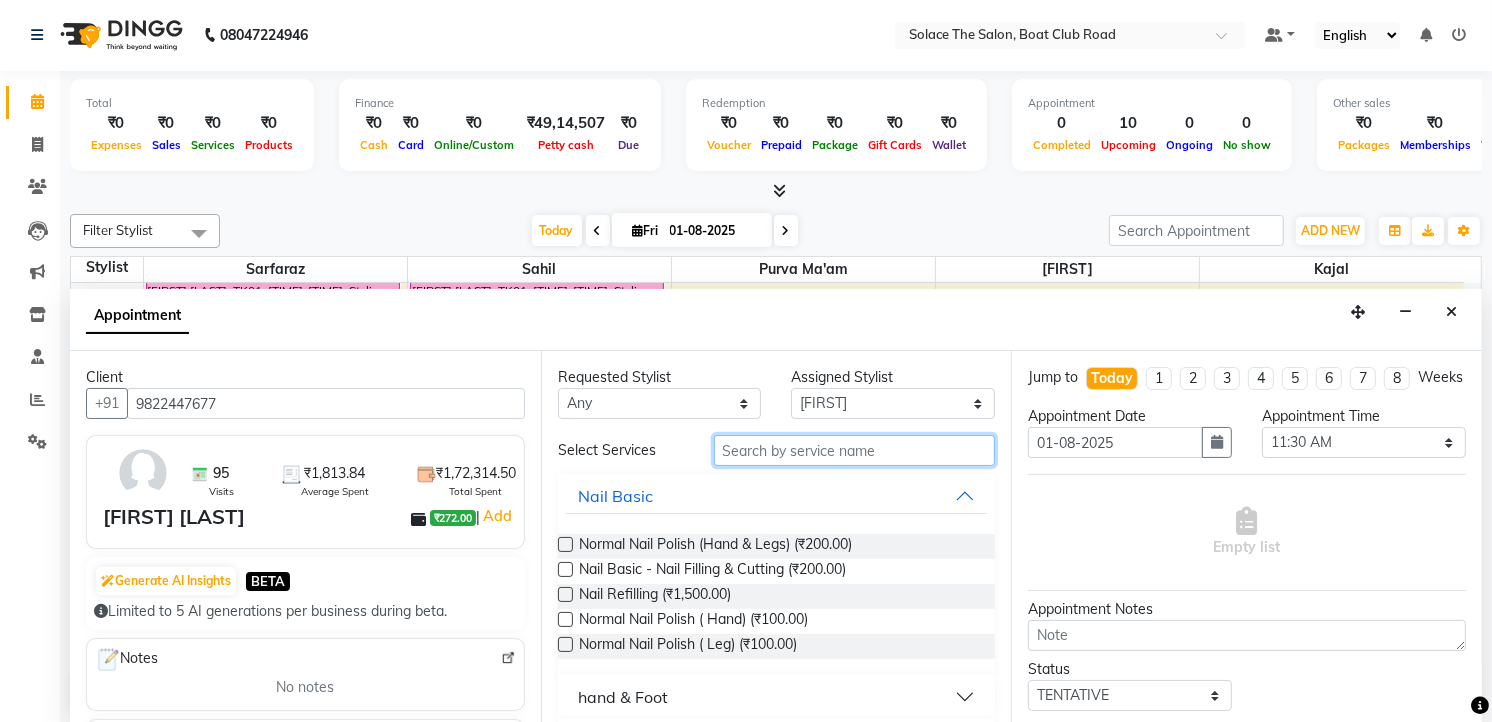 click at bounding box center [855, 450] 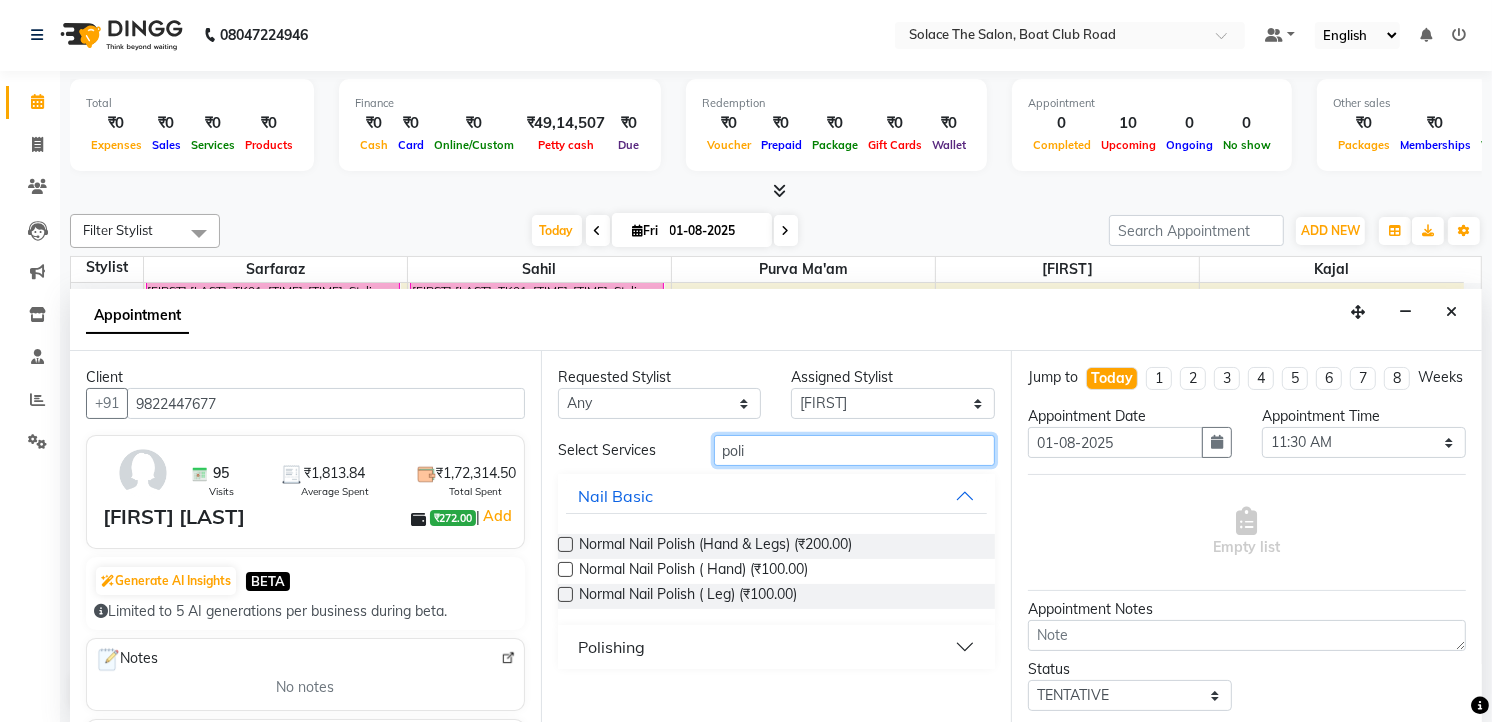 type on "poli" 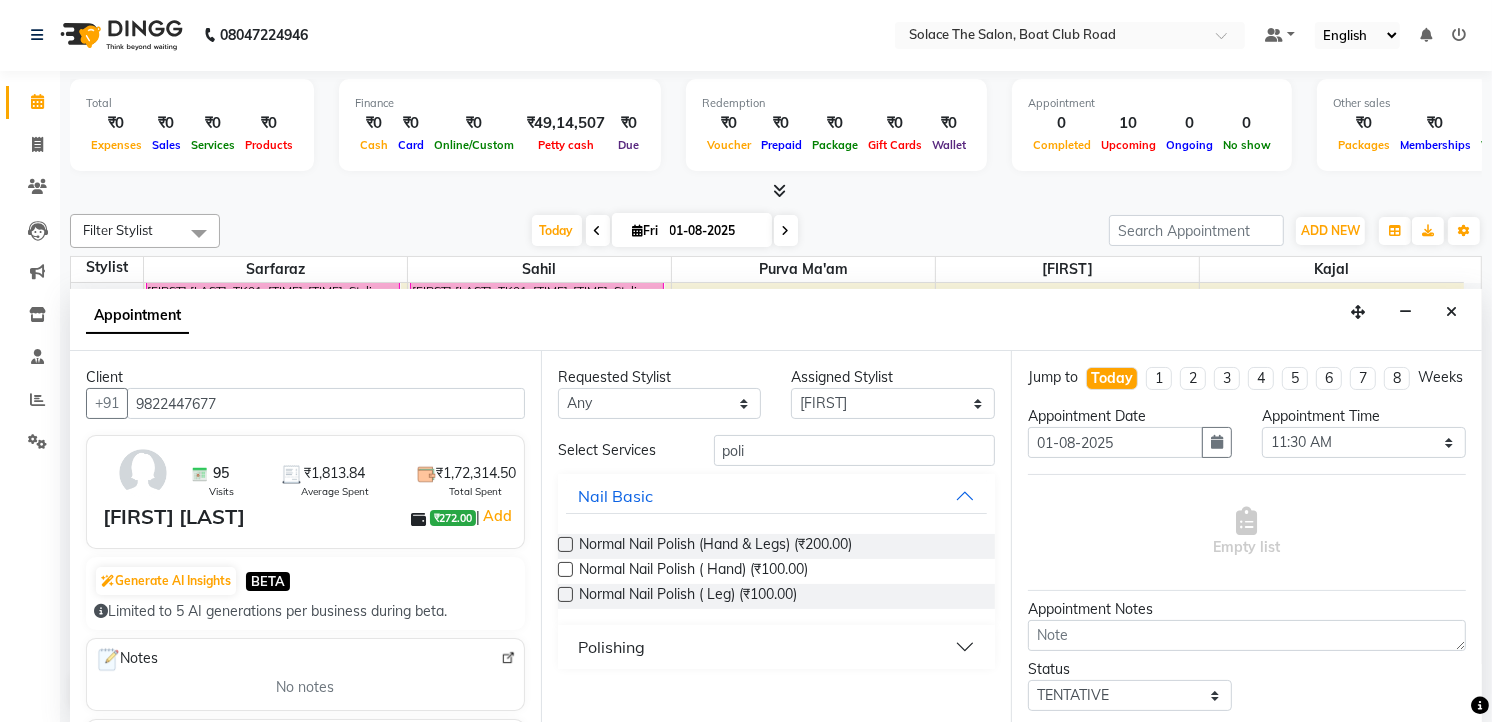 click at bounding box center (565, 544) 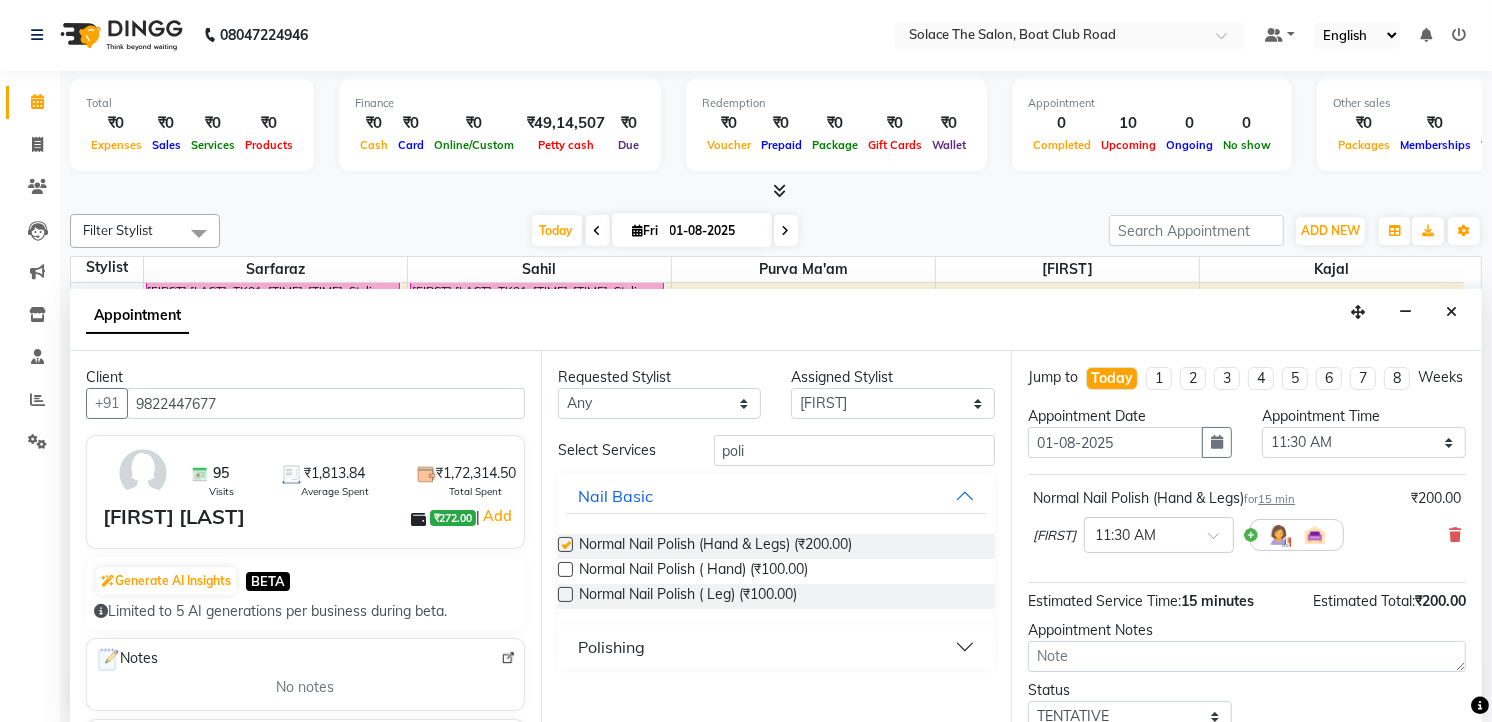 checkbox on "false" 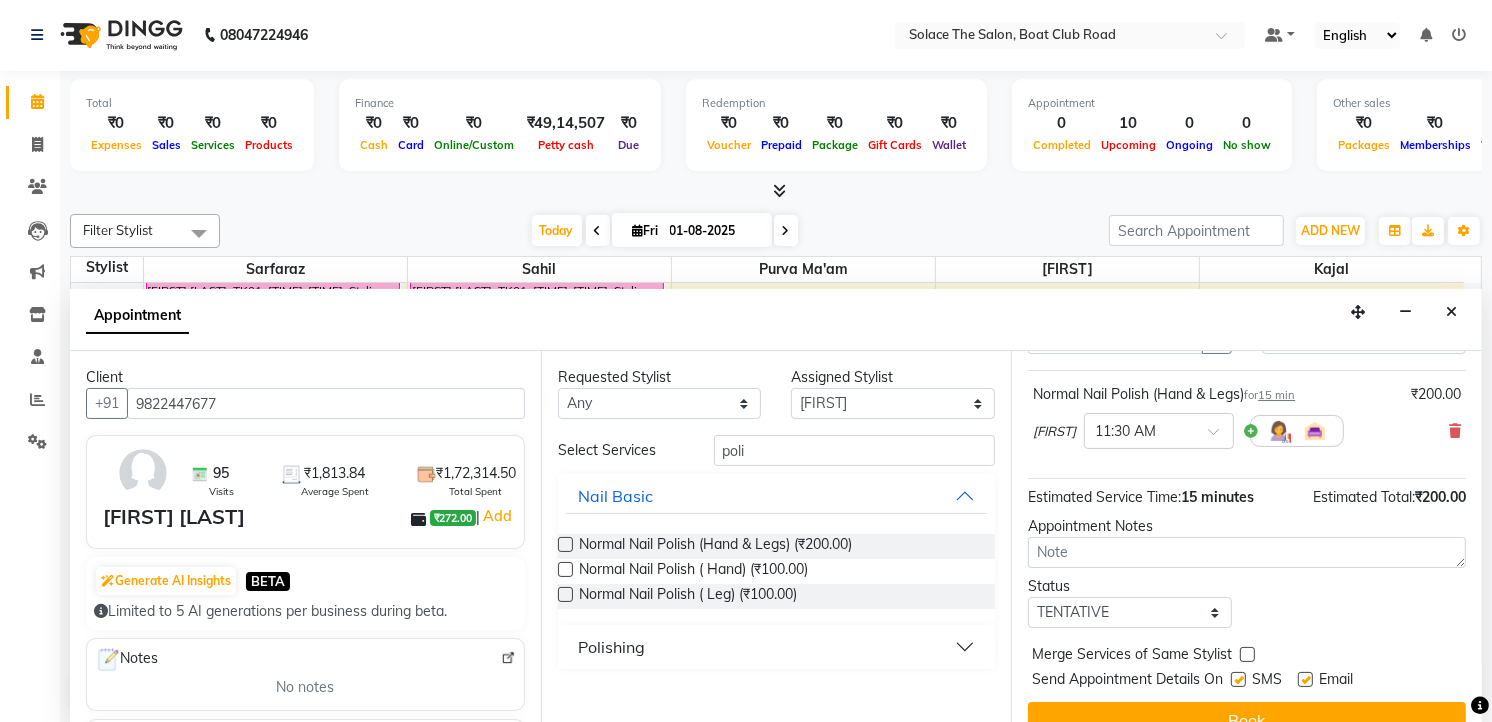 scroll, scrollTop: 154, scrollLeft: 0, axis: vertical 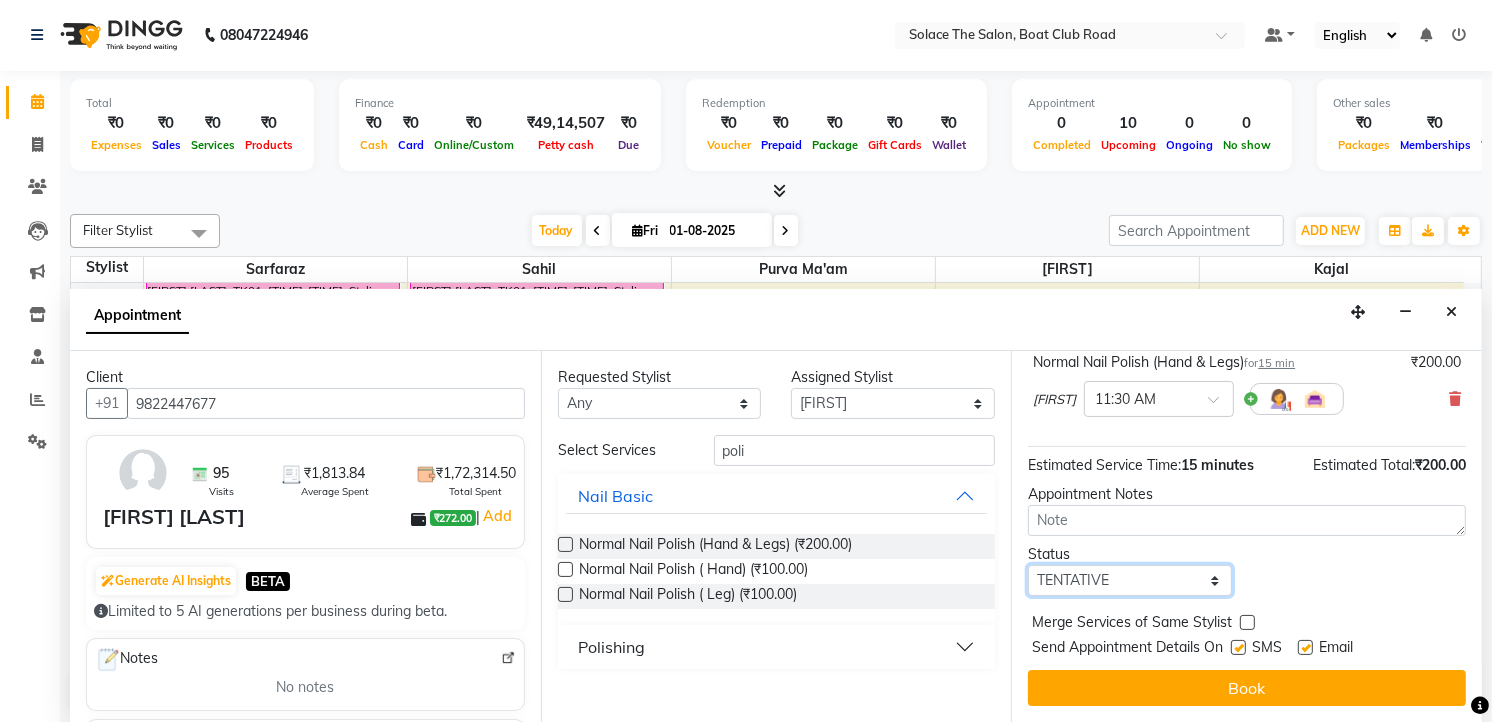 click on "Select TENTATIVE CONFIRM CHECK-IN UPCOMING" at bounding box center [1130, 580] 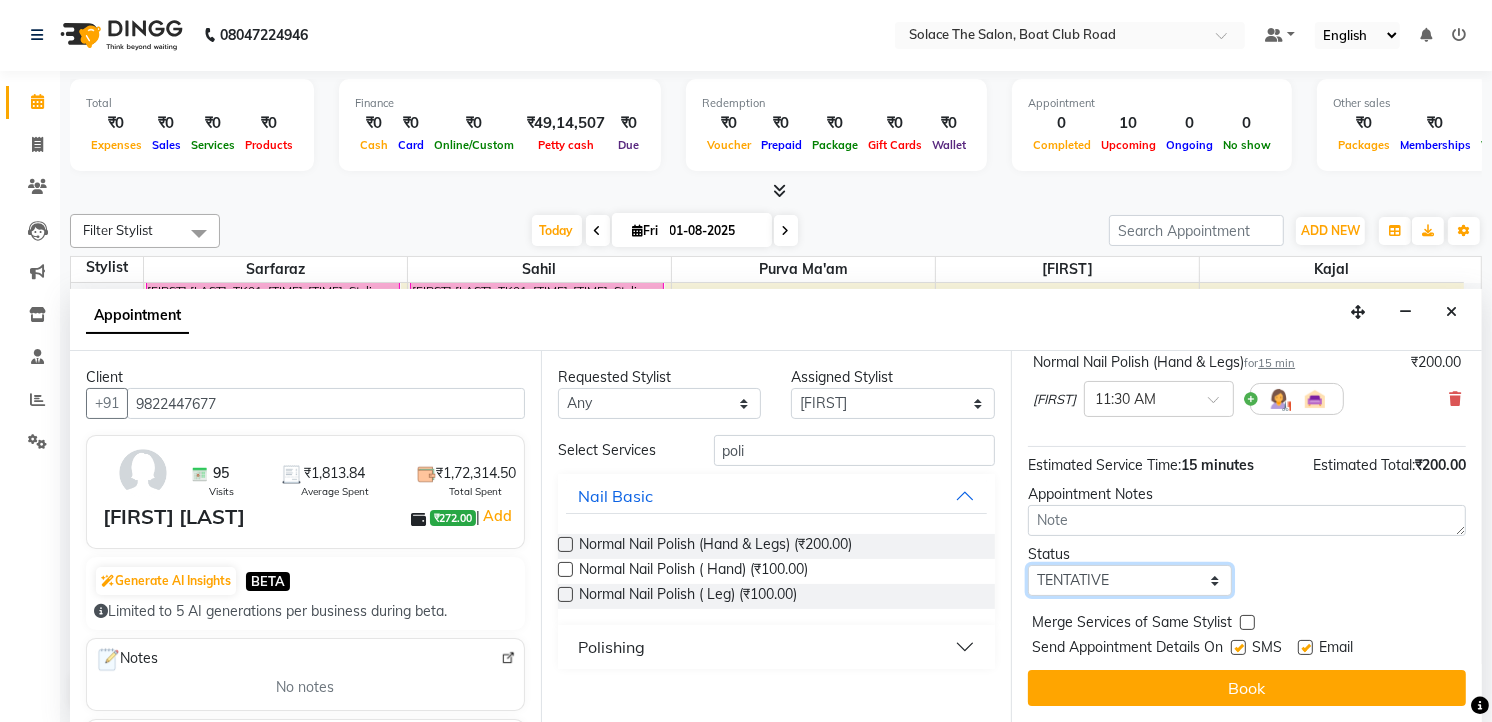 select on "confirm booking" 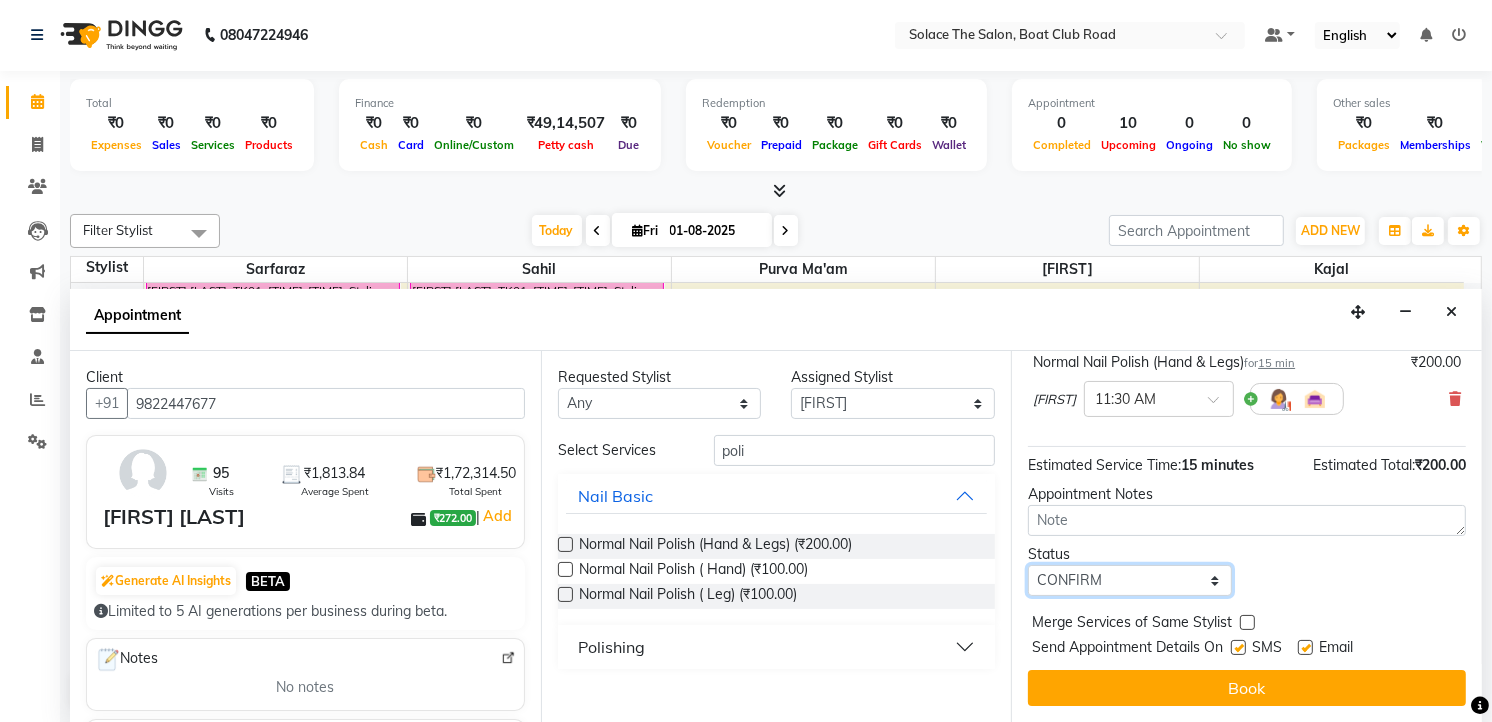 click on "Select TENTATIVE CONFIRM CHECK-IN UPCOMING" at bounding box center (1130, 580) 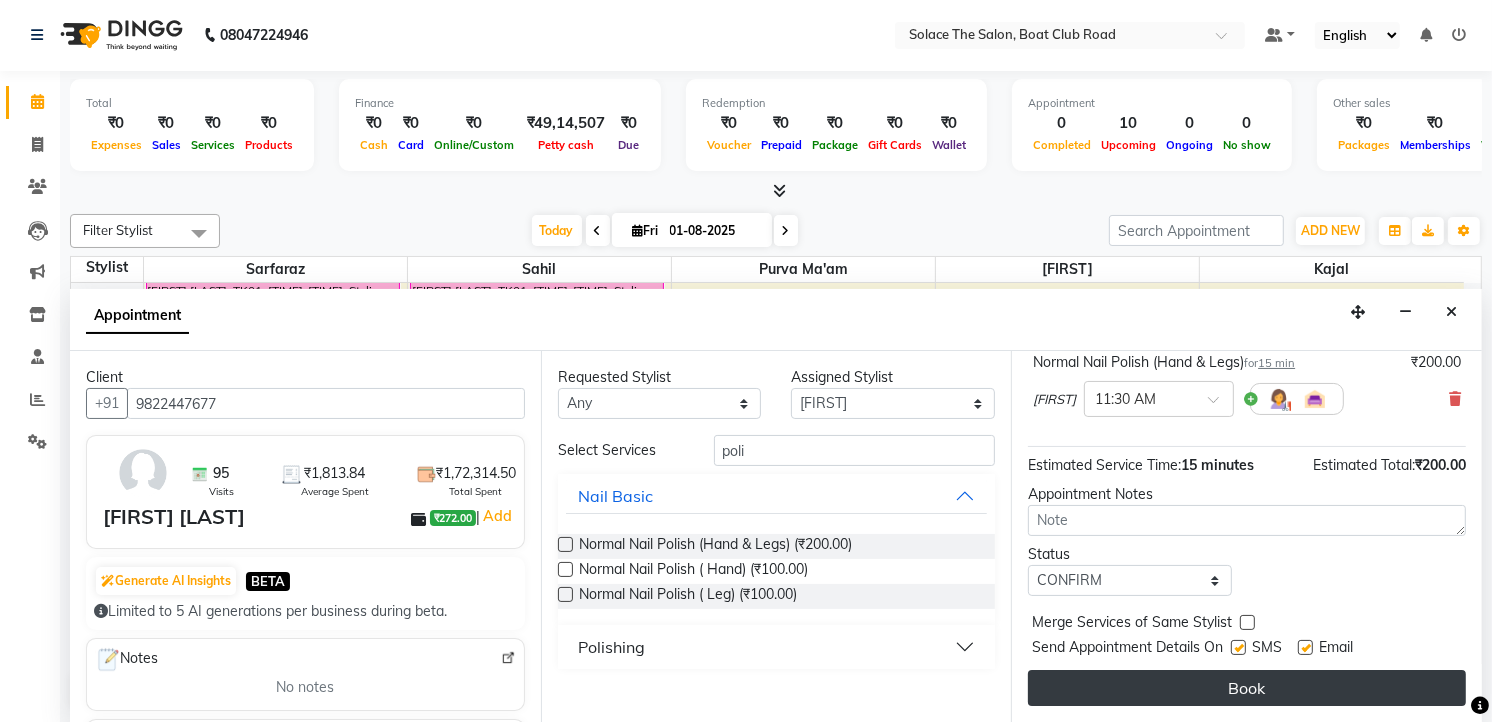 click on "Book" at bounding box center [1247, 688] 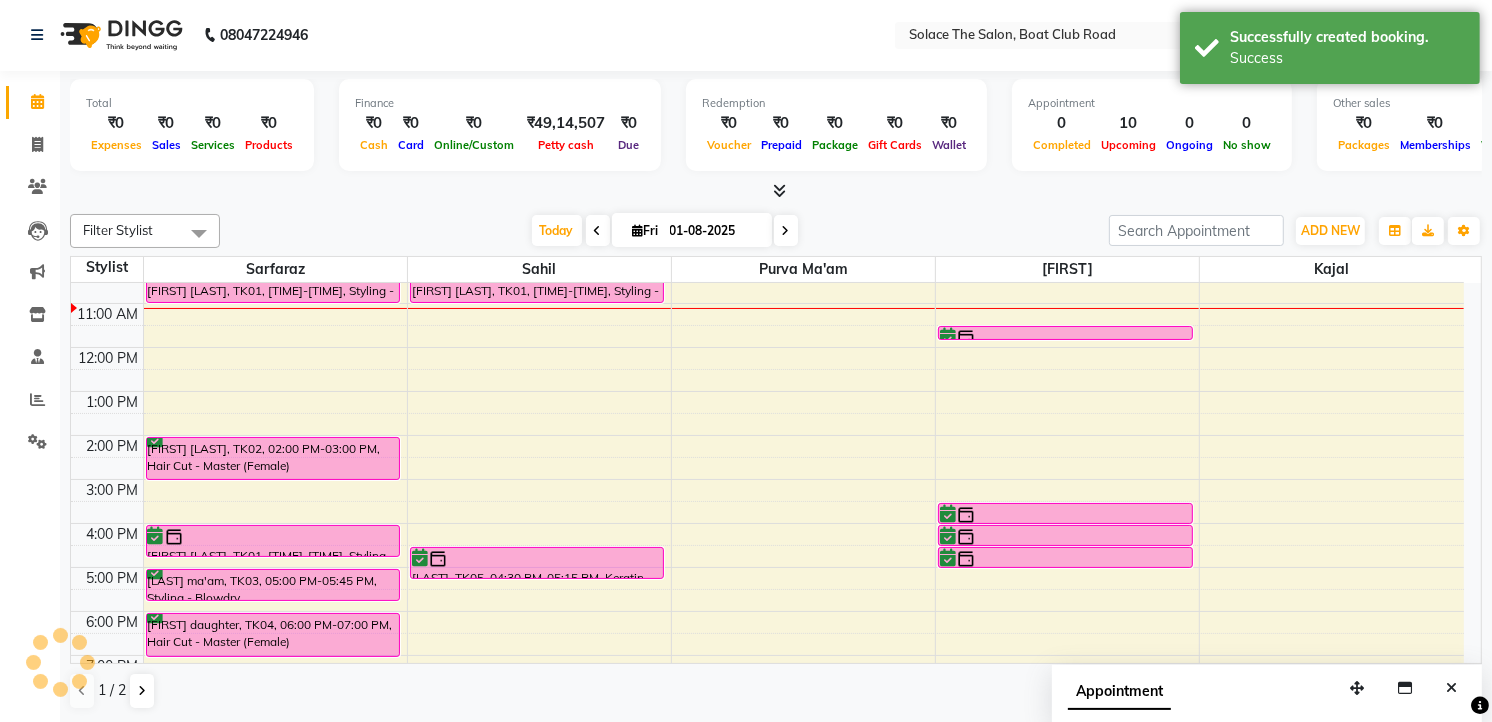 scroll, scrollTop: 0, scrollLeft: 0, axis: both 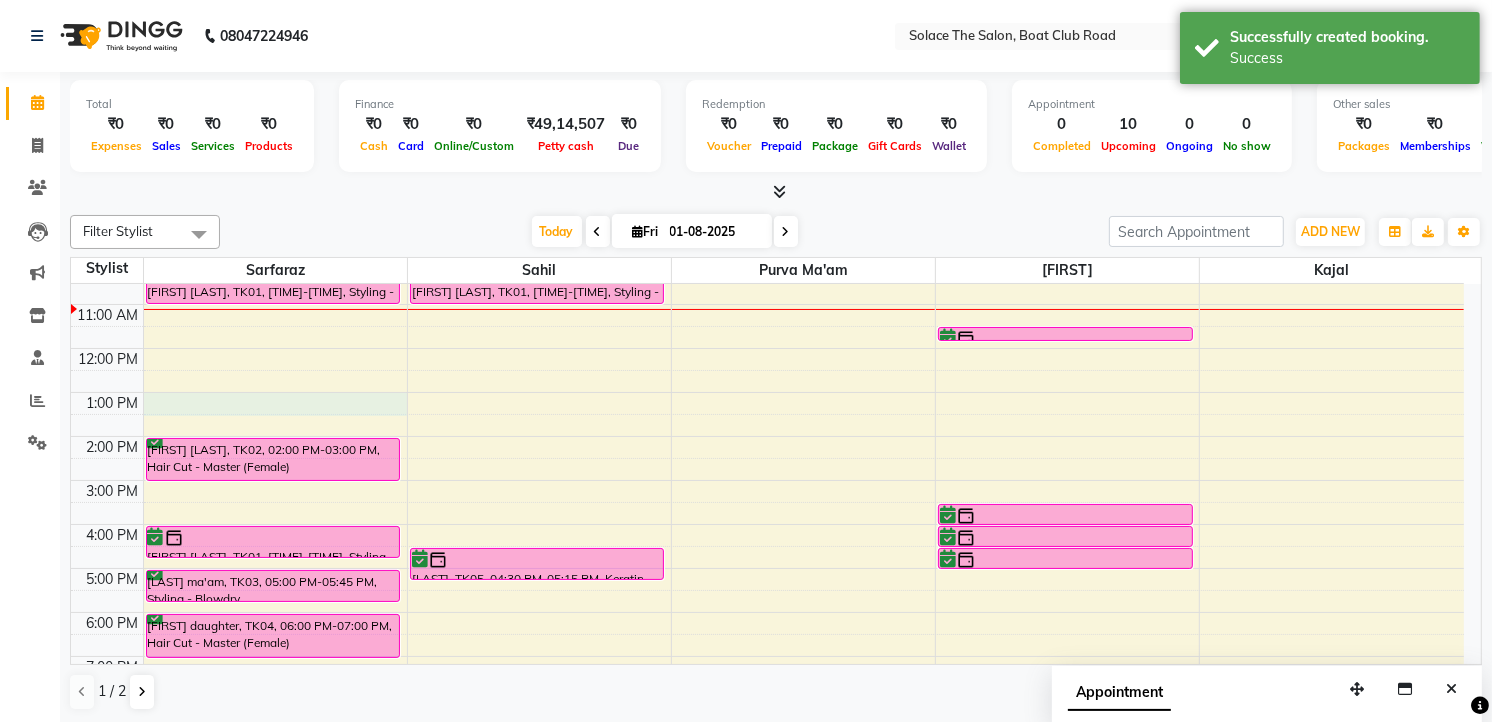 click on "8:00 AM 9:00 AM 10:00 AM 11:00 AM 12:00 PM 1:00 PM 2:00 PM 3:00 PM 4:00 PM 5:00 PM 6:00 PM 7:00 PM 8:00 PM 9:00 PM     [FIRST] [LAST], TK01, 10:00 AM-11:00 AM, Styling - Ironing     [FIRST] [LAST], TK02, 02:00 PM-03:00 PM, Hair Cut - Master (Female)     [FIRST] [LAST], TK01, 04:00 PM-04:45 PM, Styling - Blowdry     [FIRST] [LAST], TK03, 05:00 PM-05:45 PM, Styling - Blowdry     [FIRST] [LAST], TK04, 06:00 PM-07:00 PM, Hair Cut - Master (Female)     [FIRST] [LAST], TK01, 10:00 AM-11:00 AM, Styling - Ironing     [FIRST], TK05, 04:30 PM-05:15 PM,  Keratin Wash (Female)     [FIRST] [LAST], TK06, 11:30 AM-11:45 AM, Normal Nail Polish (Hand & Legs)     [FIRST], TK05, 03:30 PM-04:00 PM,  Under Arms Waxing (Rica)     [FIRST], TK05, 04:00 PM-04:30 PM, Full Arms Waxing (Rica)     [FIRST], TK05, 04:30 PM-05:00 PM, Full Legs Waxing (Rica)" at bounding box center (767, 480) 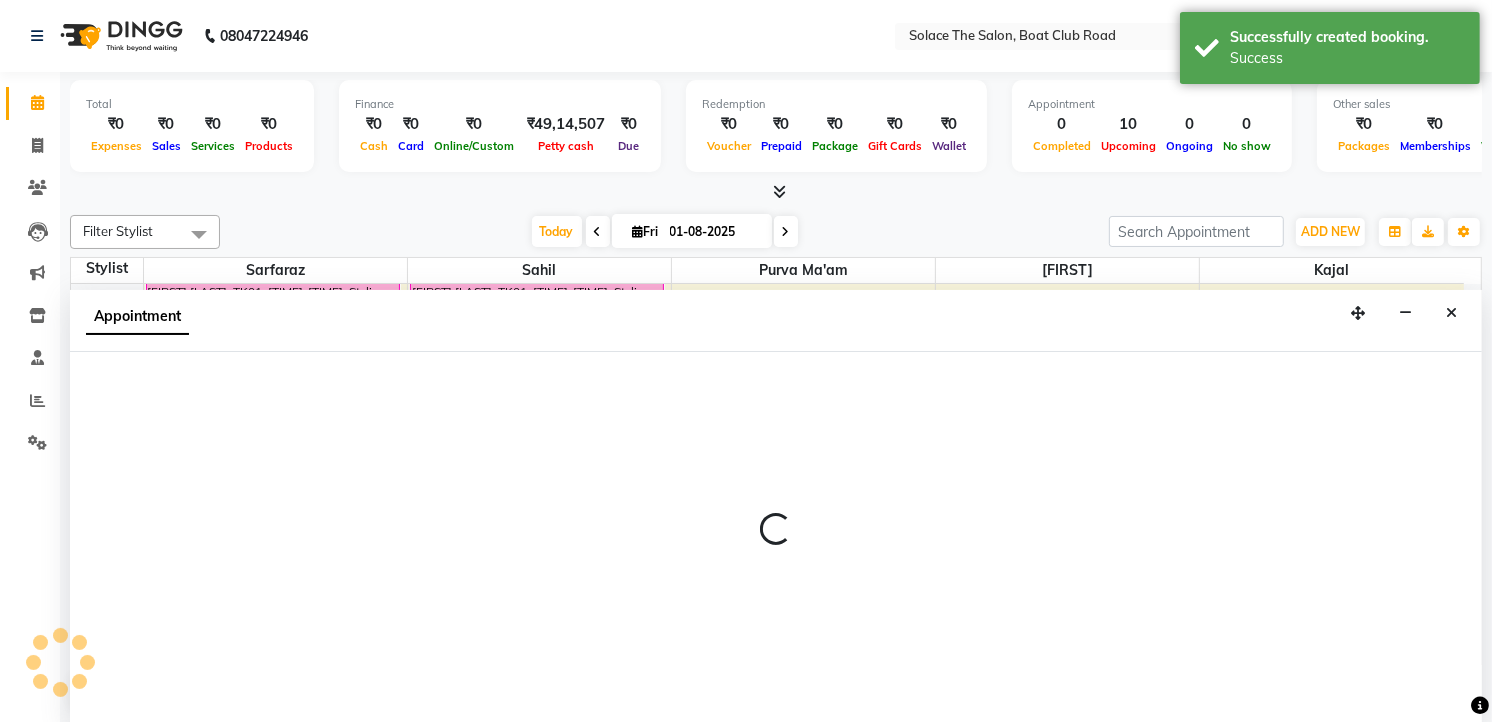 select on "9746" 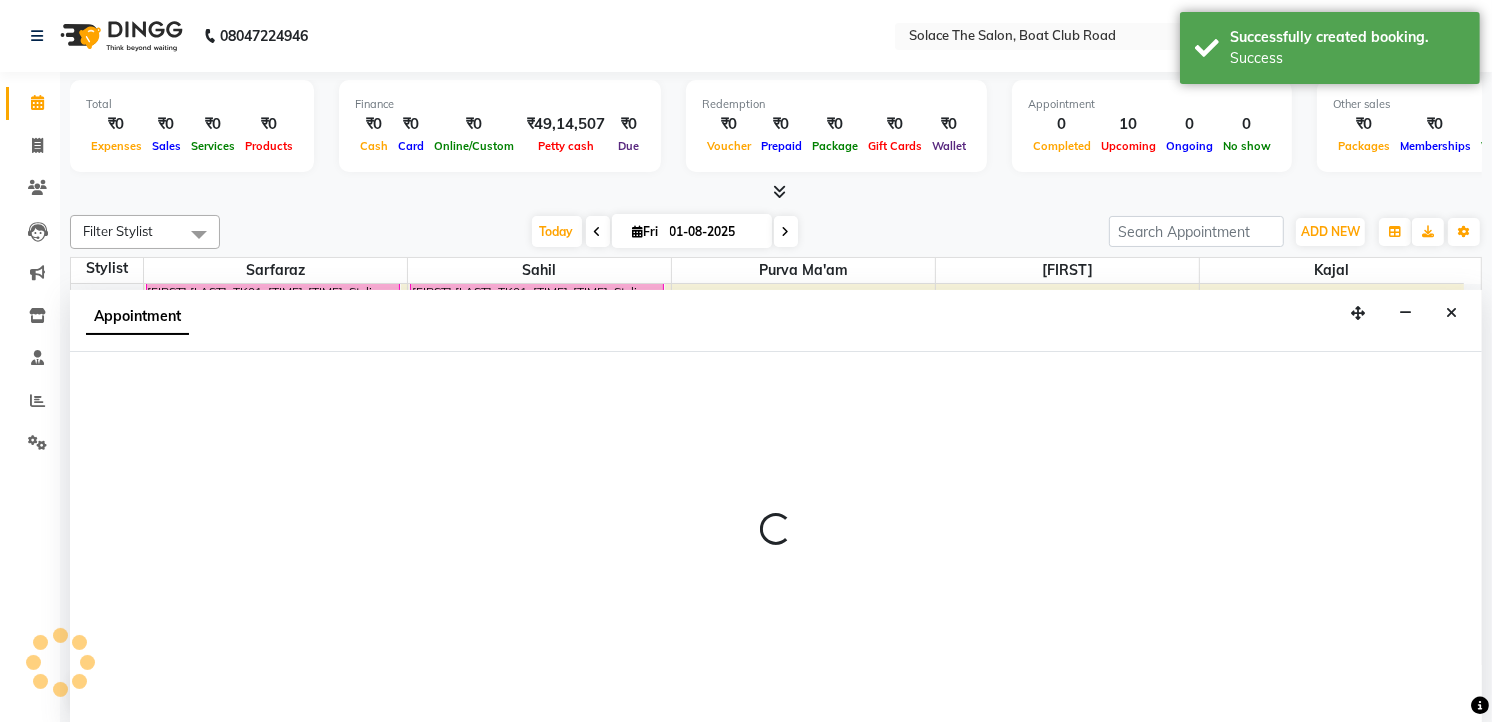 select on "tentative" 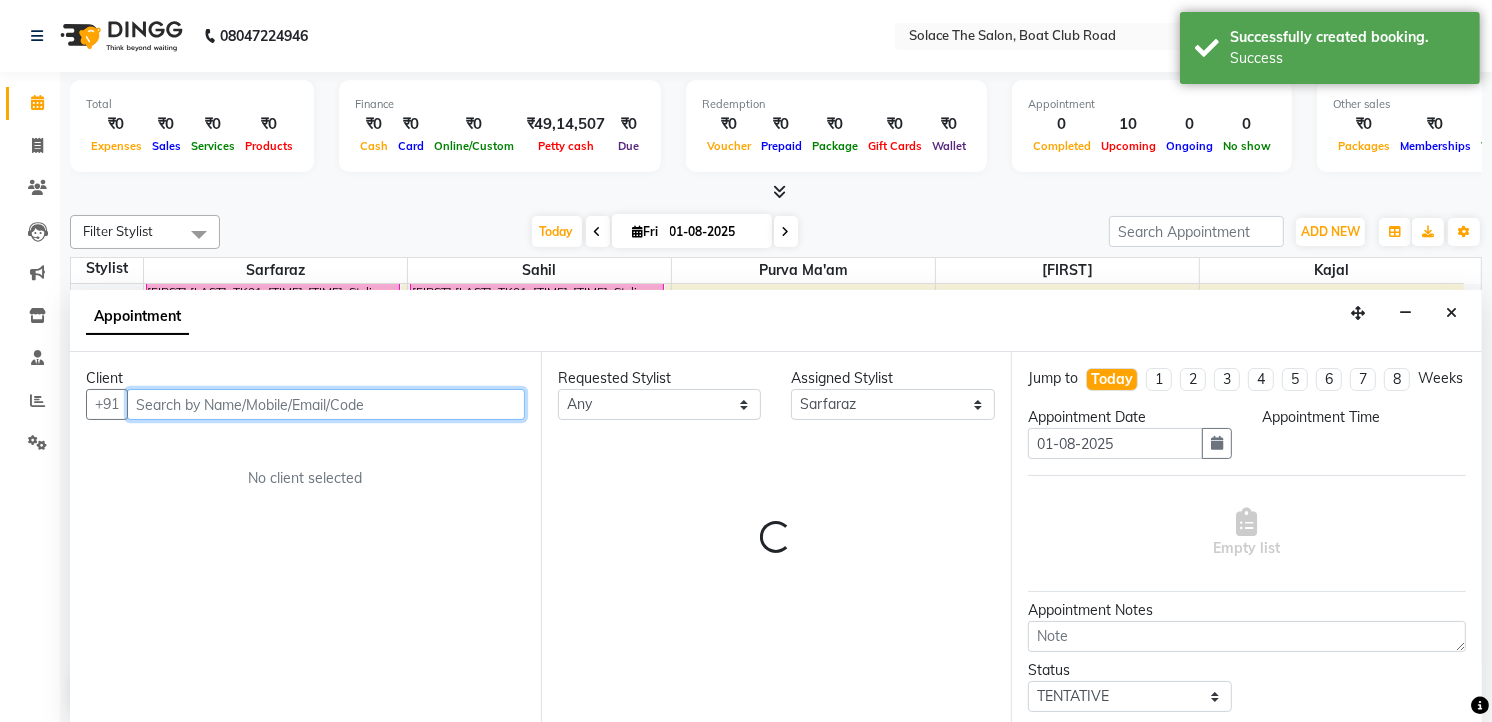 scroll, scrollTop: 1, scrollLeft: 0, axis: vertical 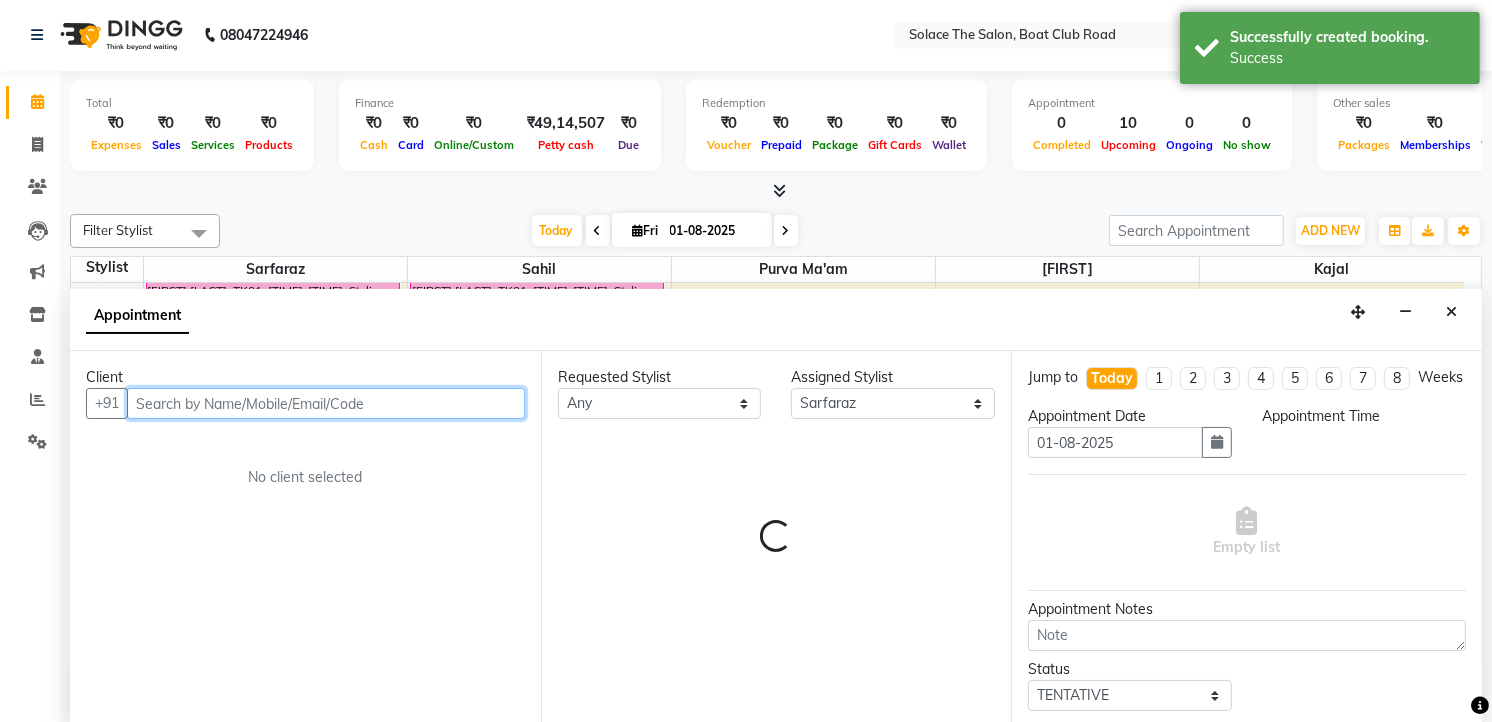 select on "780" 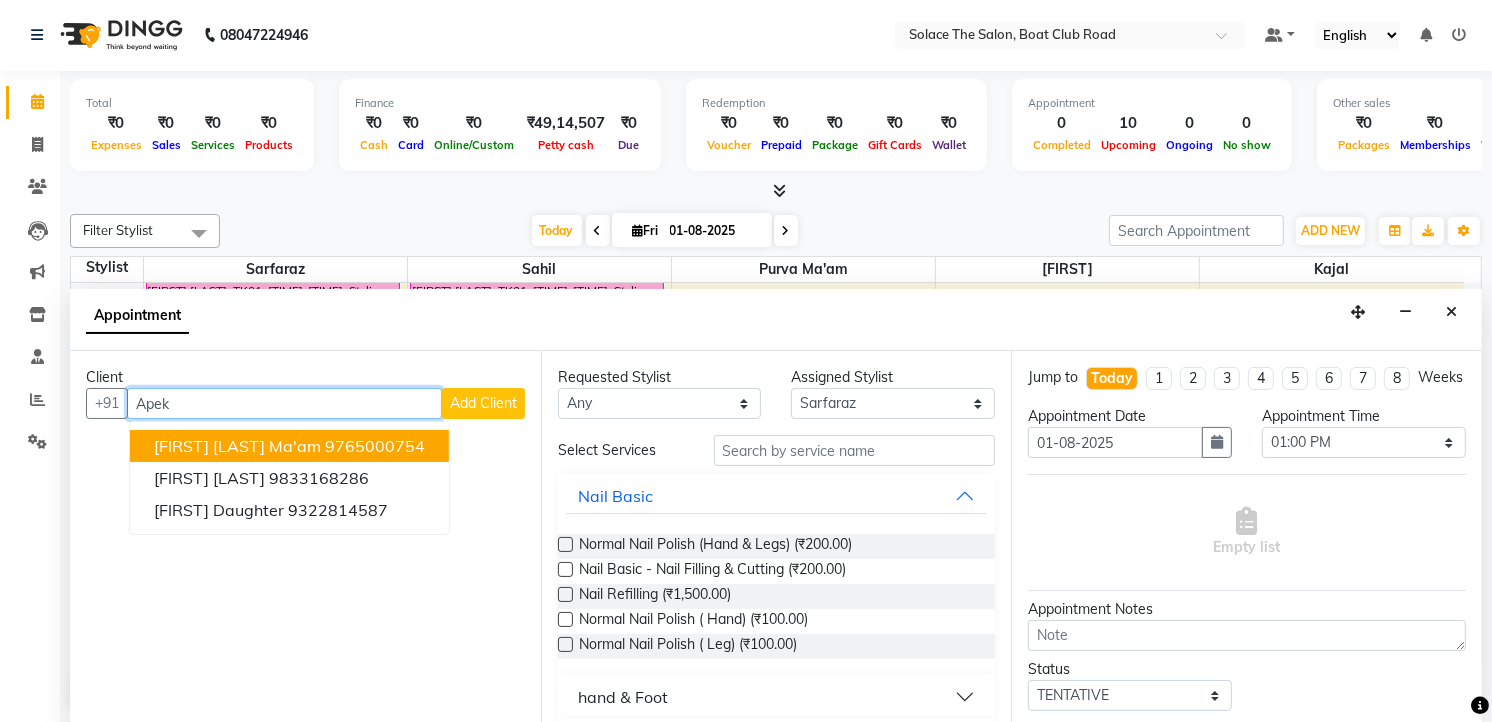 click on "[FIRST] [LAST] ma'am" at bounding box center (237, 446) 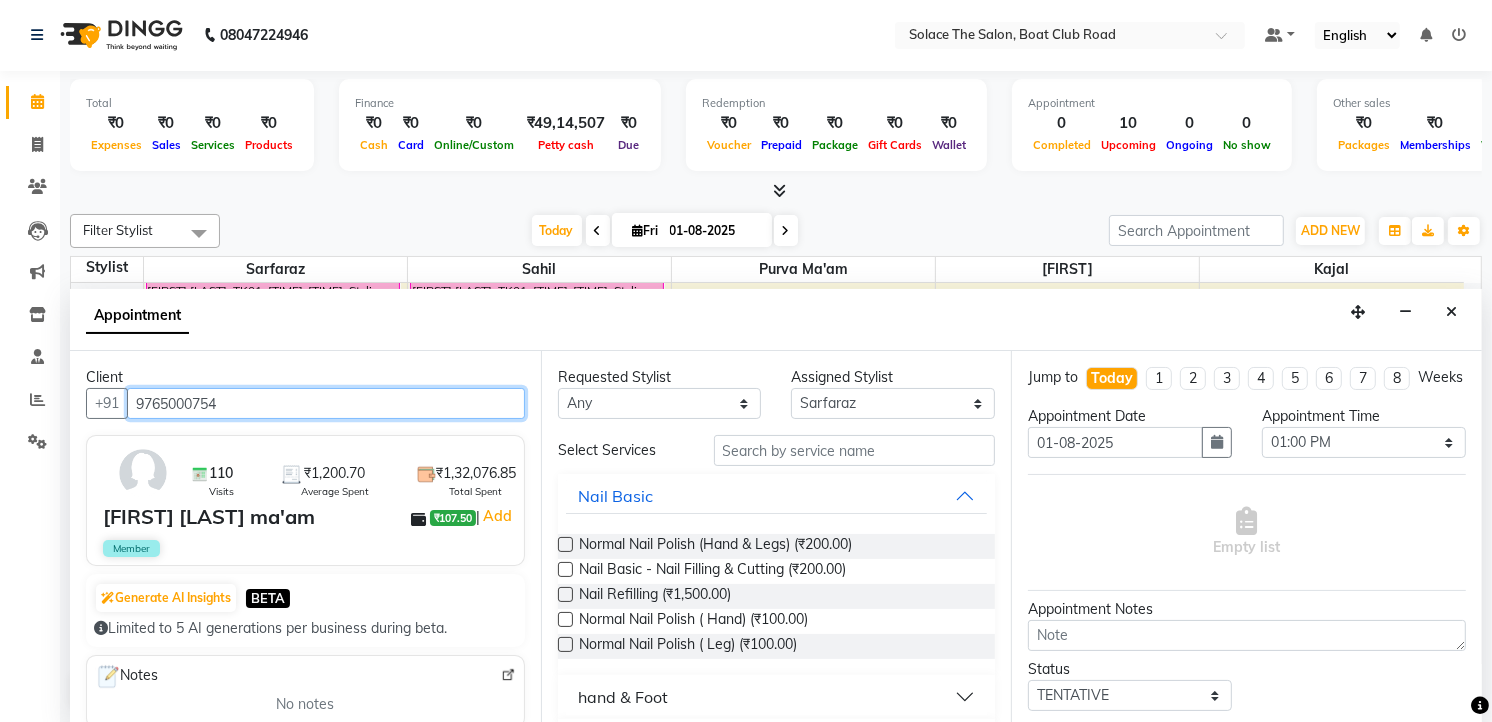 type on "9765000754" 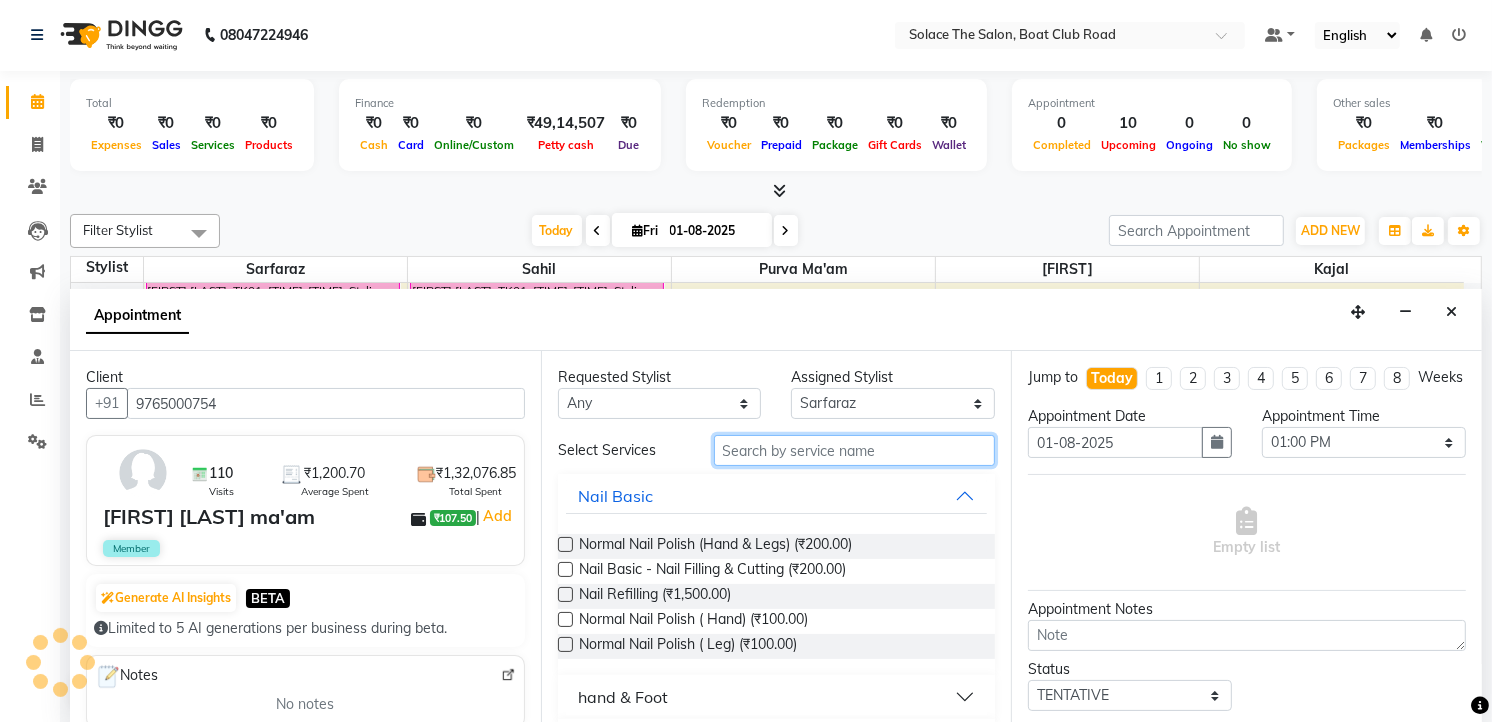 click at bounding box center (855, 450) 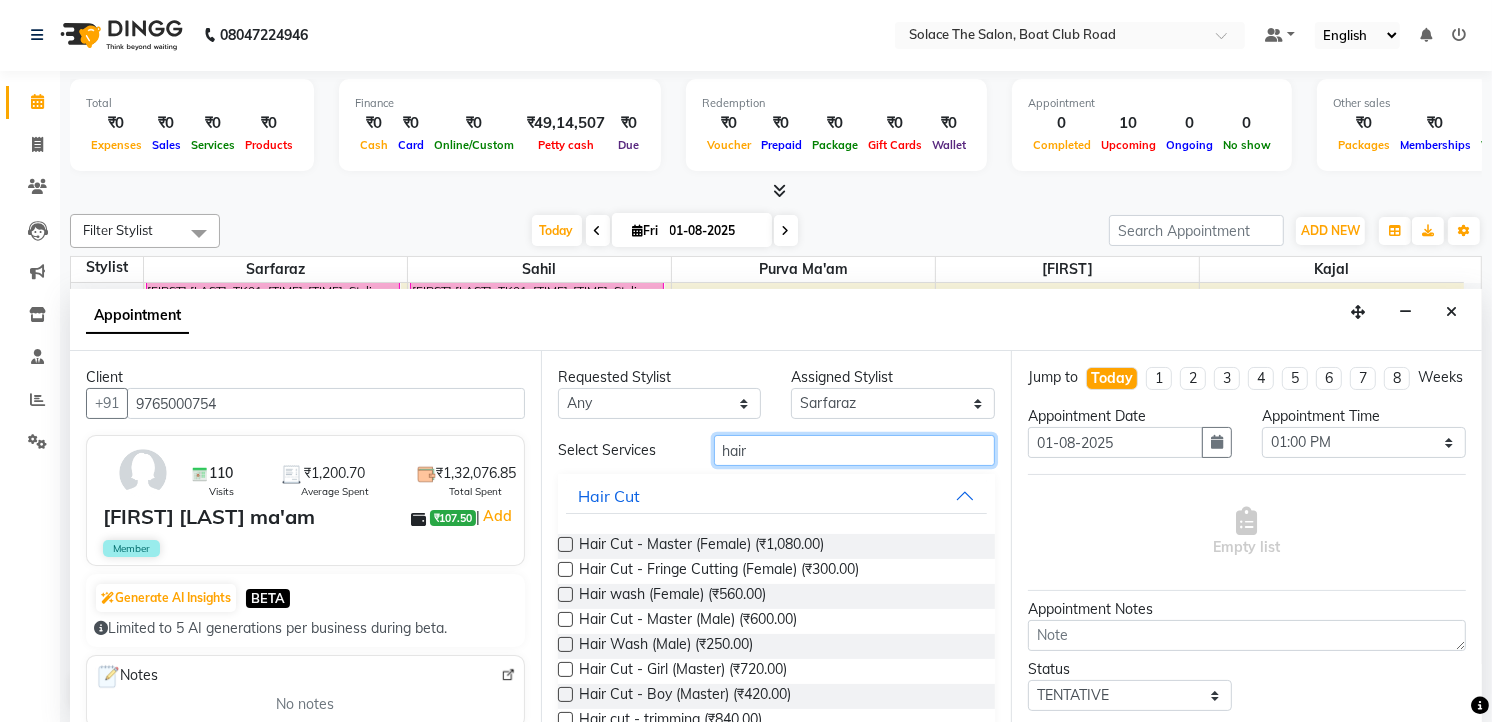 type on "hair" 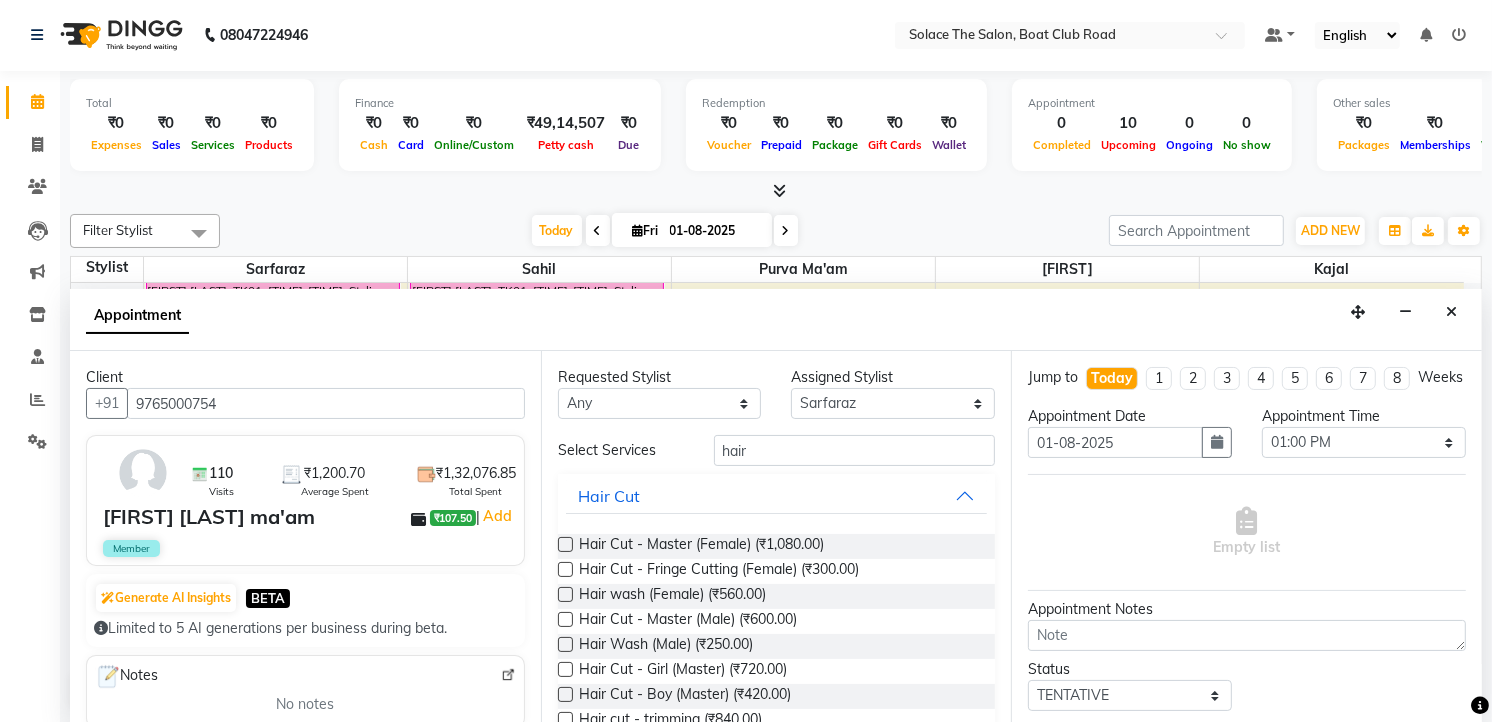 click at bounding box center [565, 544] 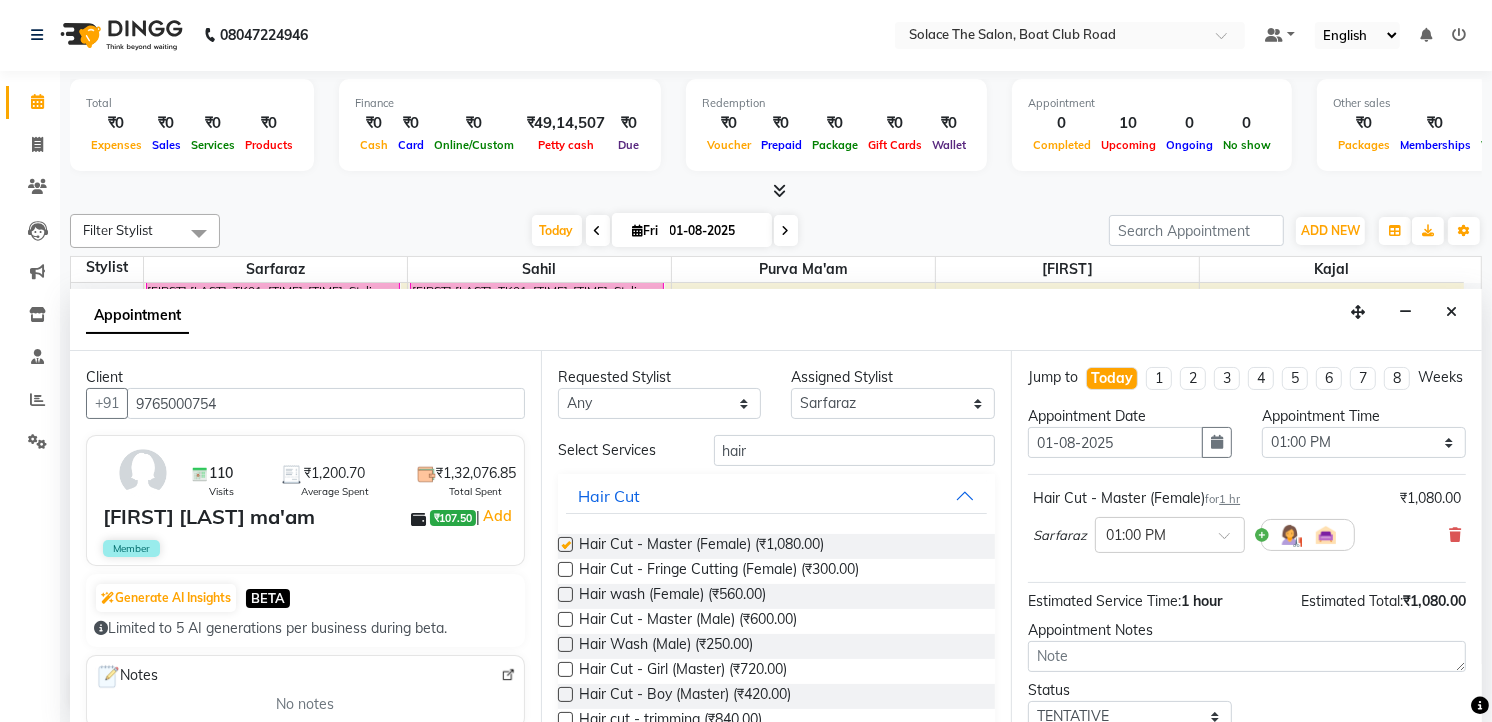checkbox on "false" 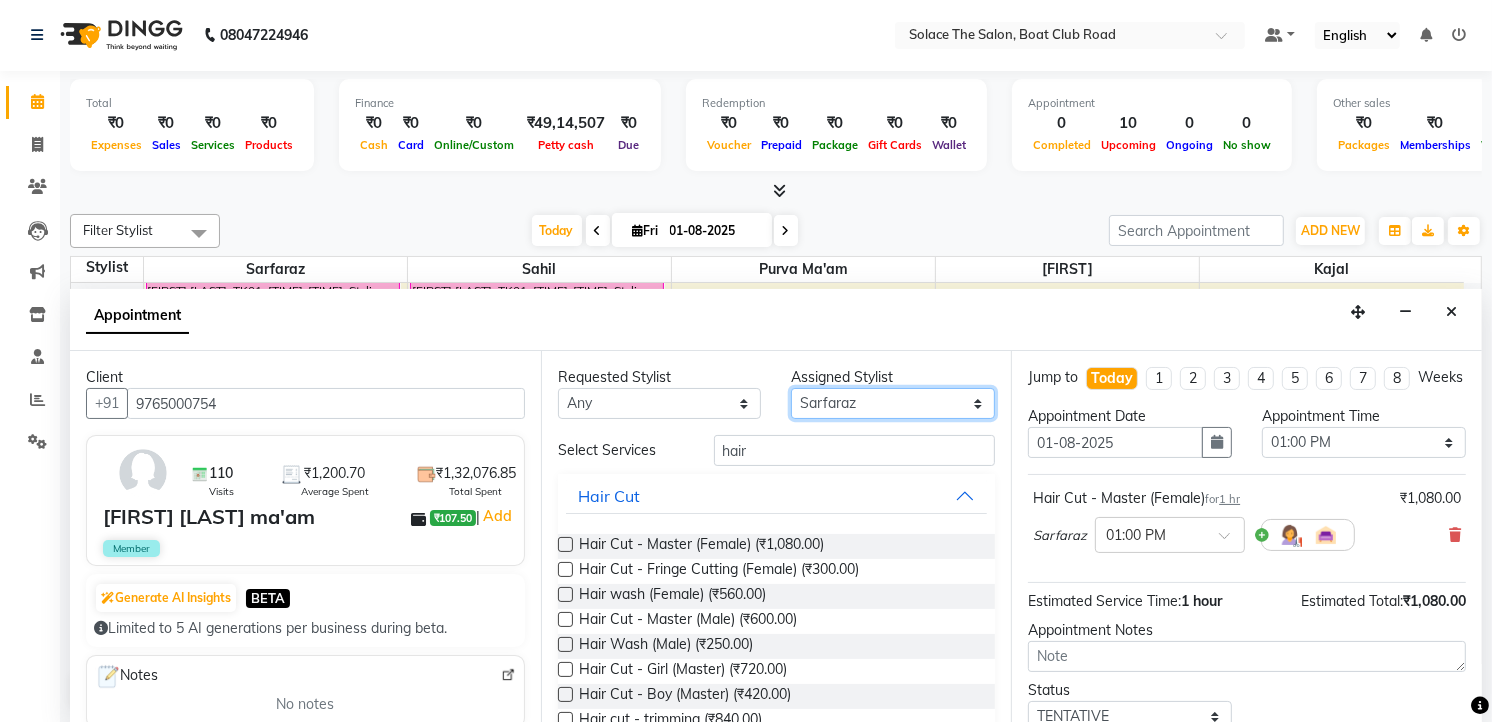 click on "Select [FIRST] [FIRST] [FIRST] [FIRST] Ma'am [FIRST] [FIRST] [FIRST] [FIRST]" at bounding box center [893, 403] 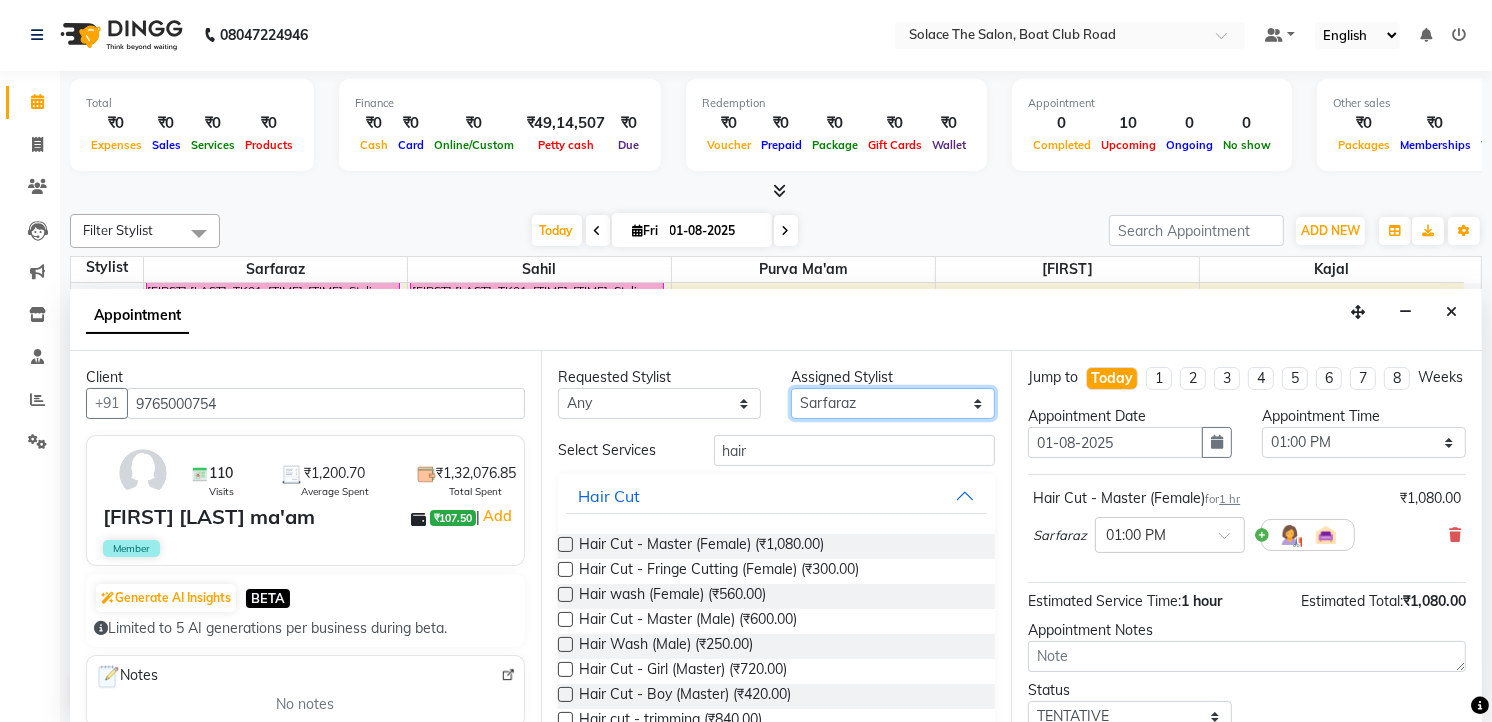 select on "9749" 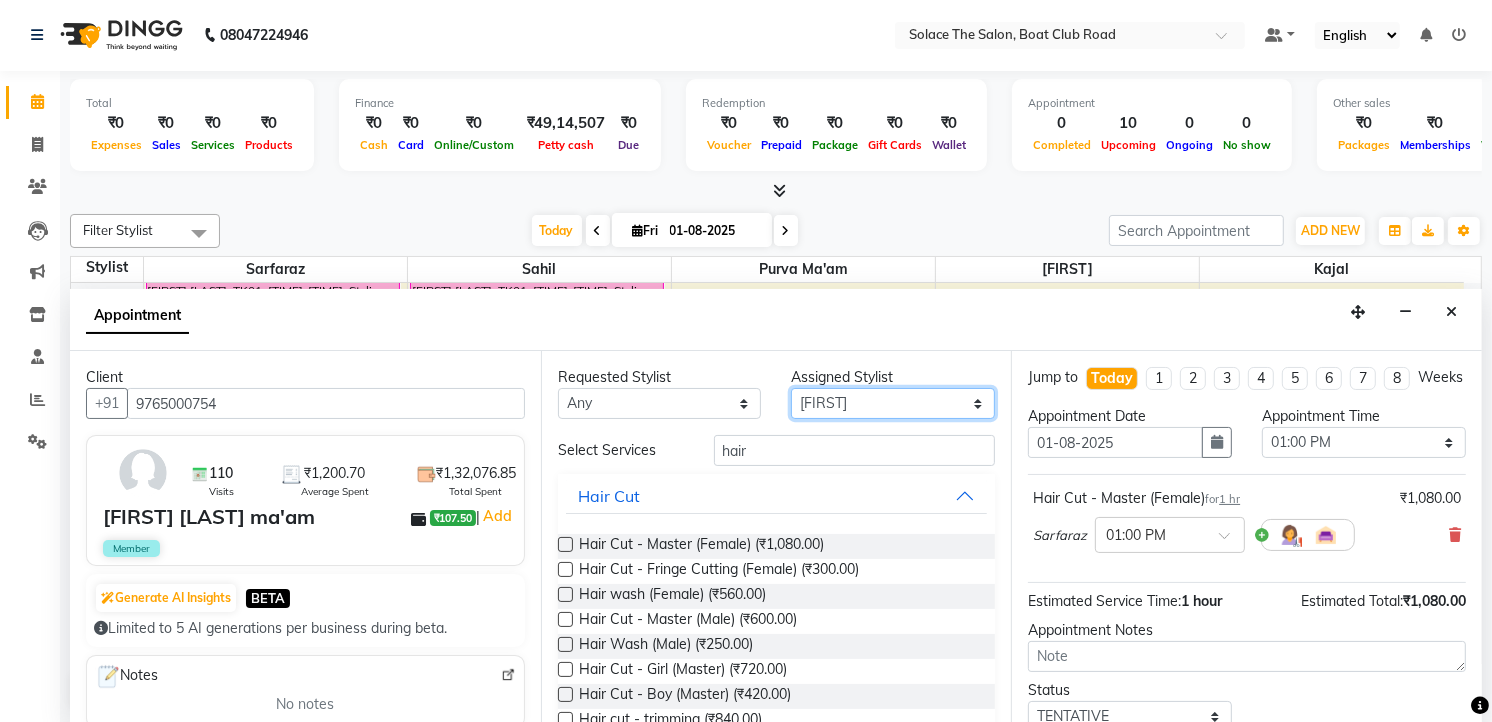 click on "Select [FIRST] [FIRST] [FIRST] [FIRST] Ma'am [FIRST] [FIRST] [FIRST] [FIRST]" at bounding box center [893, 403] 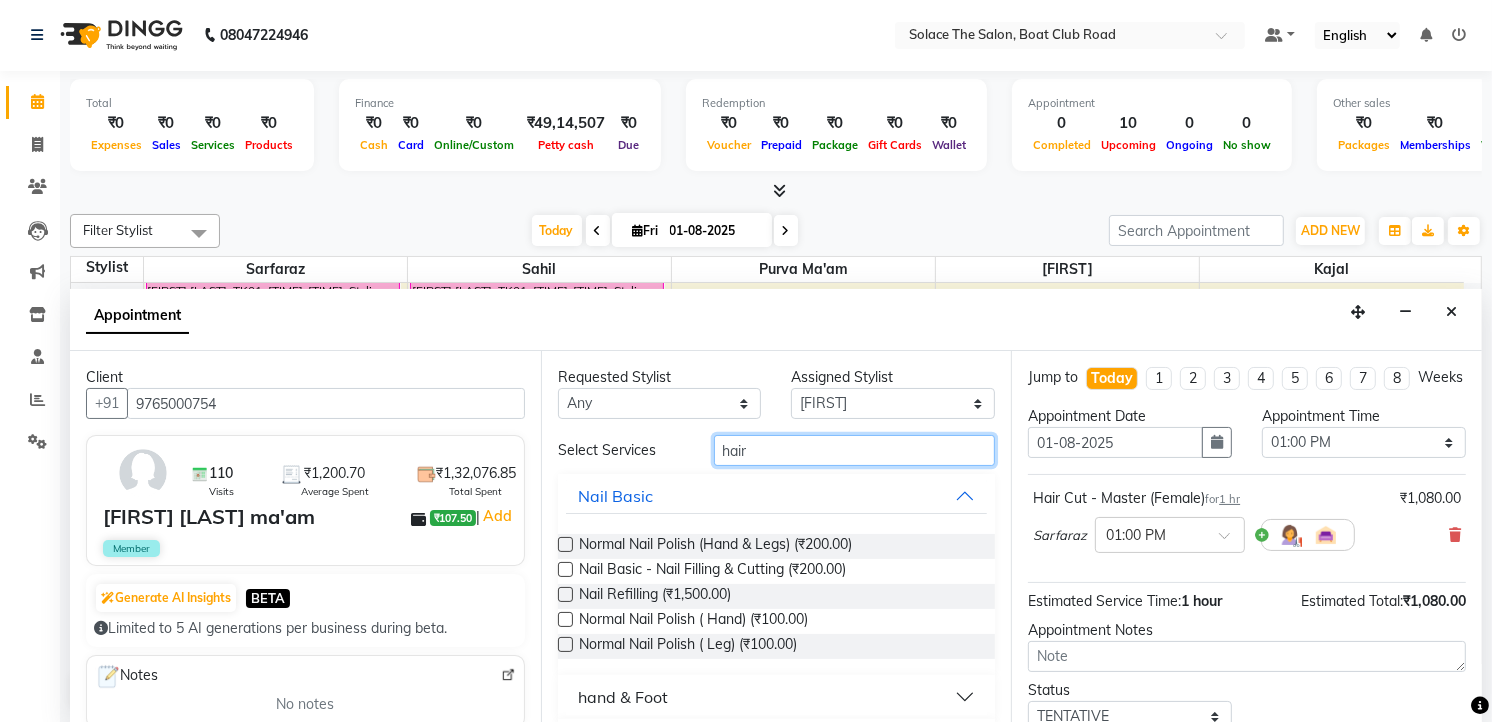 click on "hair" at bounding box center [855, 450] 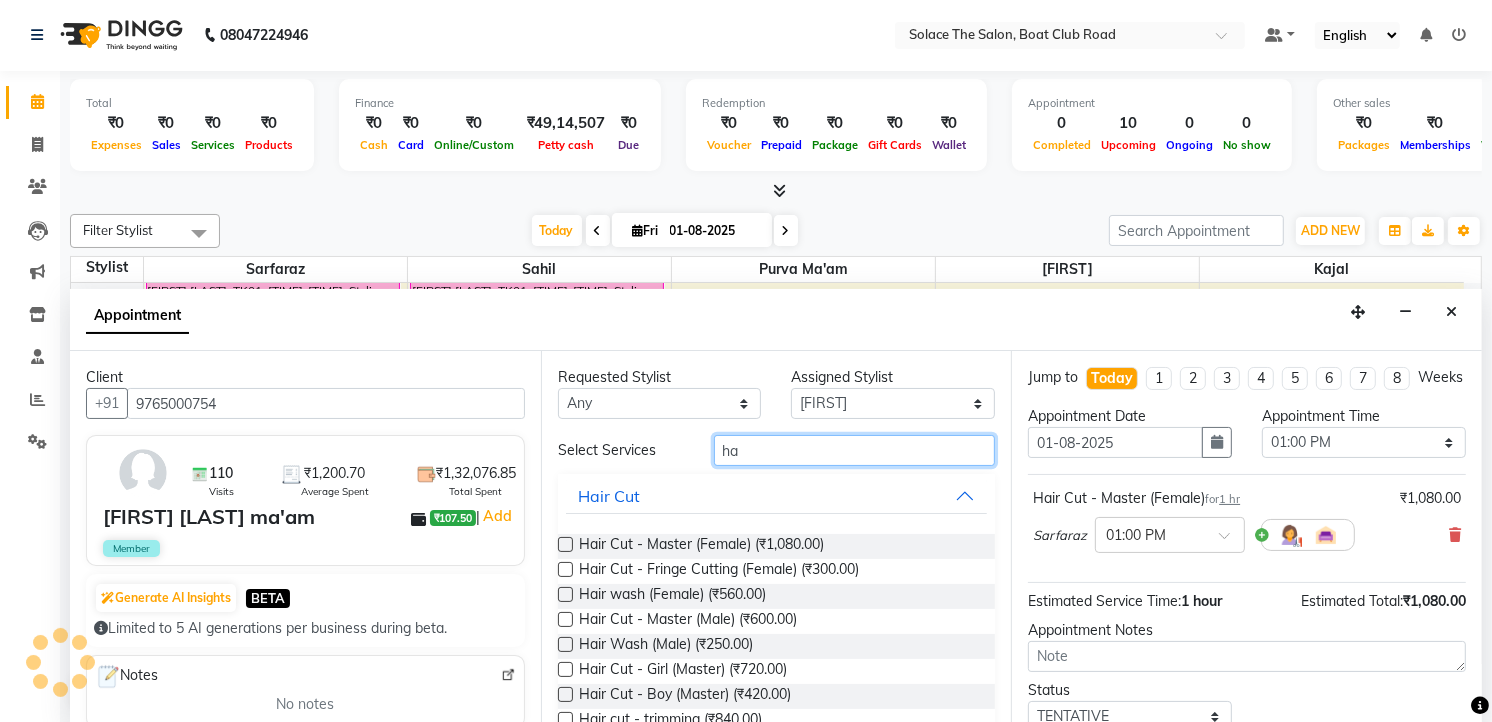type on "h" 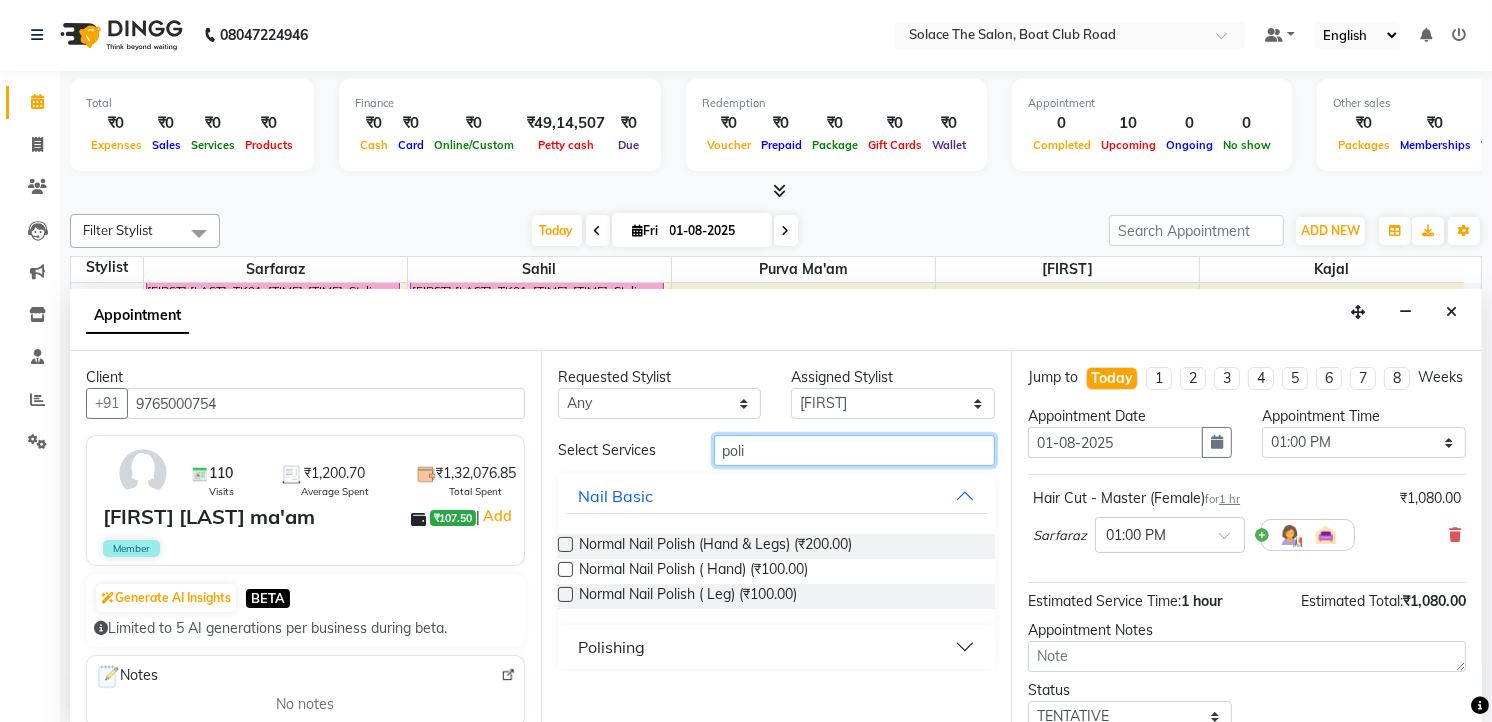type on "poli" 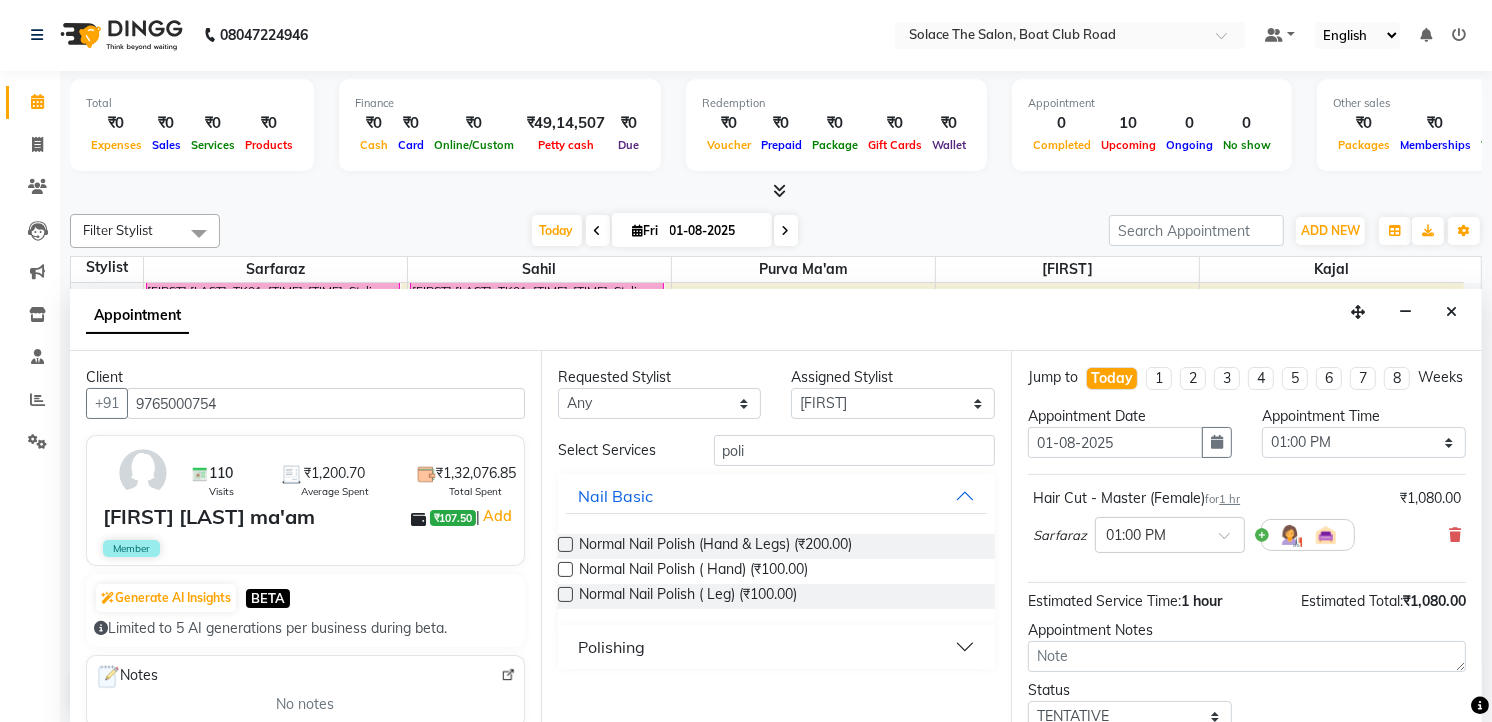 click at bounding box center [565, 544] 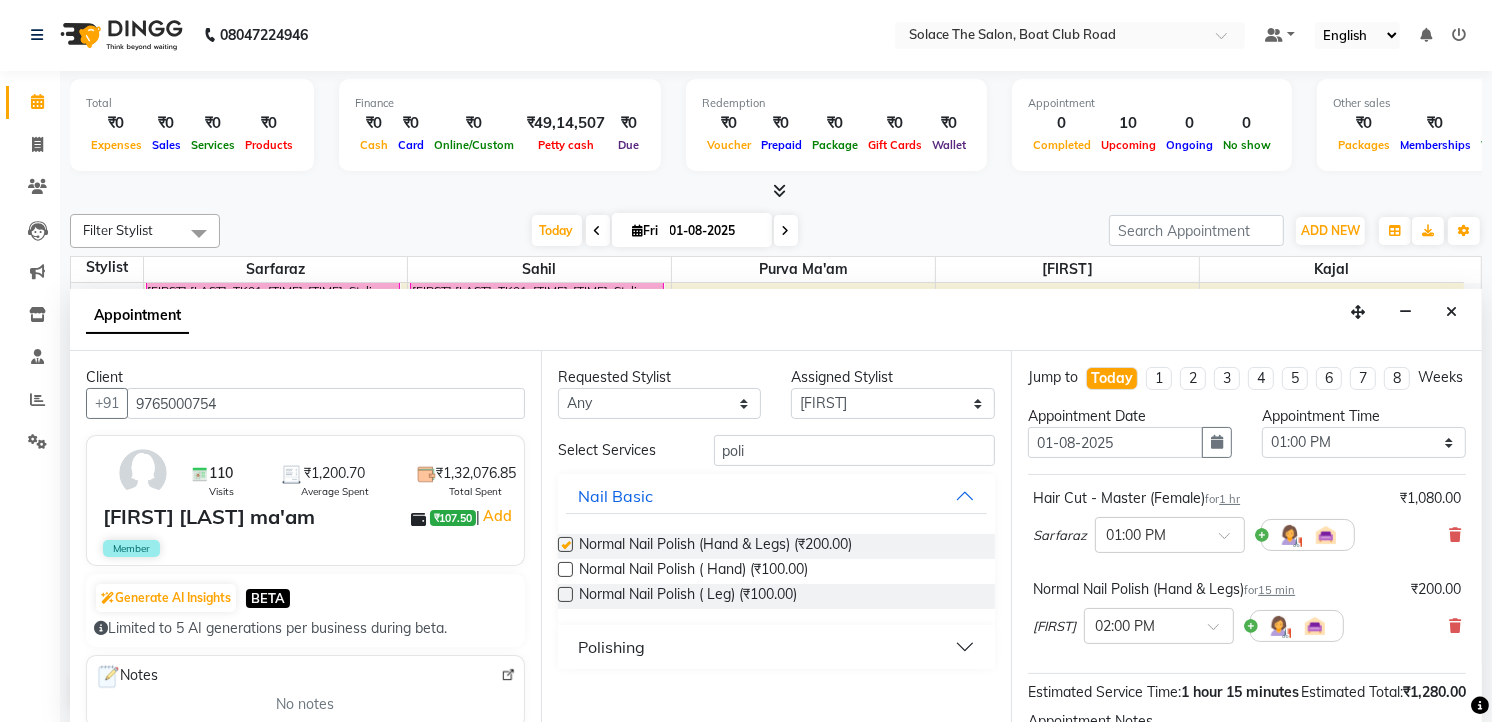 checkbox on "false" 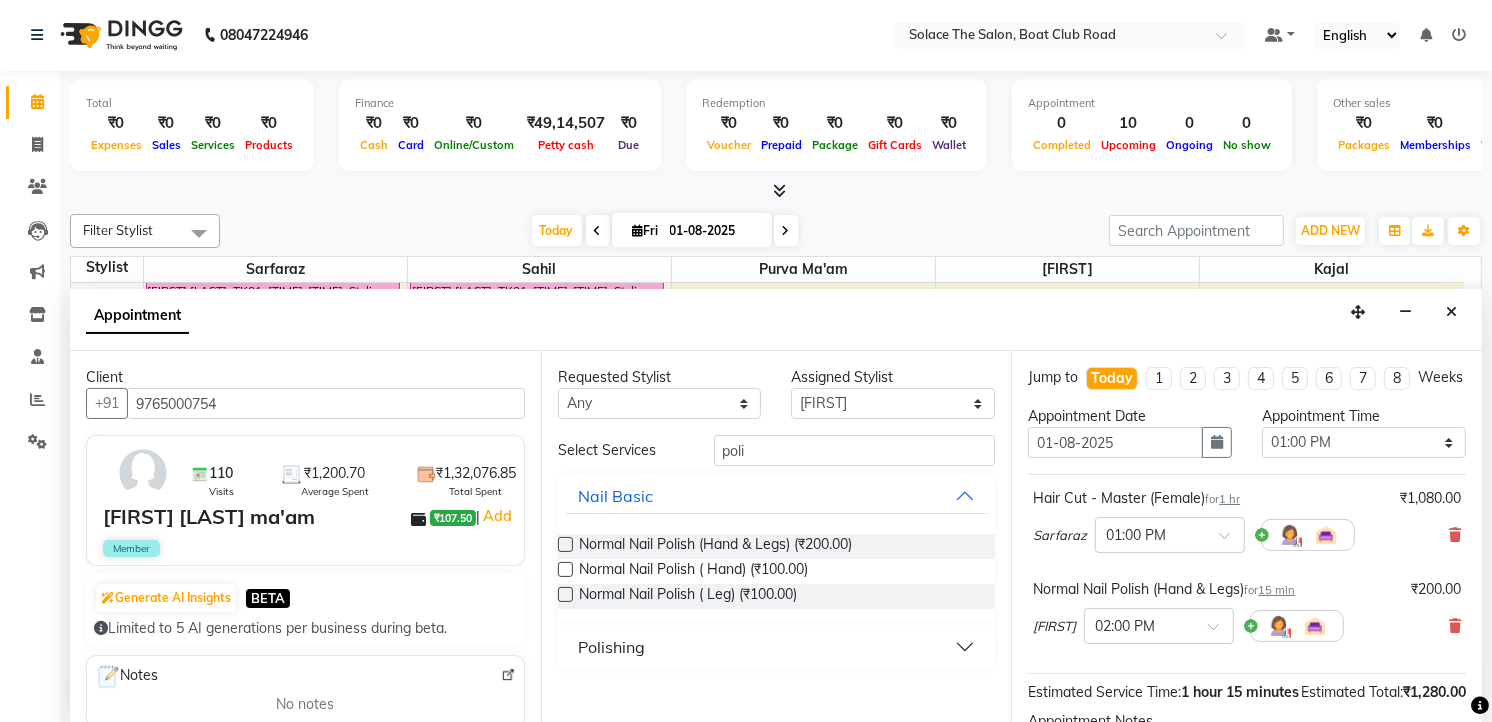 scroll, scrollTop: 266, scrollLeft: 0, axis: vertical 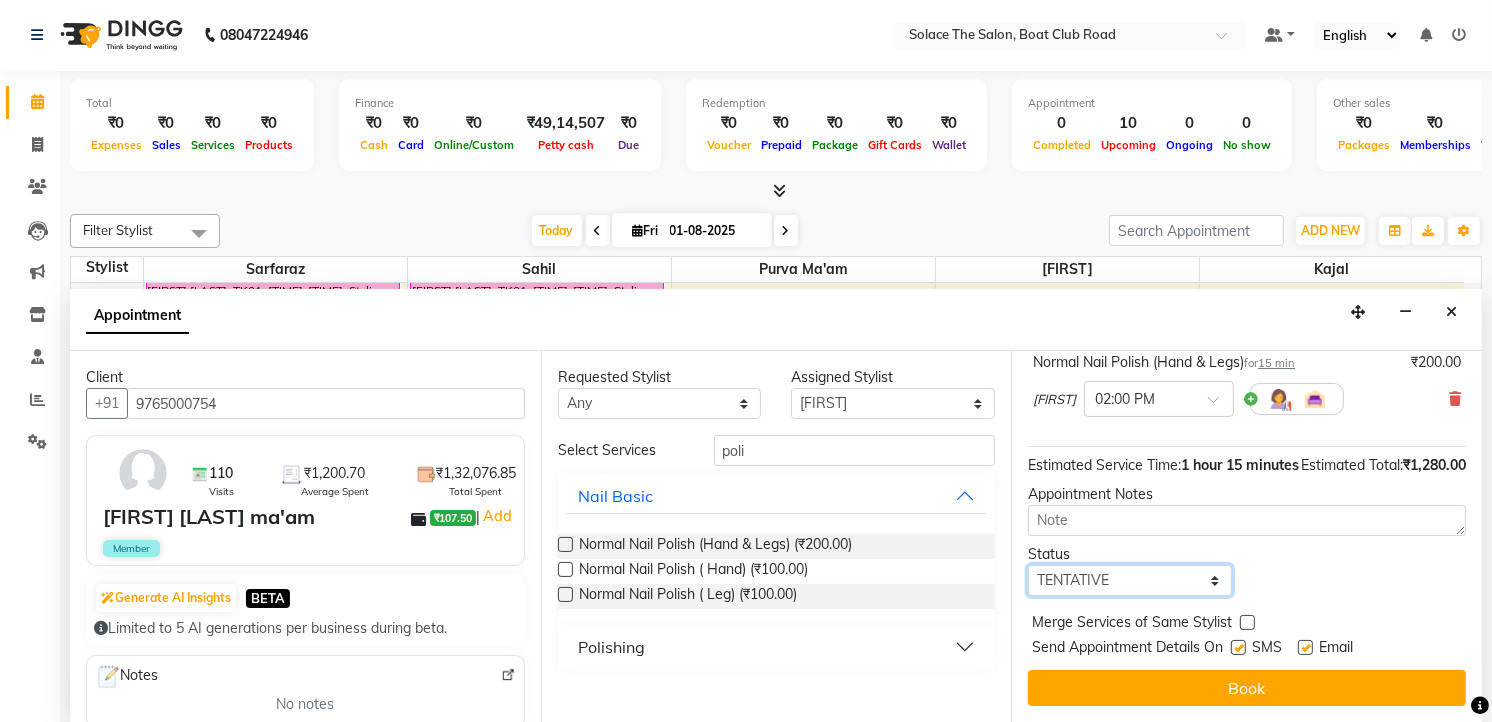 click on "Select TENTATIVE CONFIRM CHECK-IN UPCOMING" at bounding box center [1130, 580] 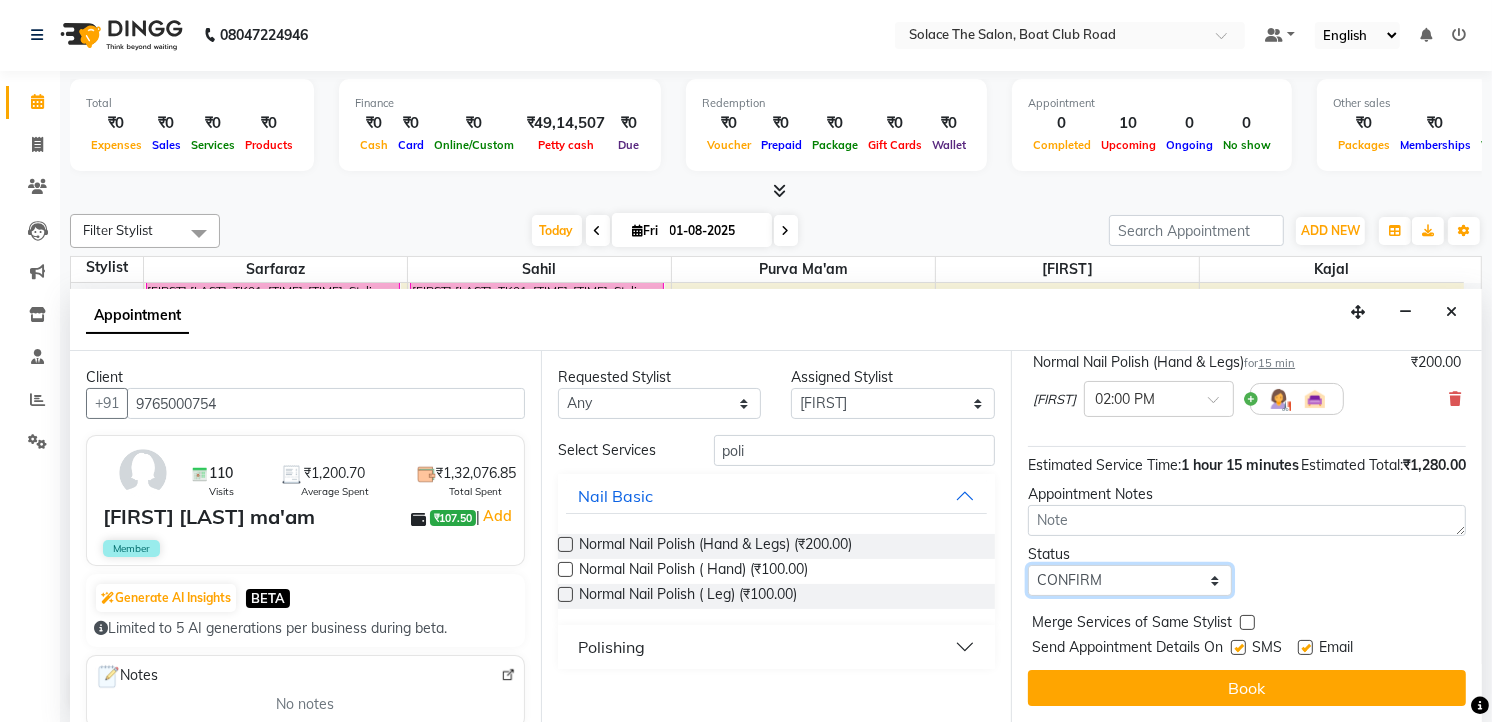 click on "Select TENTATIVE CONFIRM CHECK-IN UPCOMING" at bounding box center [1130, 580] 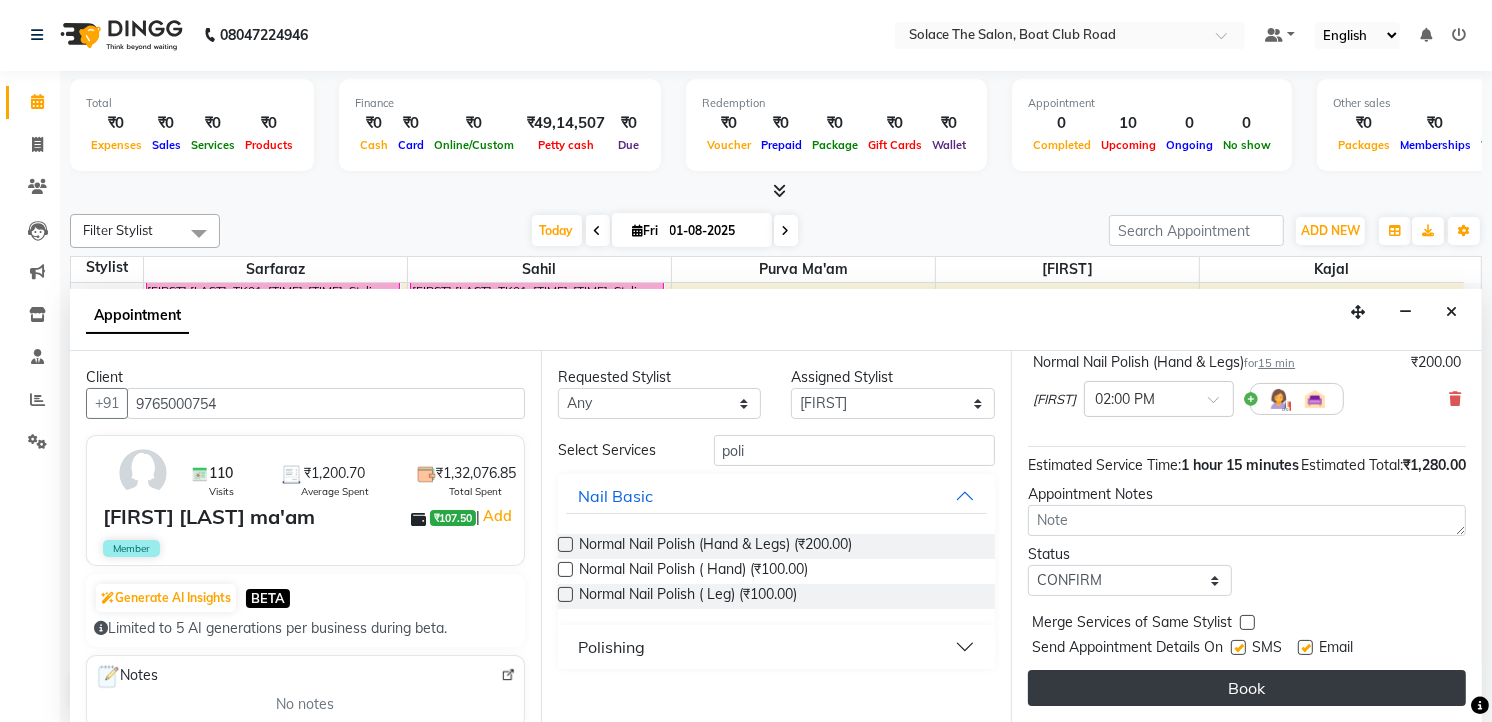 click on "Book" at bounding box center [1247, 688] 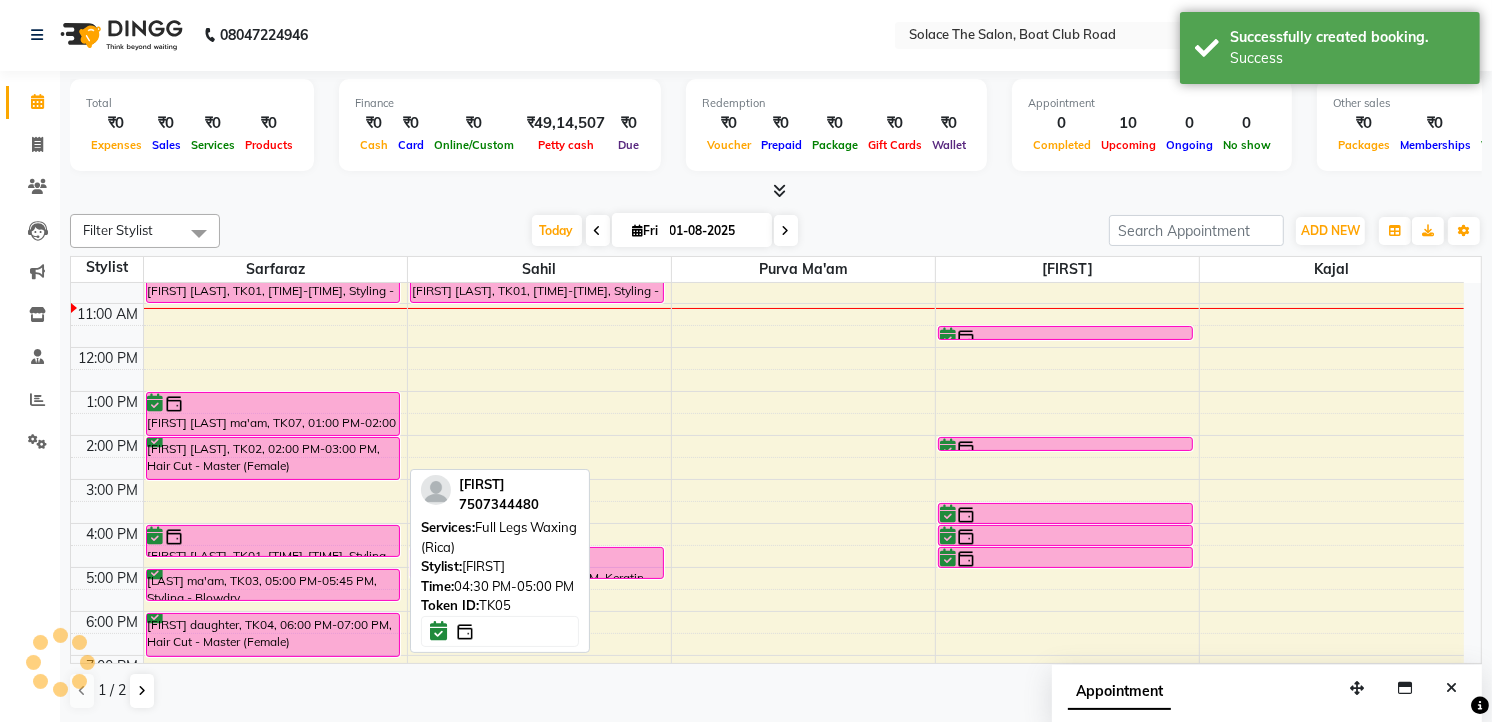 scroll, scrollTop: 0, scrollLeft: 0, axis: both 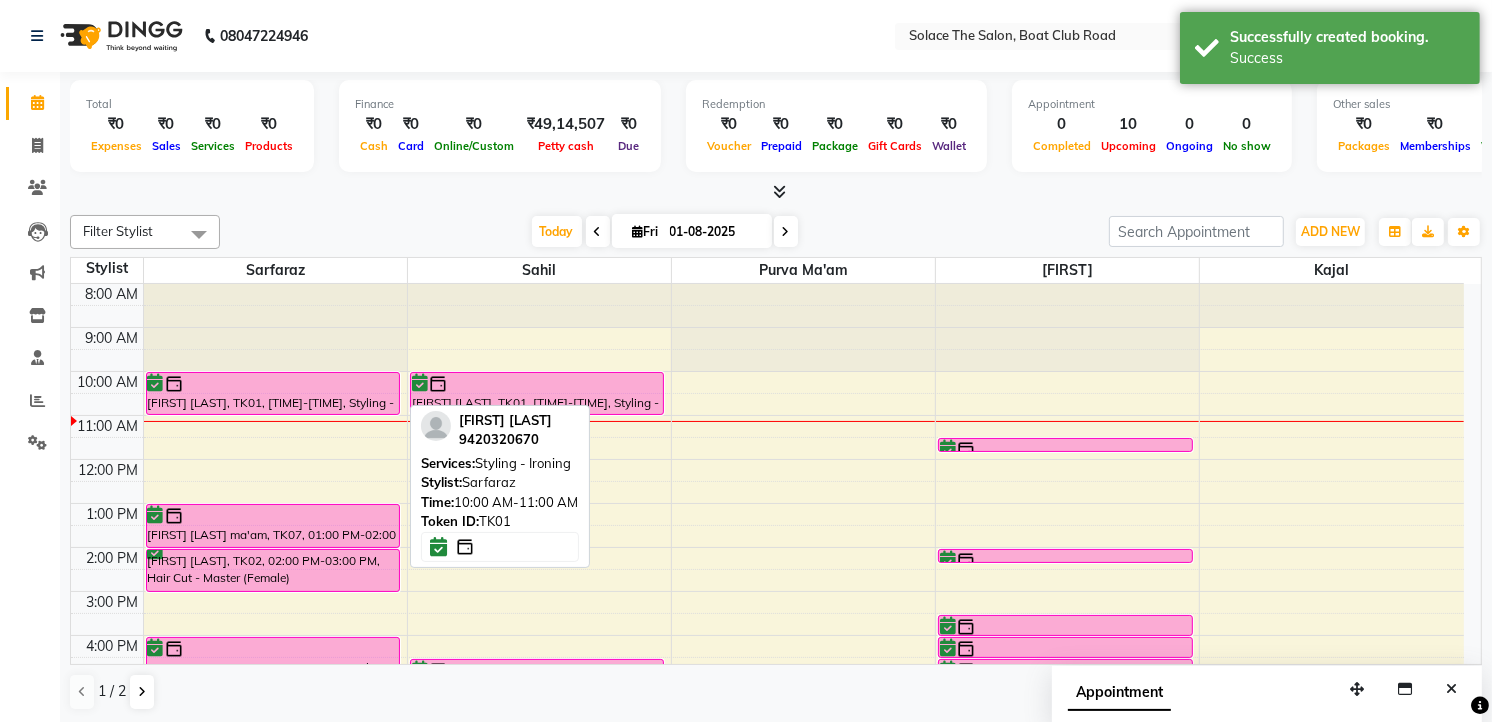 click at bounding box center (273, 384) 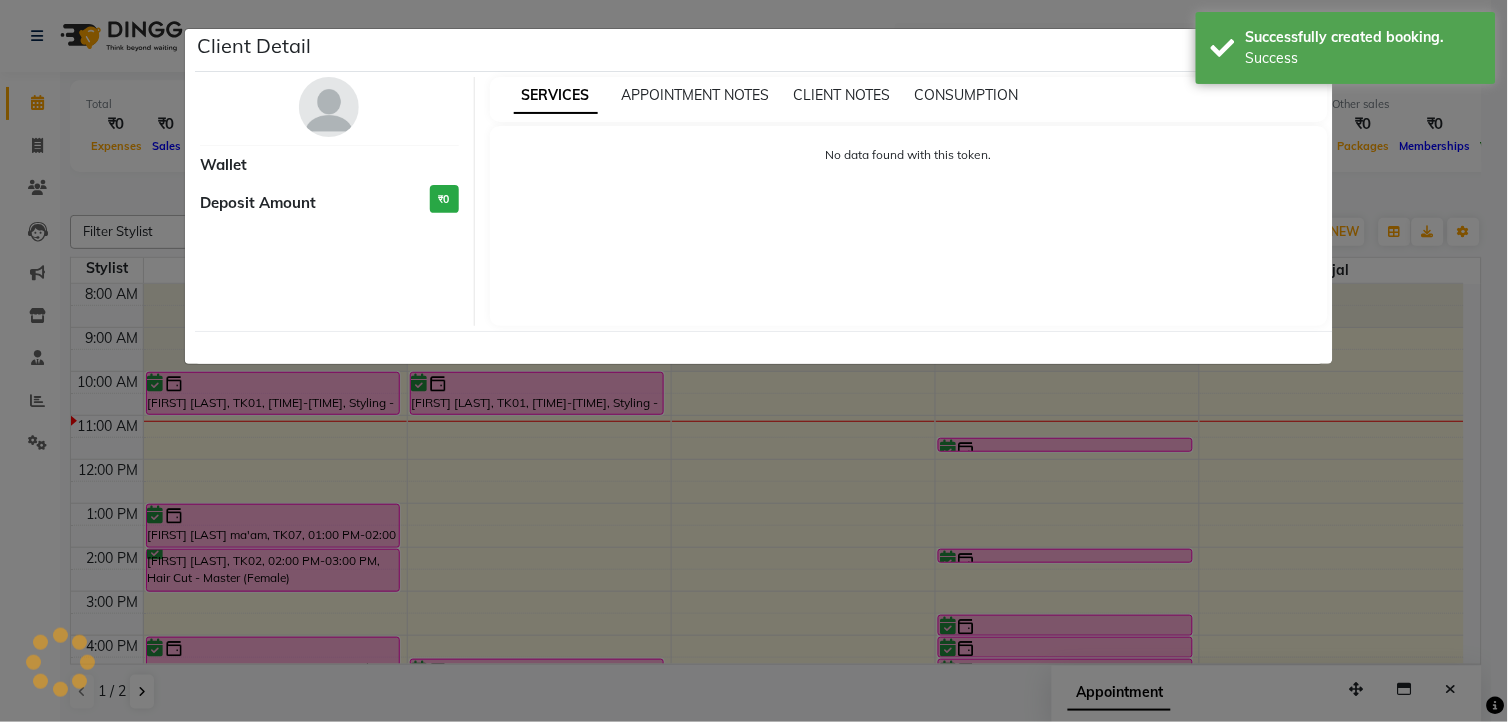select on "6" 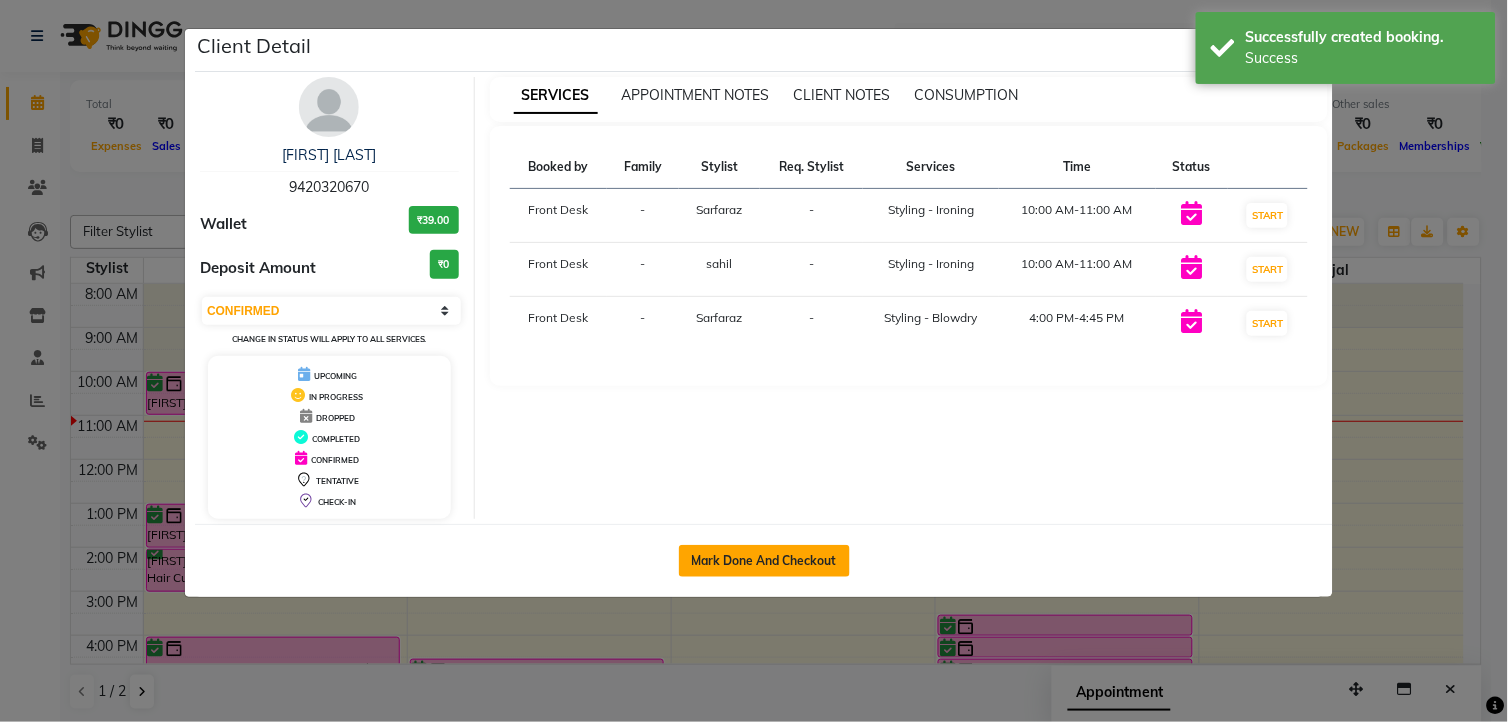click on "Mark Done And Checkout" 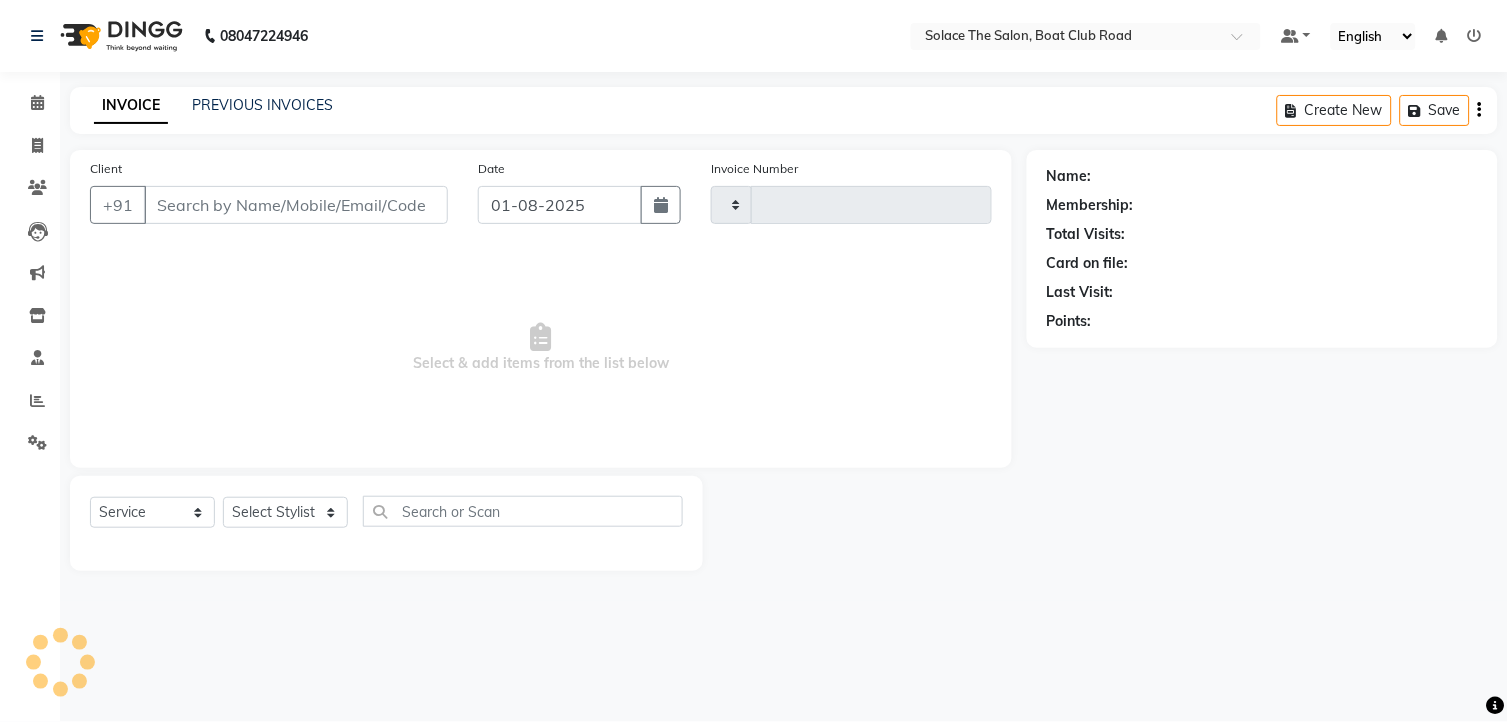 type on "1005" 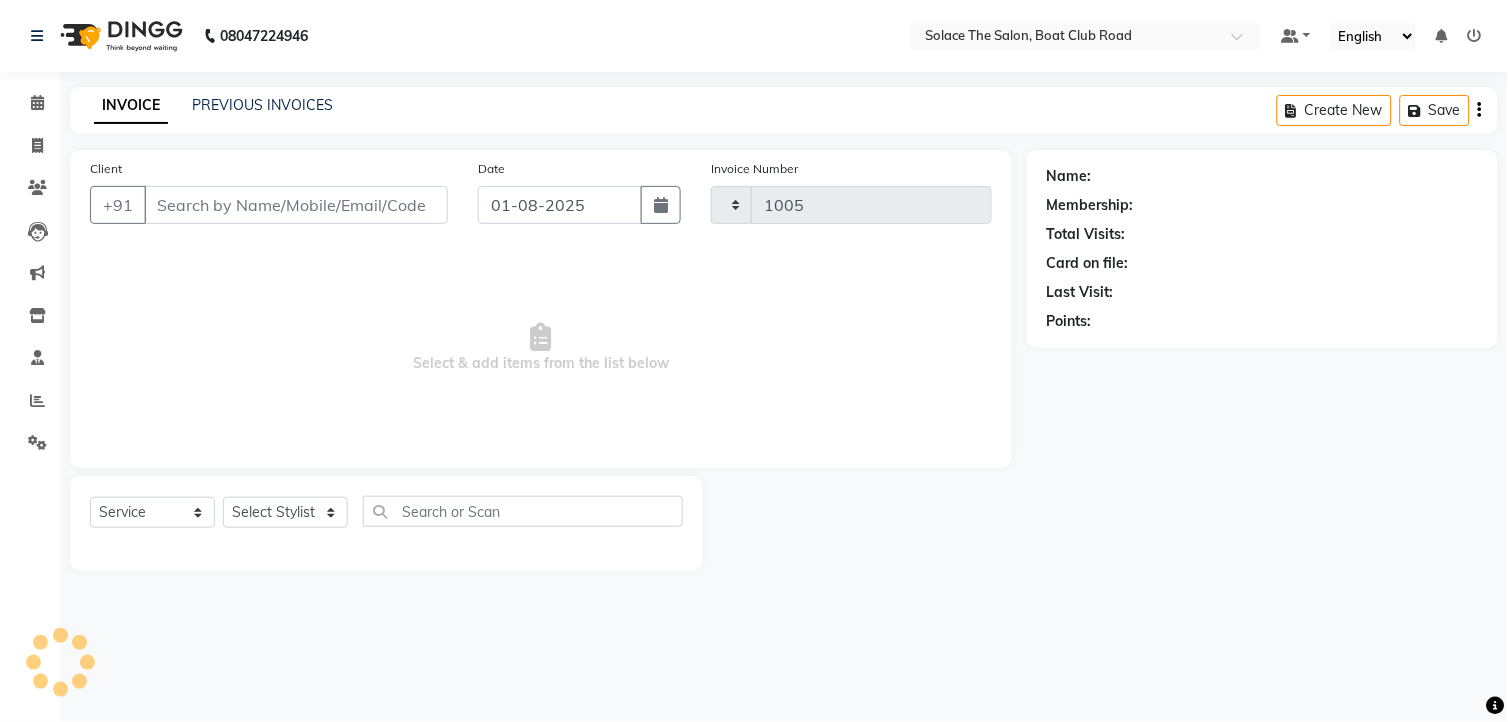 select on "585" 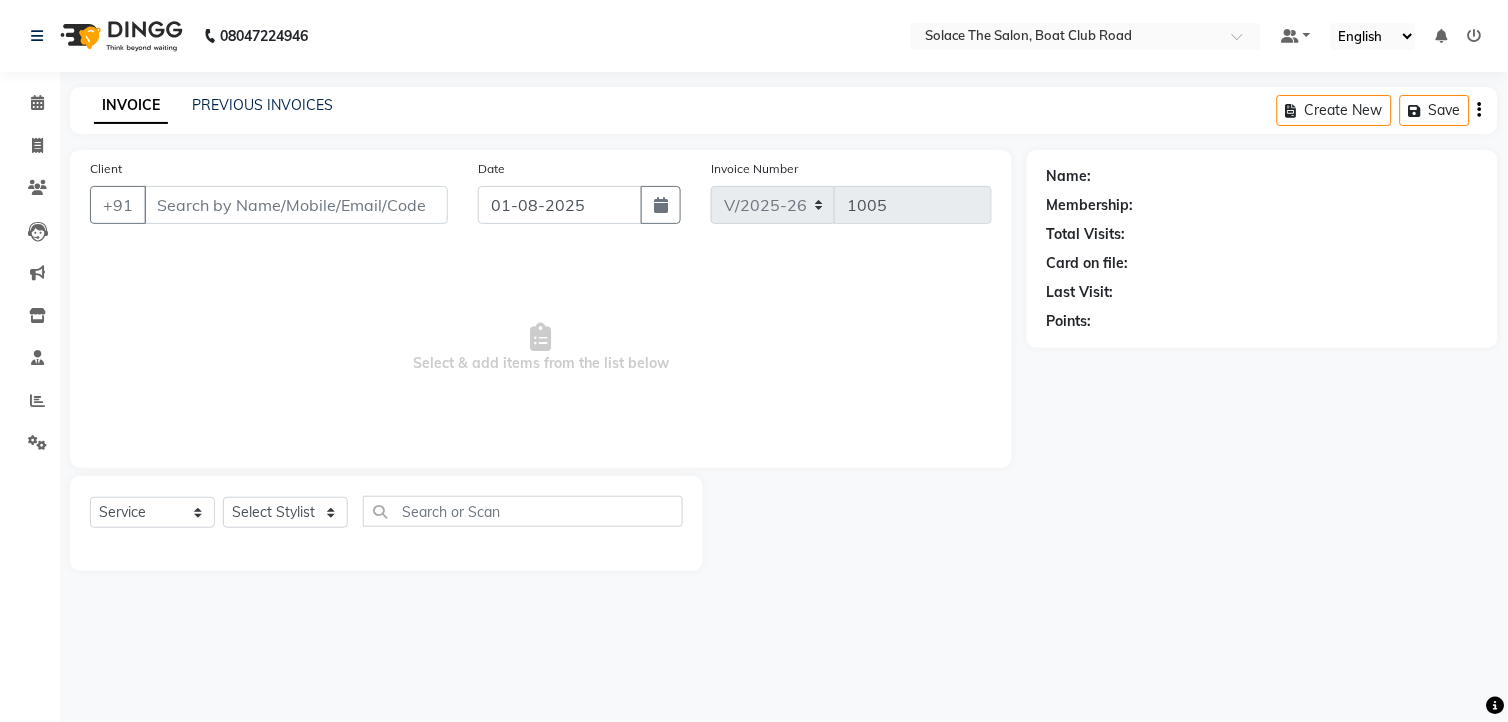 type on "9420320670" 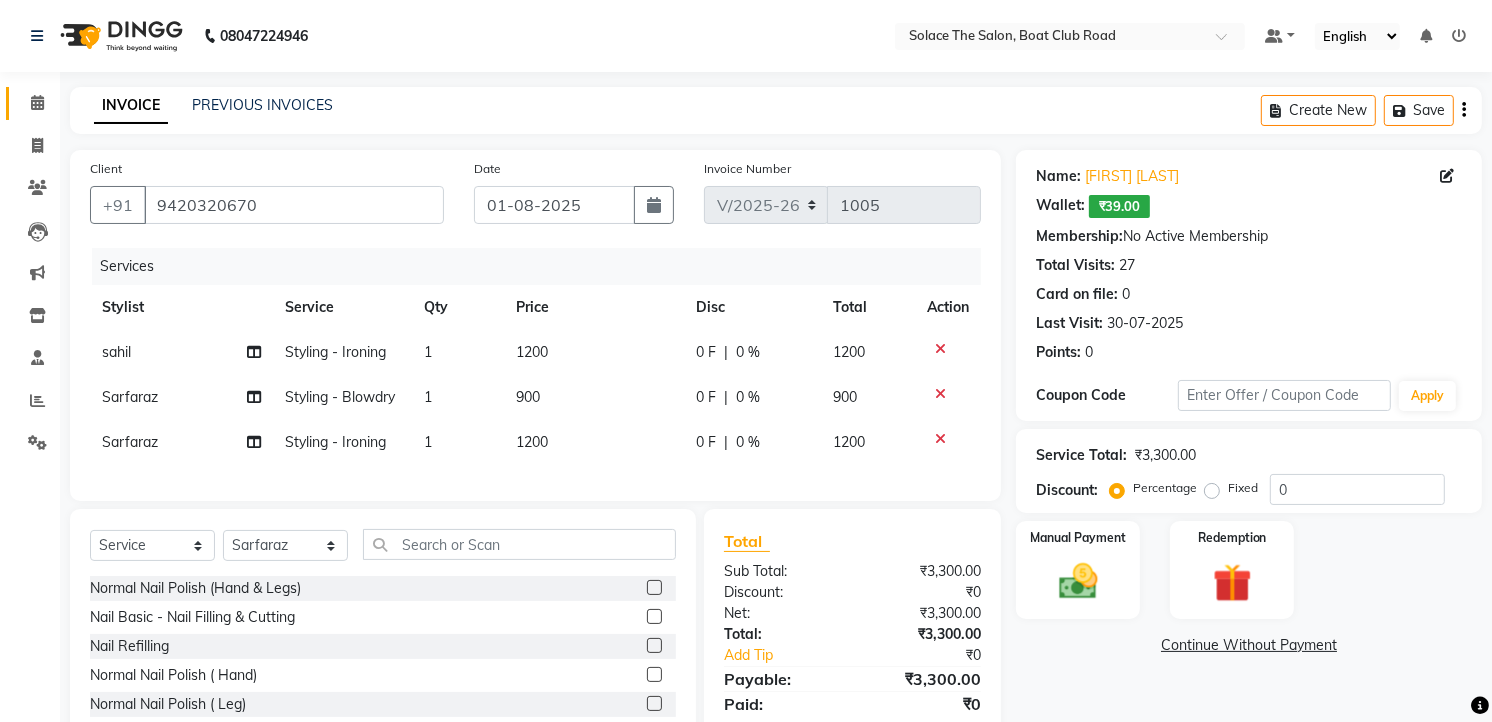 click 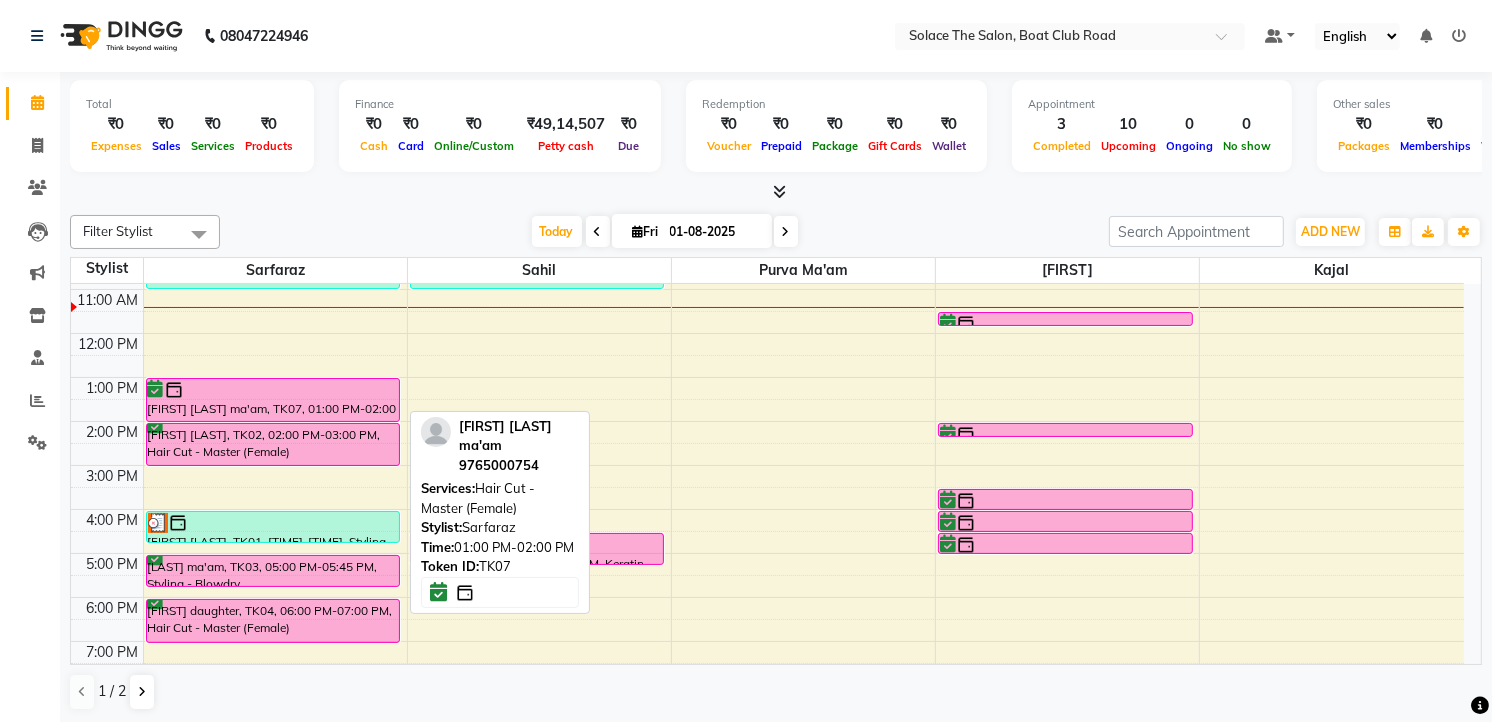 scroll, scrollTop: 0, scrollLeft: 0, axis: both 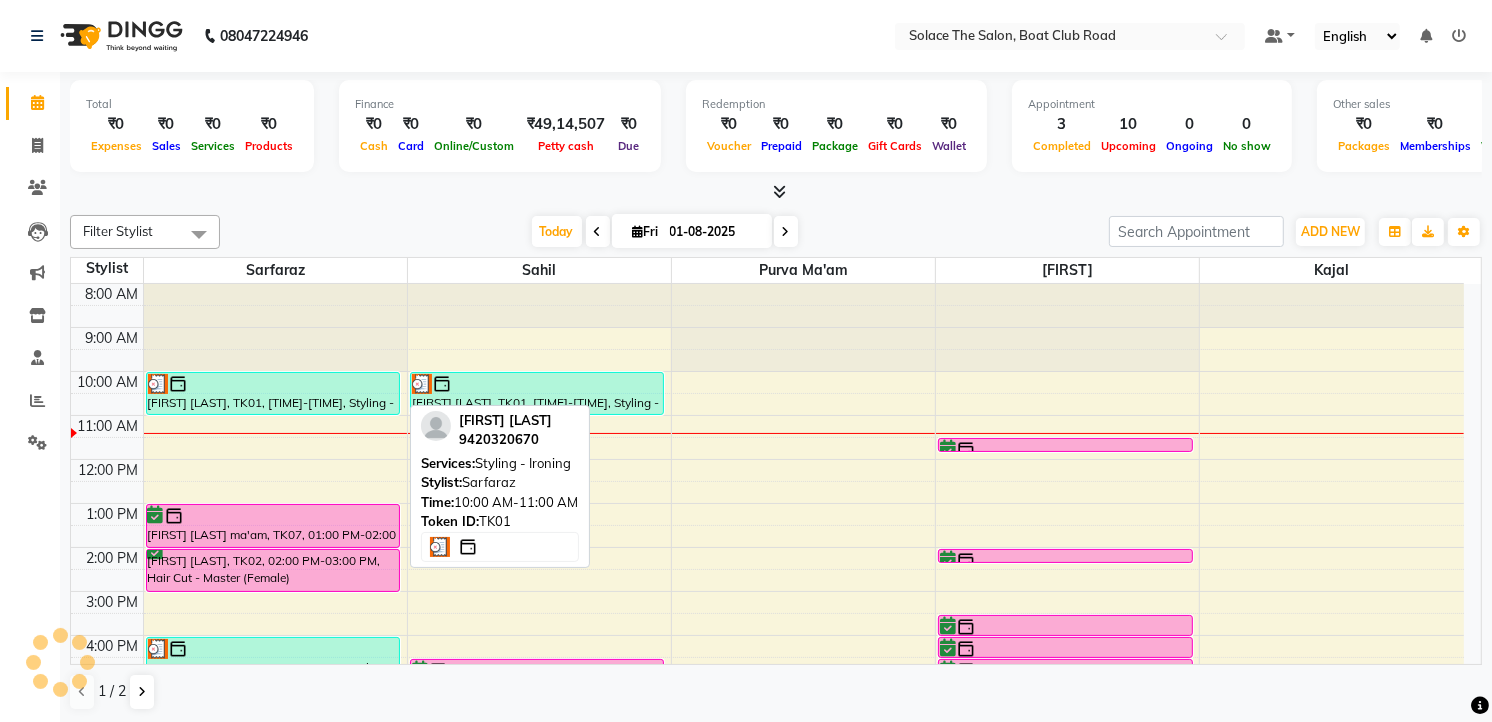 click at bounding box center [273, 384] 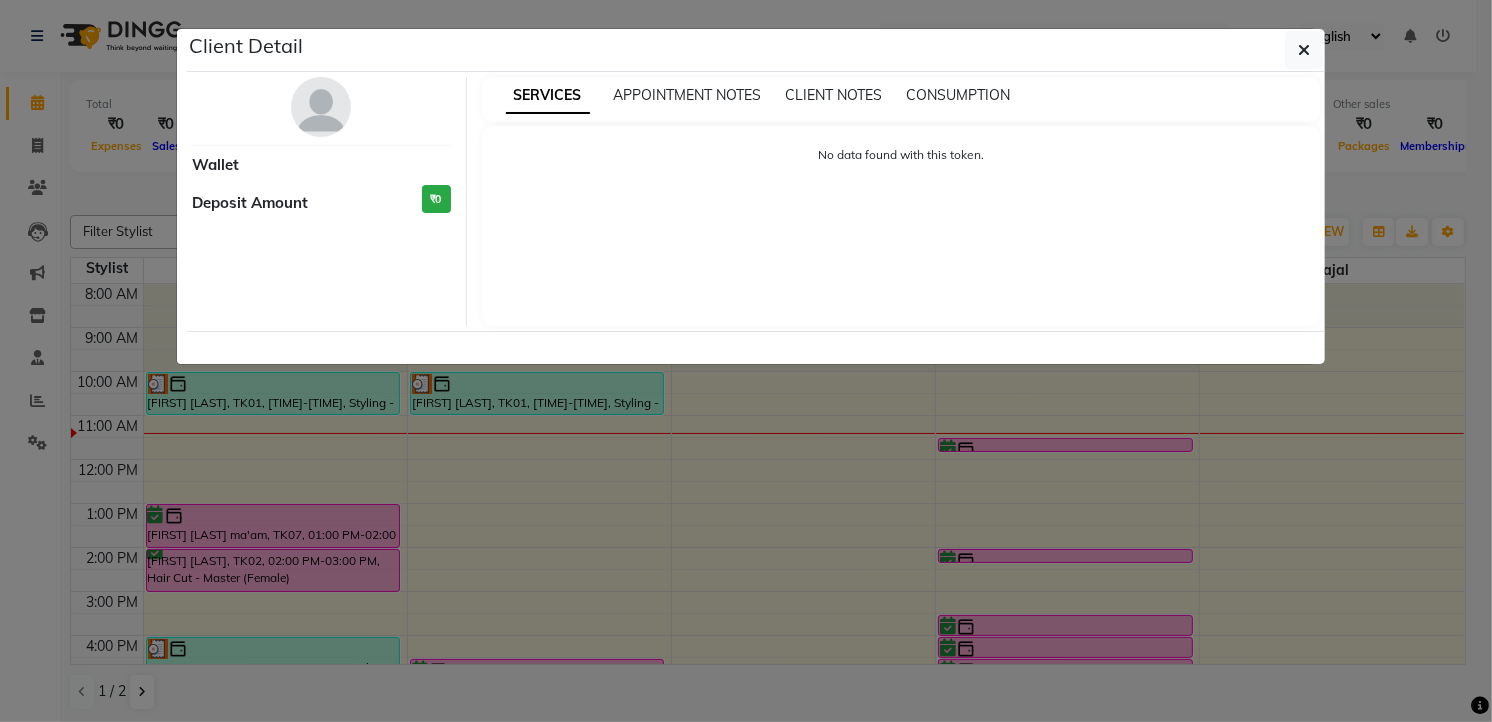 select on "3" 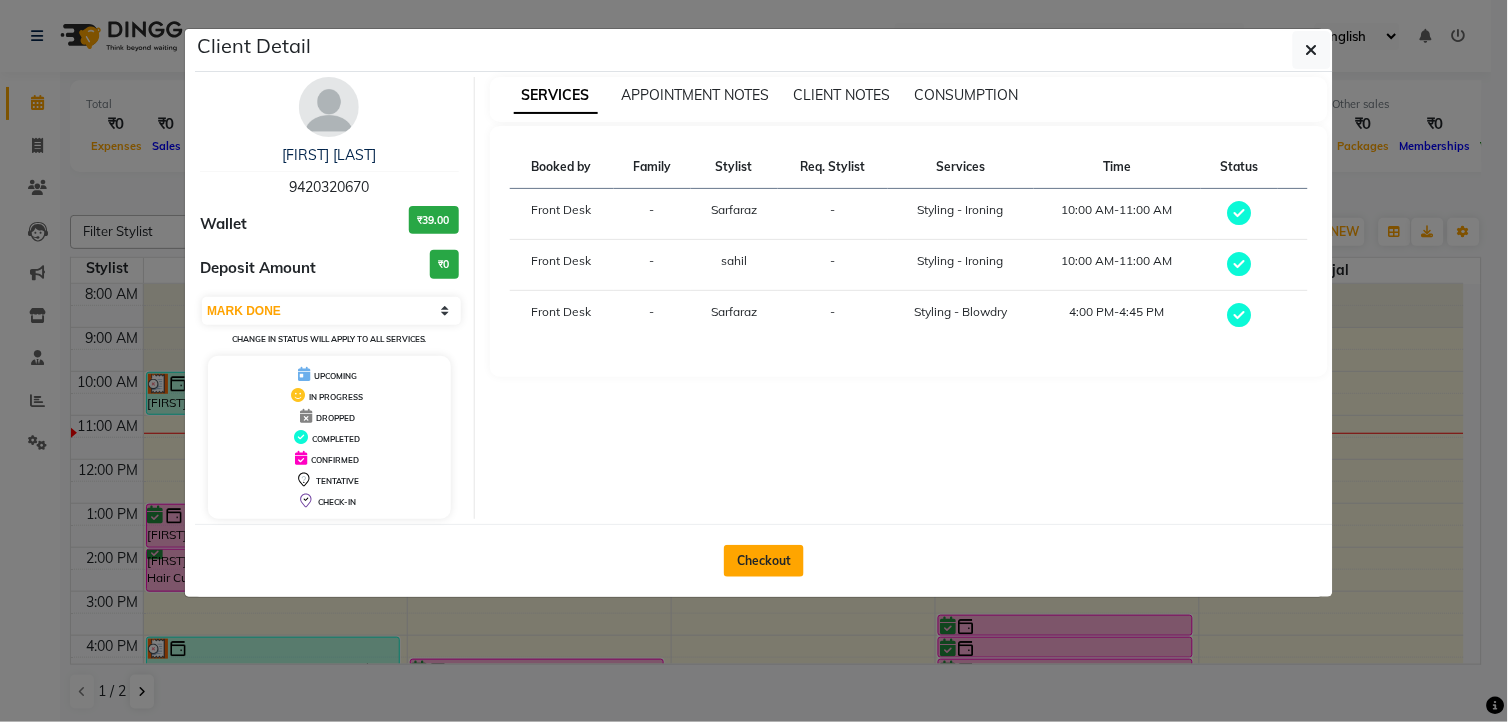 click on "Checkout" 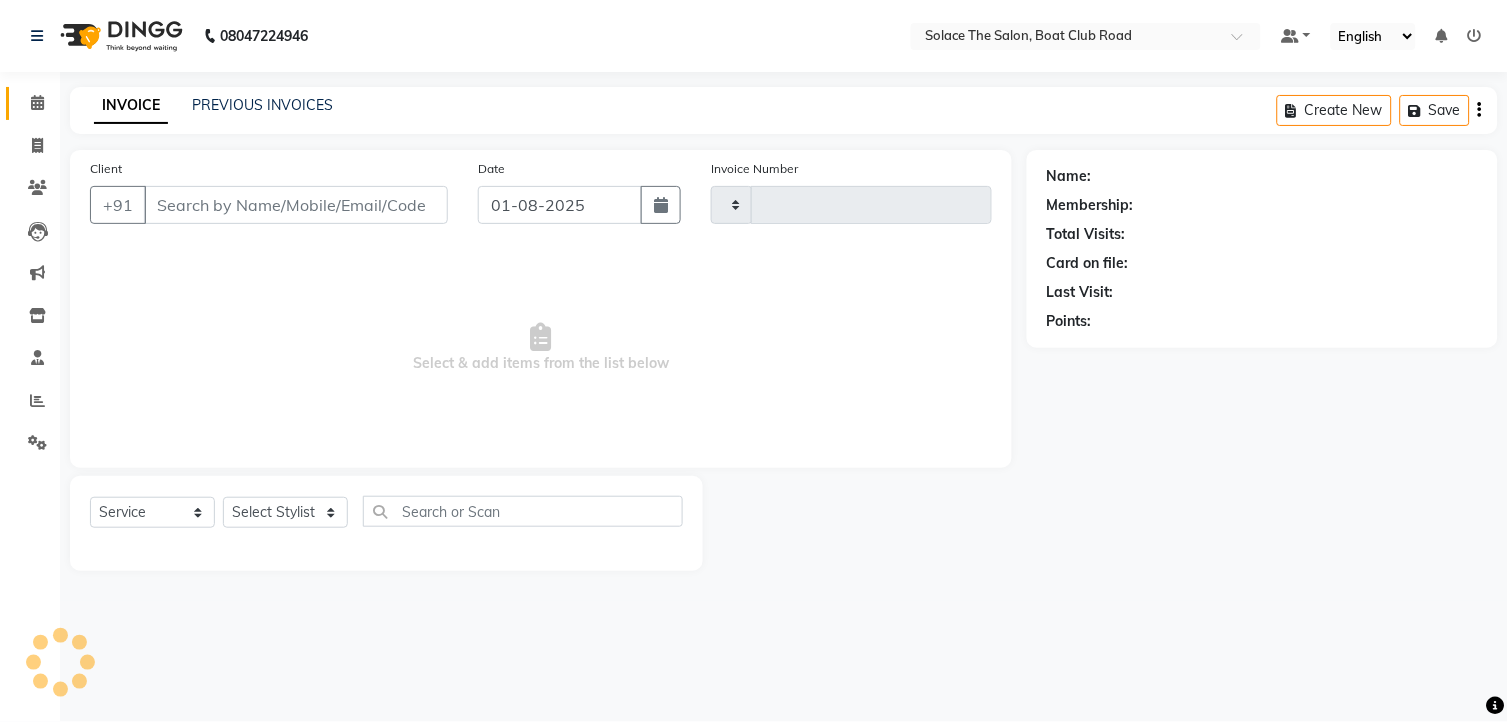 type on "1005" 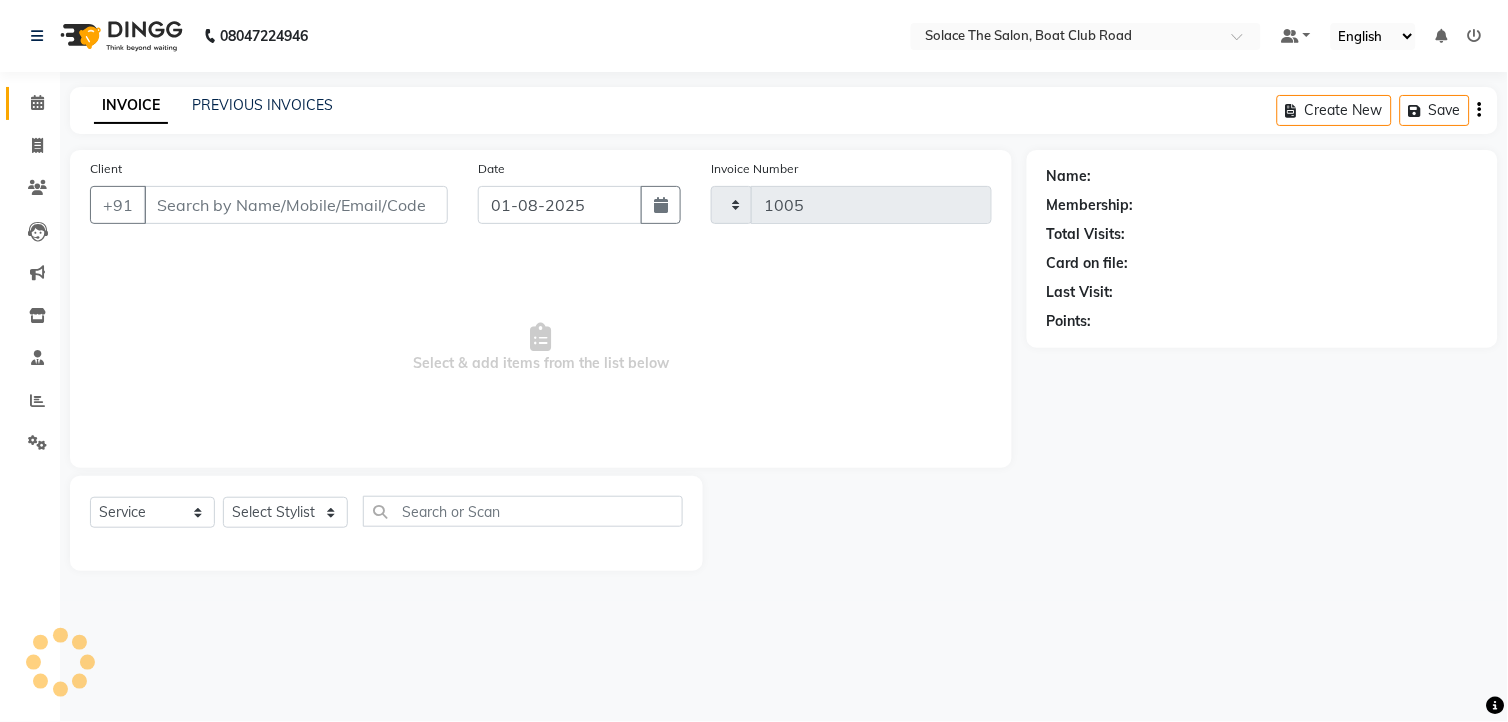select on "585" 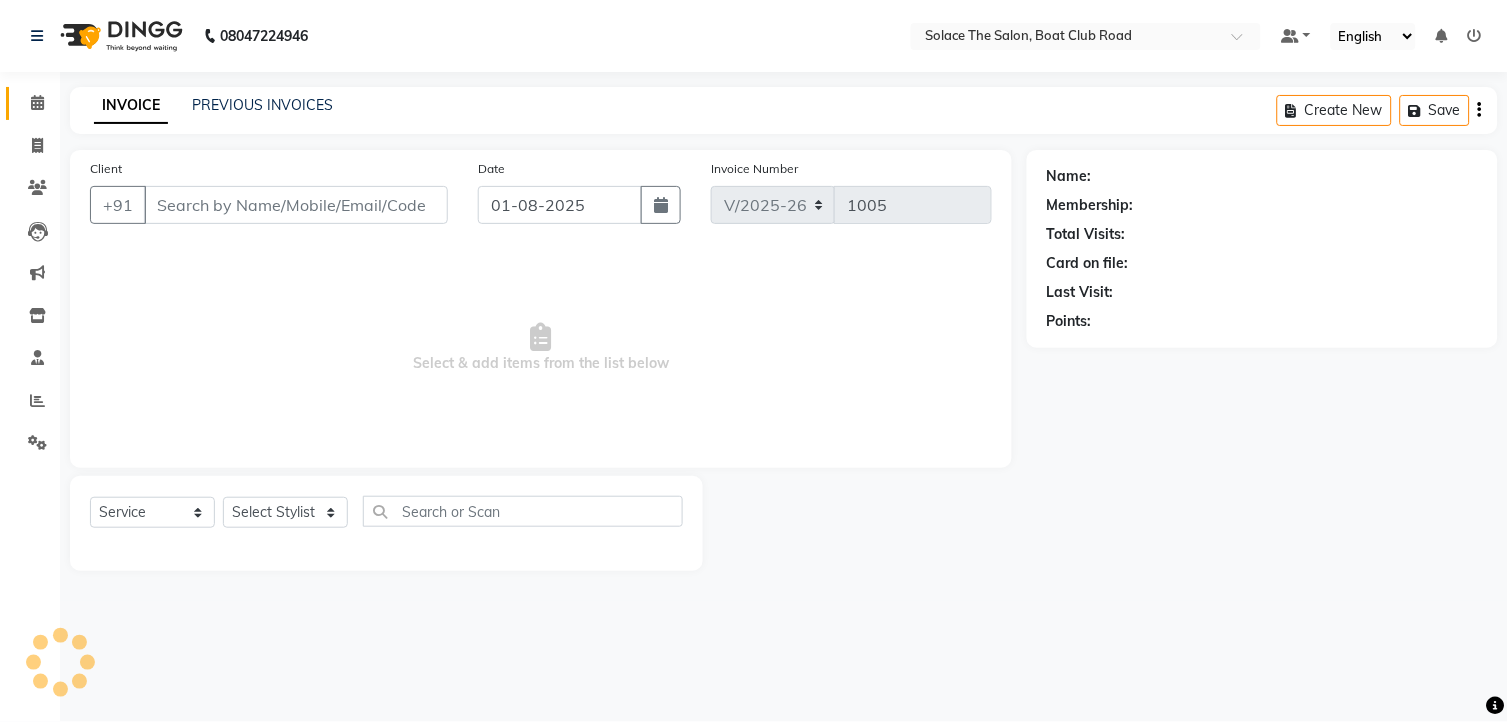 type on "9420320670" 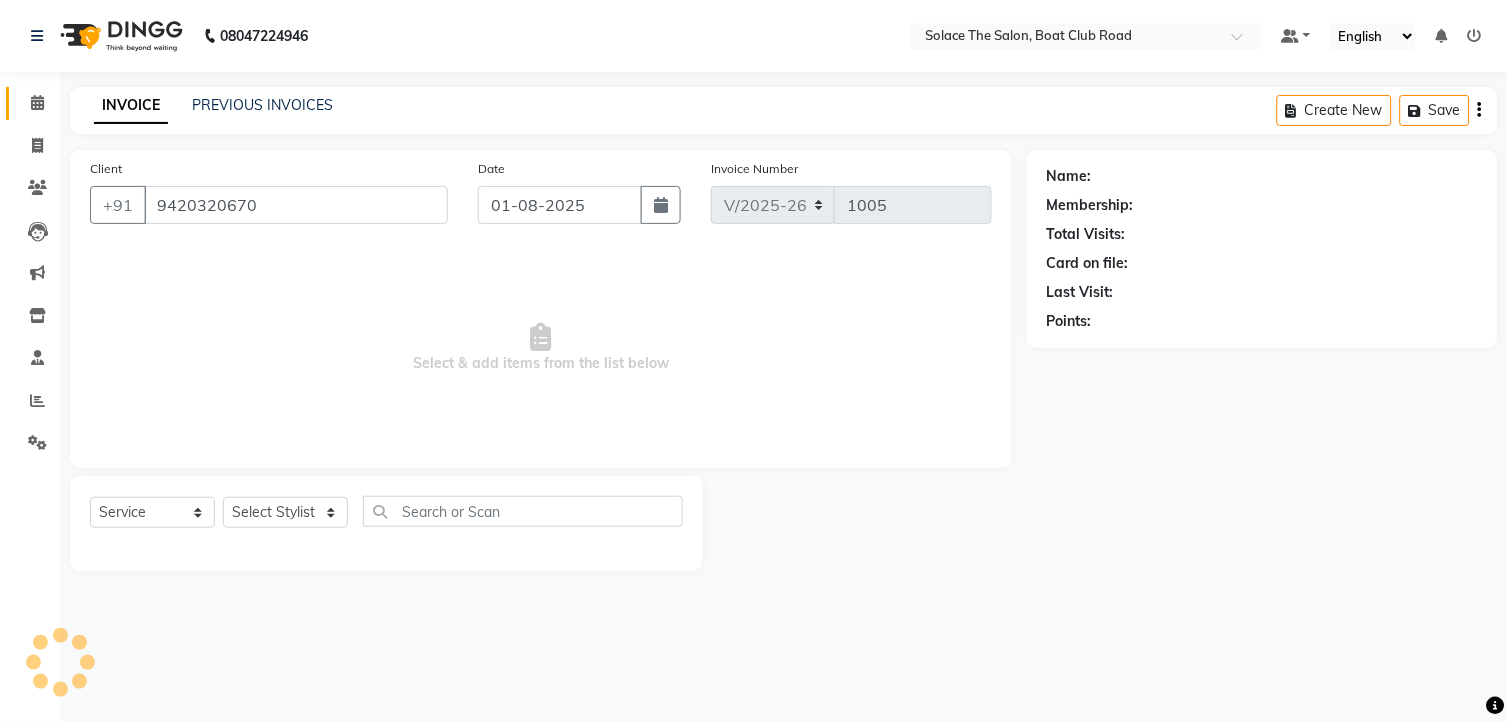 select on "9746" 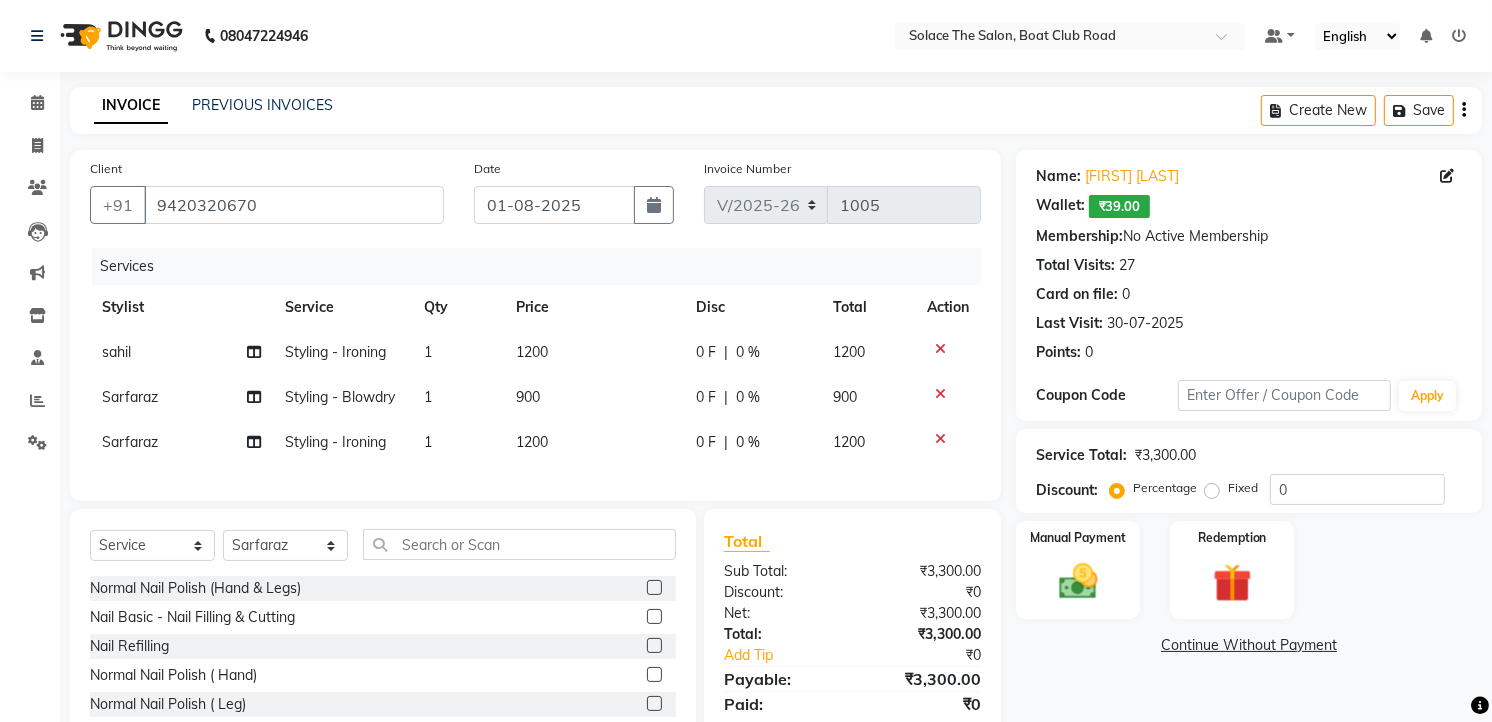 click on "1200" 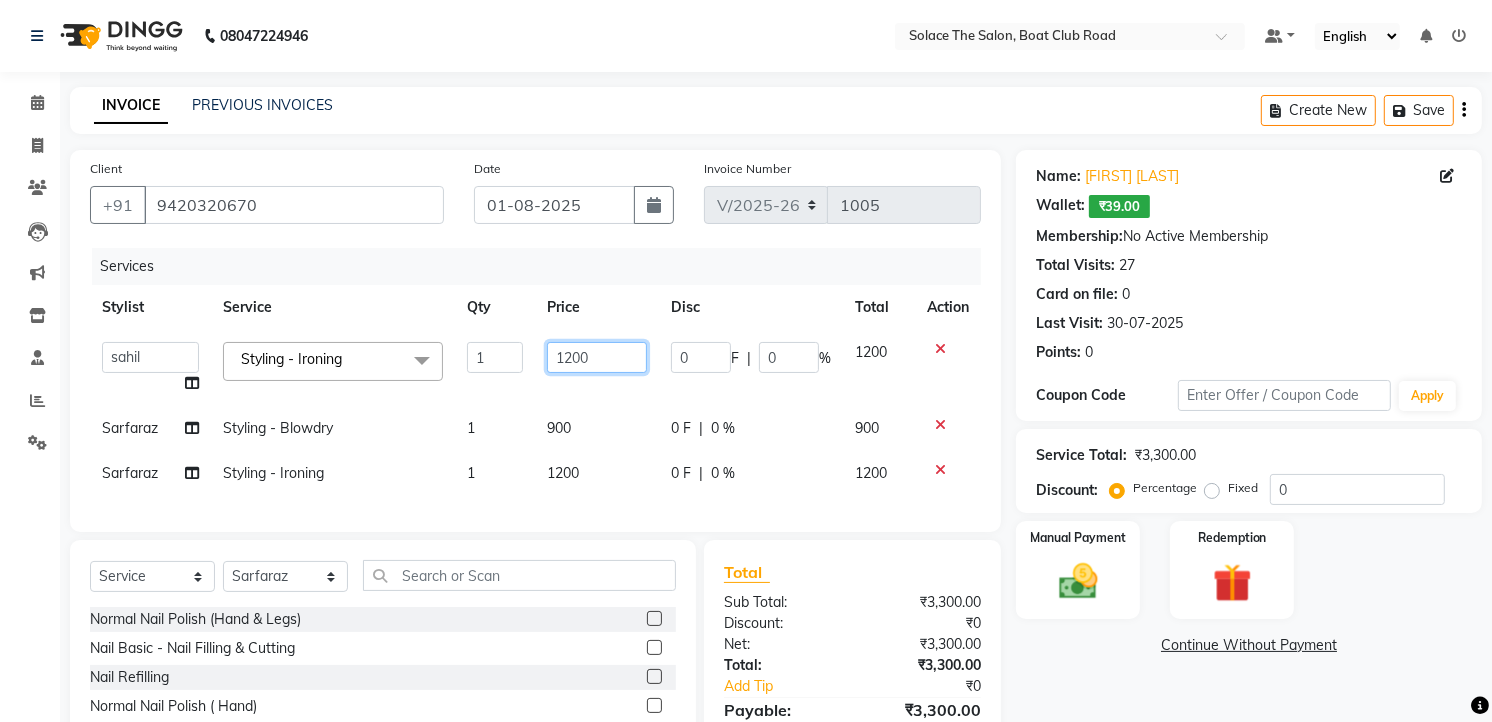 click on "1200" 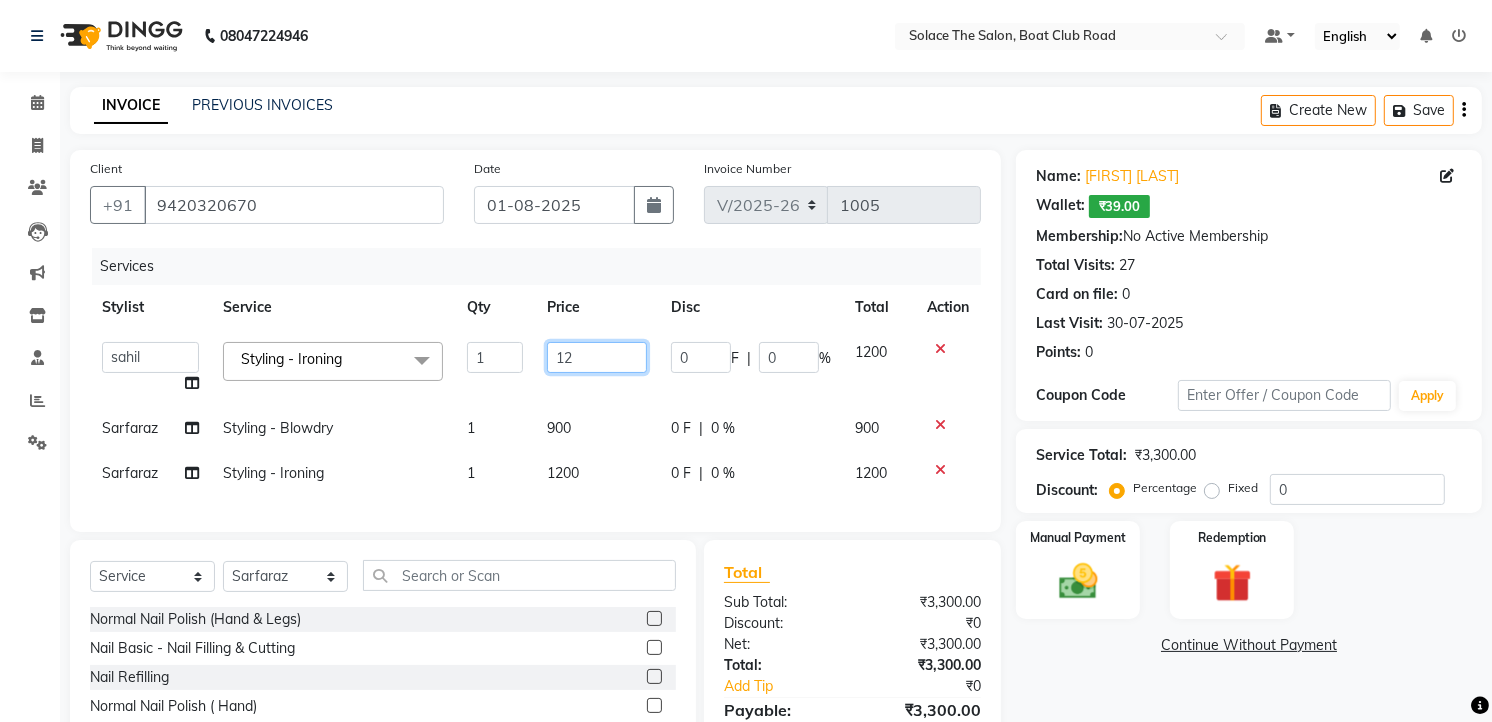 type on "1" 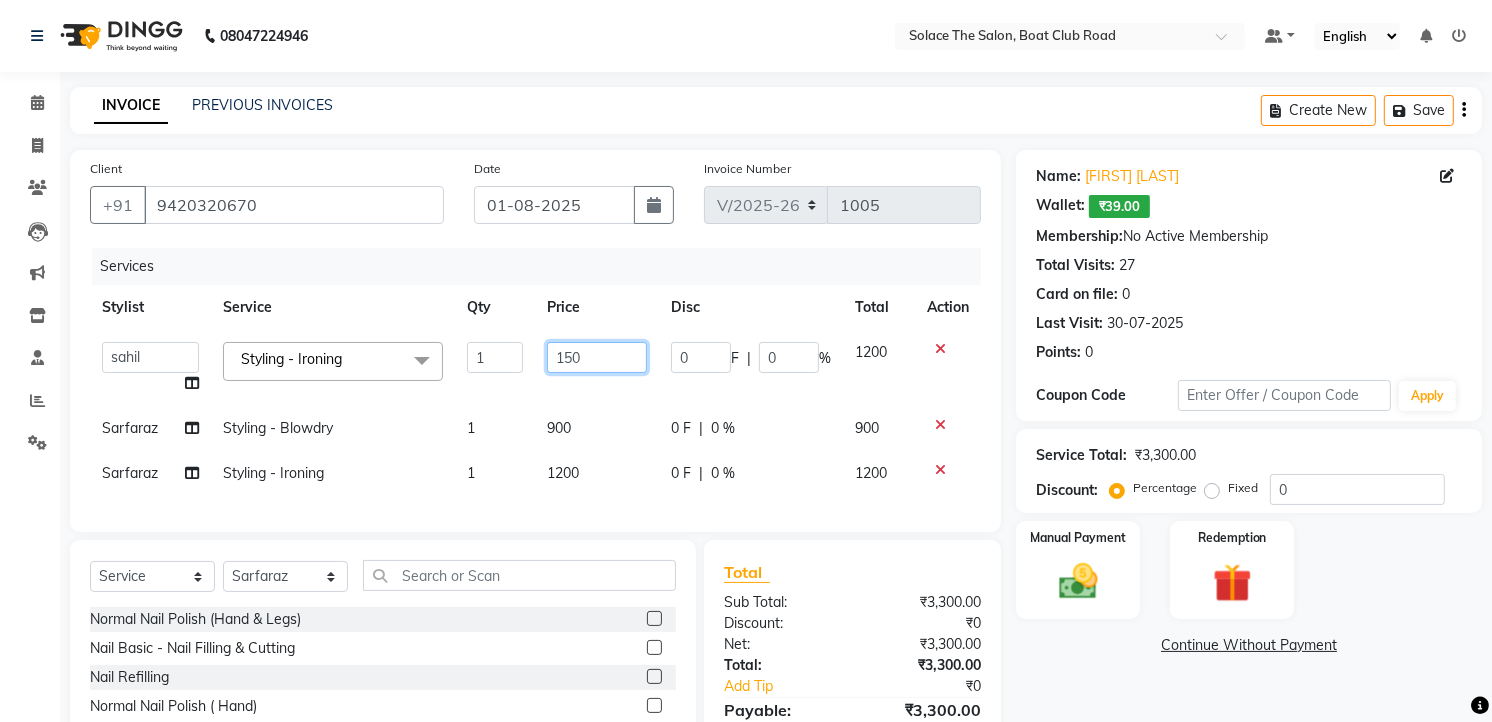 type on "1500" 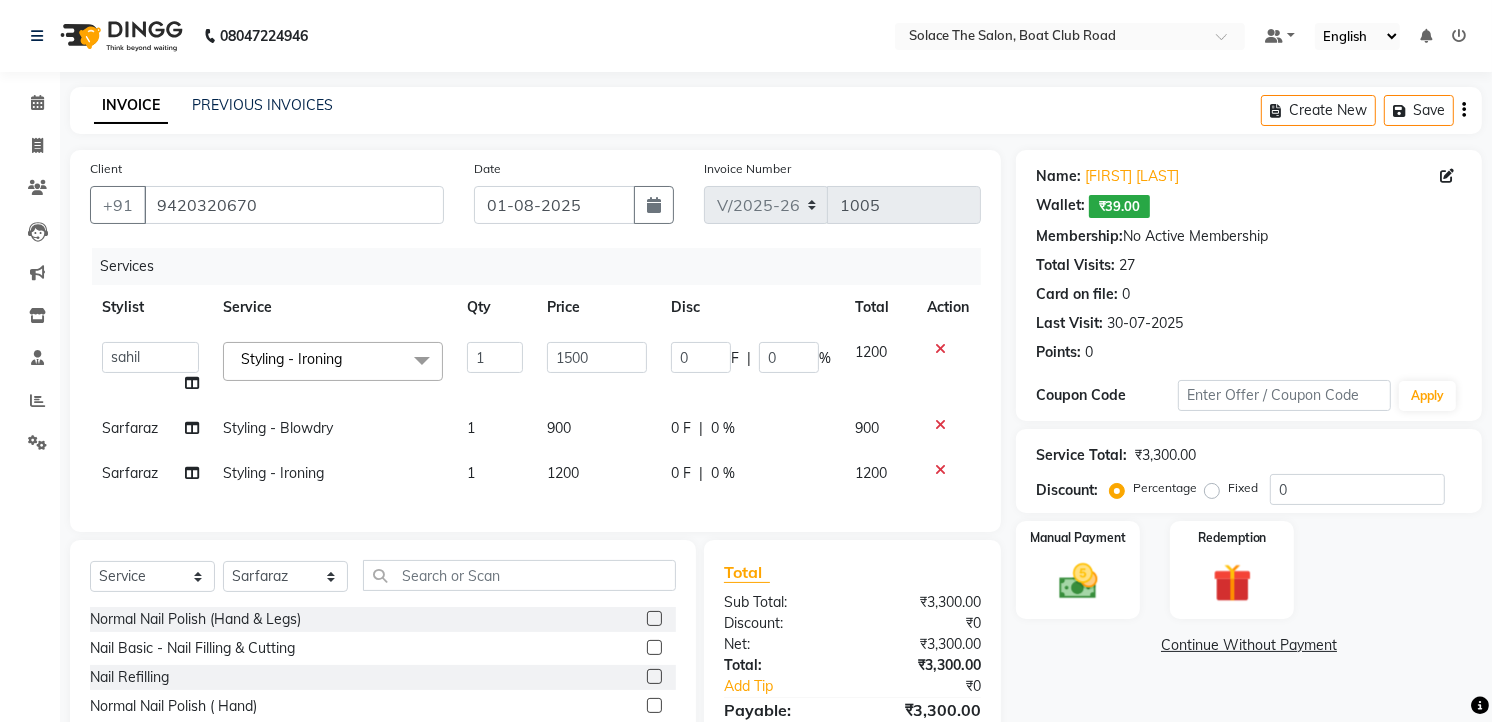click on "[FIRST]   [FIRST]   [FIRST]   Front Desk   [FIRST]   [FIRST]   [FIRST]   [FIRST]   [FIRST]   [FIRST]   [FIRST]    [FIRST]    [FIRST]   [FIRST]  [FIRST] Styling - Ironing  x Normal Nail Polish (Hand & Legs) Nail Basic - Nail Filling & Cutting Nail Refilling Normal Nail Polish ( Hand)  Normal Nail Polish ( Leg) Hand  Hydrating (45 Mins) (Manicure) Hand   Ice cream (90 Mins) (Manicure)  Foot - Hydrating (45 Mins) (Pedicure)  Foot - Icecream (90 Mins) (Pedicure)  Foot - Heel Peel ( 60 Min ) (Pedicure) Foot massage AVL Cruise ( Manicure ) AVL Cruise ( Pedicure ) Hand massage Tata Tan Watermelon ( Pedicure )  Tata Tan Watermelon ( Manicure ) Tata Tan Vanilla Macademia ( pedicure ) vedic pedicure  vedic manicure  Face Waxing -(Honey) Under Arms Waxing (Honey) Full Arms Waxing (Honey) Half Arms Waxing (Honey)  Full Legs Waxing (Honey)  Half Legs Waxing (Honey)   Stomach Waxing (Honey)  Full Front Waxing (Honey)  Full Back Waxing (Honey)  Half Back Waxing (Honey)  Feet / Palm Waxing (Honey)  Full Body Waxing (Honey) Butts Waxing (Honey)" 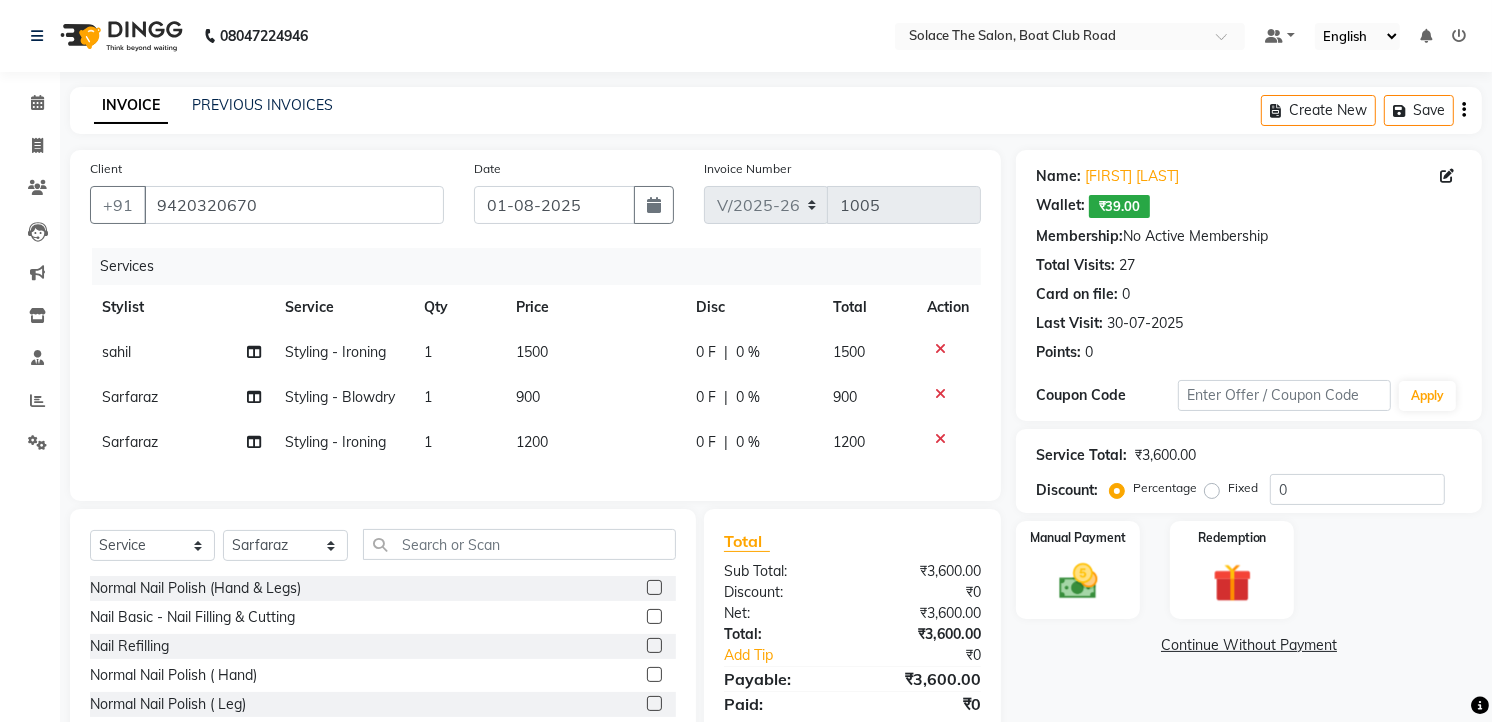 click on "900" 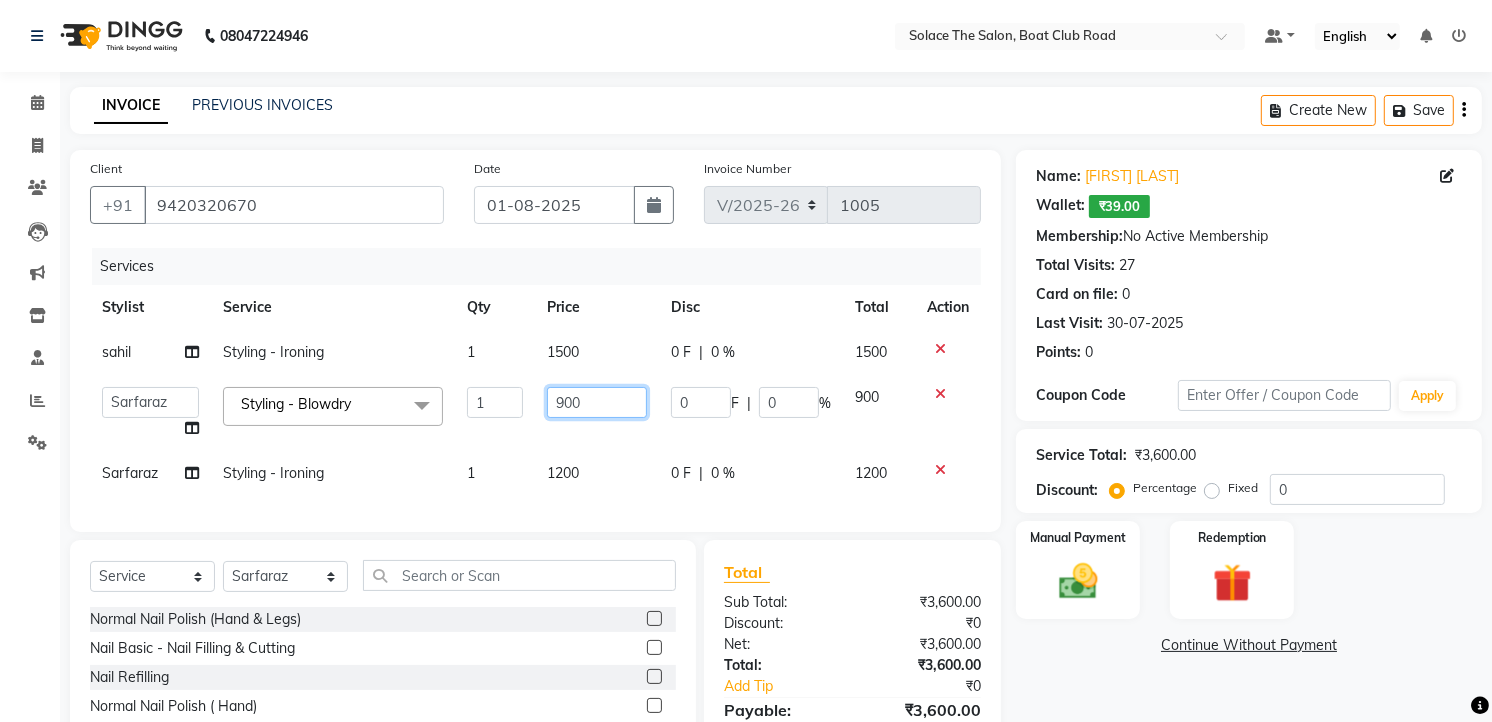 click on "900" 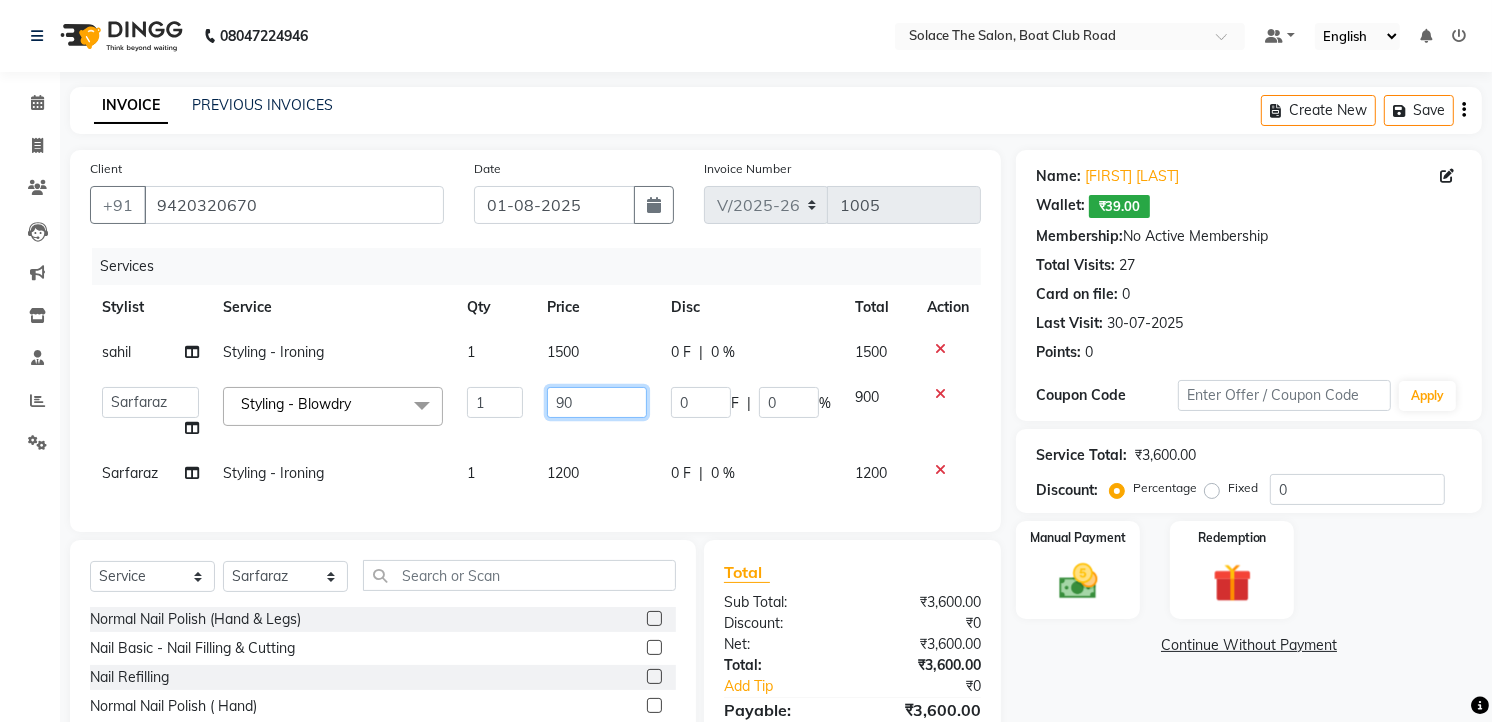 type on "9" 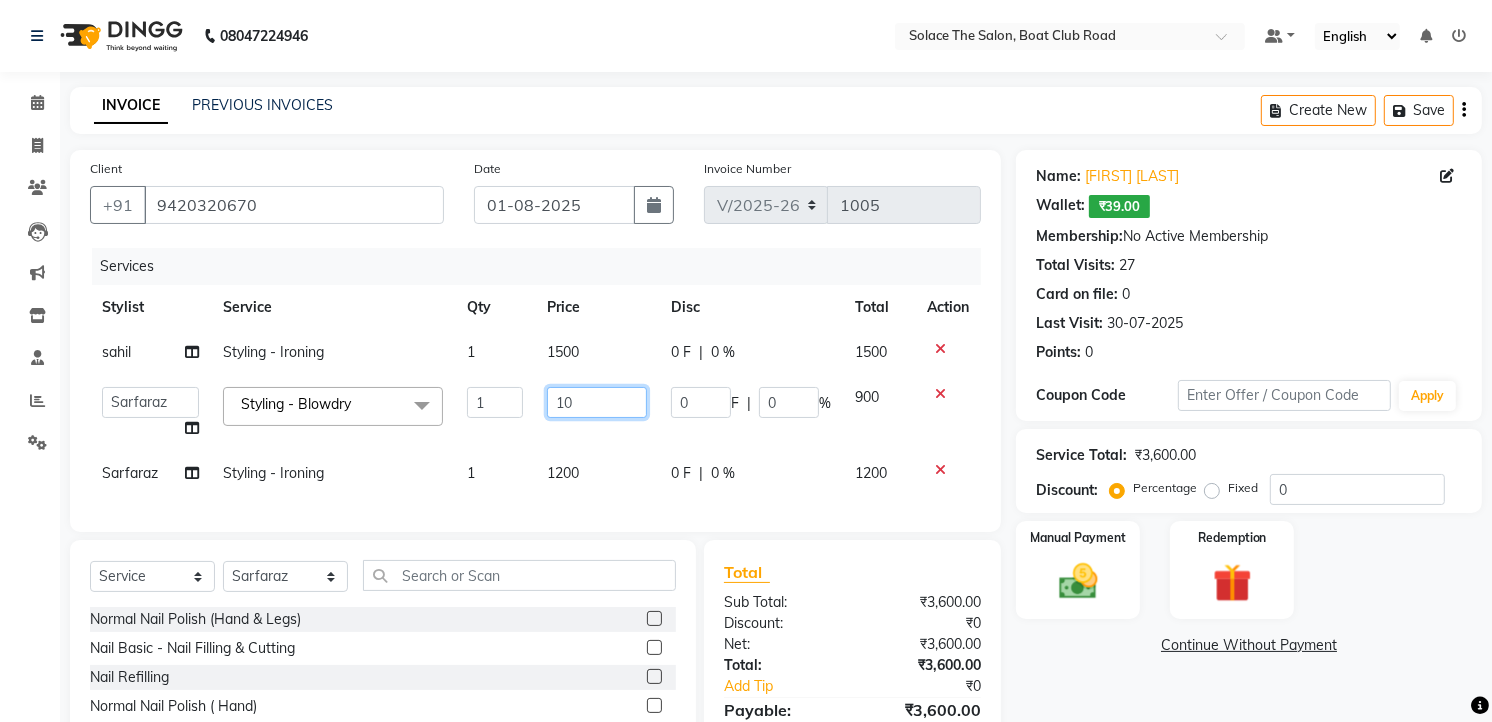 type on "100" 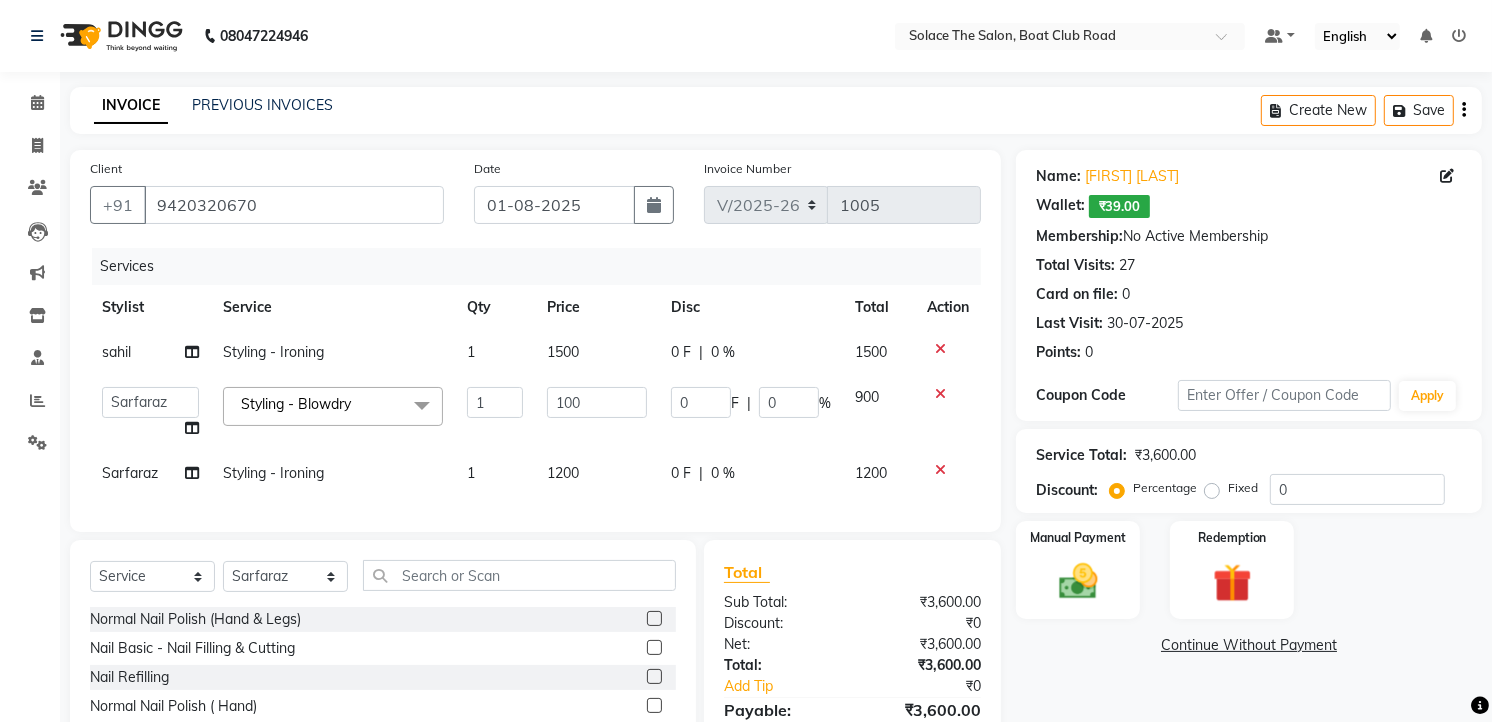 click on "Styling - Ironing" 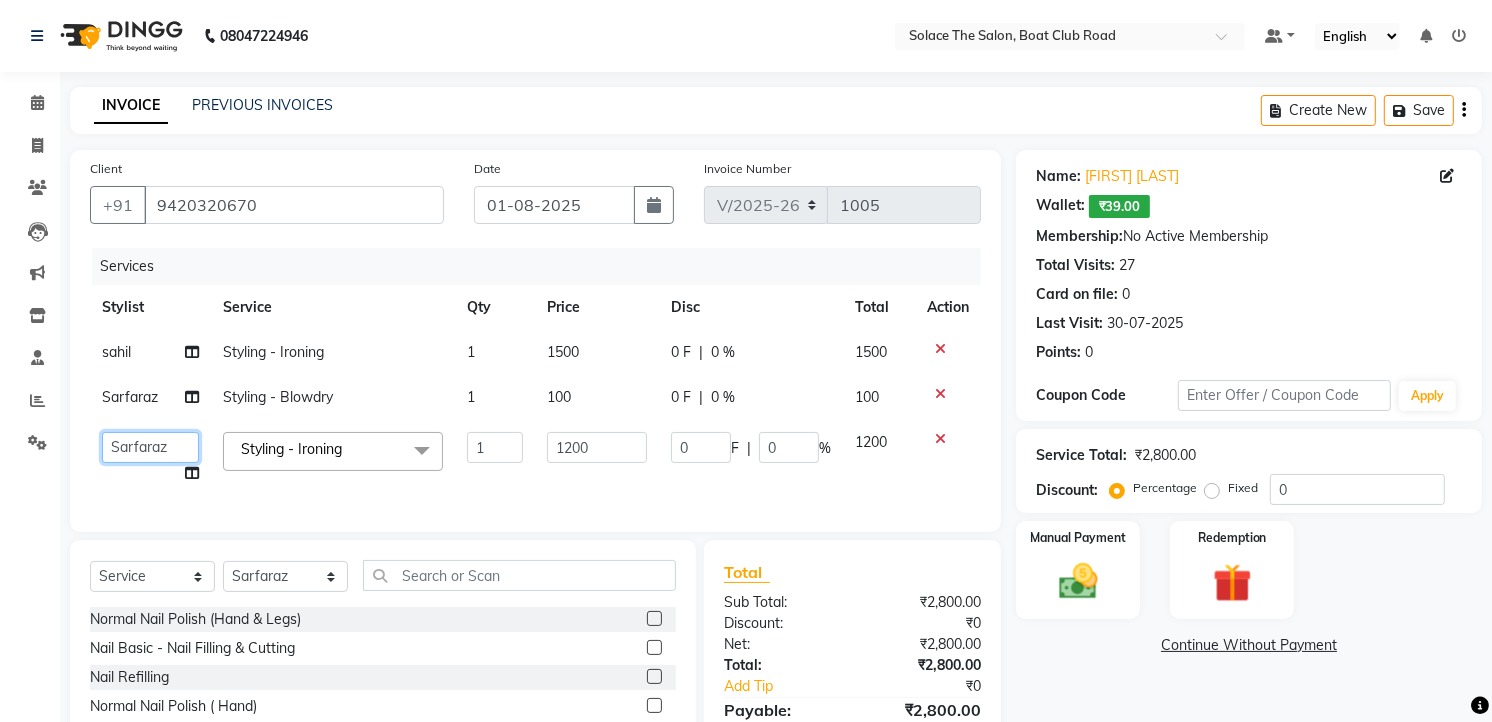 click on "[FIRST]   [FIRST]   [FIRST]   Front Desk   [FIRST]   [FIRST]   [FIRST]   [FIRST]   [FIRST]   [FIRST]   [FIRST]    [FIRST]    [FIRST]   [FIRST]  [FIRST]" 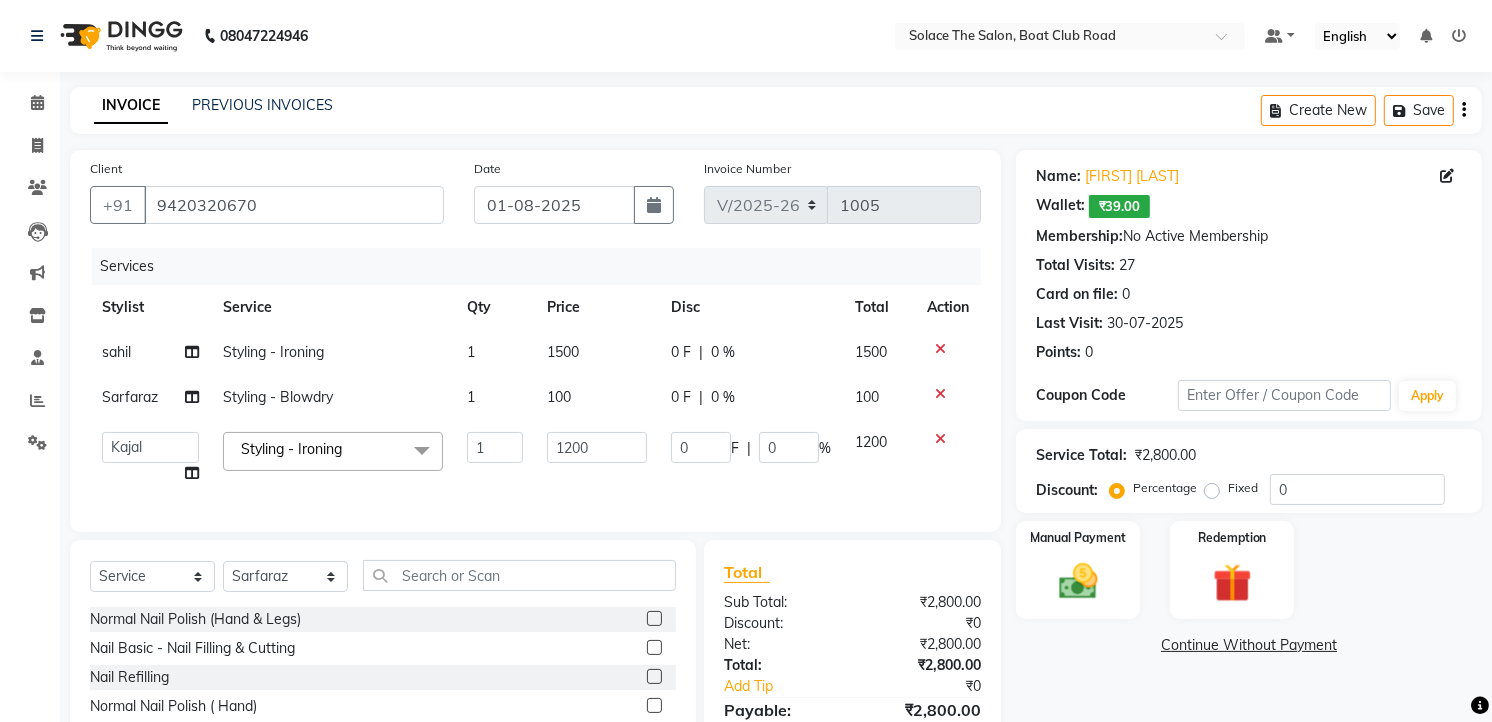 select on "23757" 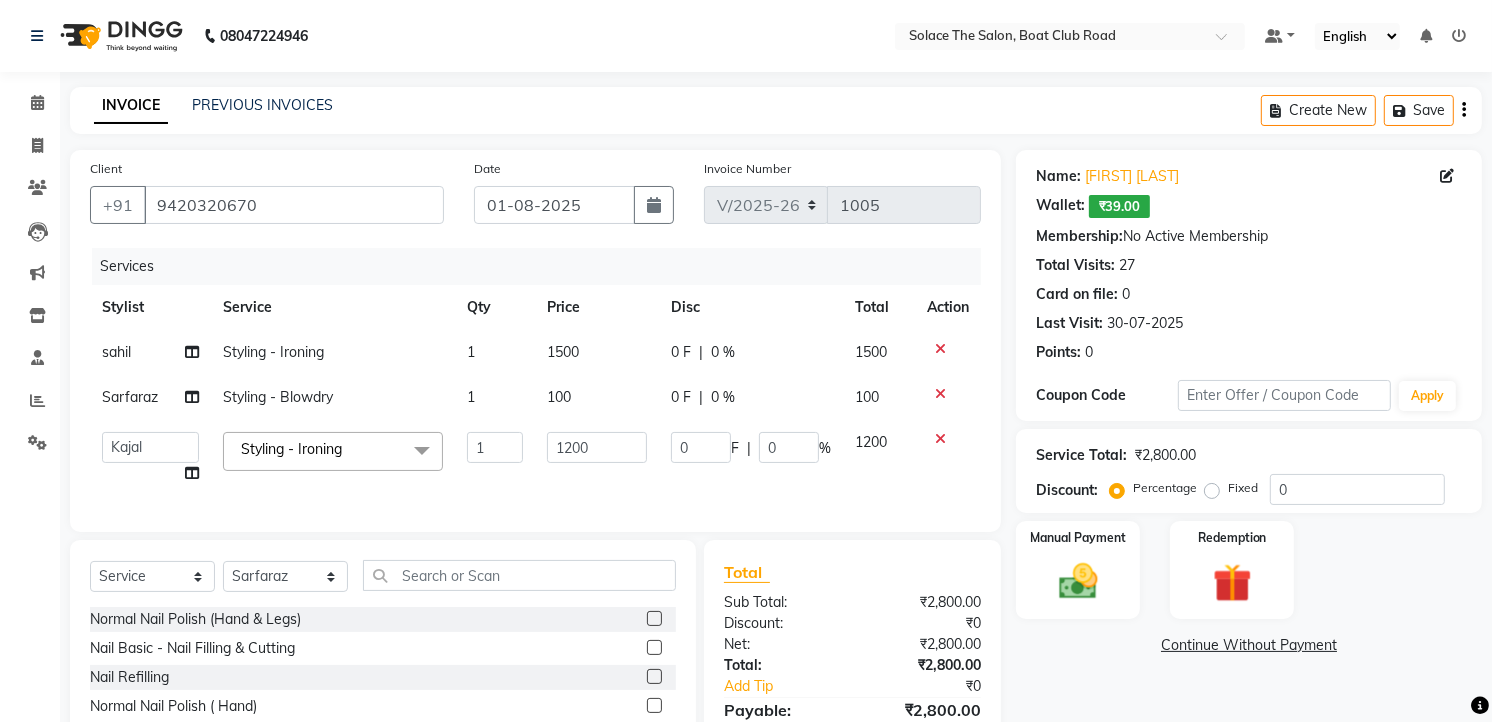 click on "Styling - Ironing  x" 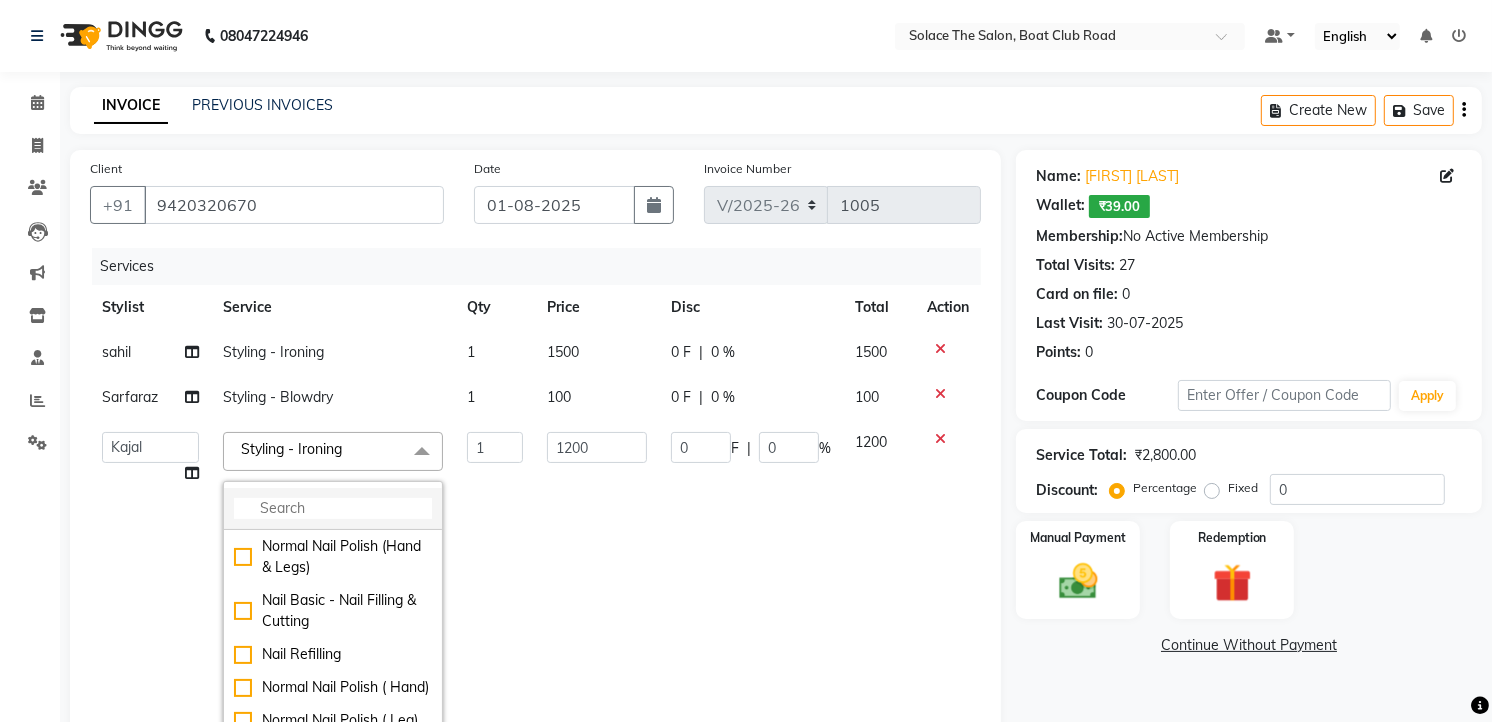 click 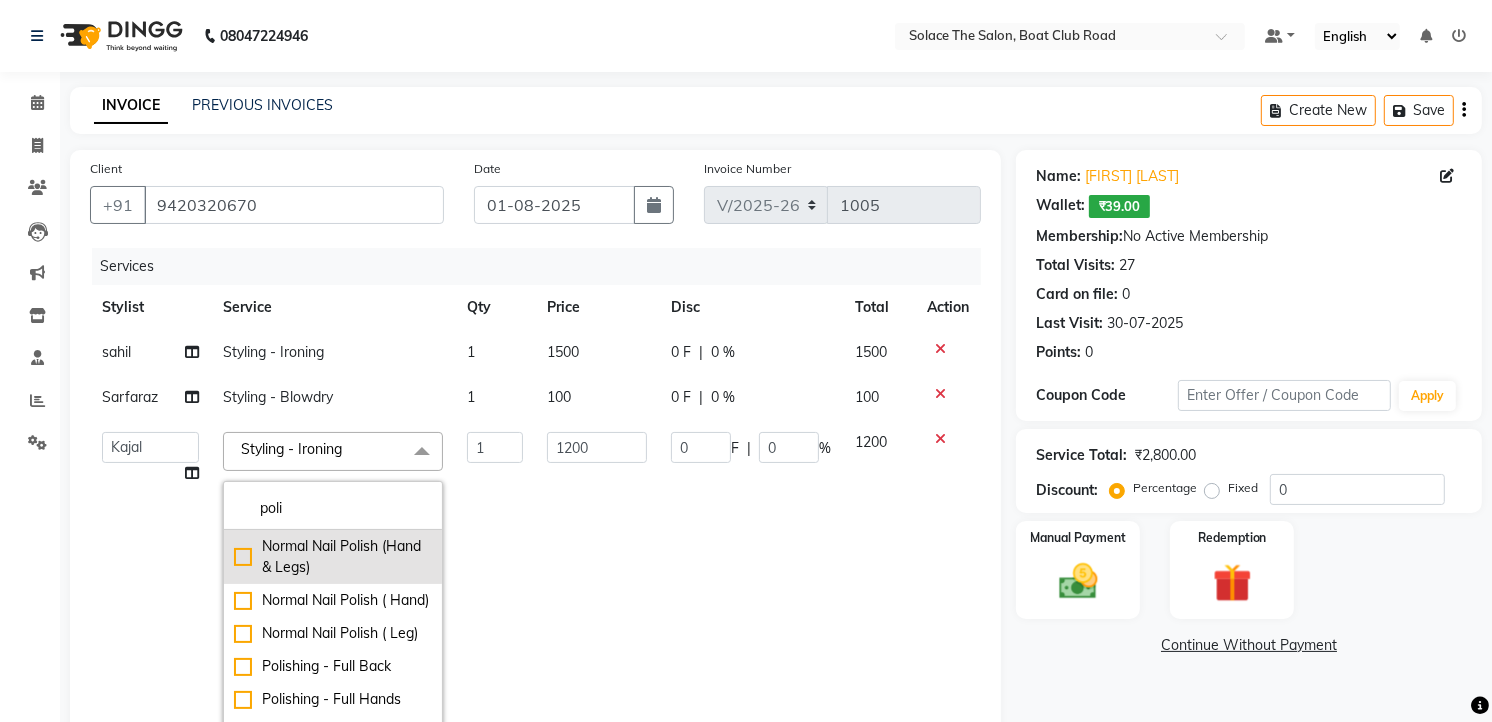 type on "poli" 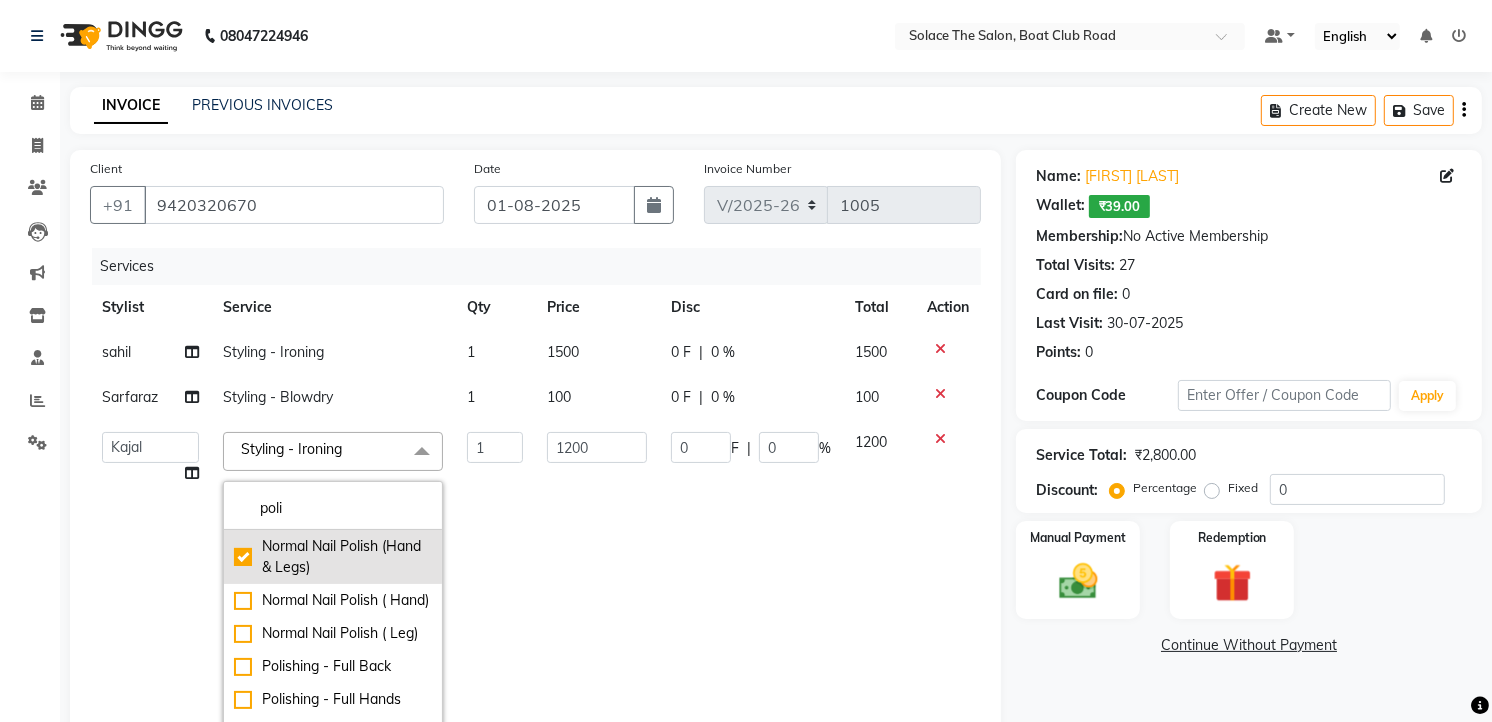 checkbox on "true" 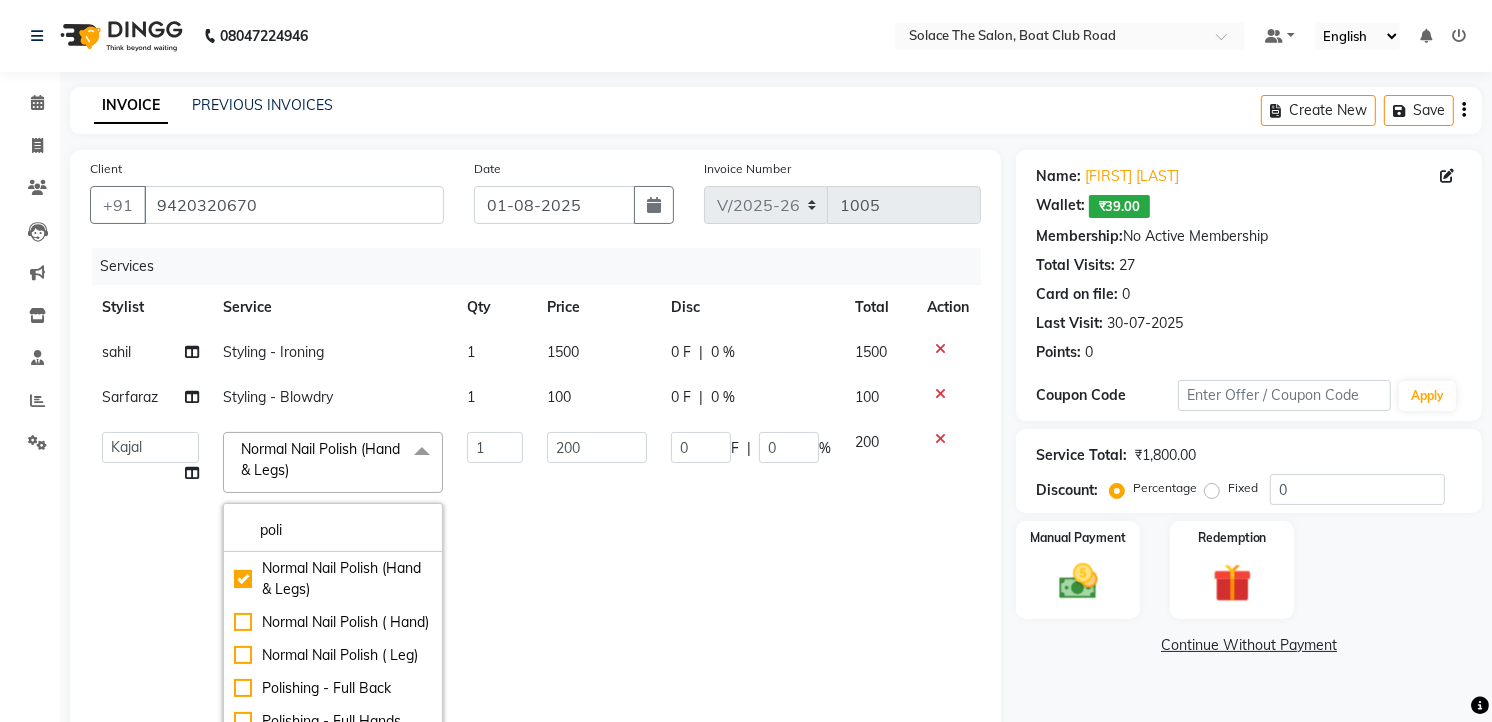 click on "0 F | 0 %" 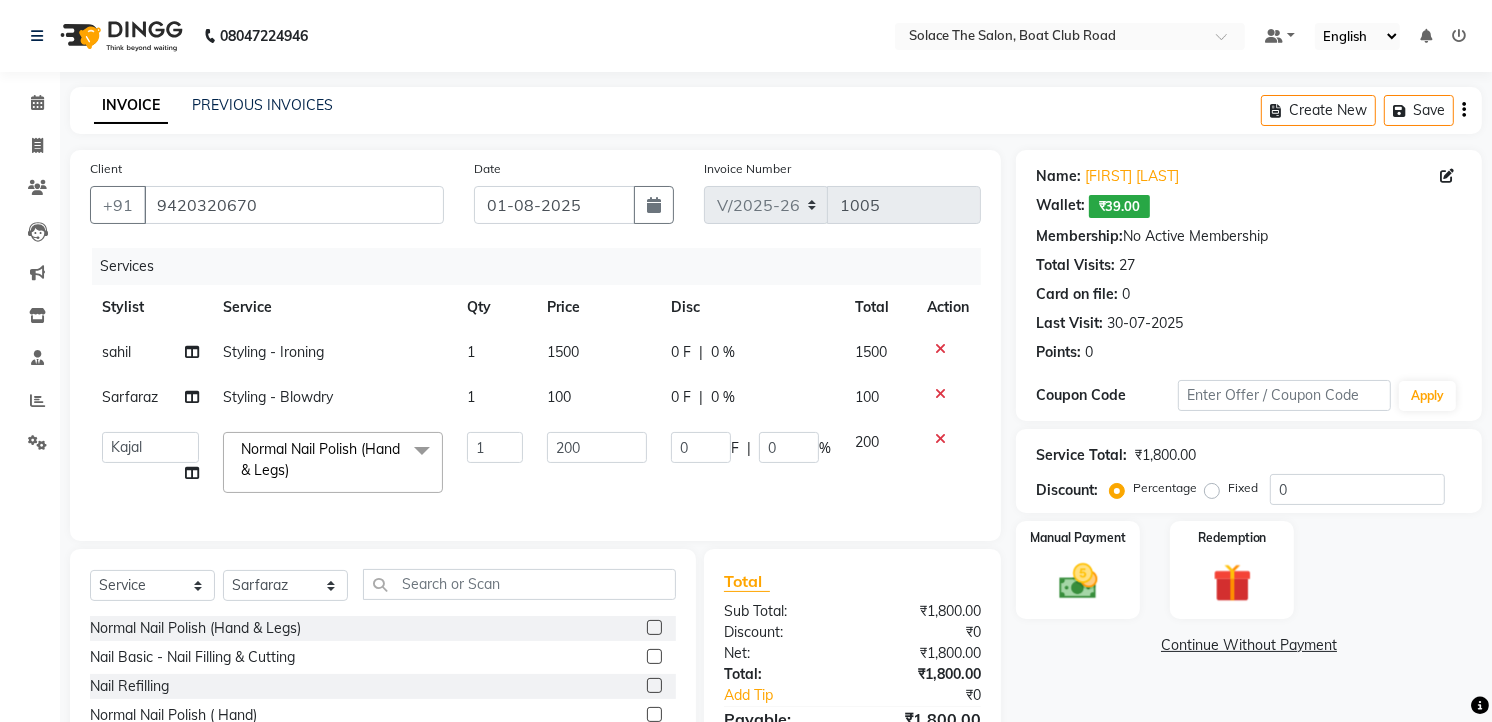 click on "100" 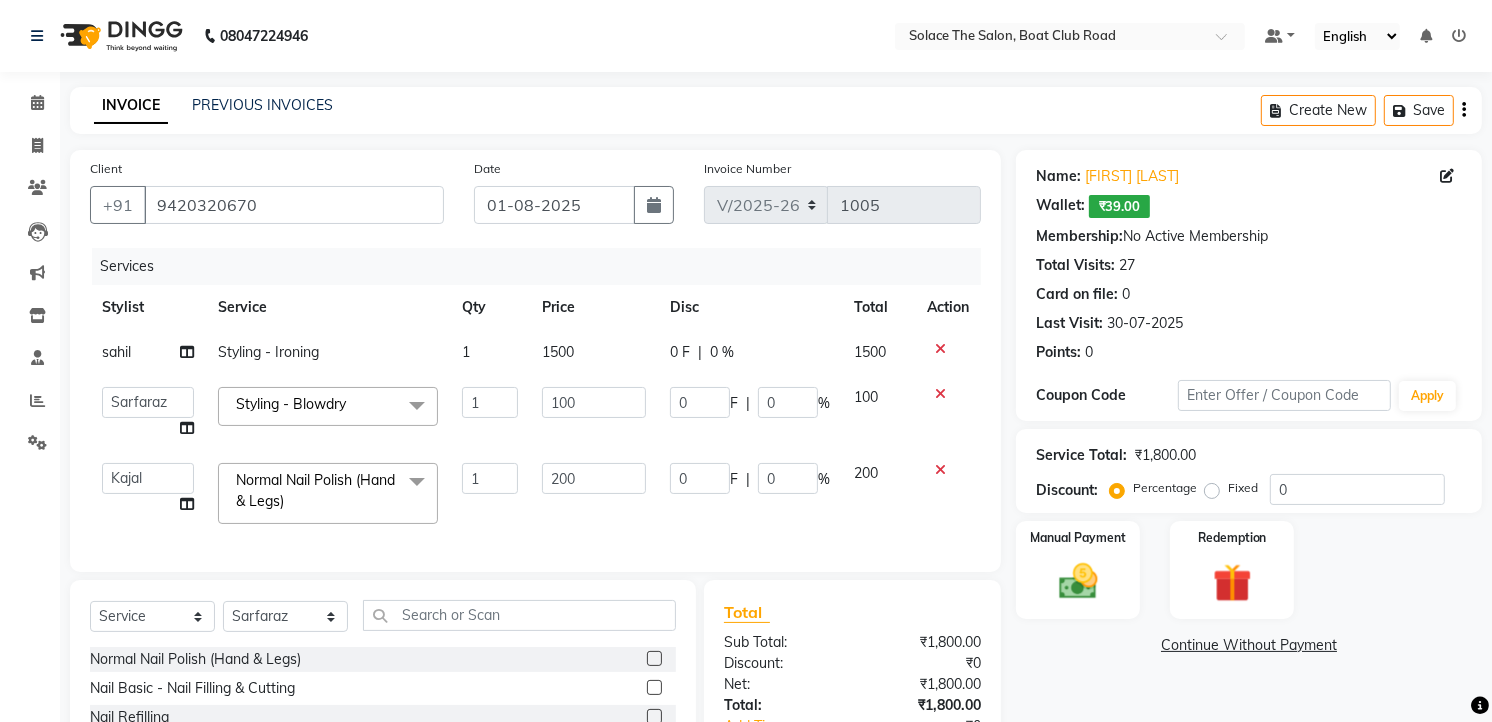 click 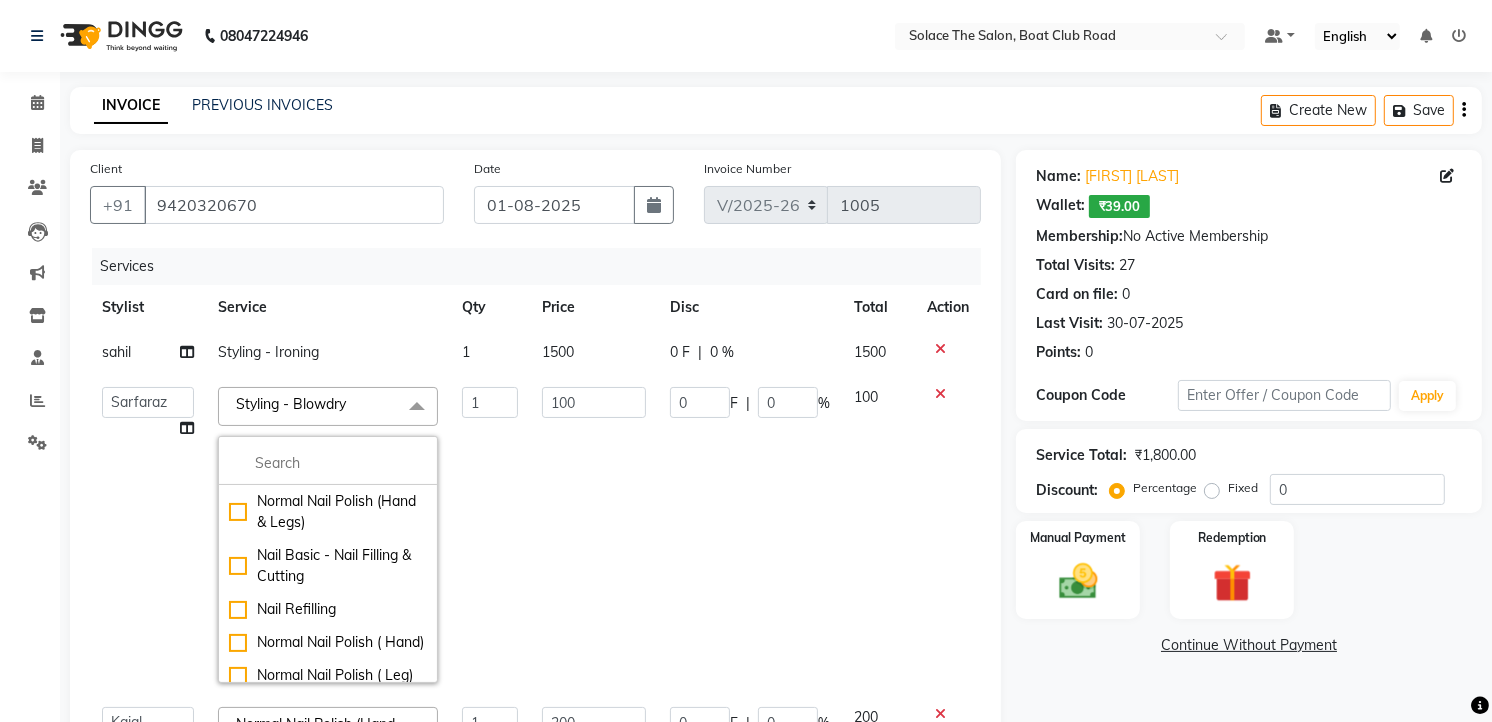 click on "Styling - Blowdry  x" 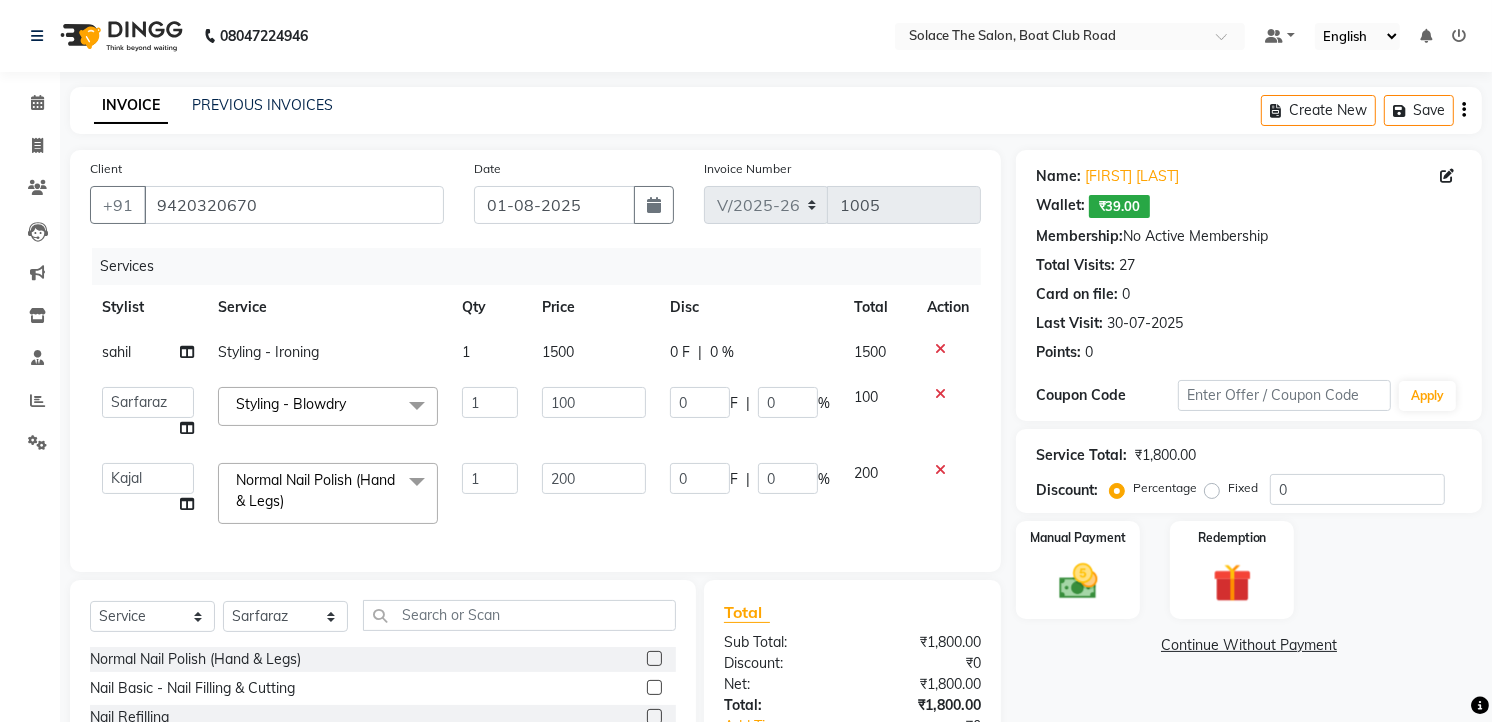 click on "Styling - Blowdry  x" 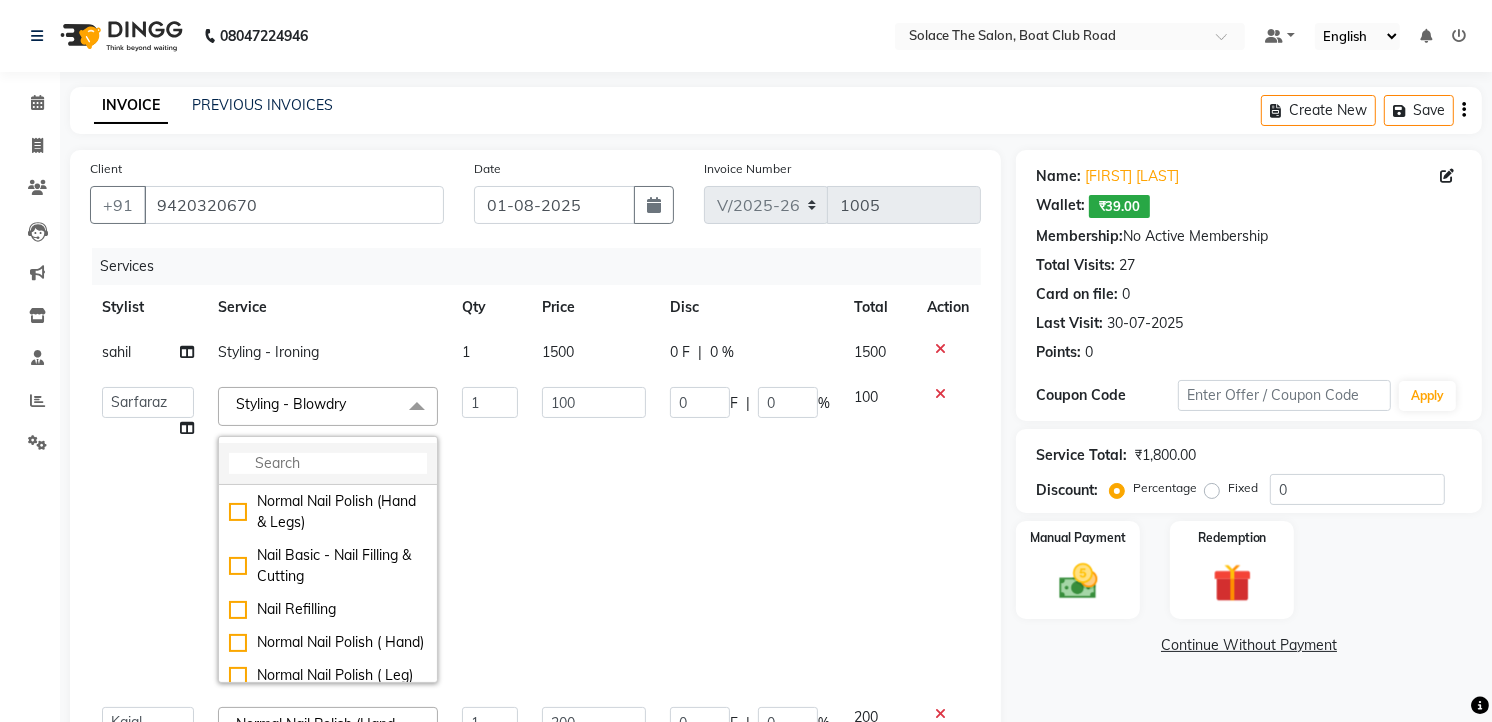 click 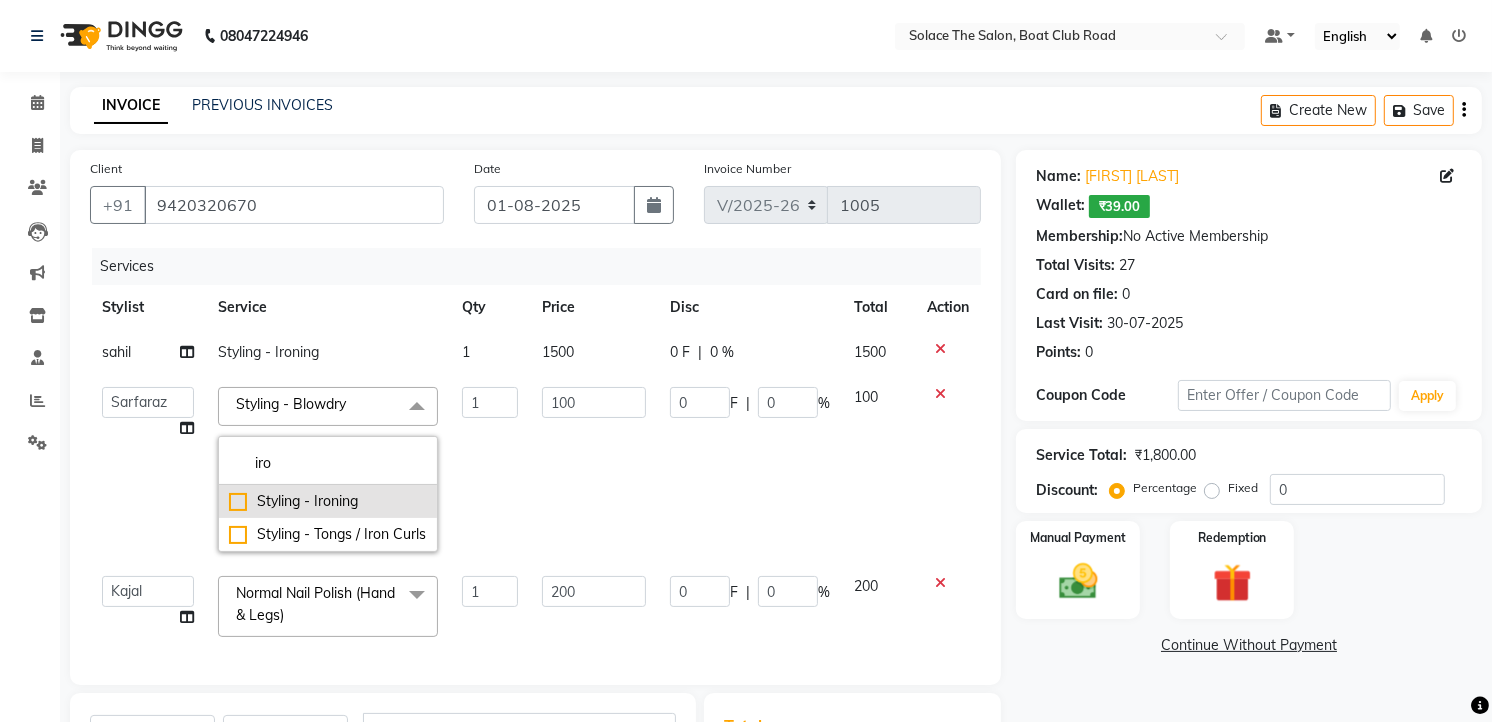 type on "iro" 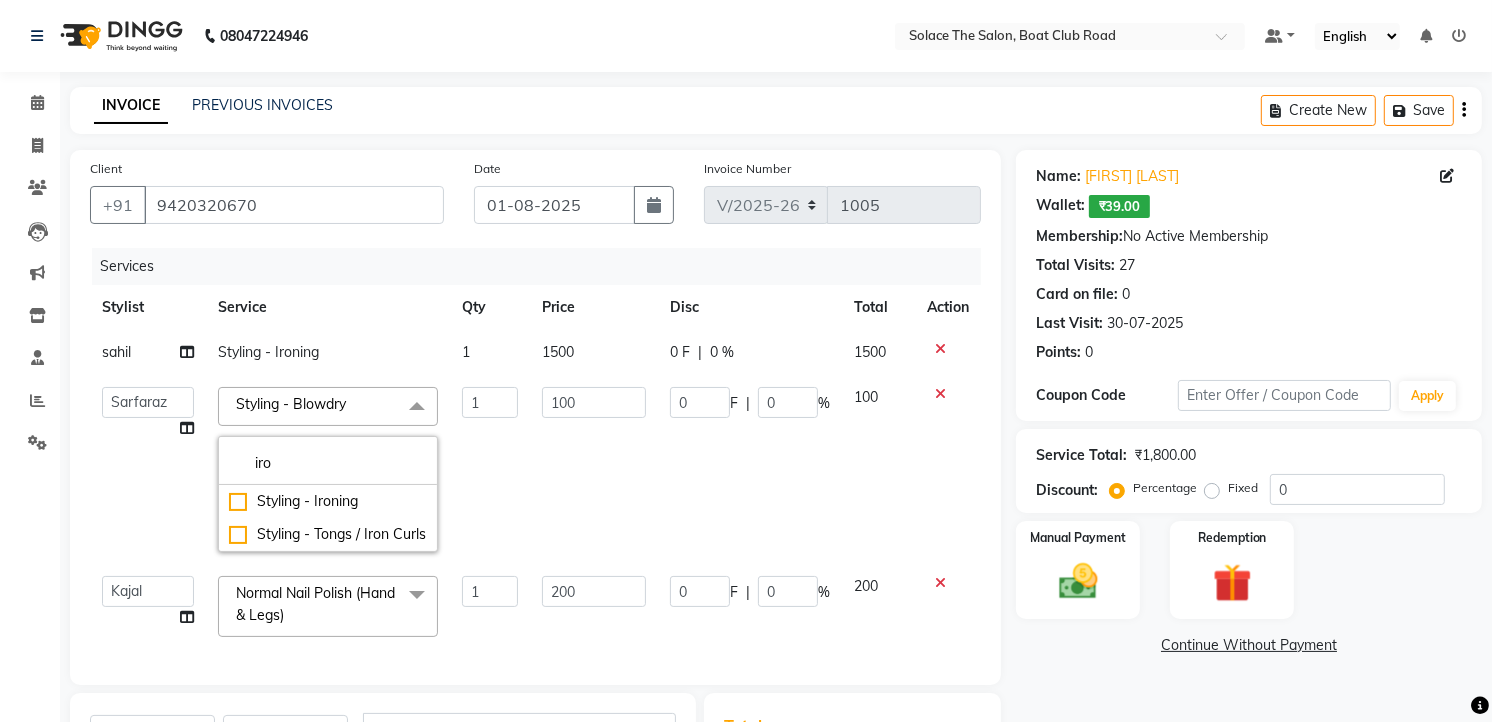 drag, startPoint x: 296, startPoint y: 493, endPoint x: 447, endPoint y: 487, distance: 151.11916 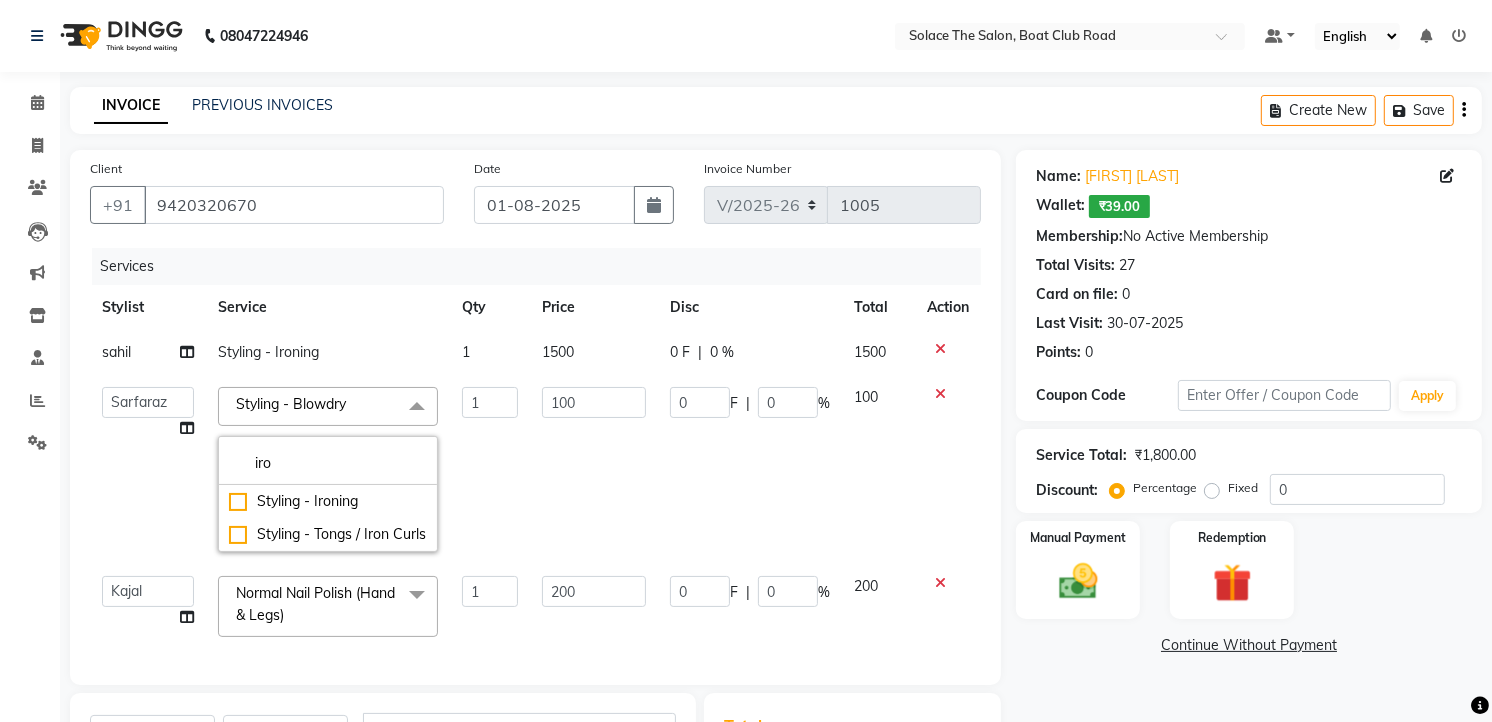 click on "Styling - Ironing" 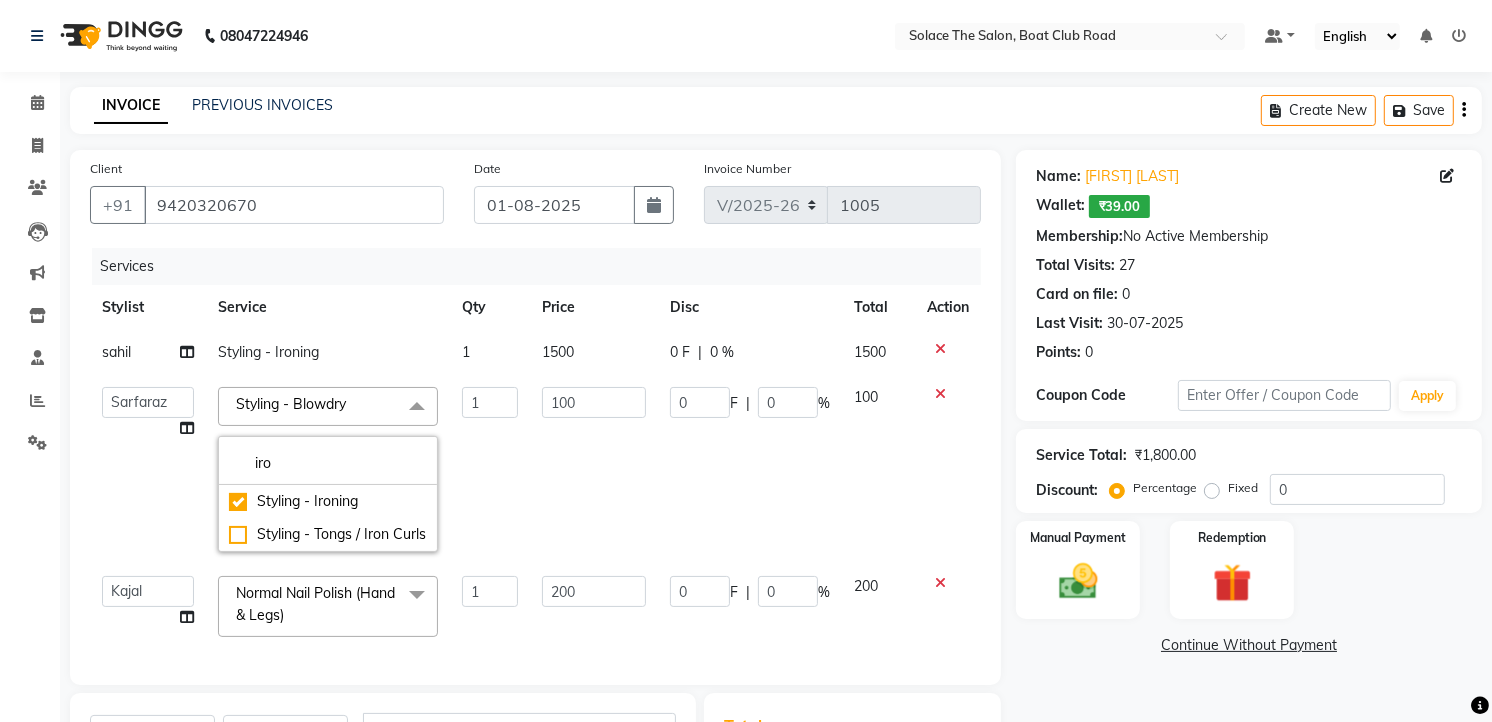 checkbox on "true" 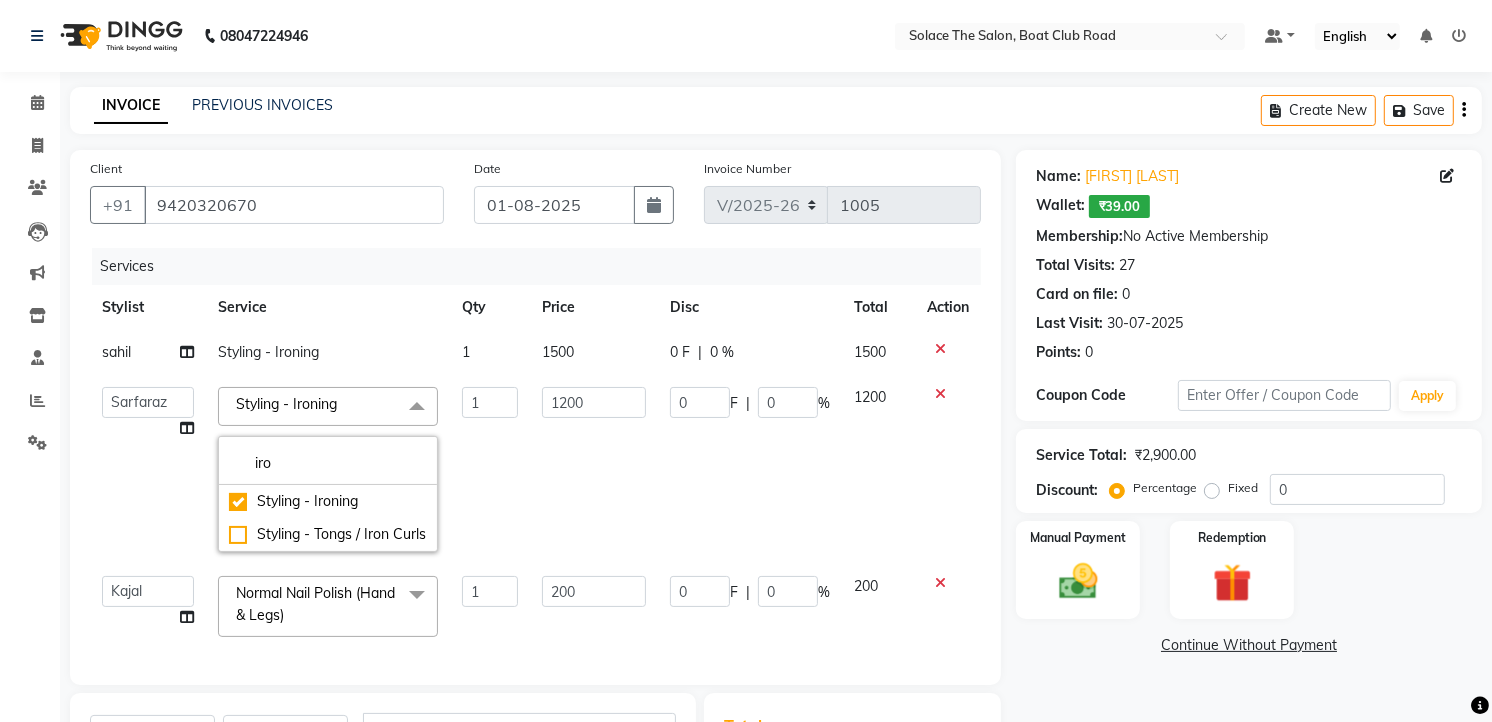 click on "1200" 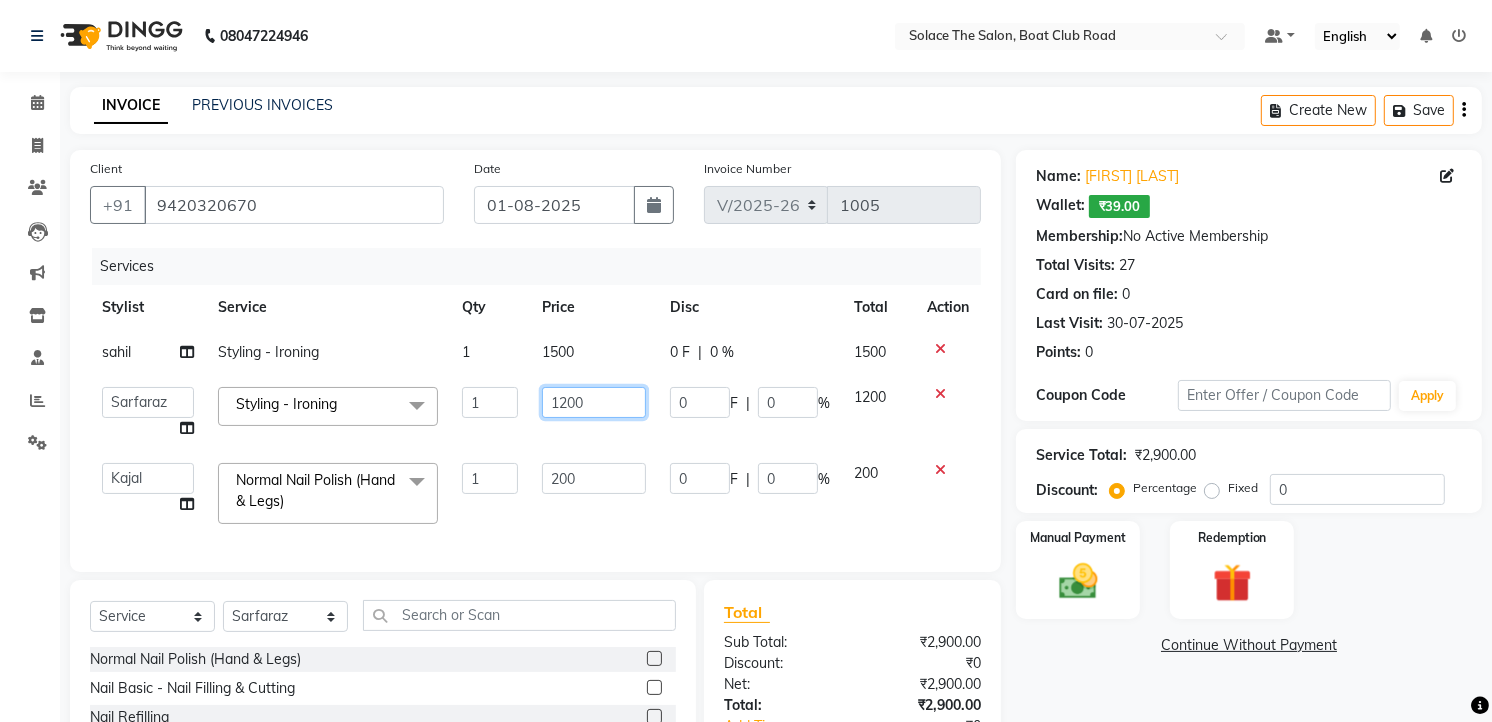 click on "1200" 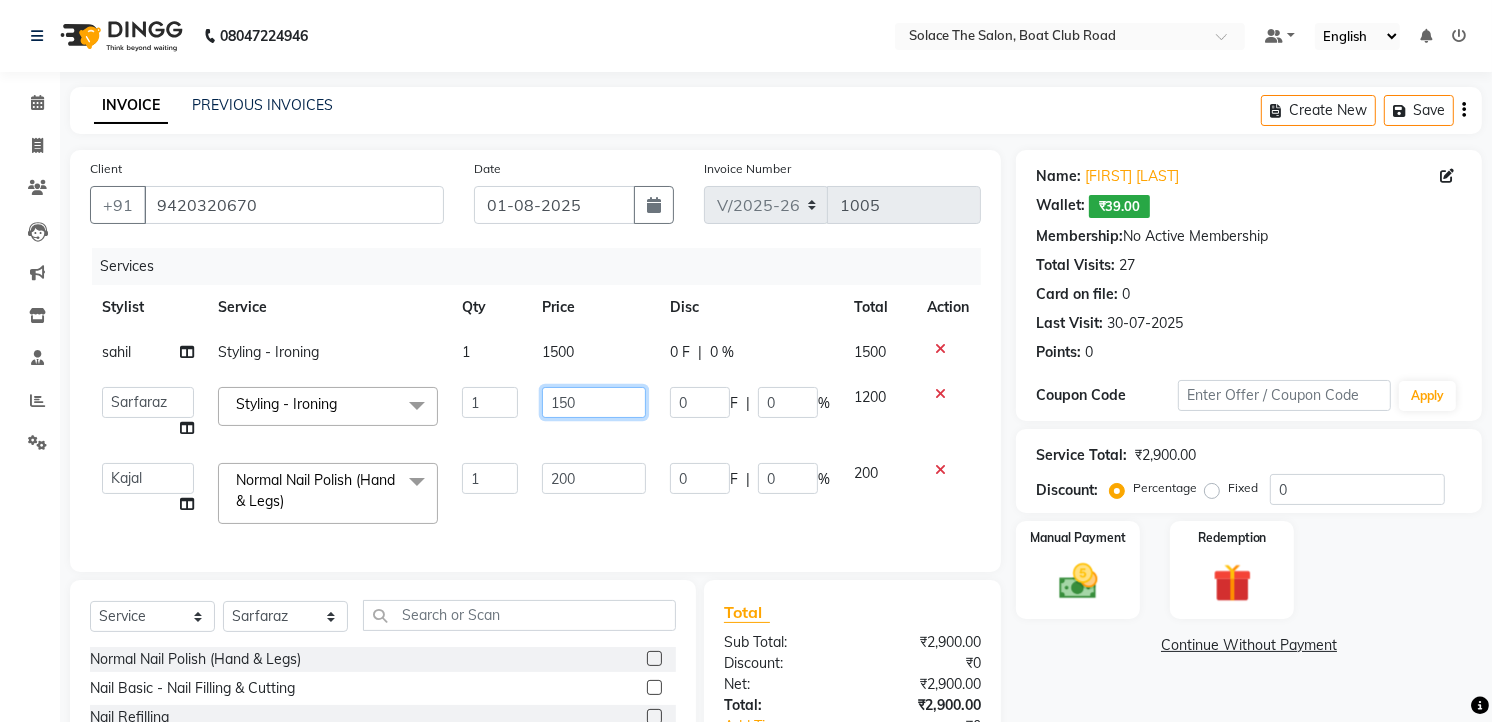 type on "1500" 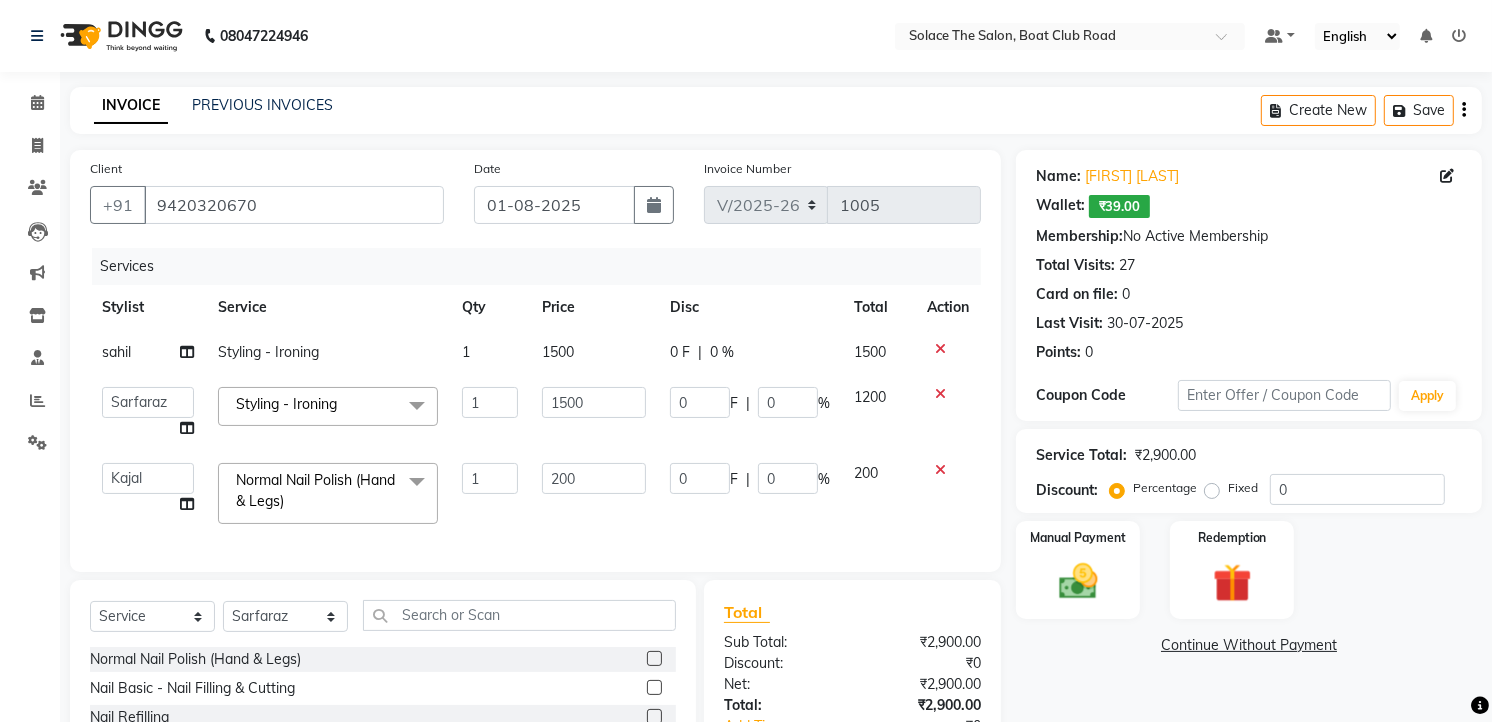 click on "Select  Service  Product  Membership  Package Voucher Prepaid Gift Card  Select Stylist [FIRST] [FIRST] [FIRST] Front Desk [FIRST] [FIRST] [FIRST] [FIRST] [FIRST] [FIRST] [FIRST] [FIRST] [FIRST] Normal Nail Polish (Hand & Legs)  Nail Basic - Nail Filling & Cutting  Nail Refilling  Normal Nail Polish ( Hand)   Normal Nail Polish ( Leg)  Hand  Hydrating (45 Mins) (Manicure)  Hand   Ice cream (90 Mins) (Manicure)   Foot - Hydrating (45 Mins) (Pedicure)   Foot - Icecream (90 Mins) (Pedicure)   Foot - Heel Peel ( 60 Min ) (Pedicure)  Foot massage  AVL Cruise ( Manicure )  AVL Cruise ( Pedicure )  Hand massage  Tata Tan Watermelon ( Pedicure )   Tata Tan Watermelon ( Manicure )  Tata Tan Vanilla Macademia ( pedicure )  vedic pedicure   vedic manicure   Face Waxing -(Honey)  Under Arms Waxing (Honey)  Full Arms Waxing (Honey)  Half Arms Waxing (Honey)   Full Legs Waxing (Honey)   Half Legs Waxing (Honey)    Stomach Waxing (Honey)   Full Front Waxing (Honey)   Full Back Waxing (Honey)   Half Back Waxing (Honey)  Botox" 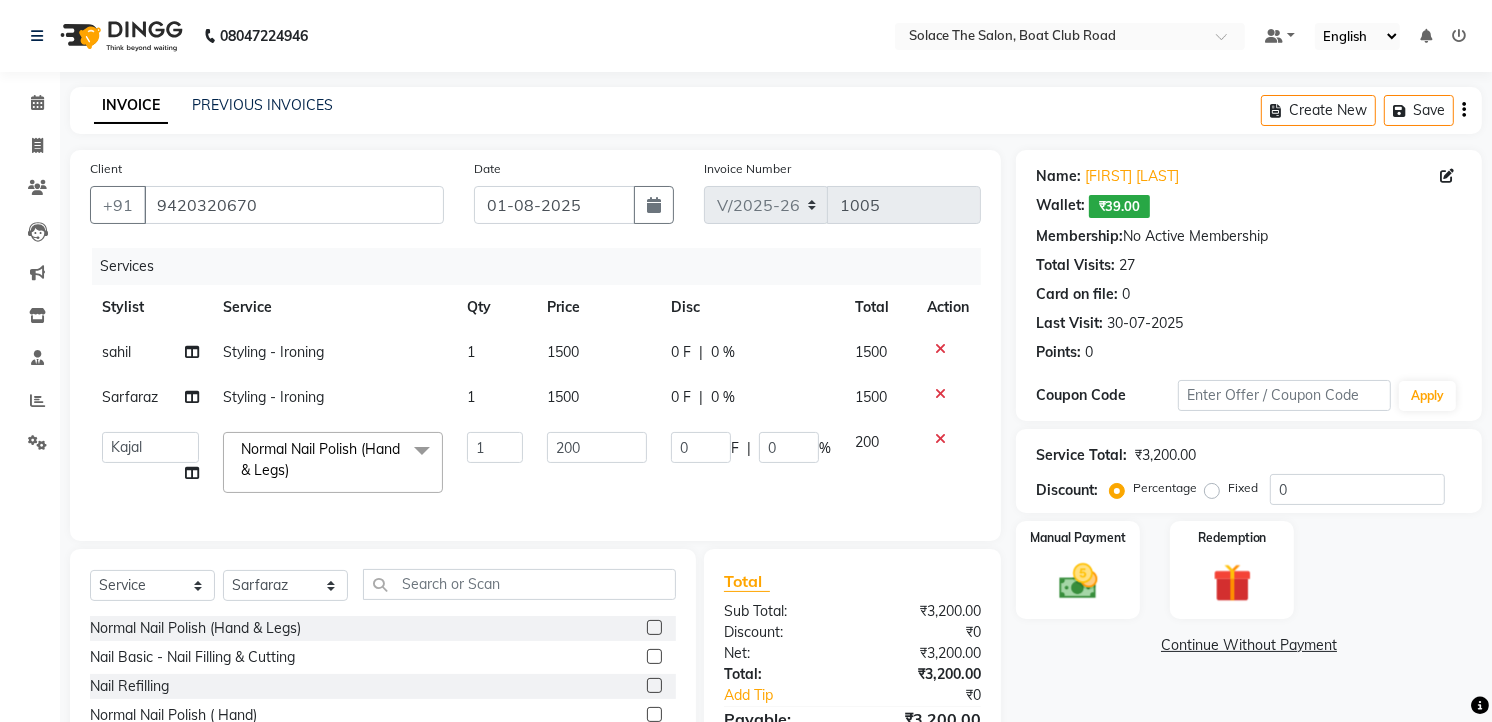 scroll, scrollTop: 168, scrollLeft: 0, axis: vertical 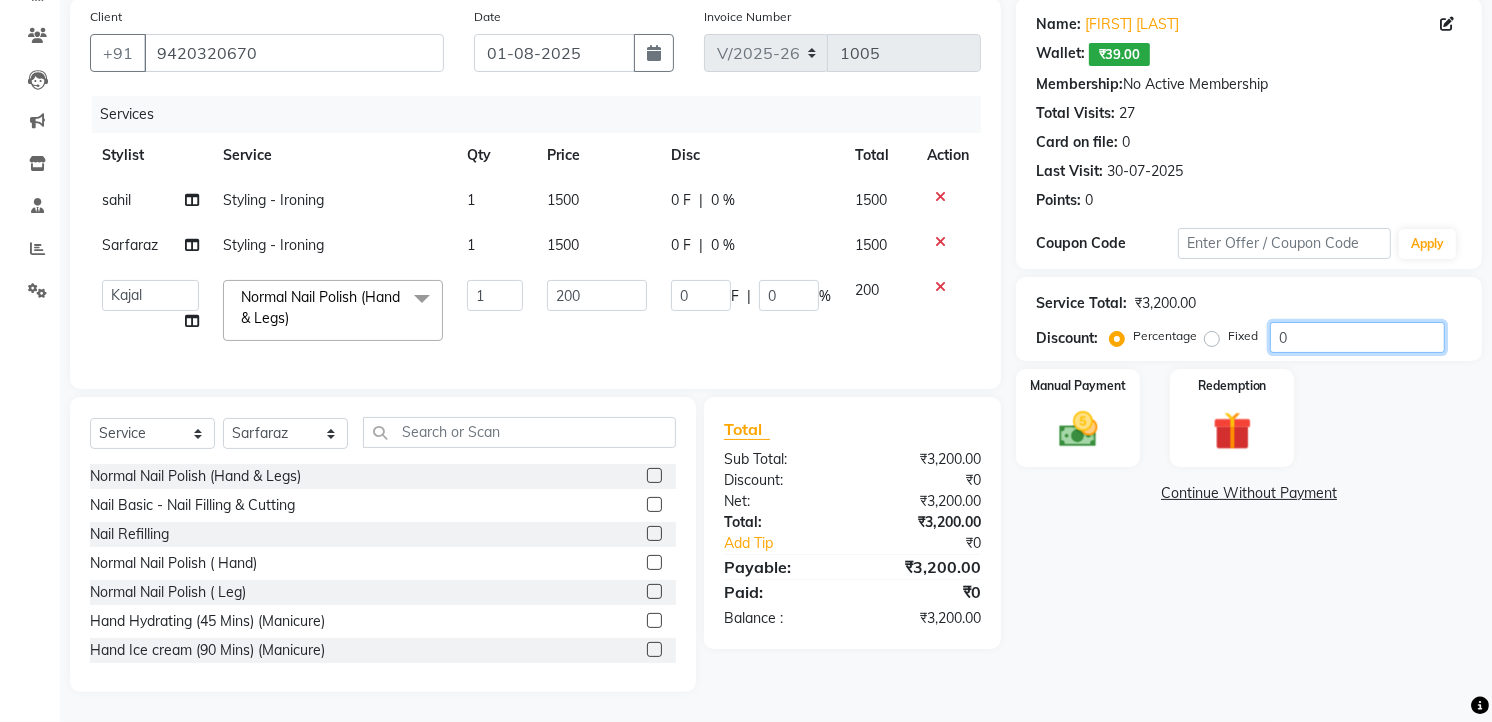 click on "0" 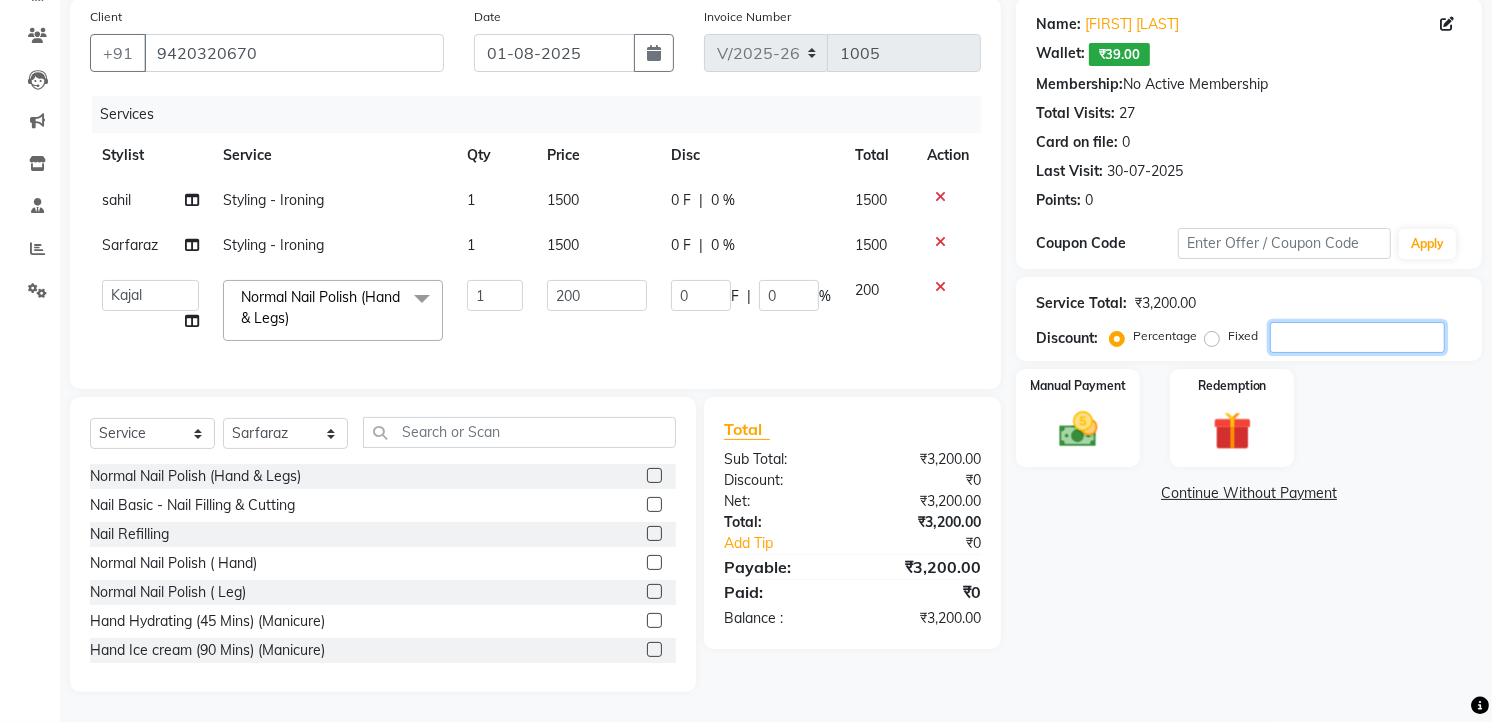 type on "1" 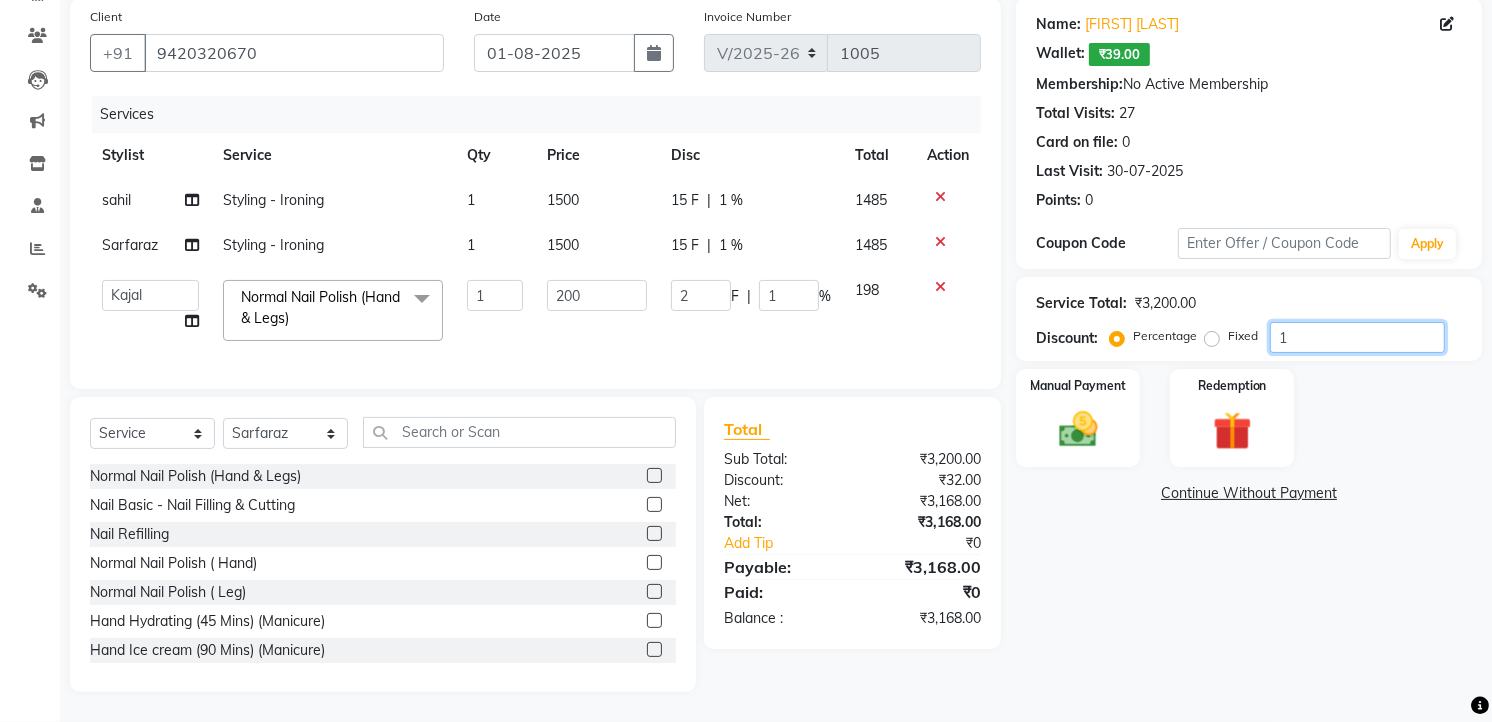 type on "15" 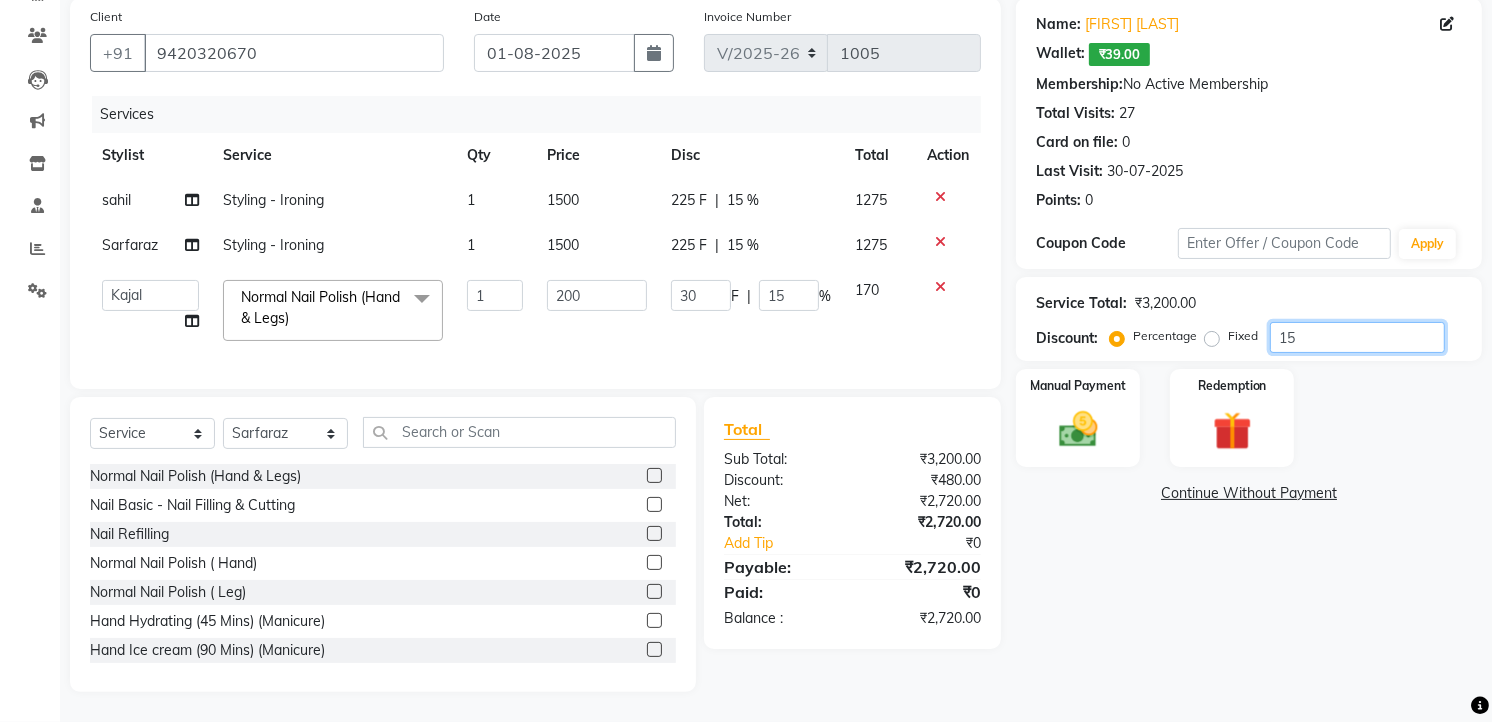 type on "15" 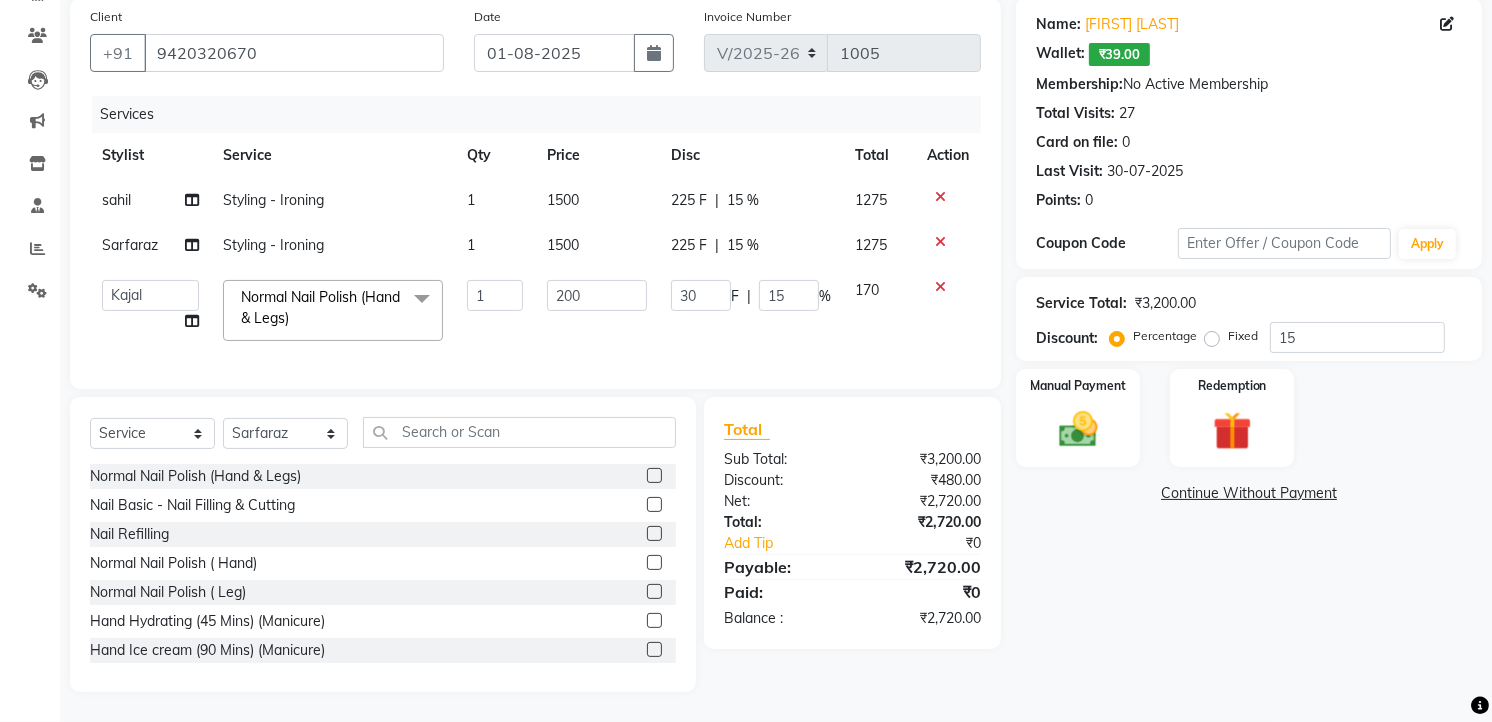 click on "Continue Without Payment" 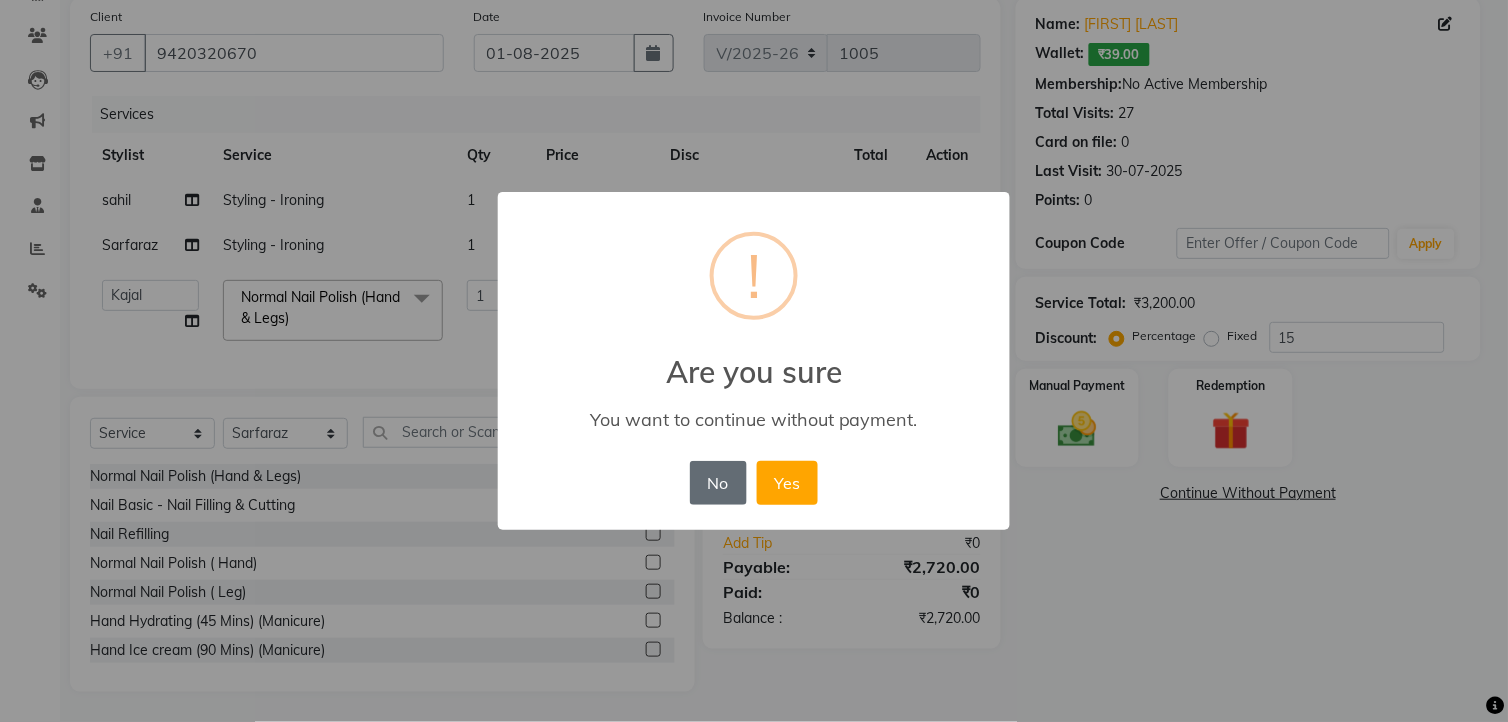 click on "No" at bounding box center (718, 483) 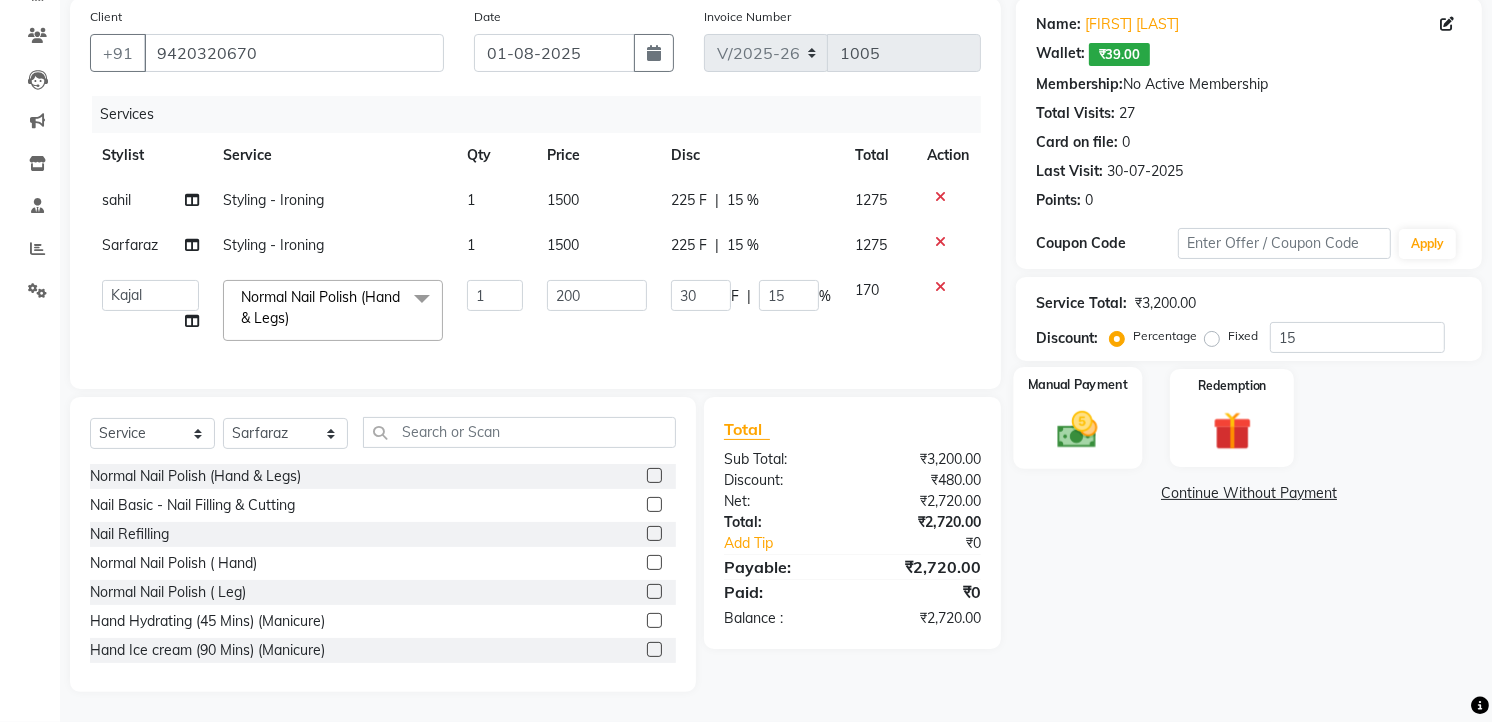 click 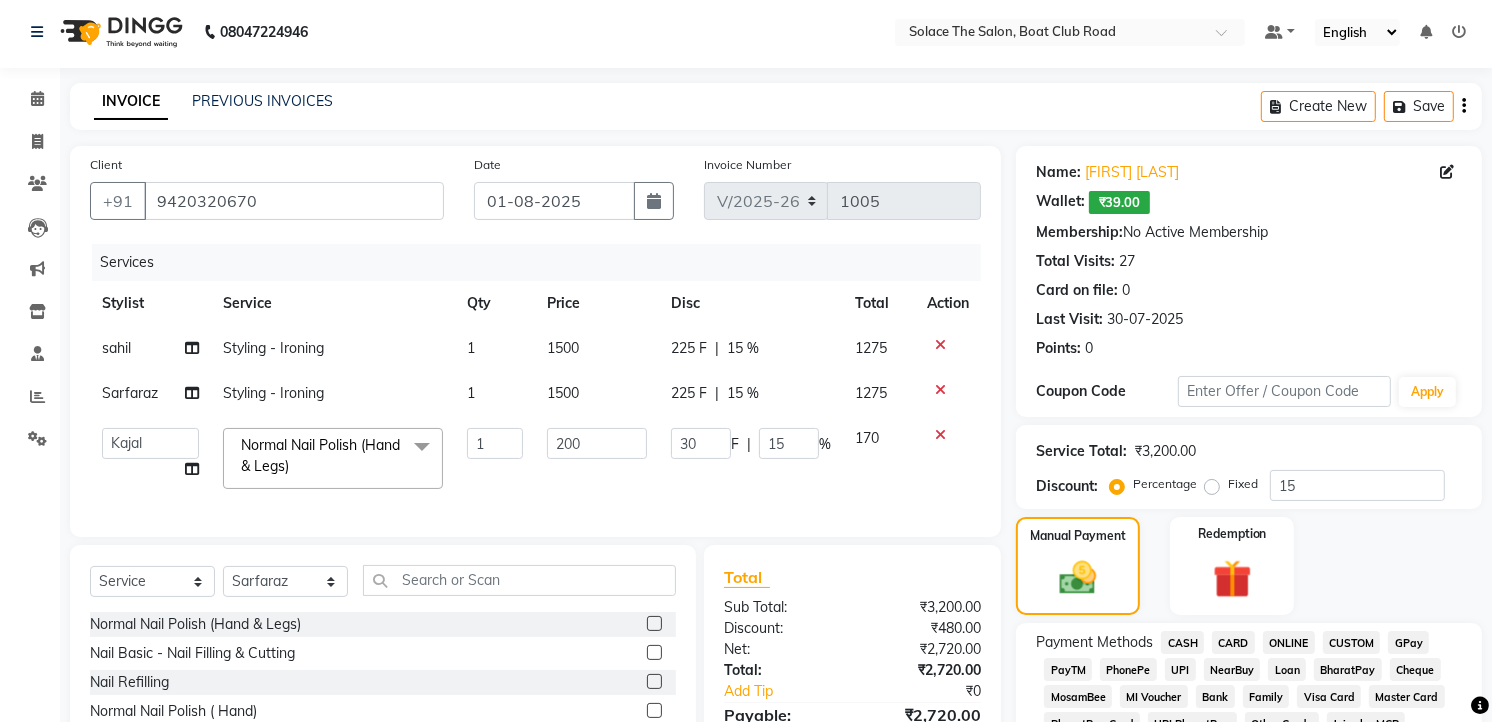 scroll, scrollTop: 444, scrollLeft: 0, axis: vertical 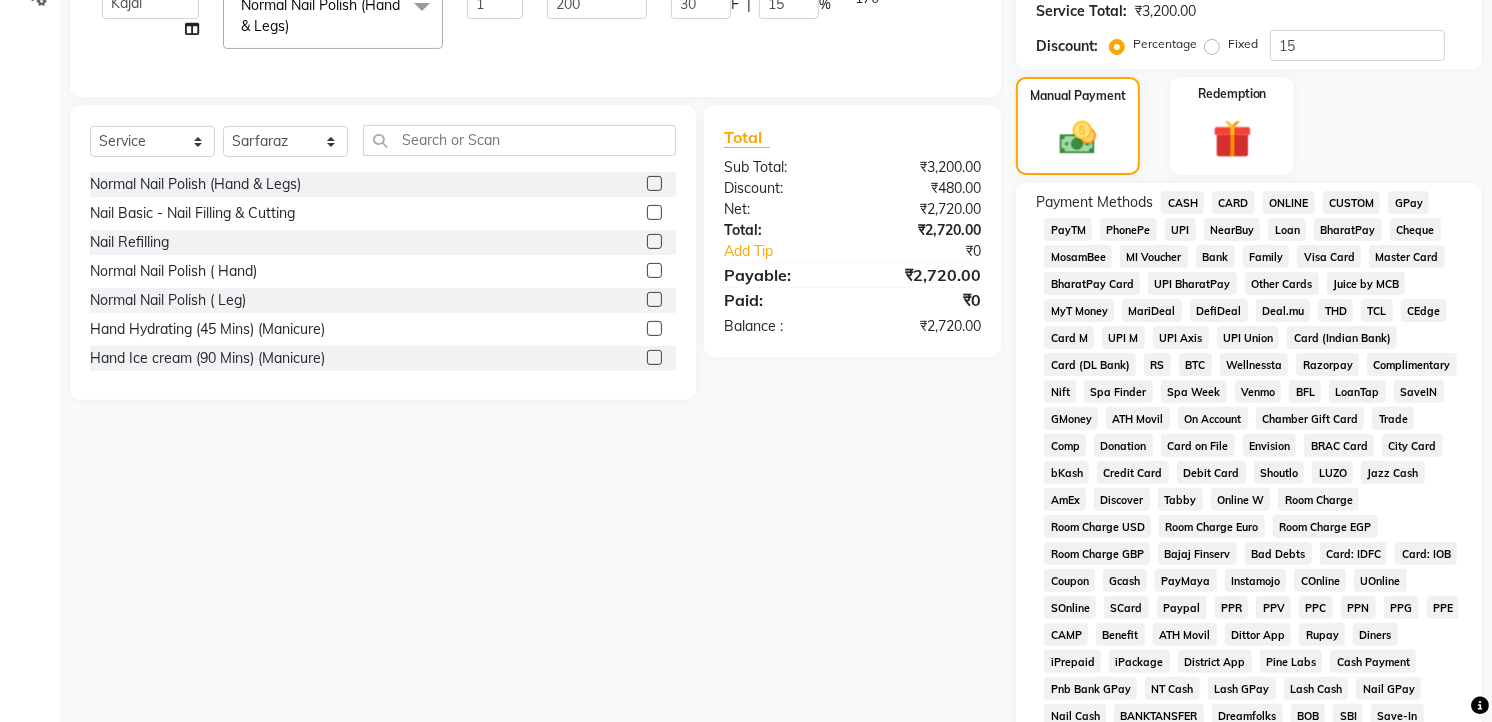 click on "CASH" 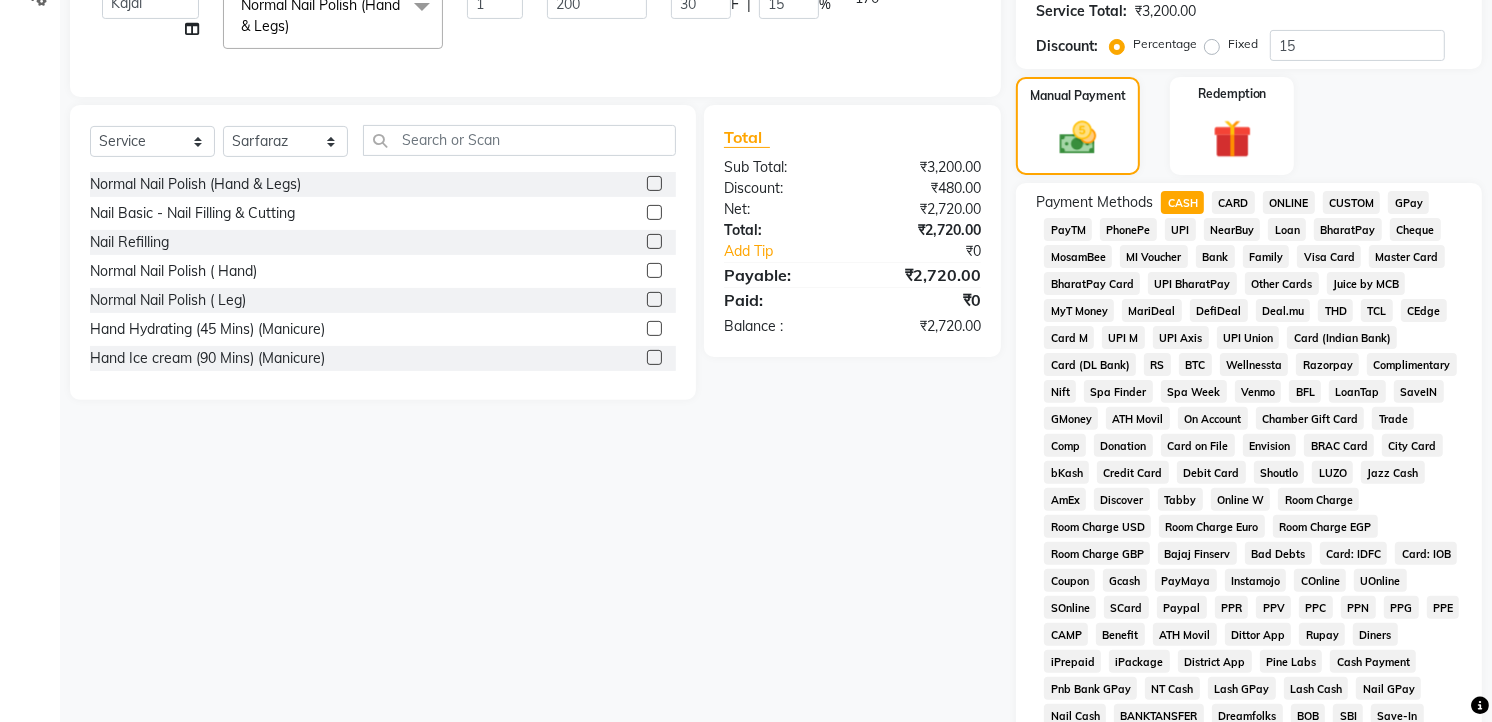 scroll, scrollTop: 746, scrollLeft: 0, axis: vertical 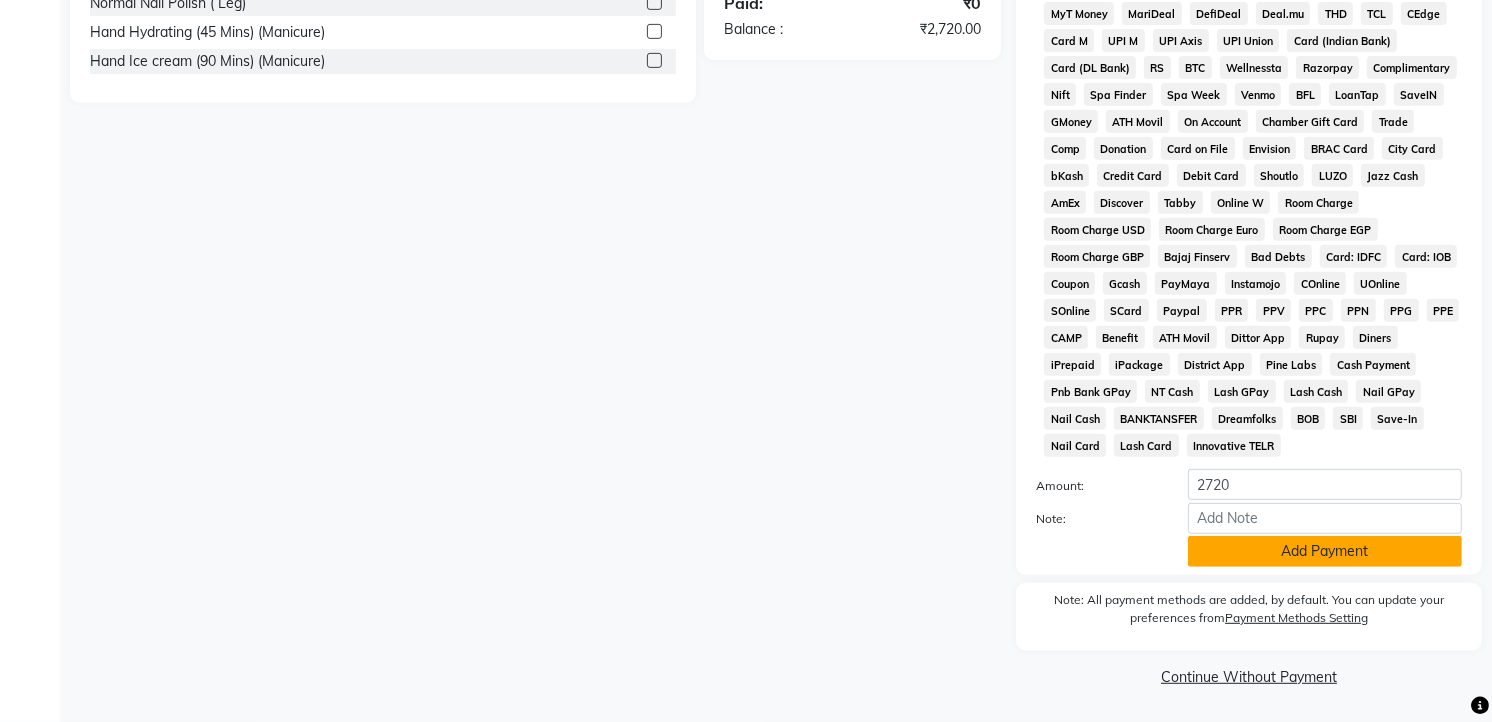 click on "Add Payment" 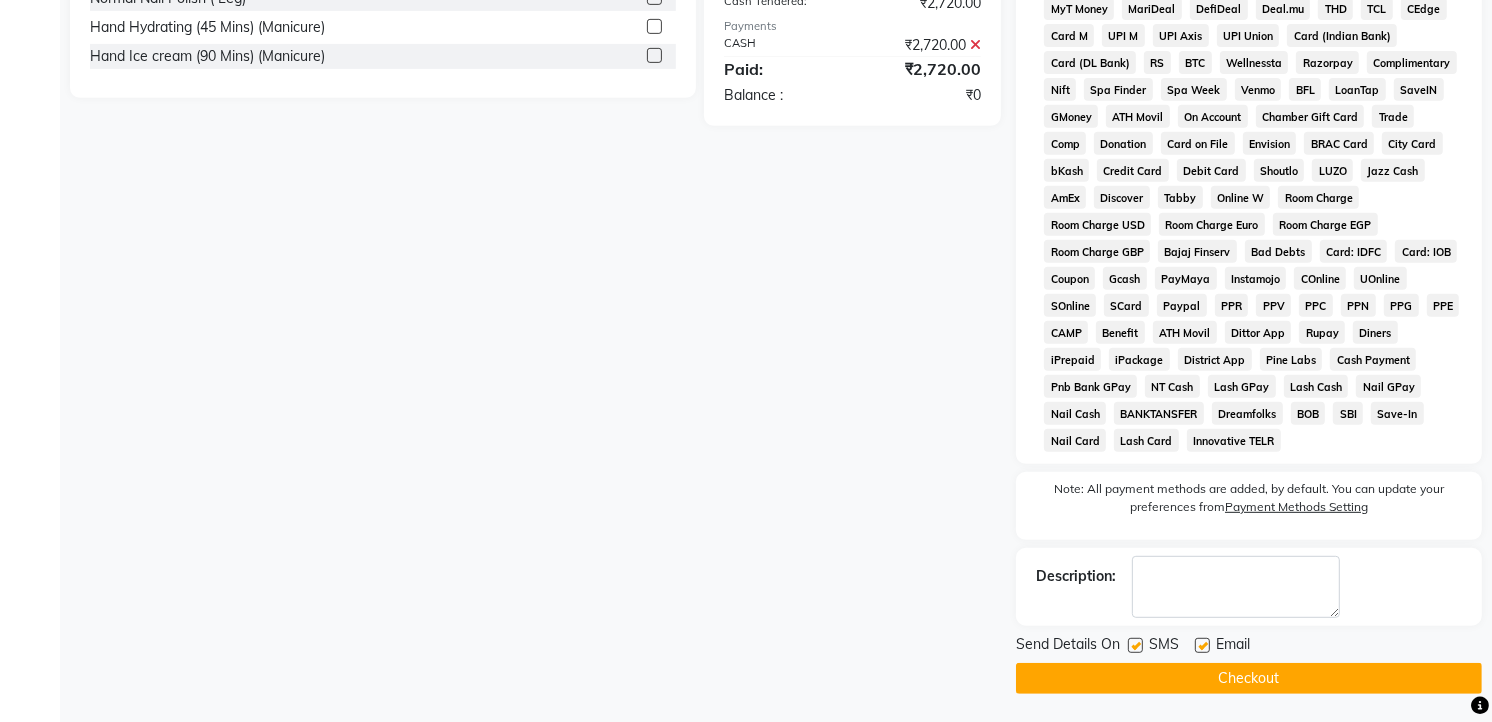 click on "Checkout" 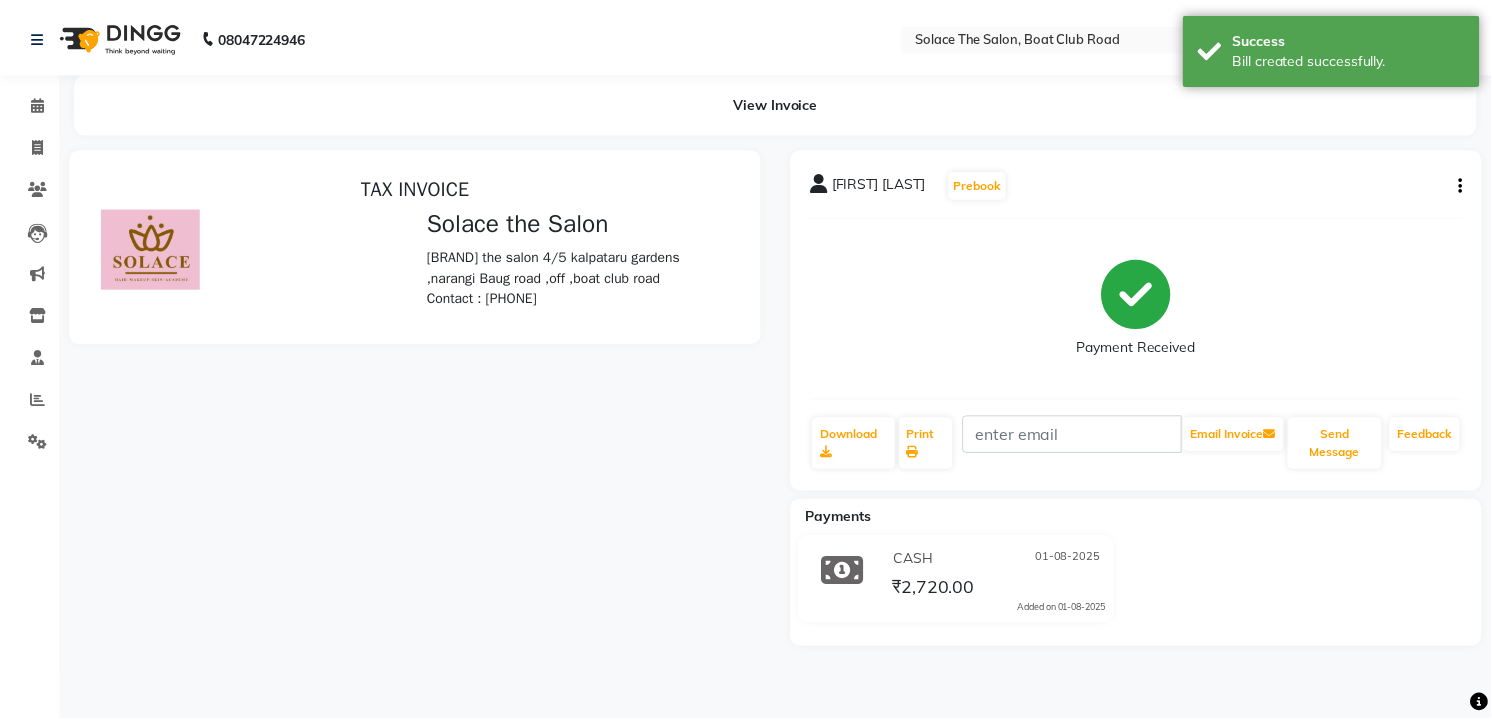scroll, scrollTop: 0, scrollLeft: 0, axis: both 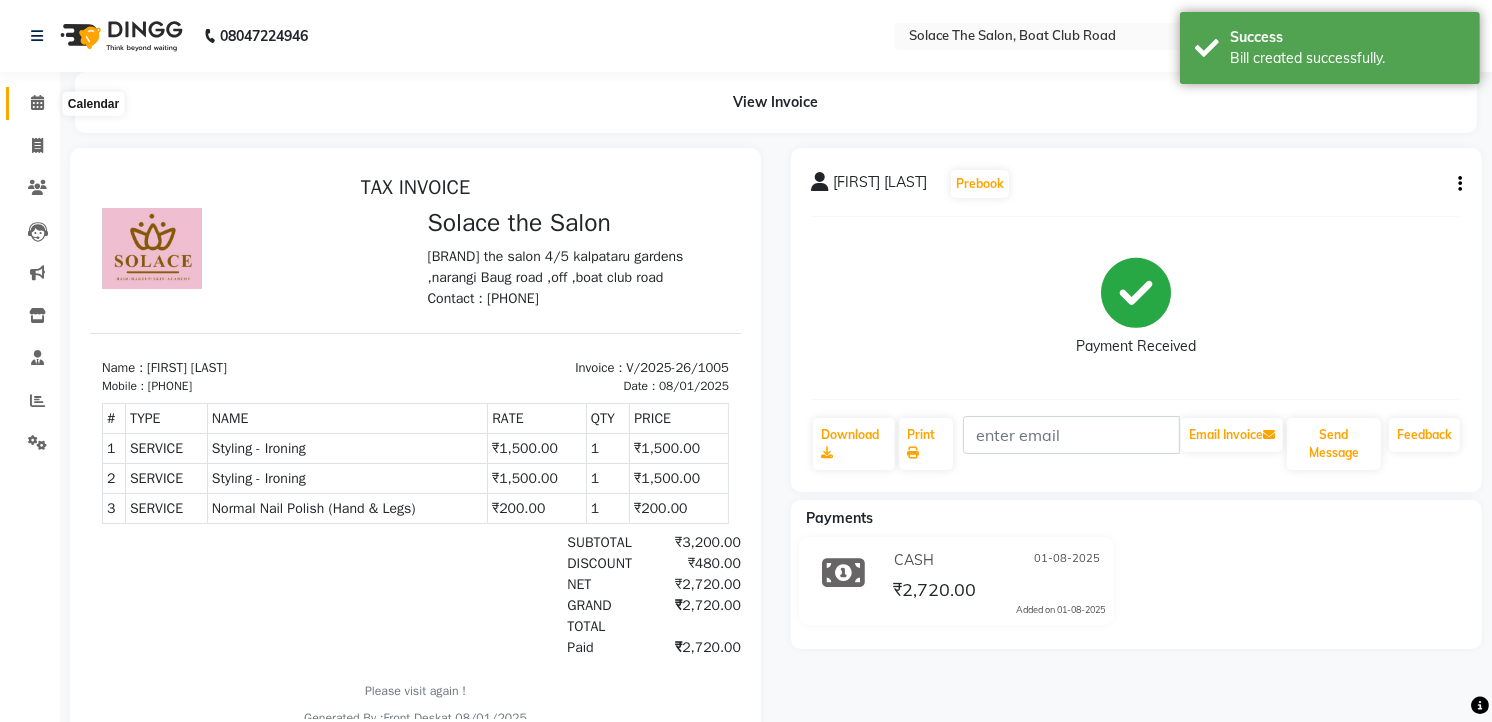 click 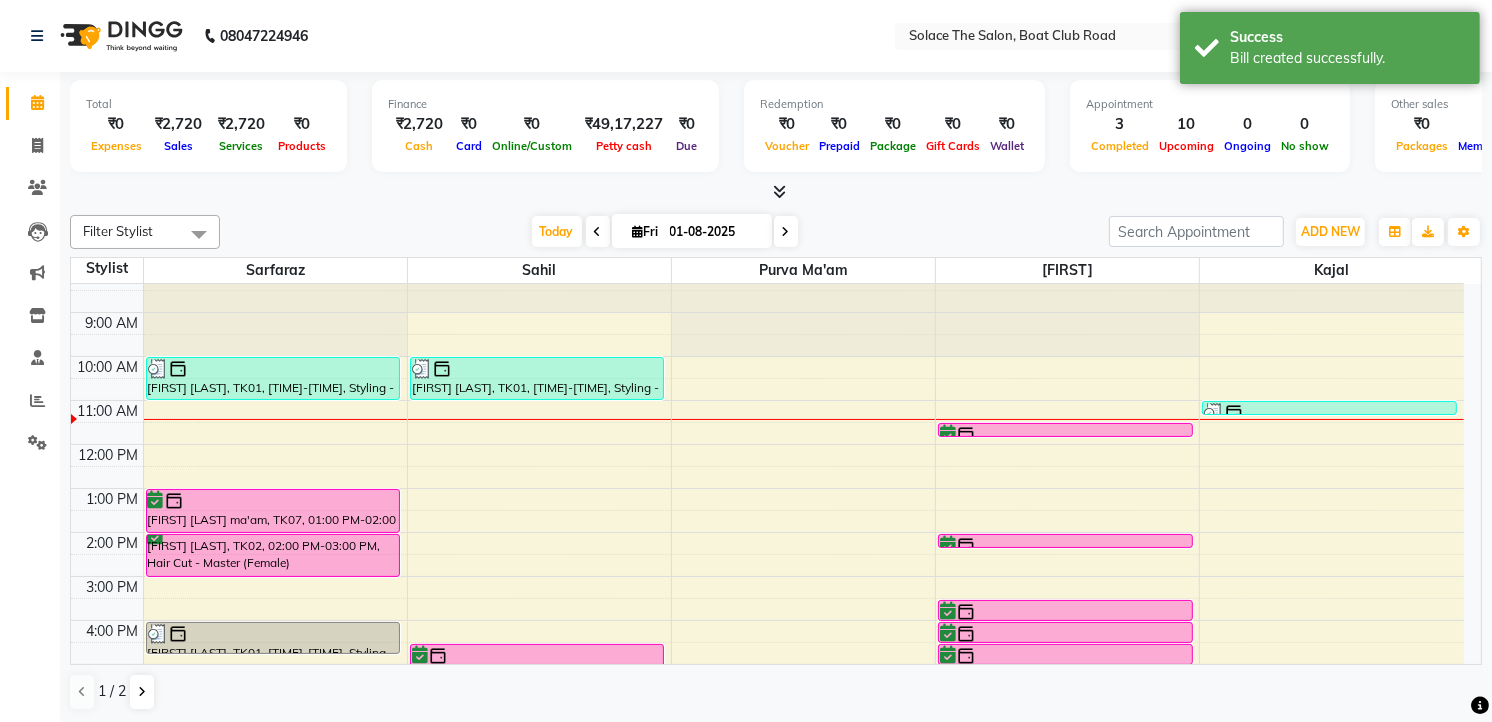 scroll, scrollTop: 237, scrollLeft: 0, axis: vertical 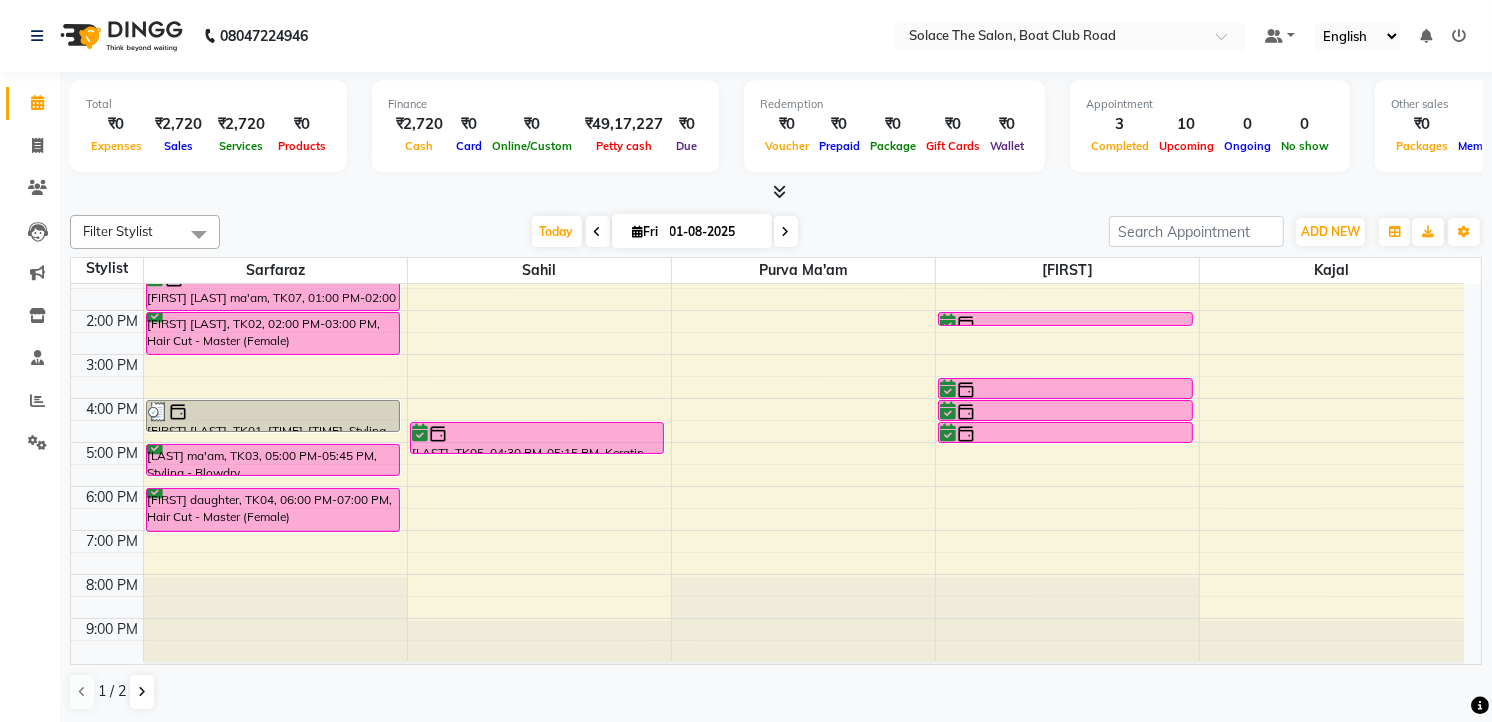 click on "8:00 AM 9:00 AM 10:00 AM 11:00 AM 12:00 PM 1:00 PM 2:00 PM 3:00 PM 4:00 PM 5:00 PM 6:00 PM 7:00 PM 8:00 PM 9:00 PM     [FIRST] [LAST], TK01, 10:00 AM-11:00 AM, Styling - Ironing     [FIRST] [LAST], TK07, 01:00 PM-02:00 PM, Hair Cut - Master (Female)     [FIRST] [LAST], TK02, 02:00 PM-03:00 PM, Hair Cut - Master (Female)     [FIRST] [LAST], TK01, 04:00 PM-04:45 PM, Styling - Blowdry     [FIRST] [LAST], TK03, 05:00 PM-05:45 PM, Styling - Blowdry     [FIRST] [LAST], TK04, 06:00 PM-07:00 PM, Hair Cut - Master (Female)     [FIRST] [LAST], TK01, 10:00 AM-11:00 AM, Styling - Ironing     [FIRST], TK05, 04:30 PM-05:15 PM,  Keratin Wash (Female)     [FIRST] [LAST], TK06, 11:30 AM-11:45 AM, Normal Nail Polish (Hand & Legs)     [FIRST] [LAST], TK07, 02:00 PM-02:15 PM, Normal Nail Polish (Hand & Legs)     [FIRST], TK05, 03:30 PM-04:00 PM,  Under Arms Waxing (Rica)     [FIRST], TK05, 04:00 PM-04:30 PM, Full Arms Waxing (Rica)     [FIRST], TK05, 04:30 PM-05:00 PM, Full Legs Waxing (Rica)" at bounding box center [767, 354] 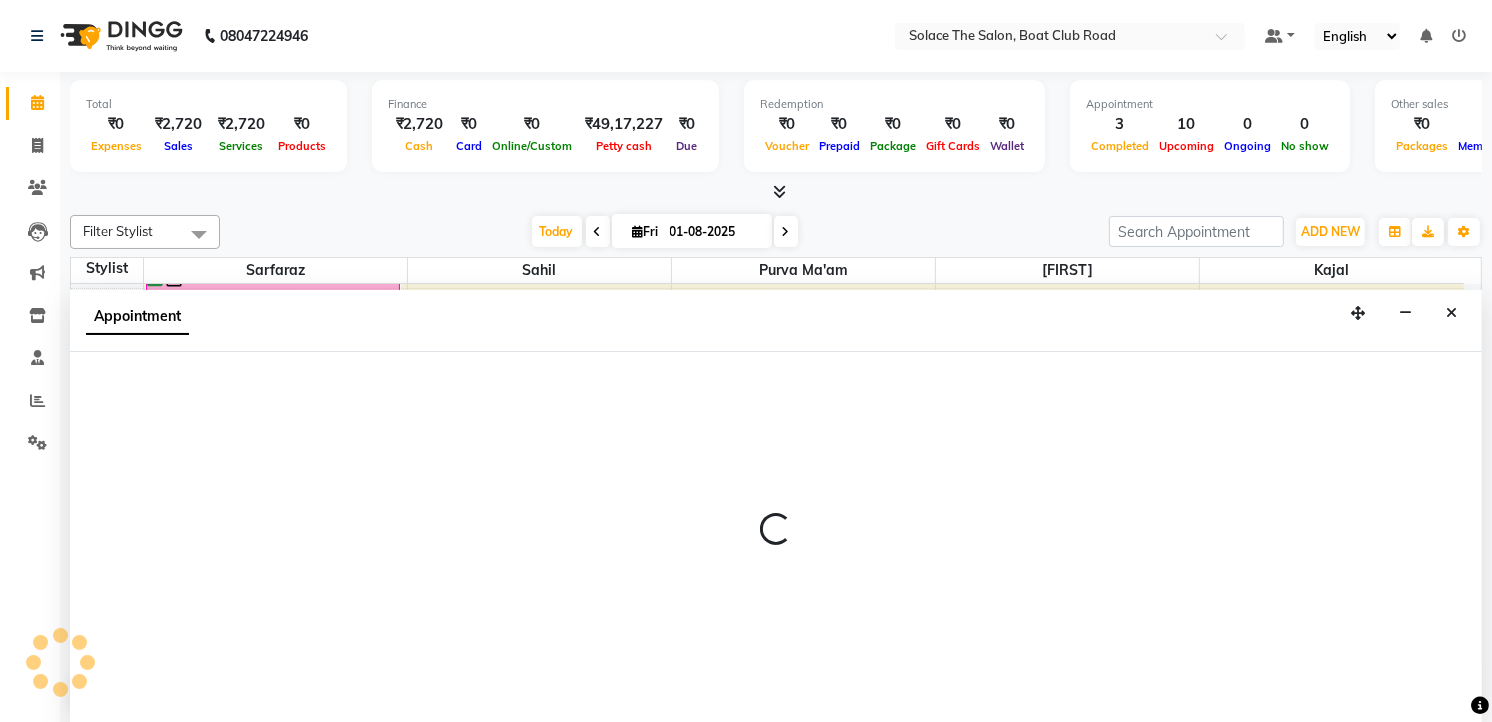 select on "9746" 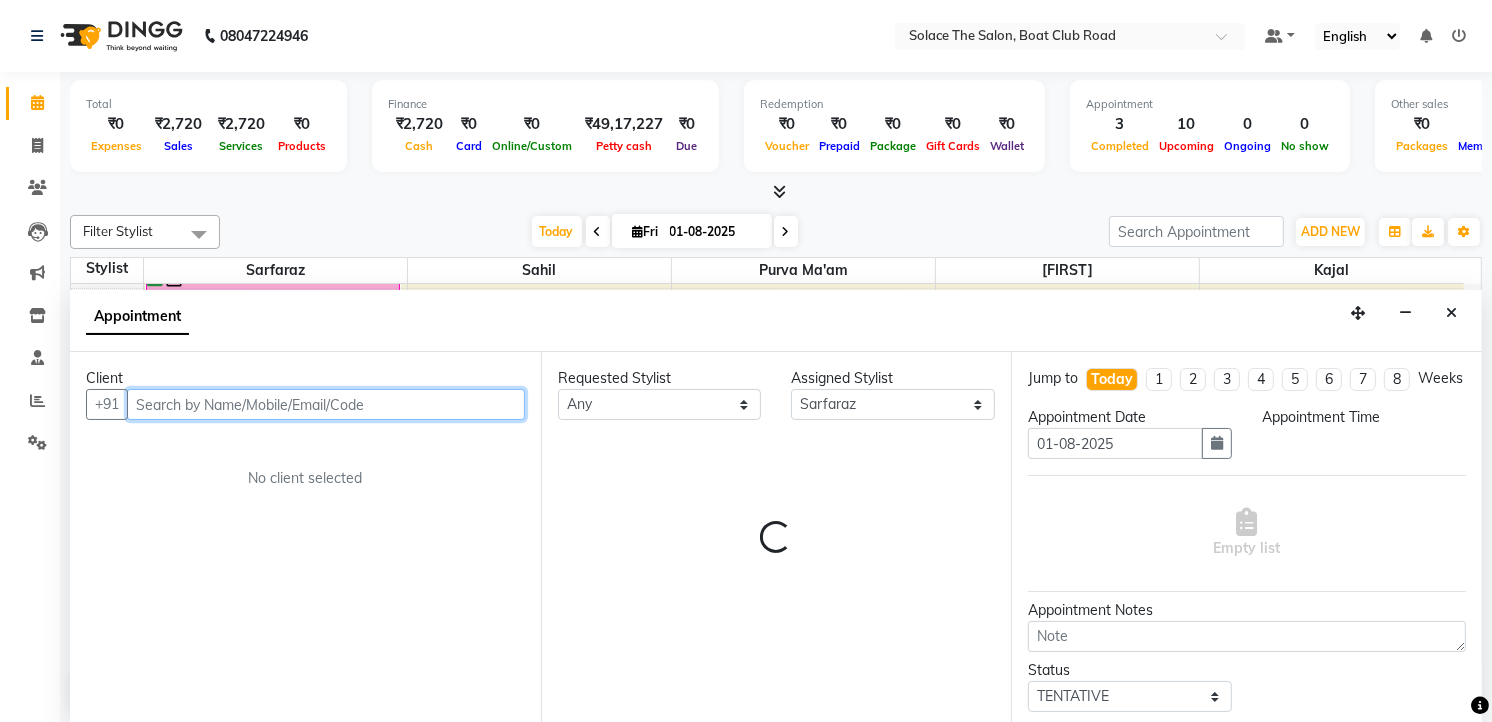 select on "960" 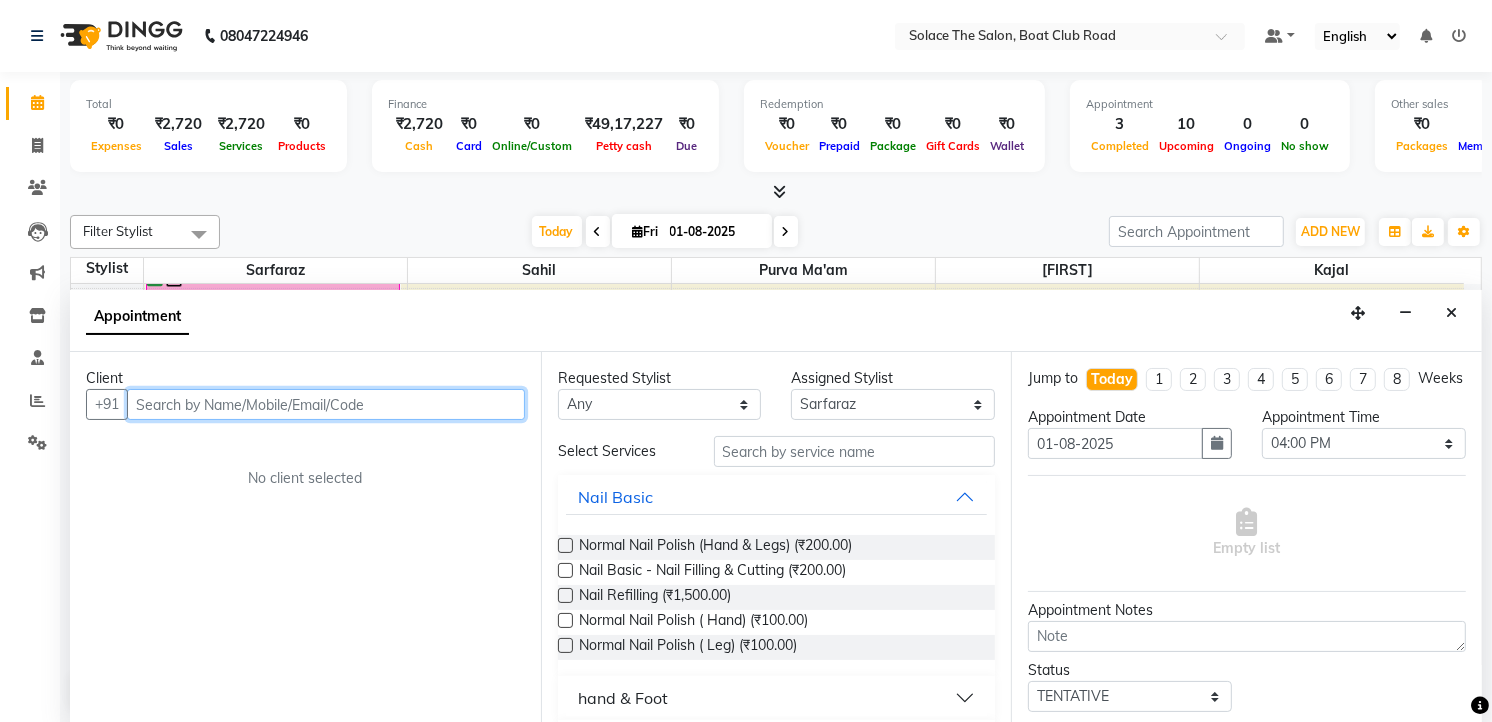 scroll, scrollTop: 1, scrollLeft: 0, axis: vertical 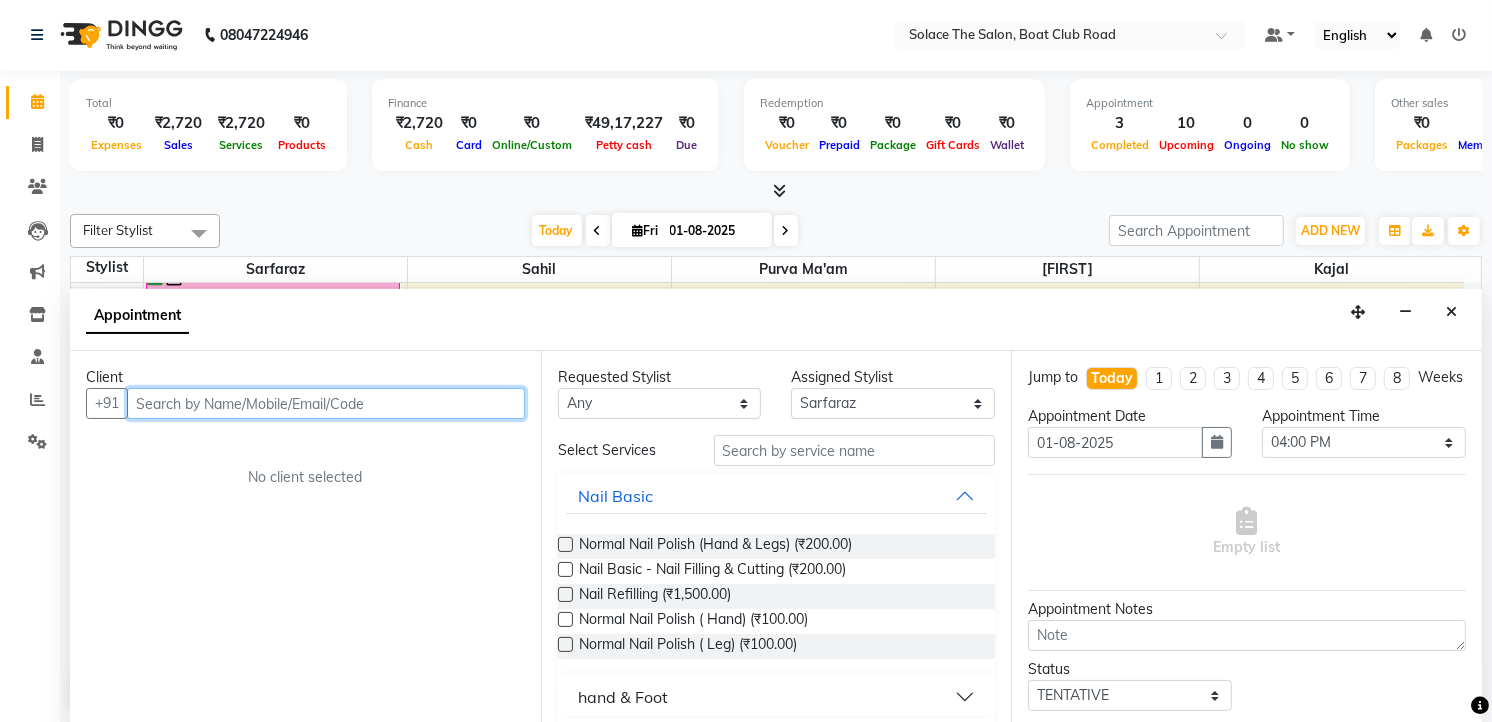 click at bounding box center [326, 403] 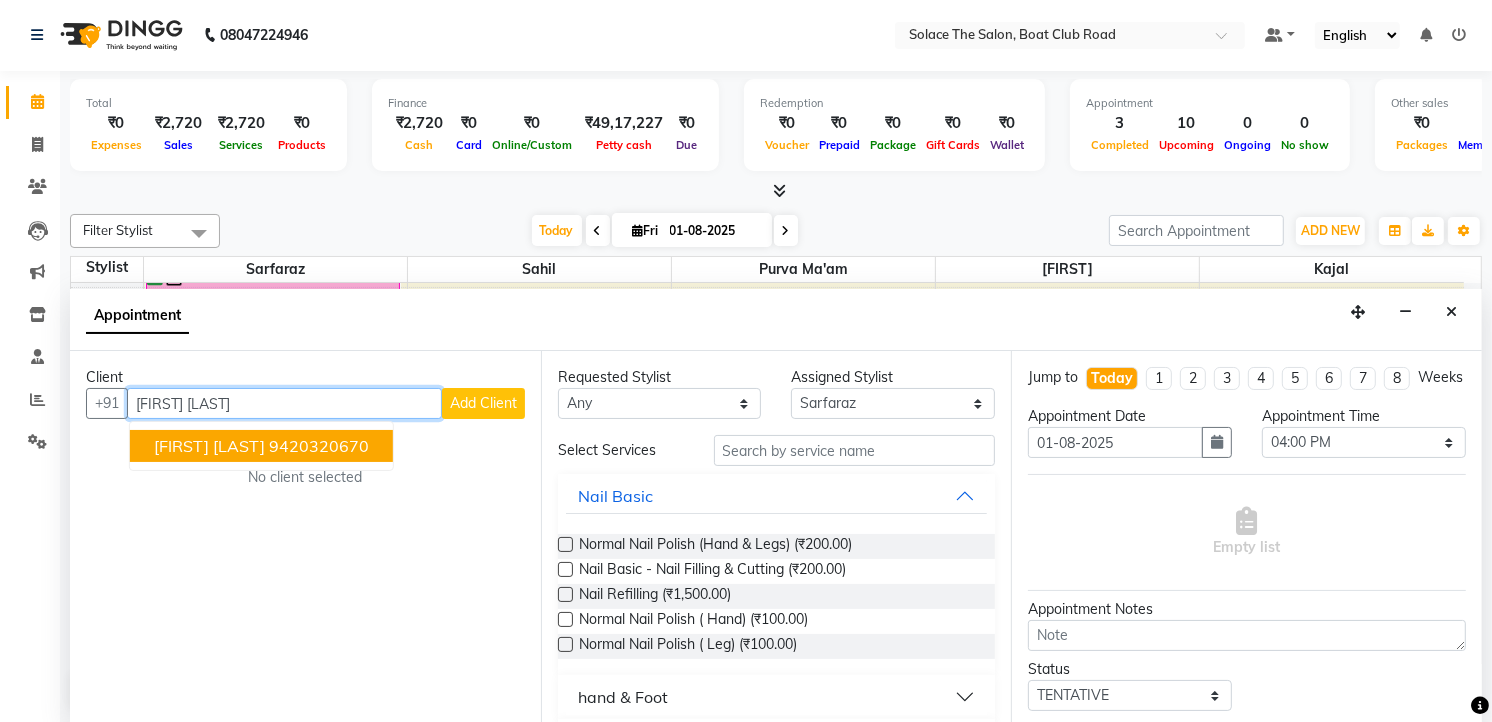 click on "9420320670" at bounding box center [319, 446] 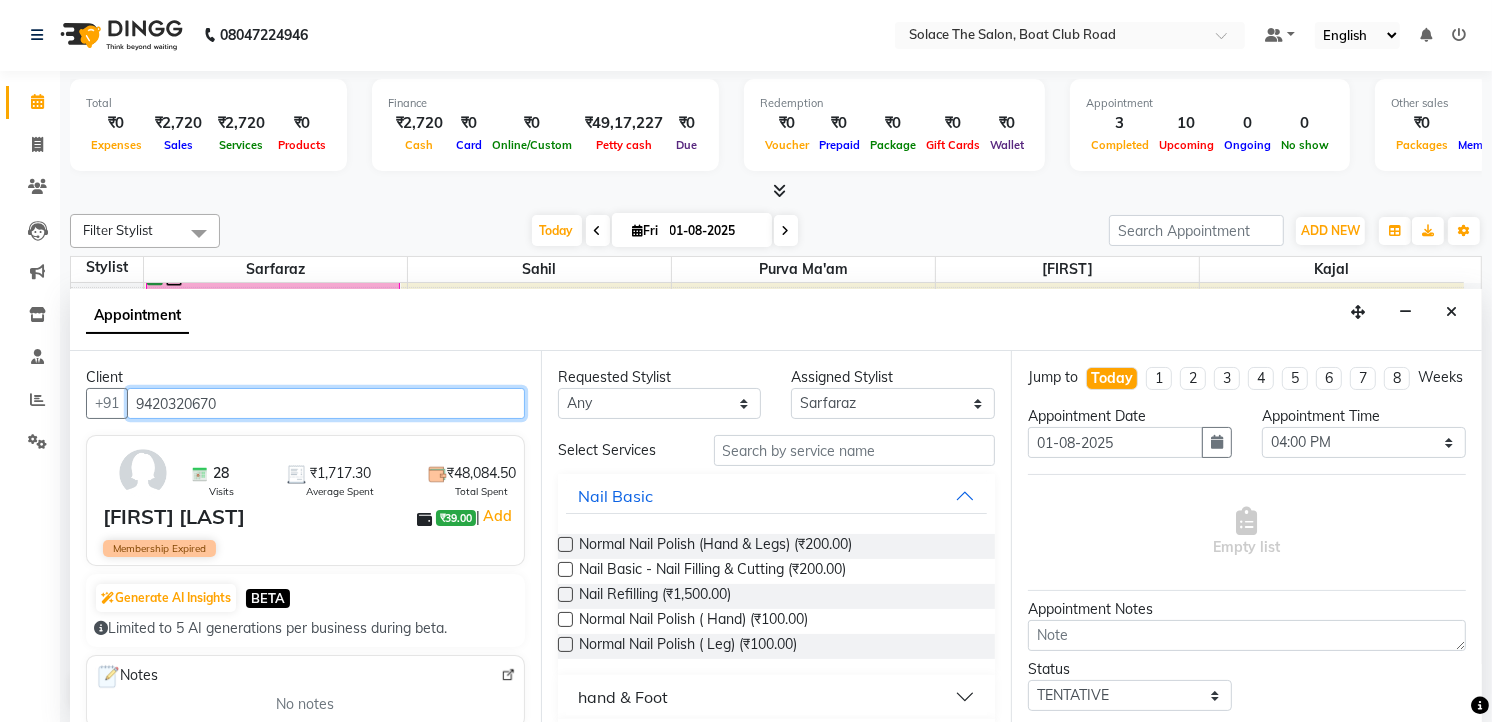 type on "9420320670" 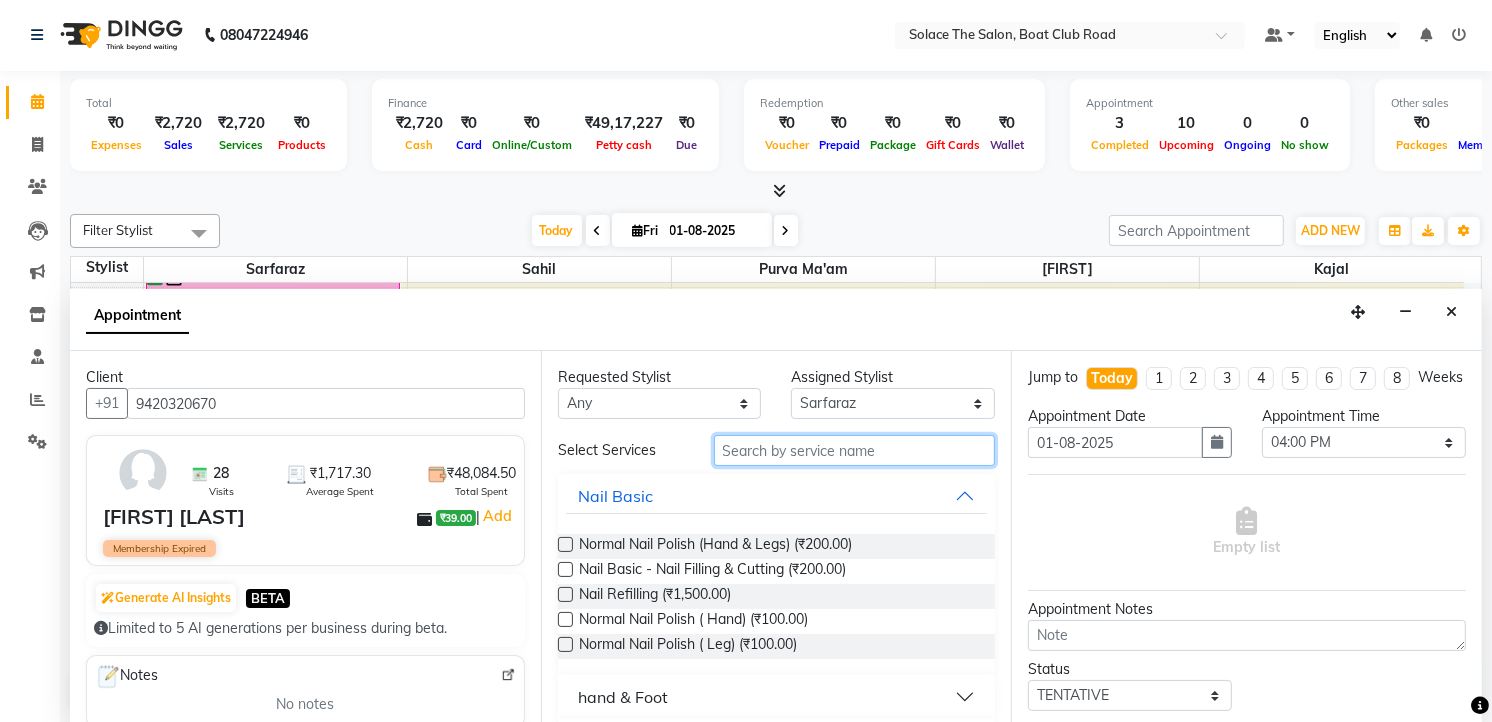 click at bounding box center (855, 450) 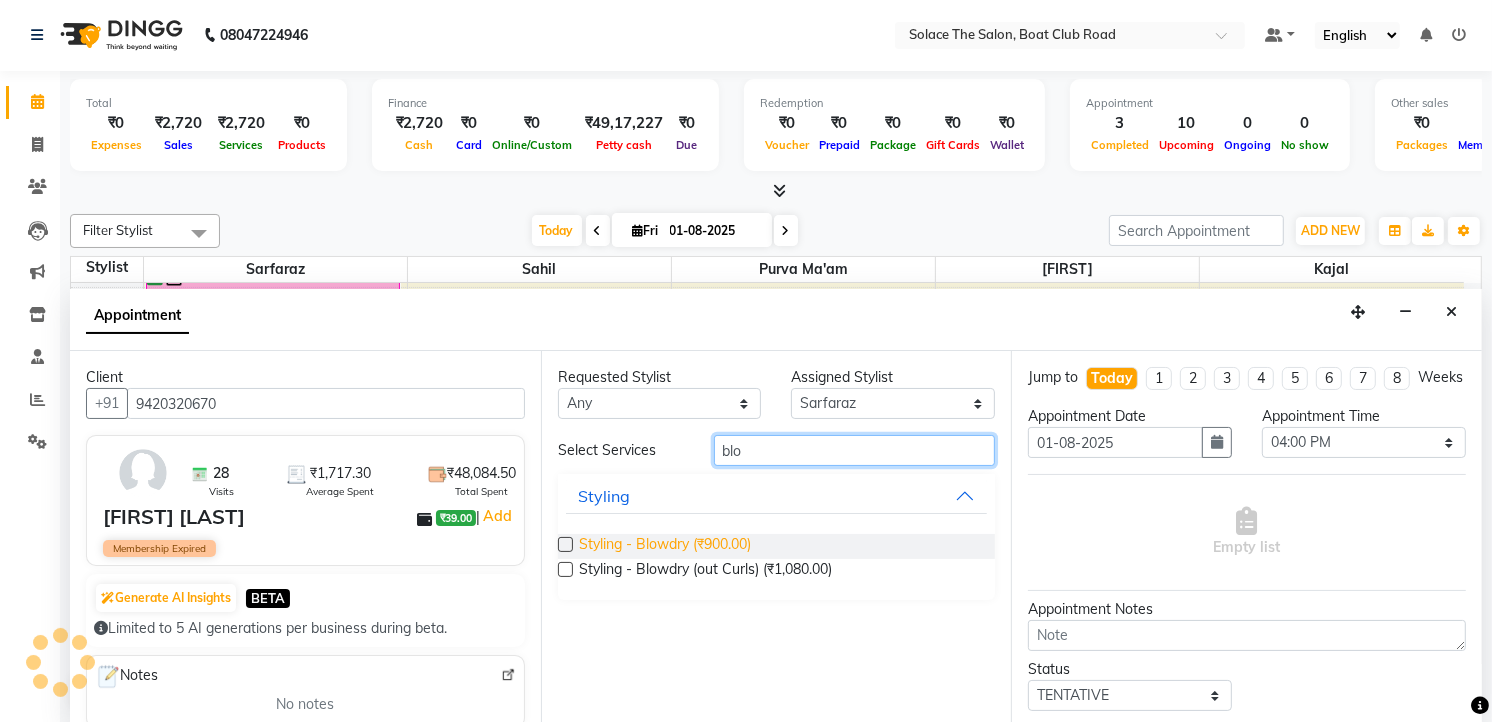 type on "blo" 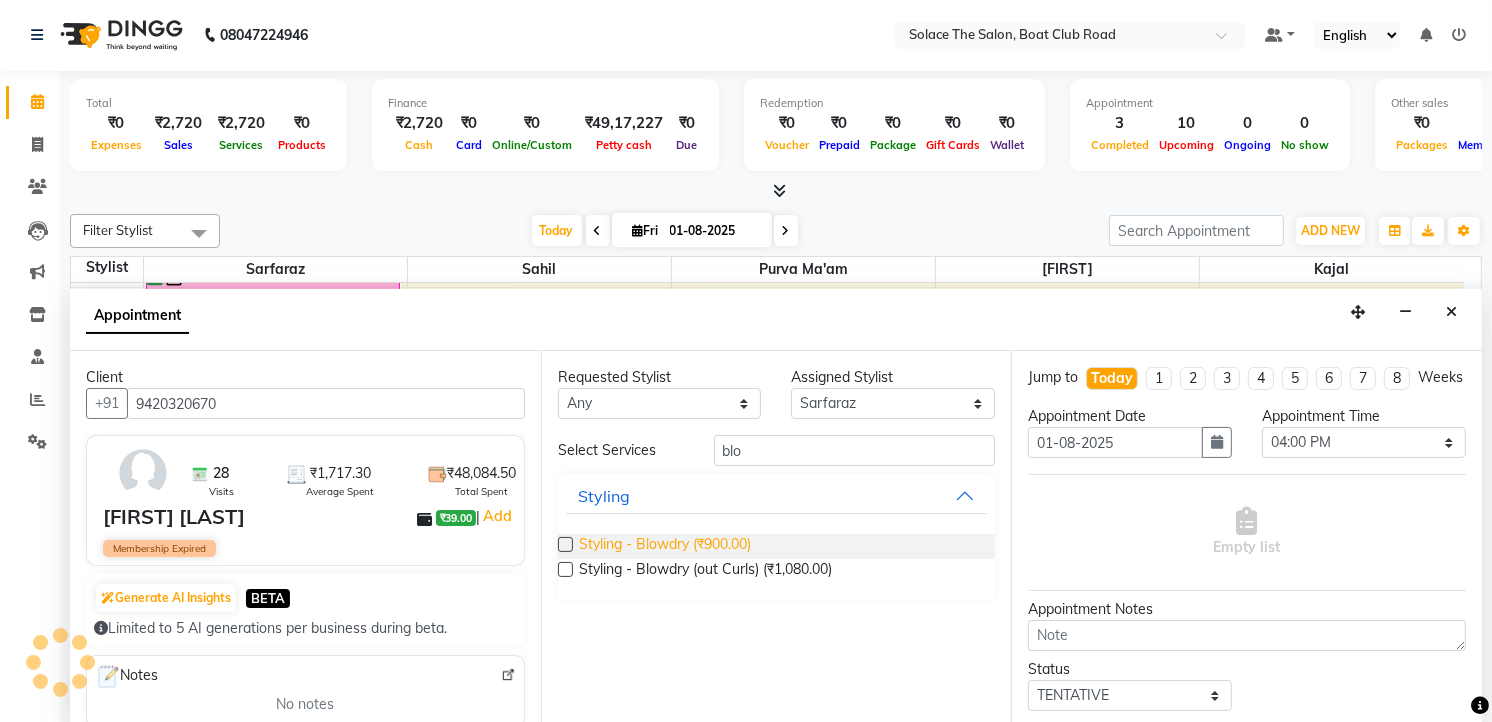 click on "Styling - Blowdry (₹900.00)" at bounding box center (665, 546) 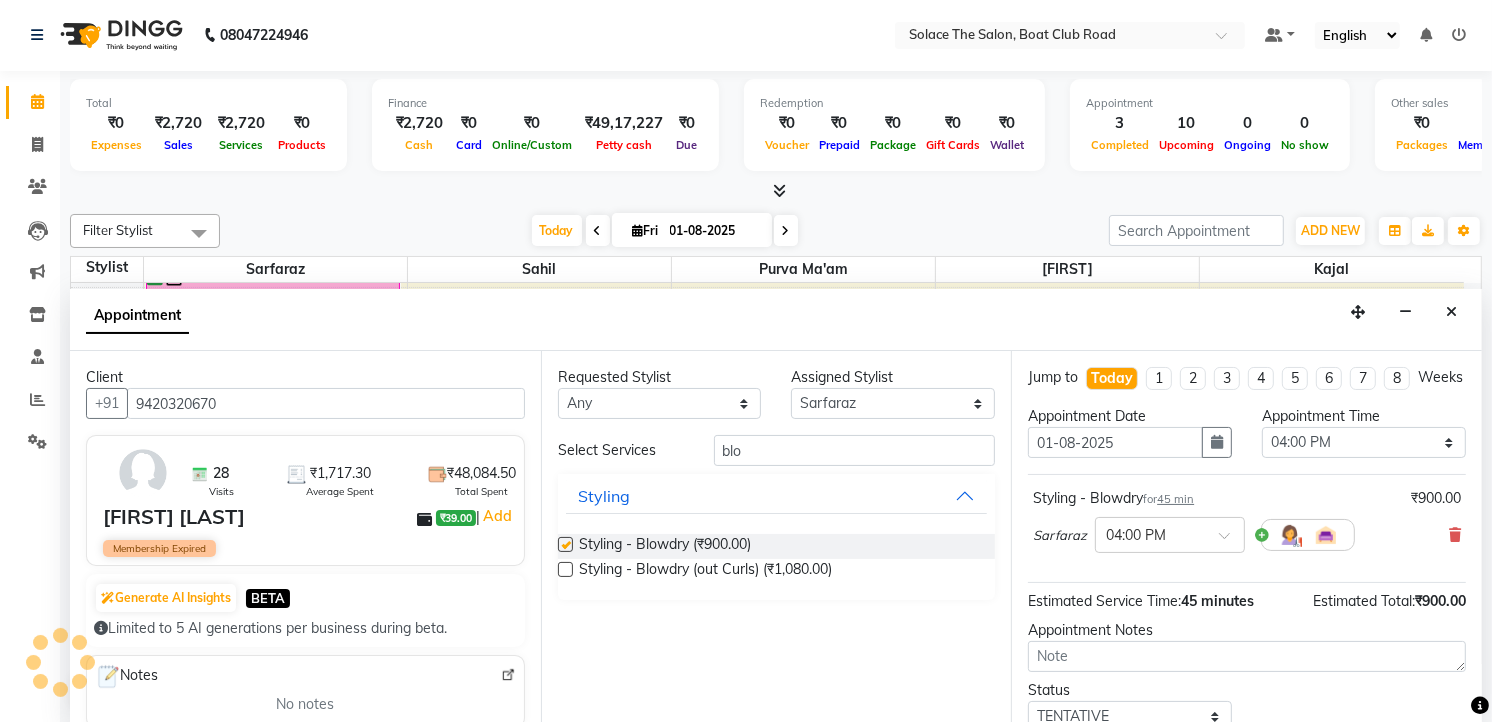 checkbox on "false" 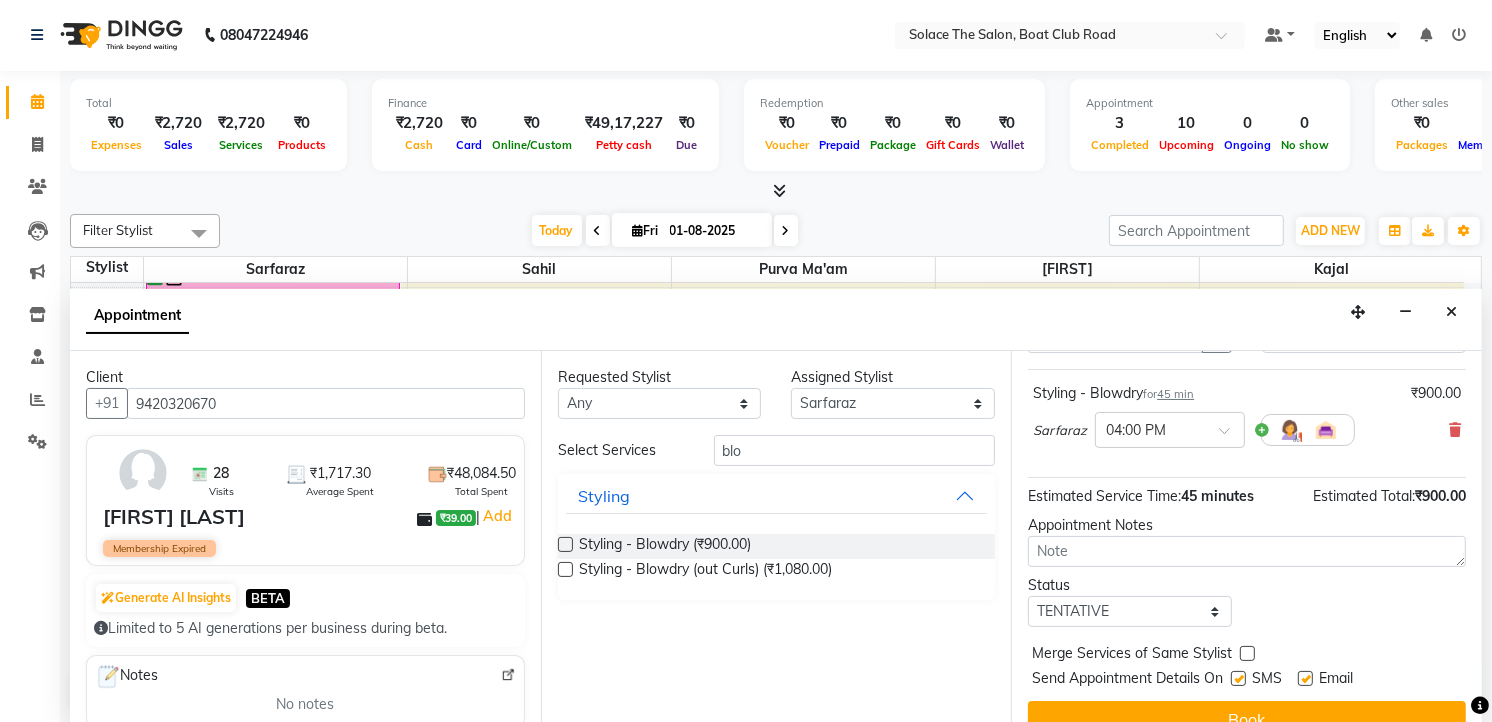 scroll, scrollTop: 154, scrollLeft: 0, axis: vertical 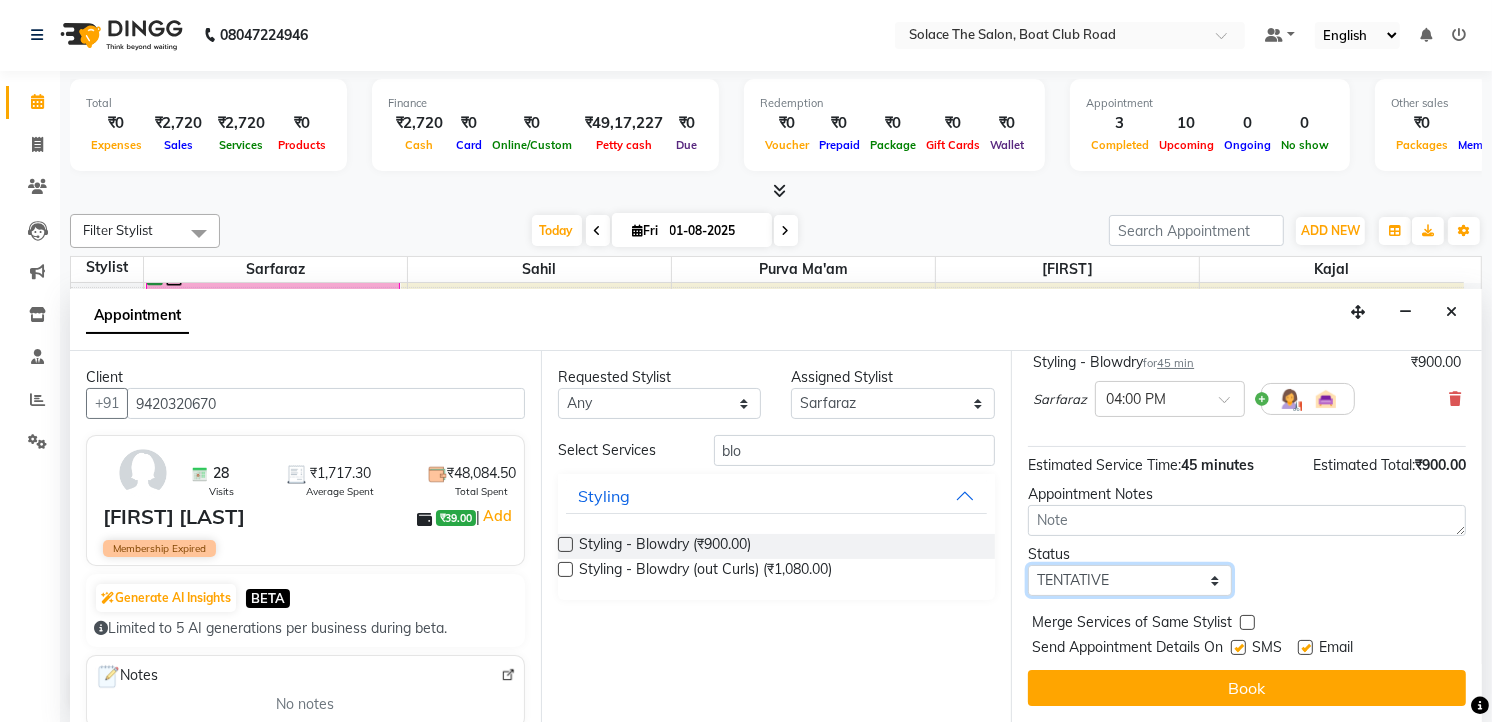 click on "Select TENTATIVE CONFIRM CHECK-IN UPCOMING" at bounding box center [1130, 580] 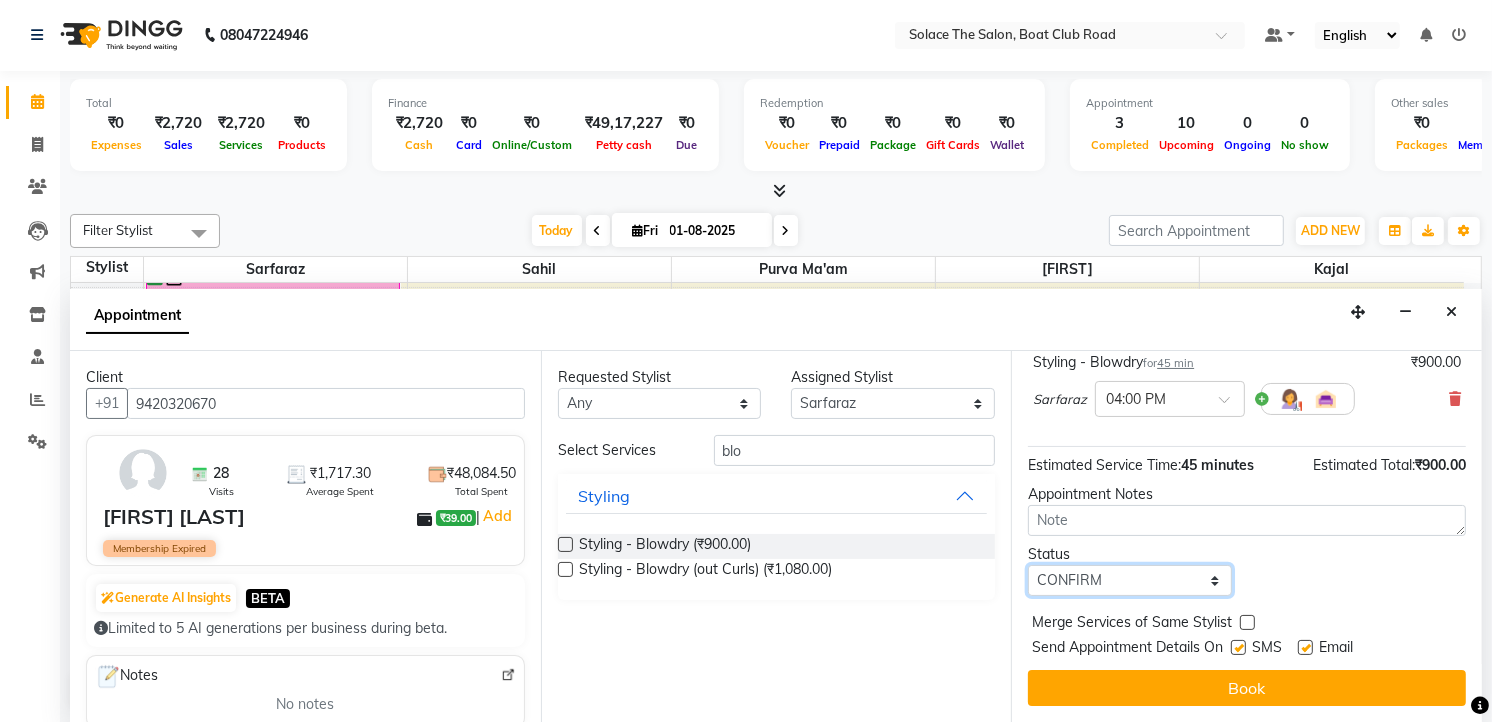 click on "Select TENTATIVE CONFIRM CHECK-IN UPCOMING" at bounding box center [1130, 580] 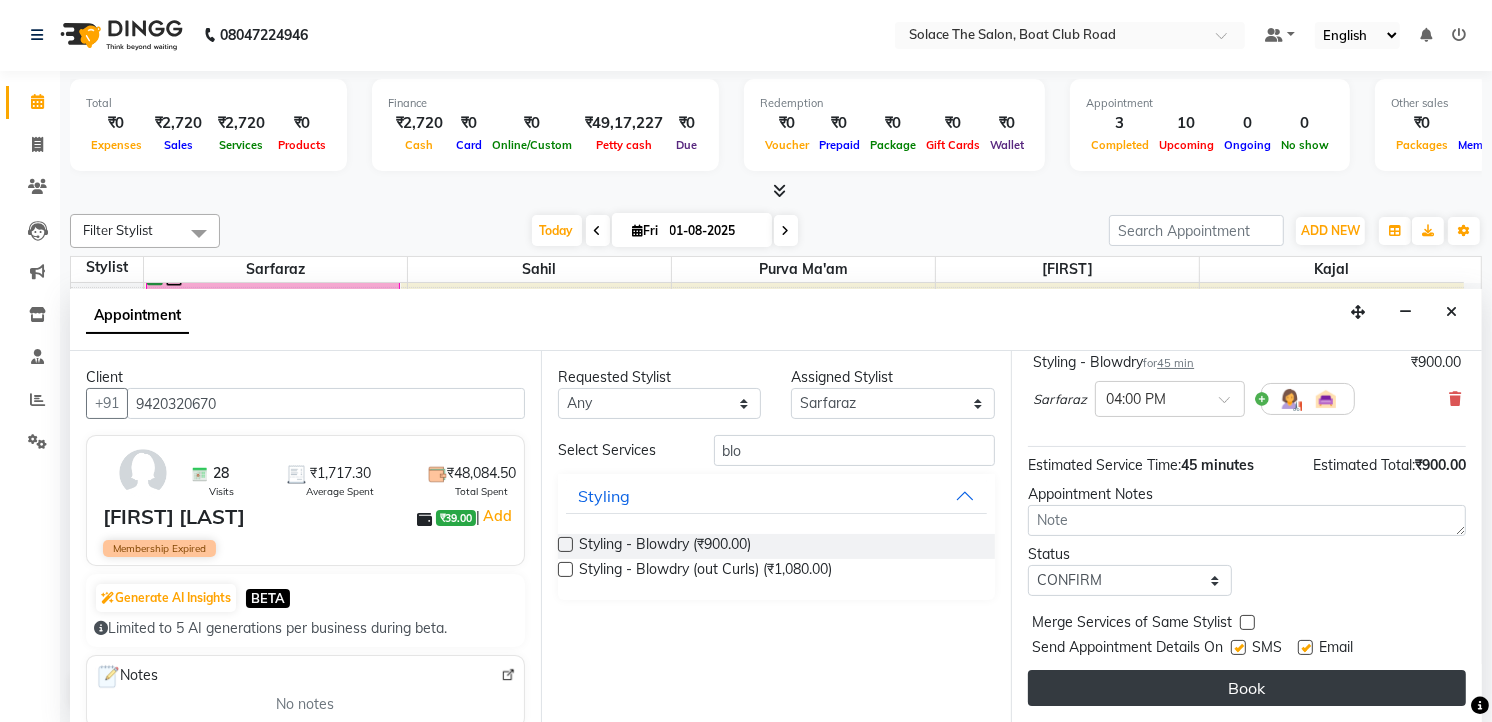 click on "Book" at bounding box center [1247, 688] 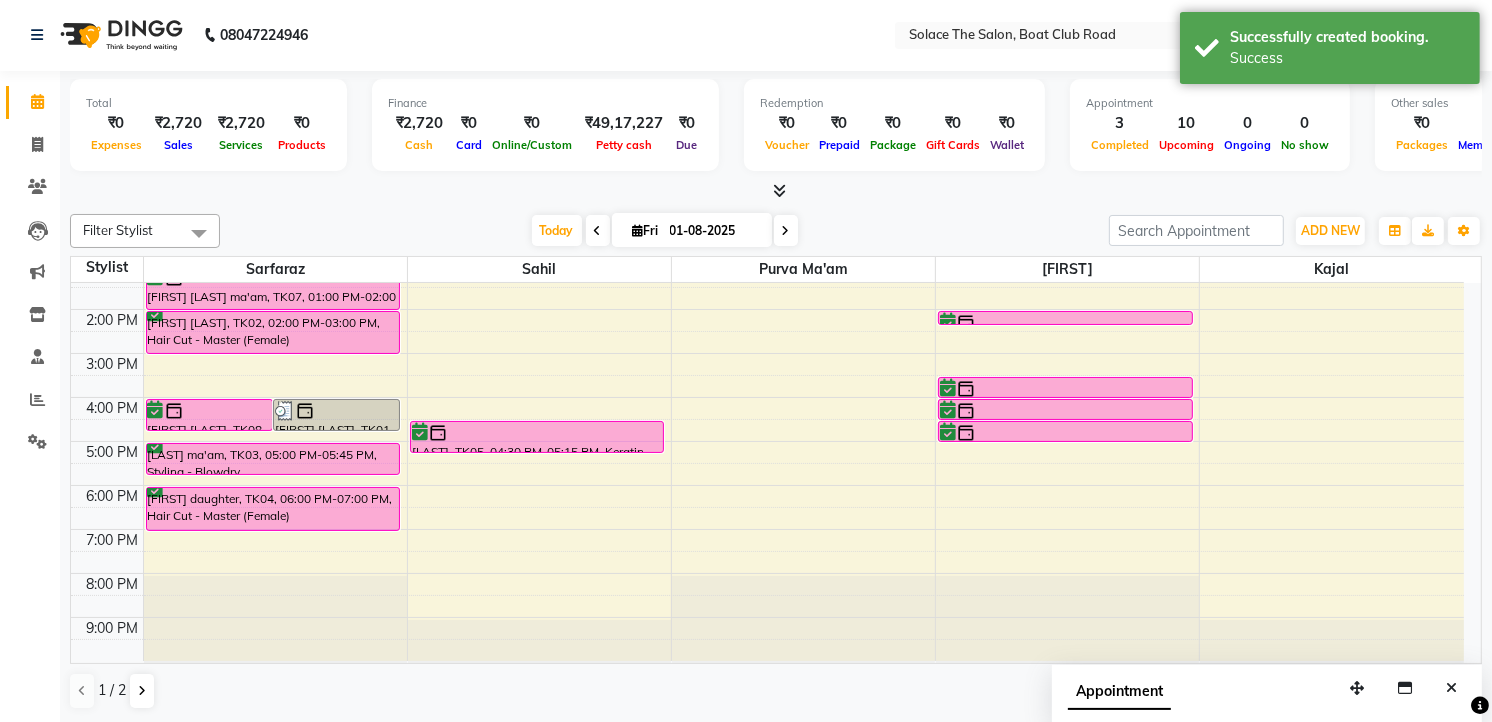 scroll, scrollTop: 0, scrollLeft: 0, axis: both 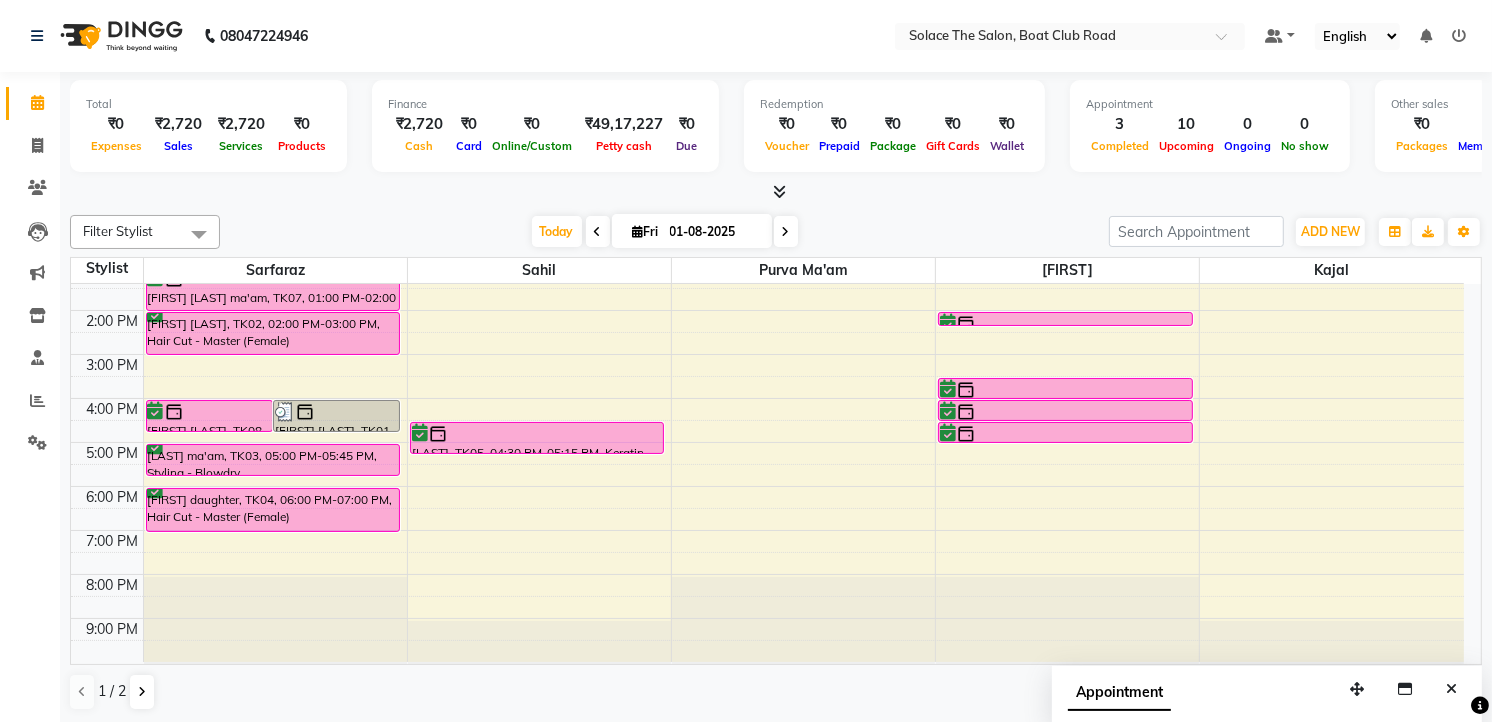 click on "[TIME] [TIME] [TIME] [TIME] [TIME] [TIME] [TIME] [TIME] [TIME] [TIME] [TIME] [TIME] [TIME] [TIME]     [FIRST] [LAST], TK08, [TIME]-[TIME], Styling - Blowdry     [FIRST] [LAST], TK01, [TIME]-[TIME], Styling - Blowdry     [FIRST] [LAST], TK01, [TIME]-[TIME], Styling - Ironing     [FIRST] [LAST] ma'am, TK07, [TIME]-[TIME], Hair Cut - Master (Female)     [FIRST] [LAST], TK02, [TIME]-[TIME], Hair Cut - Master (Female)     [FIRST] ma'am, TK03, [TIME]-[TIME], Styling - Blowdry     [FIRST] daughter, TK04, [TIME]-[TIME], Hair Cut - Master (Female)     [FIRST] [LAST], TK01, [TIME]-[TIME], Styling - Ironing     [FIRST], TK05, [TIME]-[TIME],  Keratin Wash (Female)     [FIRST] [LAST], TK06, [TIME]-[TIME], Normal Nail Polish (Hand & Legs)     [FIRST] [LAST] ma'am, TK07, [TIME]-[TIME], Normal Nail Polish (Hand & Legs)     [FIRST], TK05, [TIME]-[TIME],  Under Arms Waxing (Rica)     [FIRST], TK05, [TIME]-[TIME], Full Arms Waxing (Rica)" at bounding box center [767, 354] 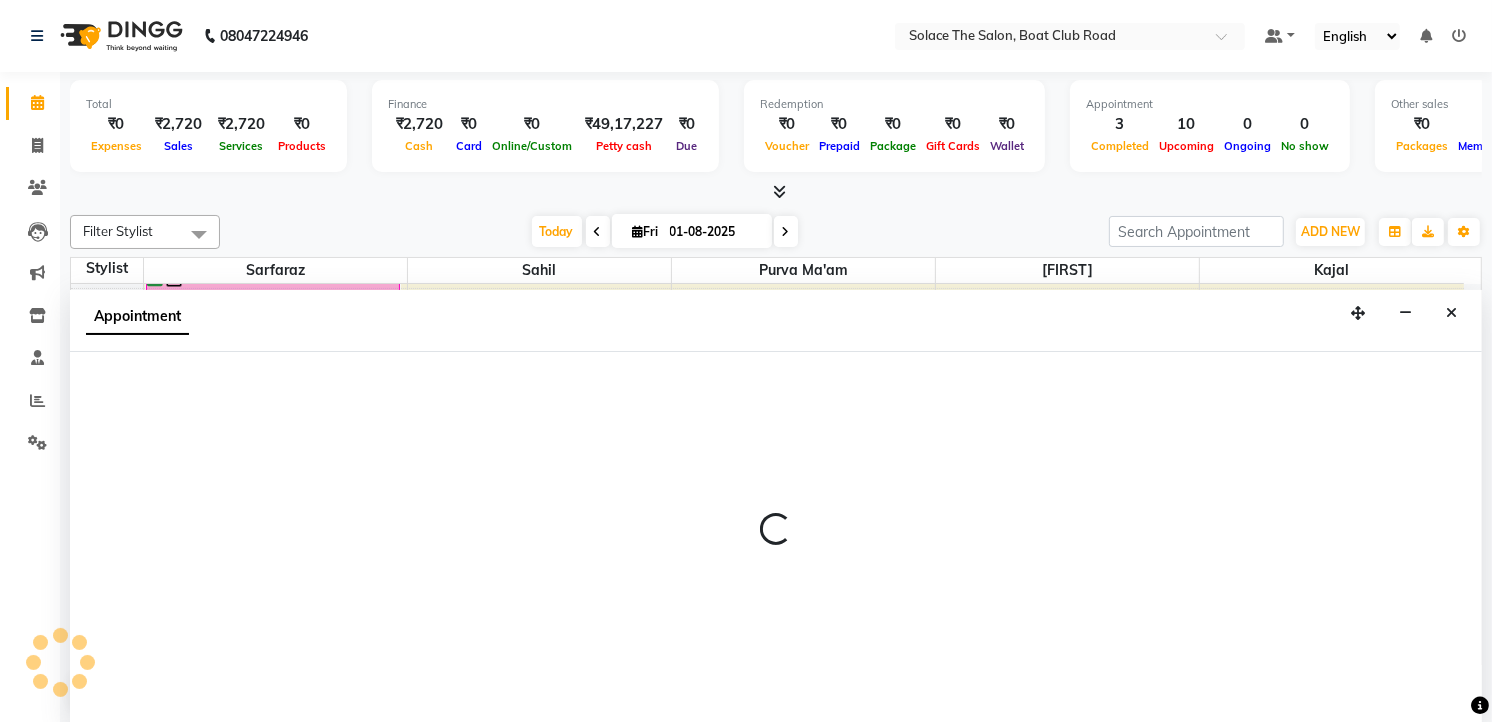 scroll, scrollTop: 1, scrollLeft: 0, axis: vertical 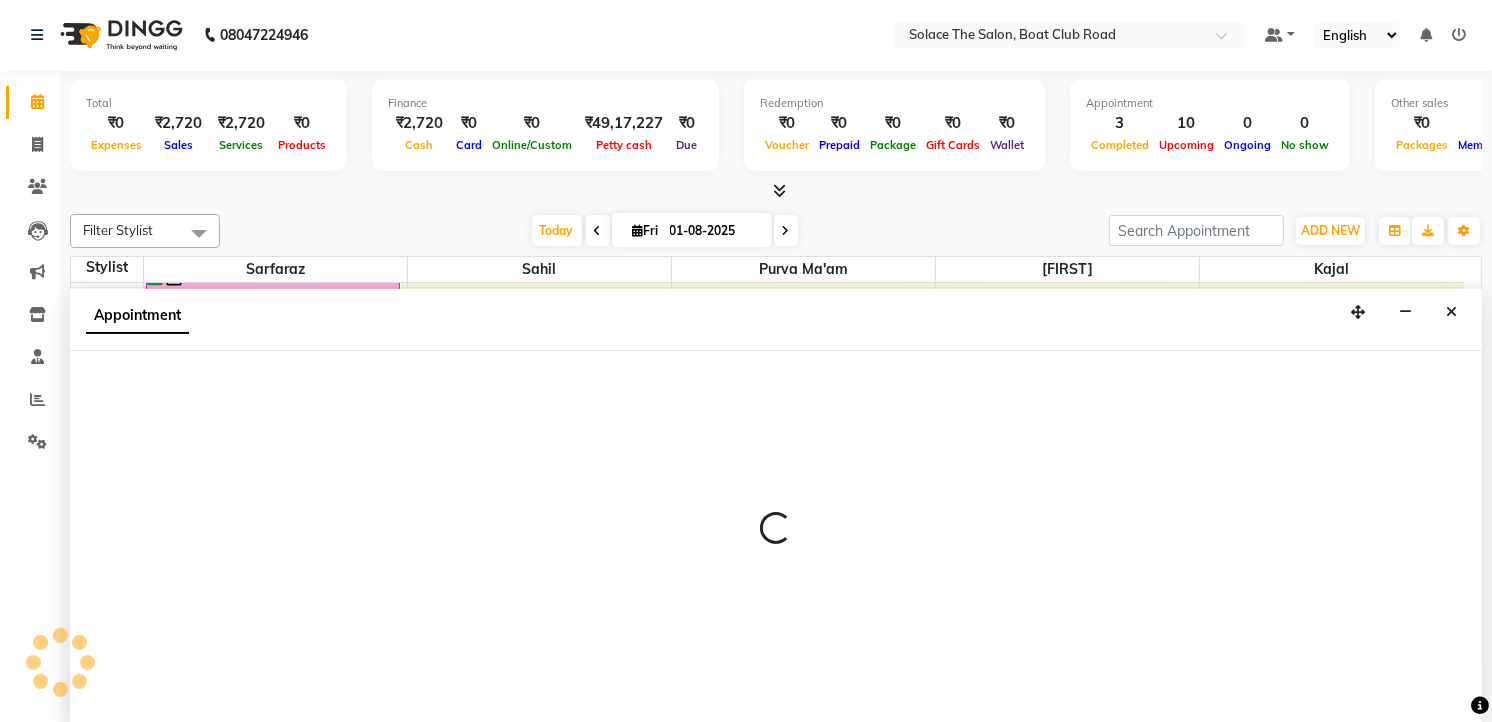 select on "9749" 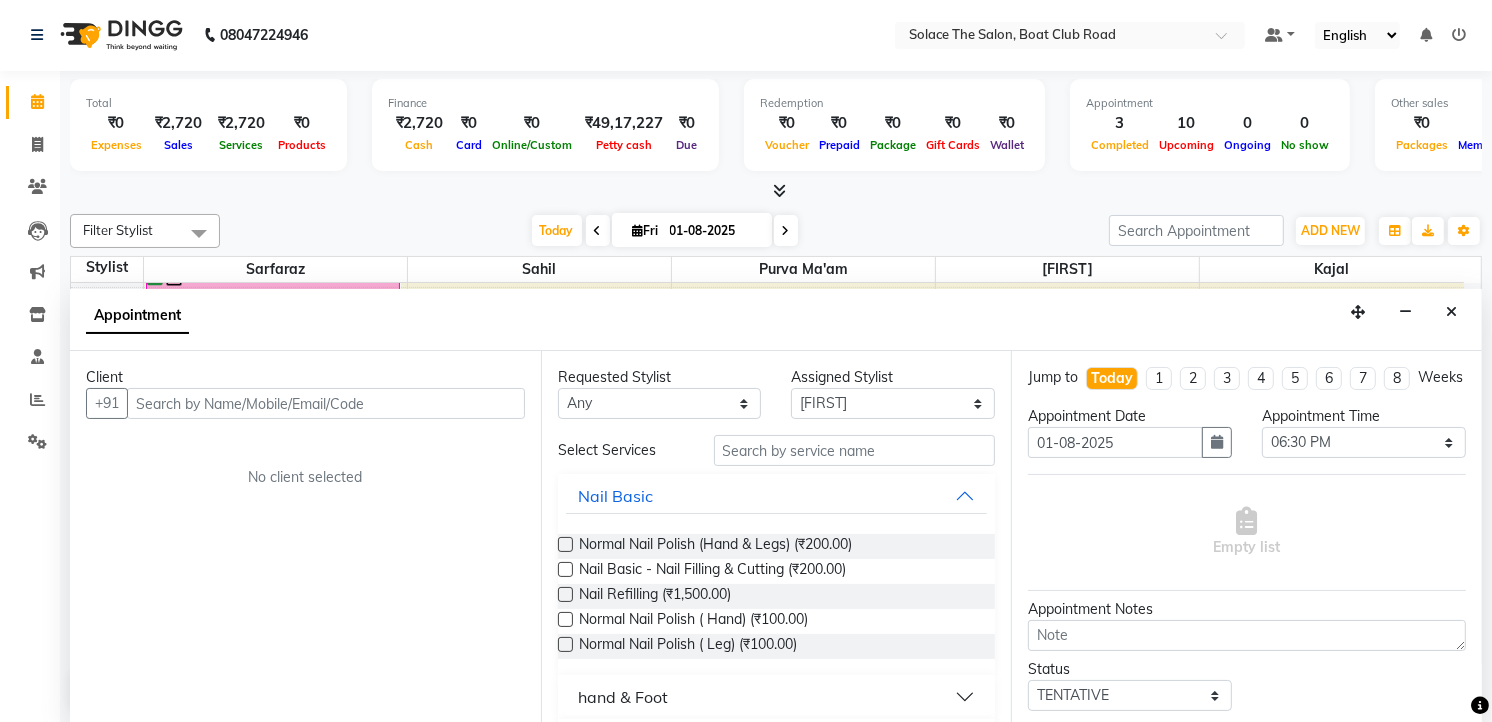 click at bounding box center (326, 403) 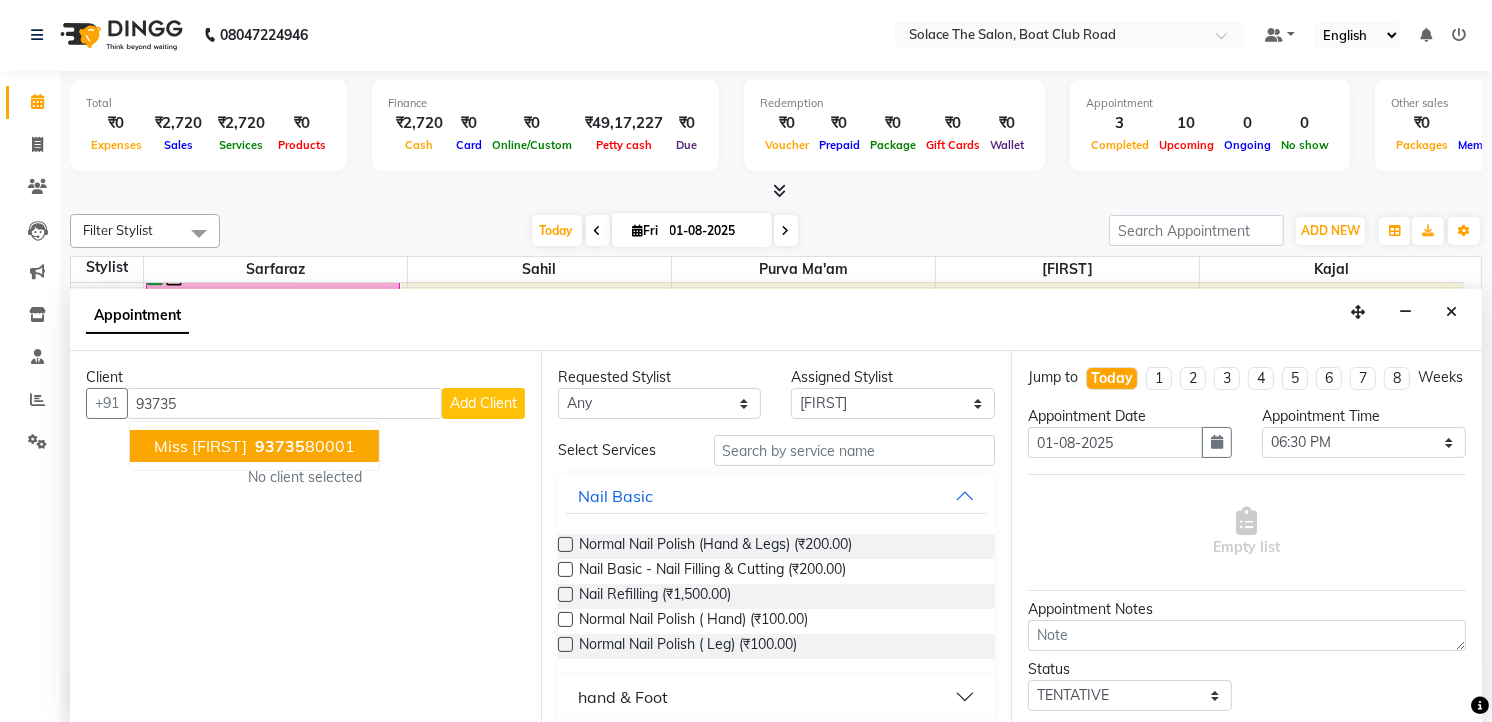 click on "Miss [FIRST]" at bounding box center [200, 446] 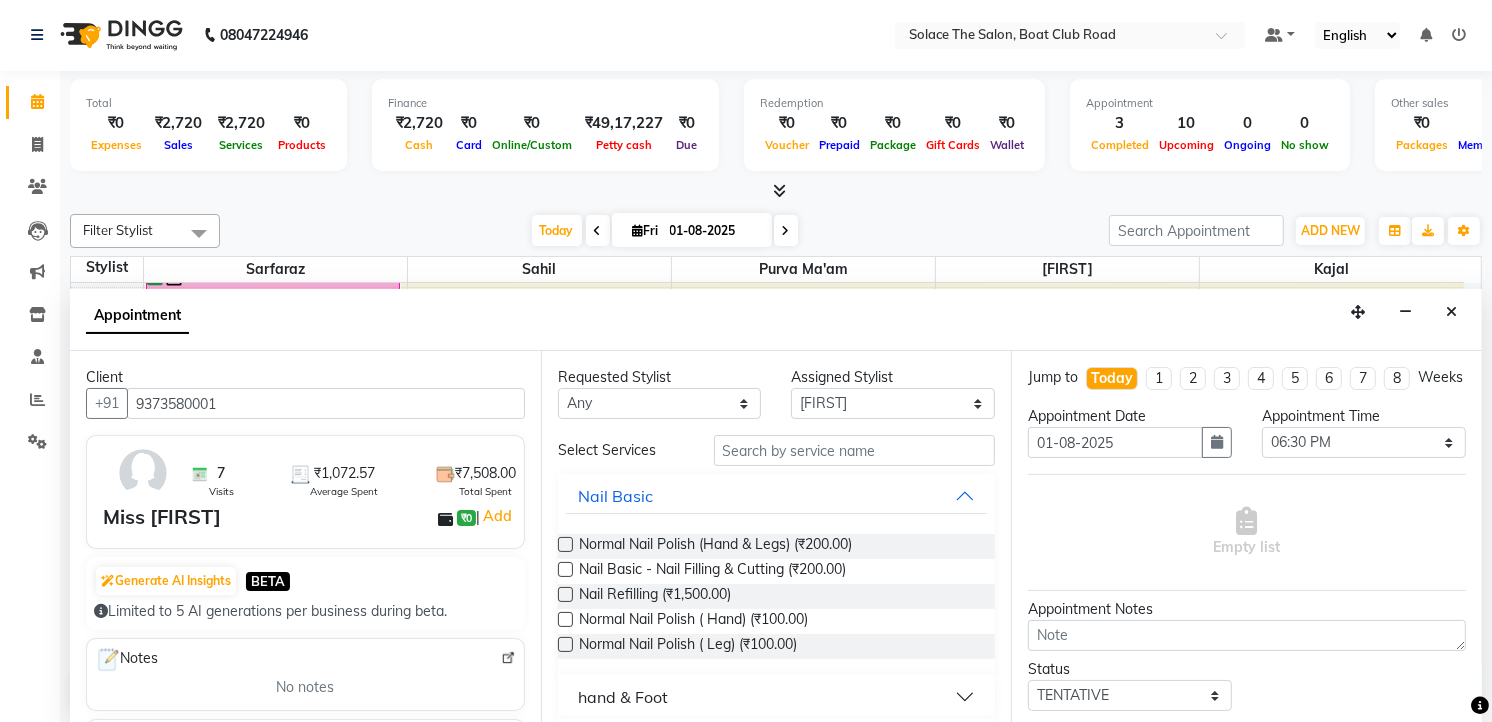 type on "9373580001" 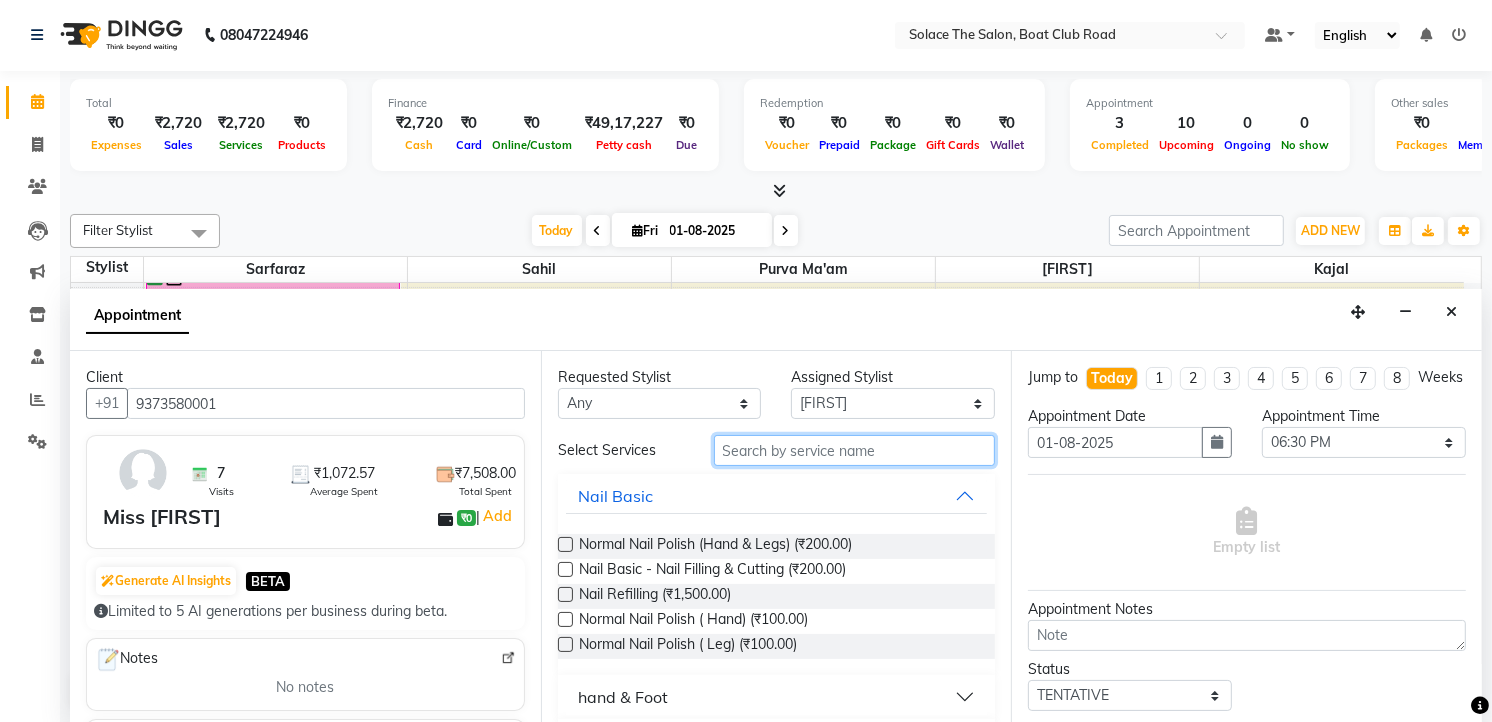 click at bounding box center (855, 450) 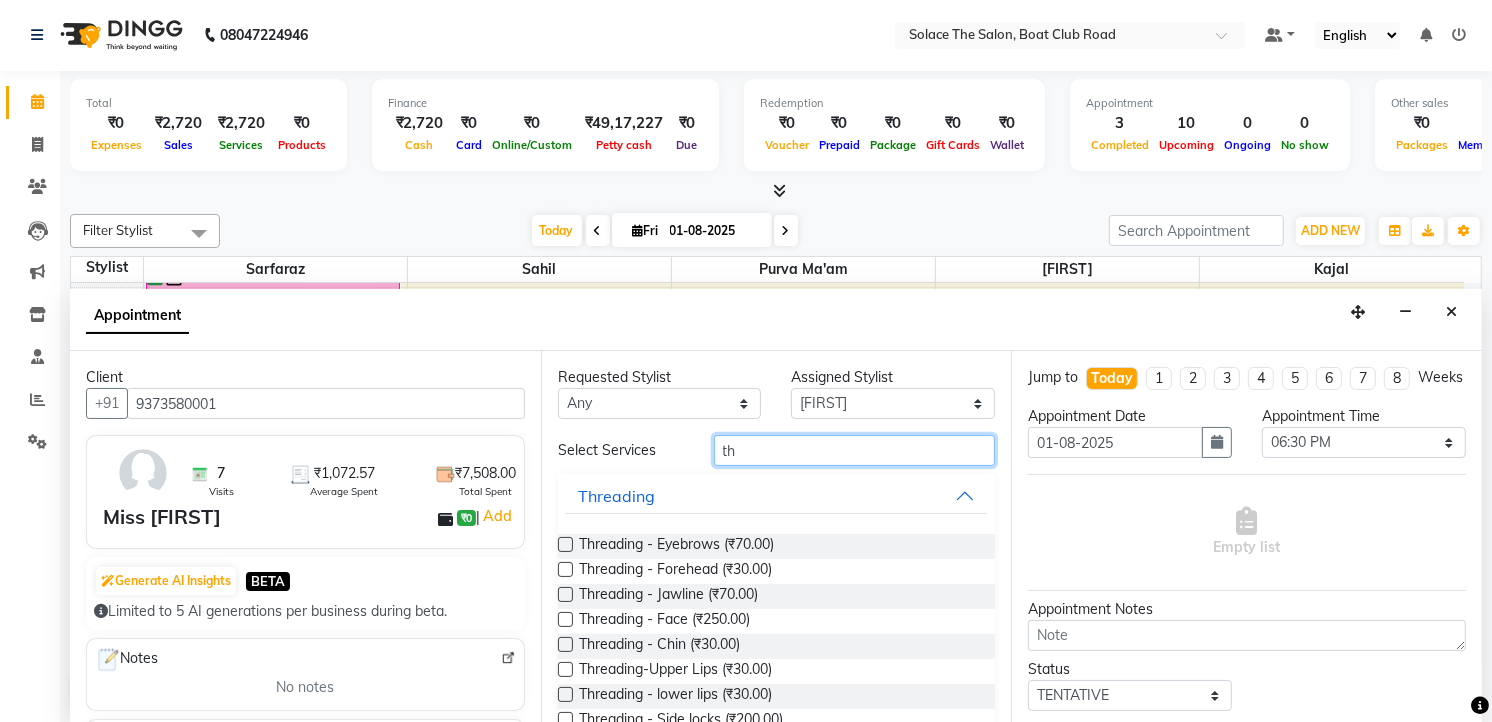 type on "t" 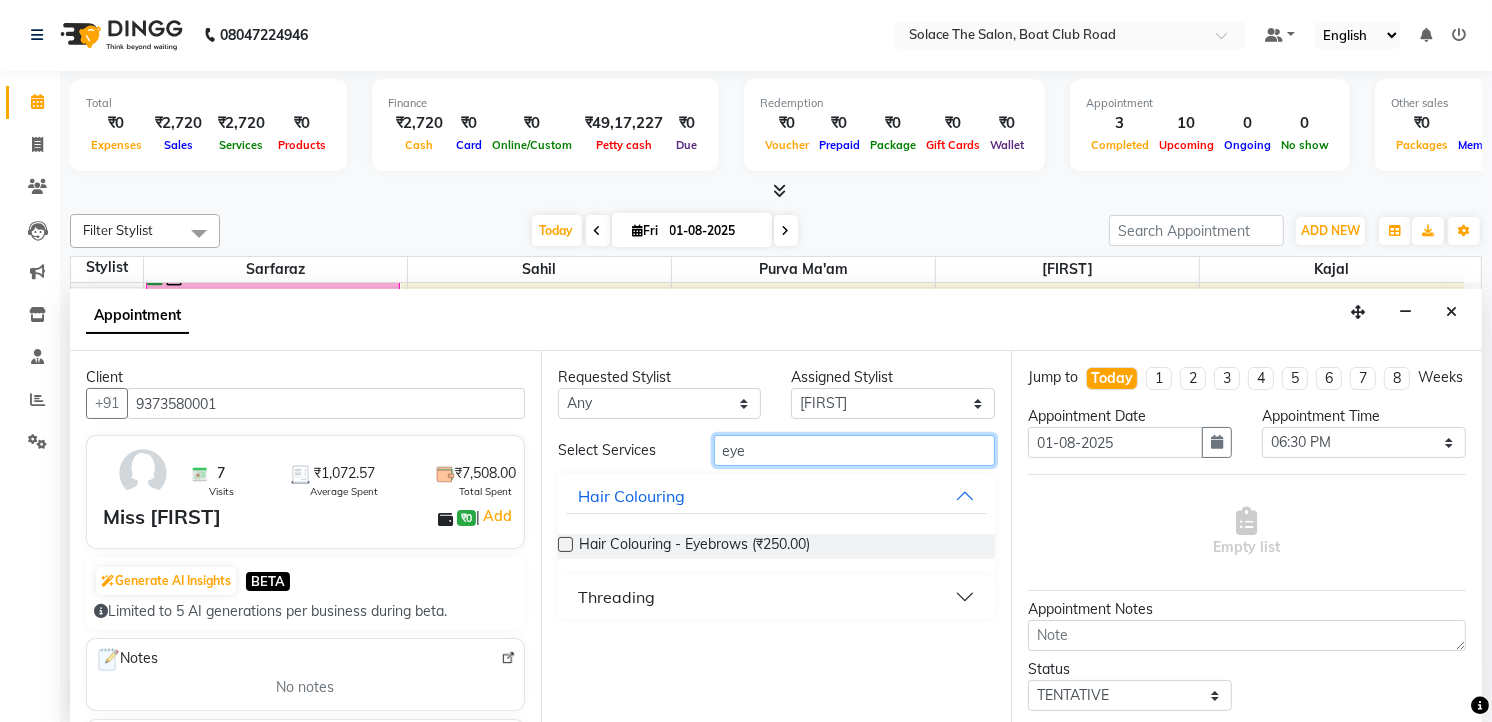 type on "eye" 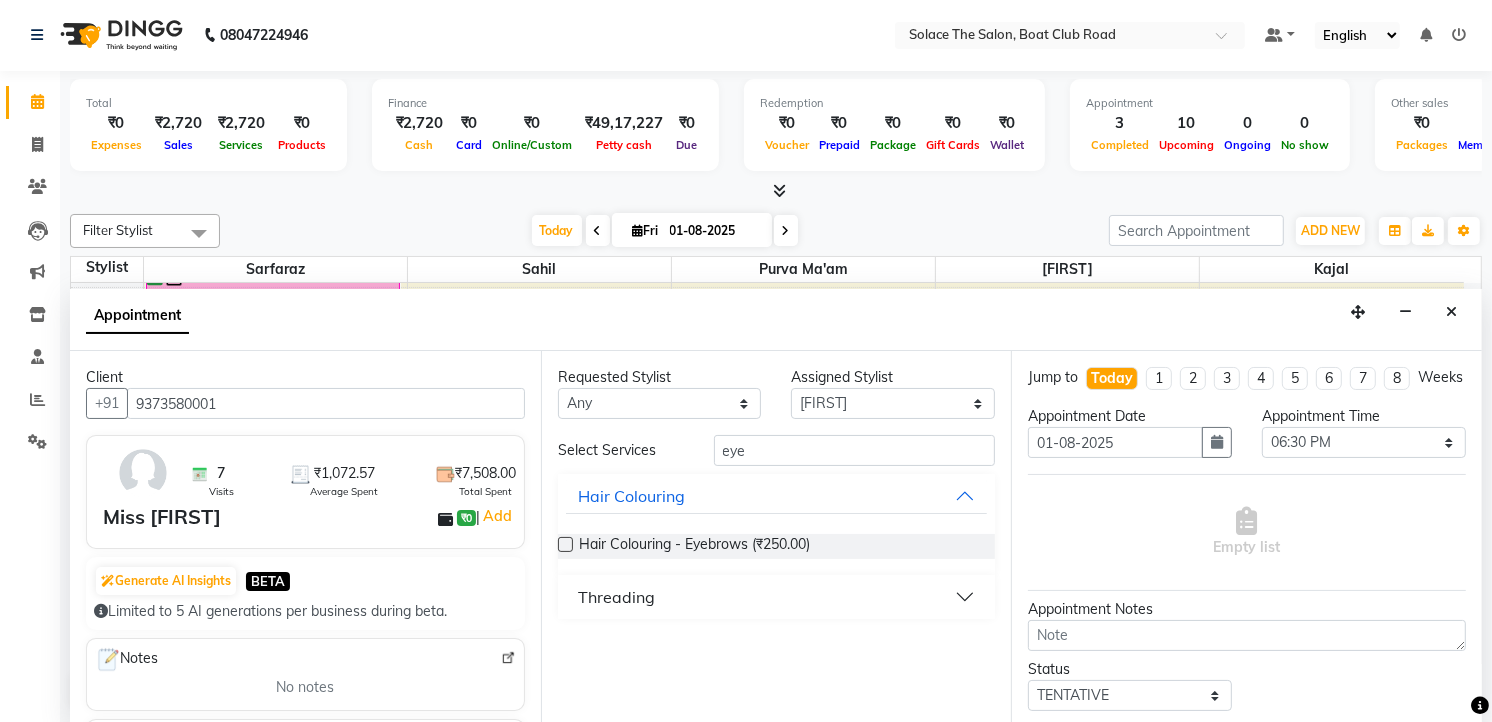 click at bounding box center [565, 544] 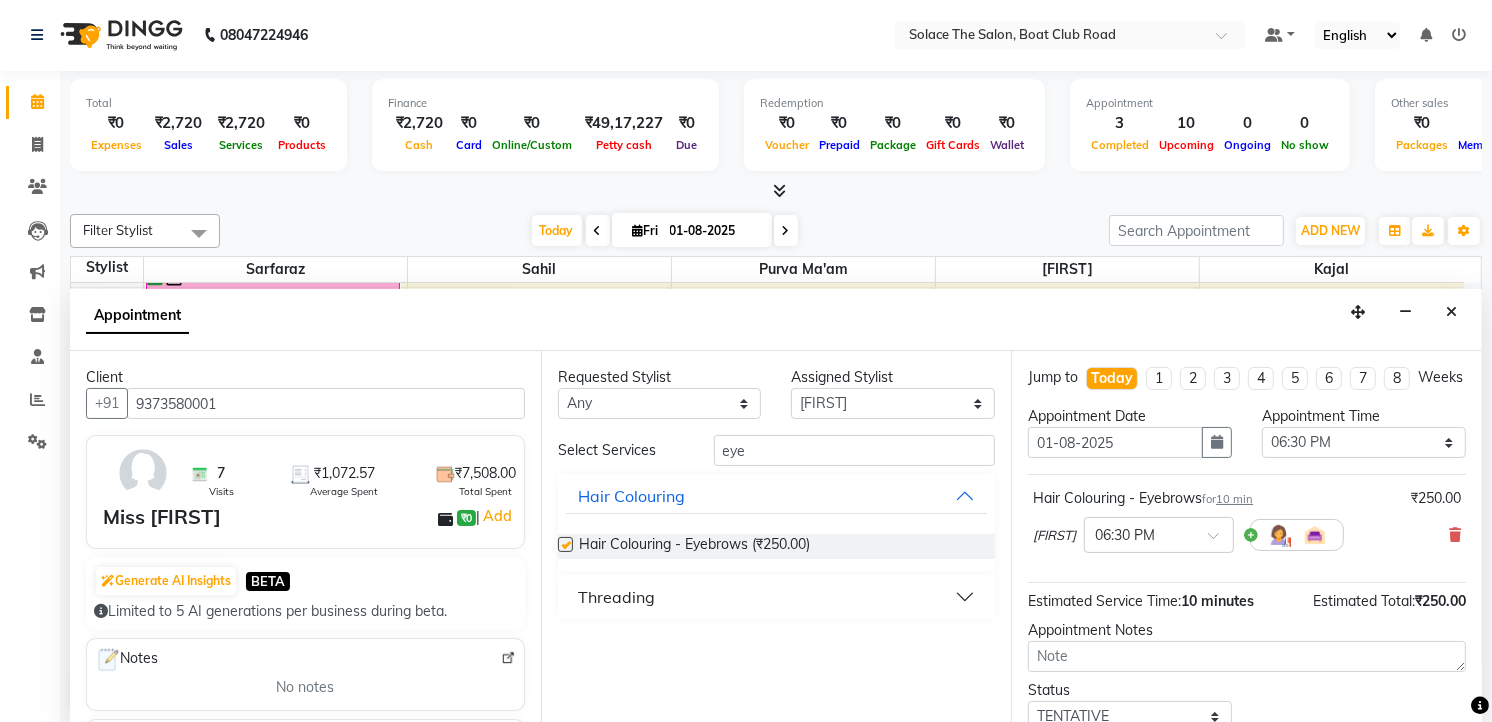 checkbox on "false" 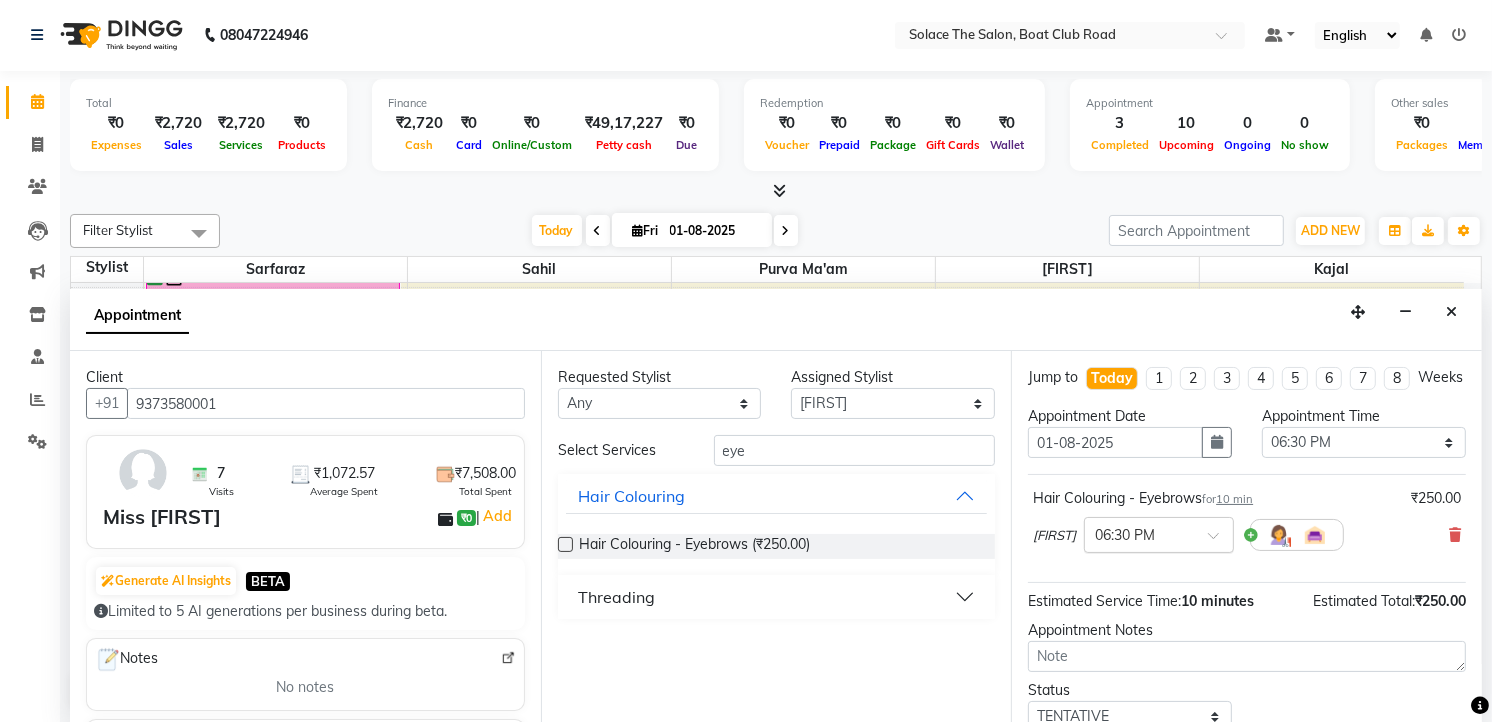 click at bounding box center [1159, 533] 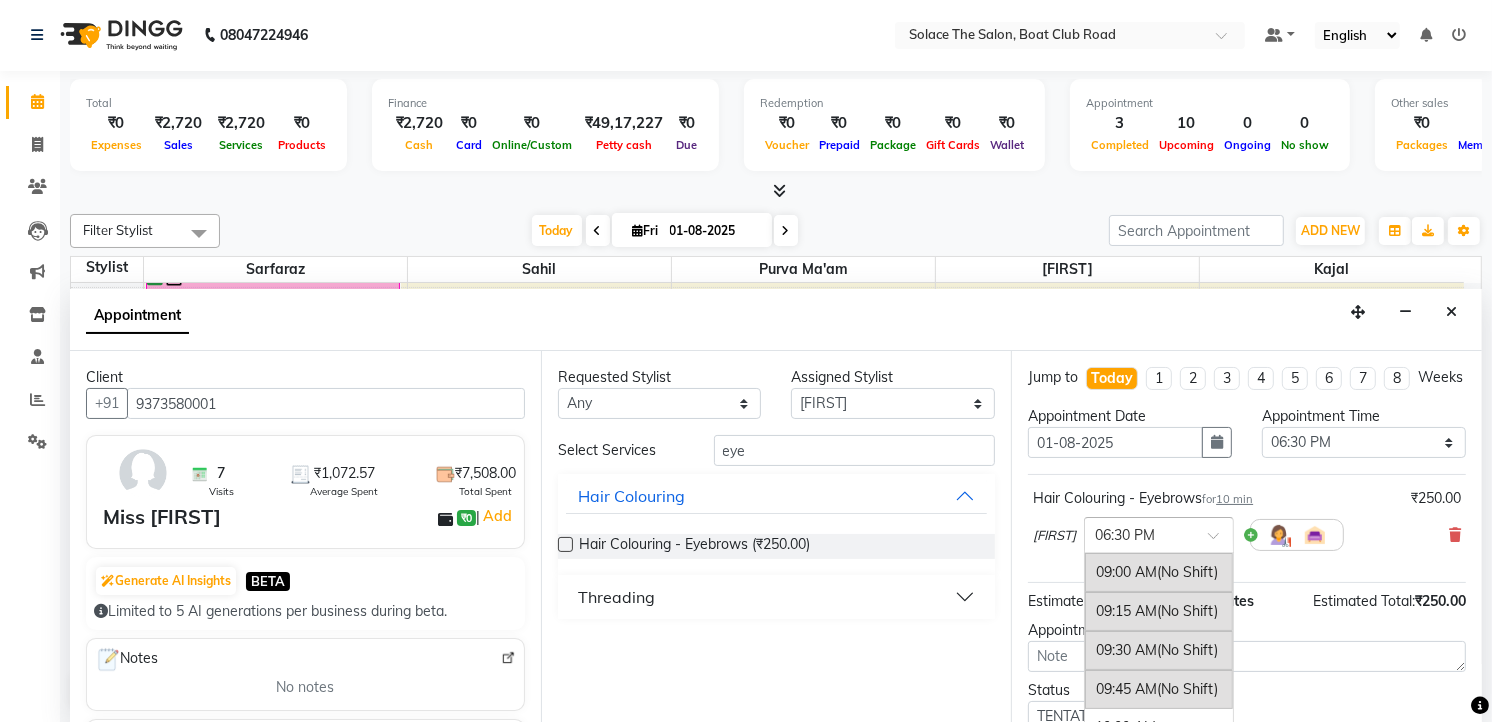 scroll, scrollTop: 1431, scrollLeft: 0, axis: vertical 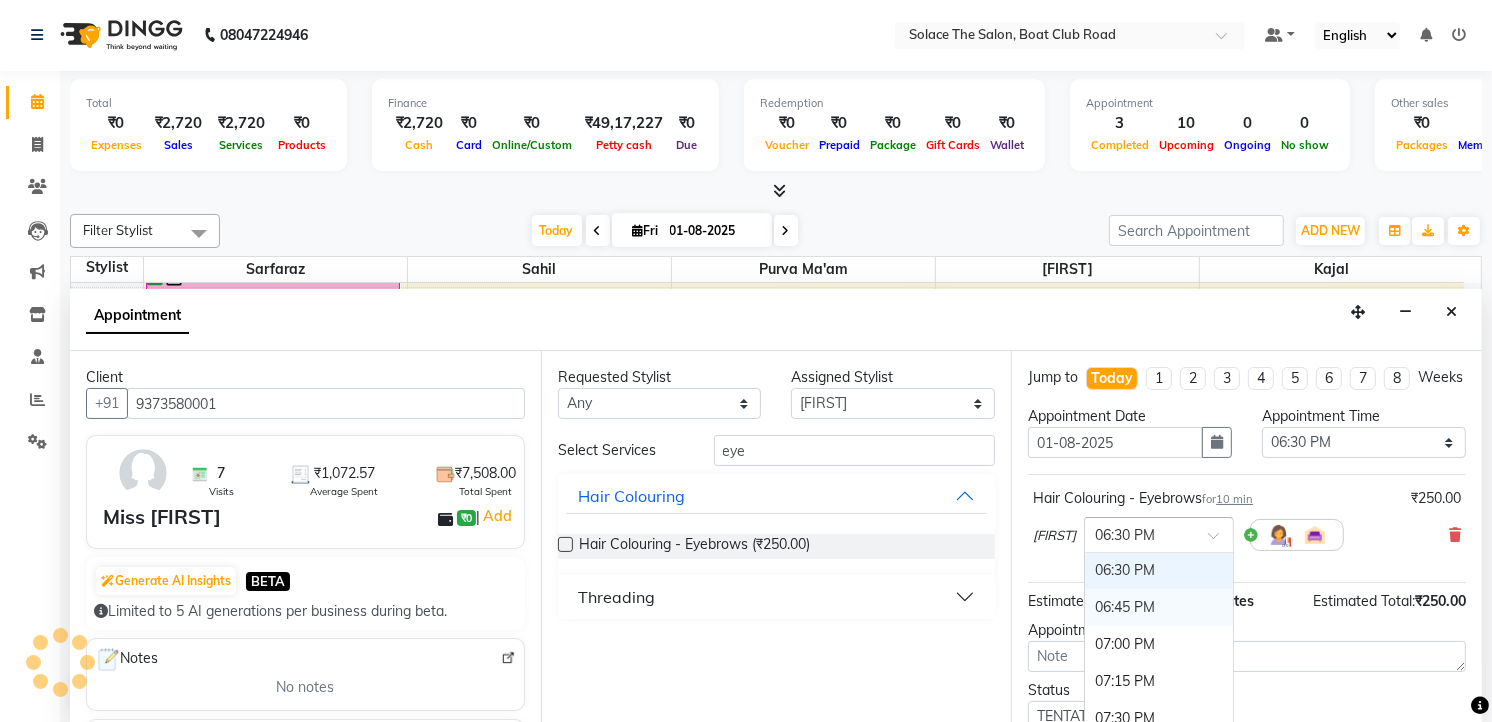 click on "06:45 PM" at bounding box center (1159, 607) 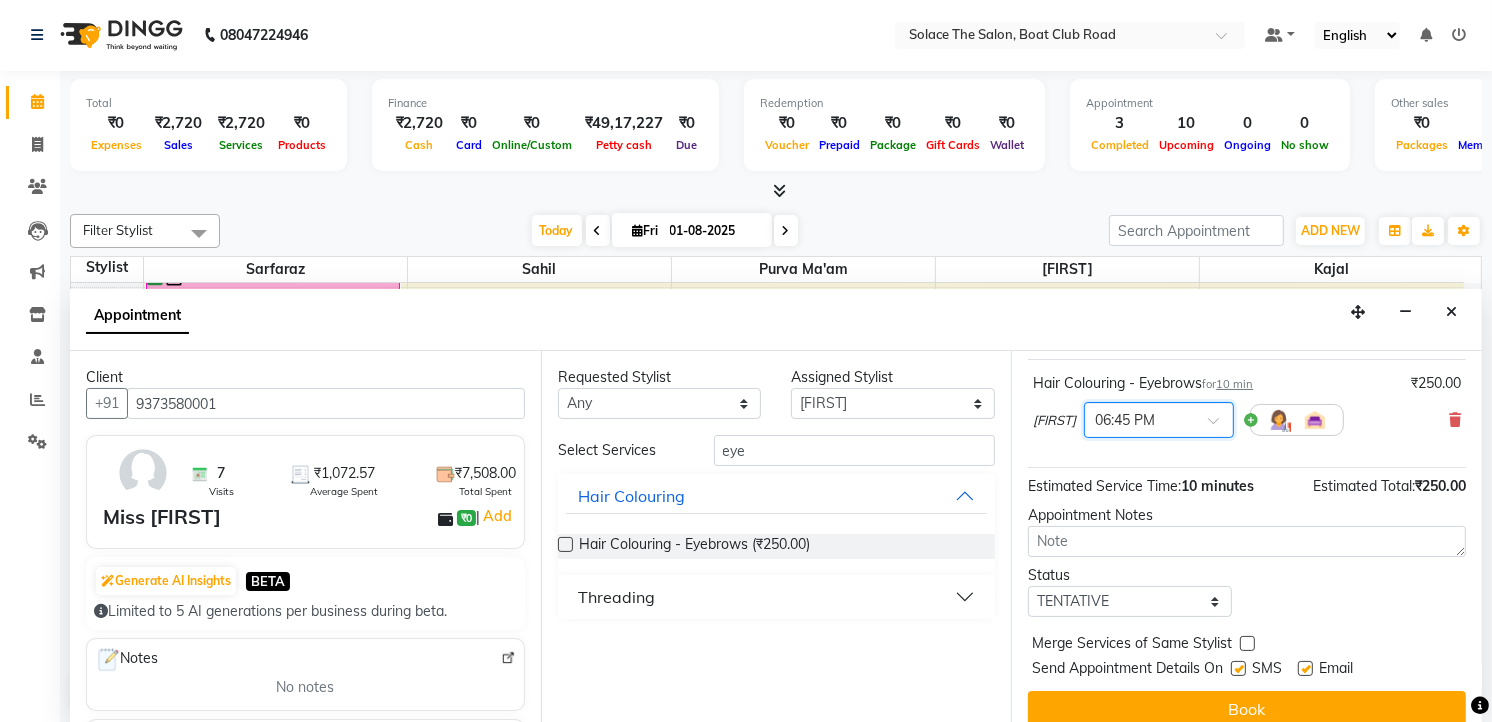 scroll, scrollTop: 154, scrollLeft: 0, axis: vertical 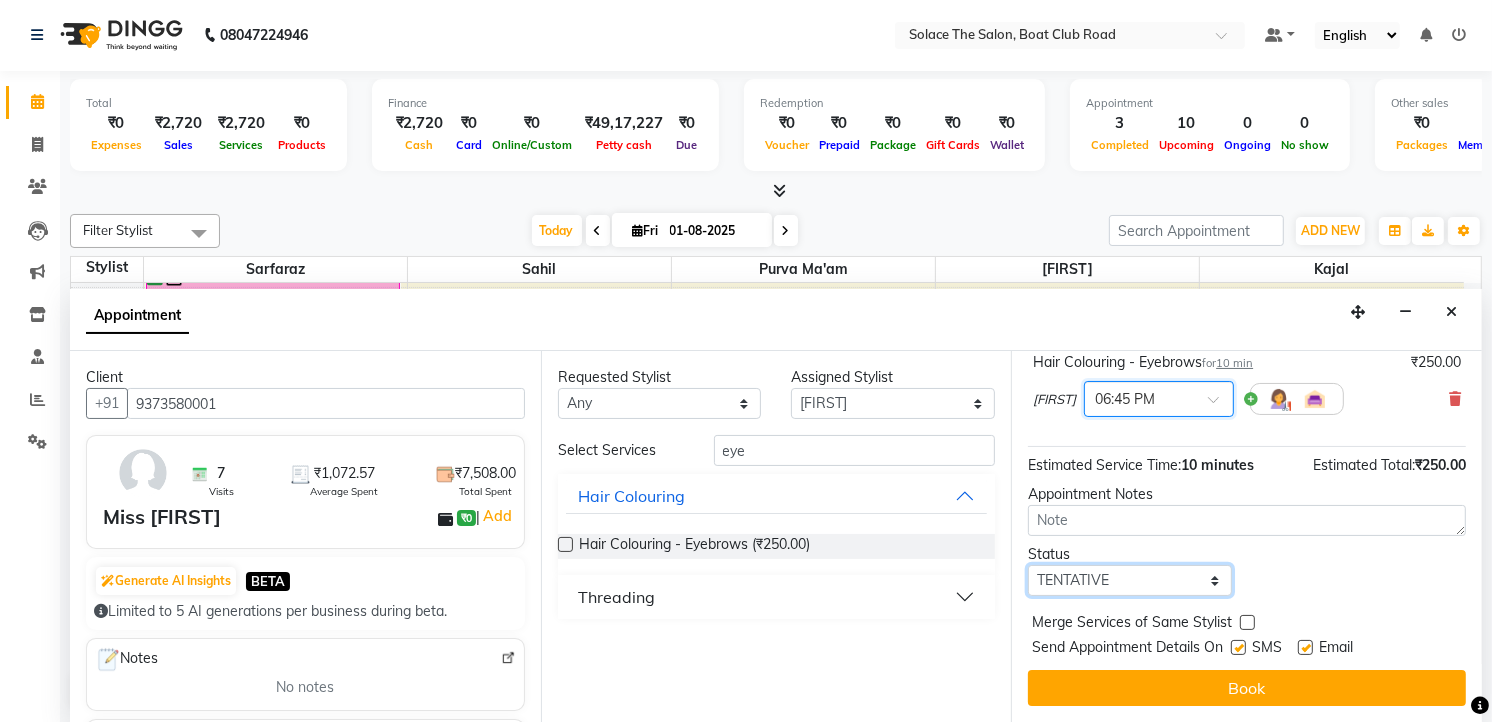 click on "Select TENTATIVE CONFIRM CHECK-IN UPCOMING" at bounding box center [1130, 580] 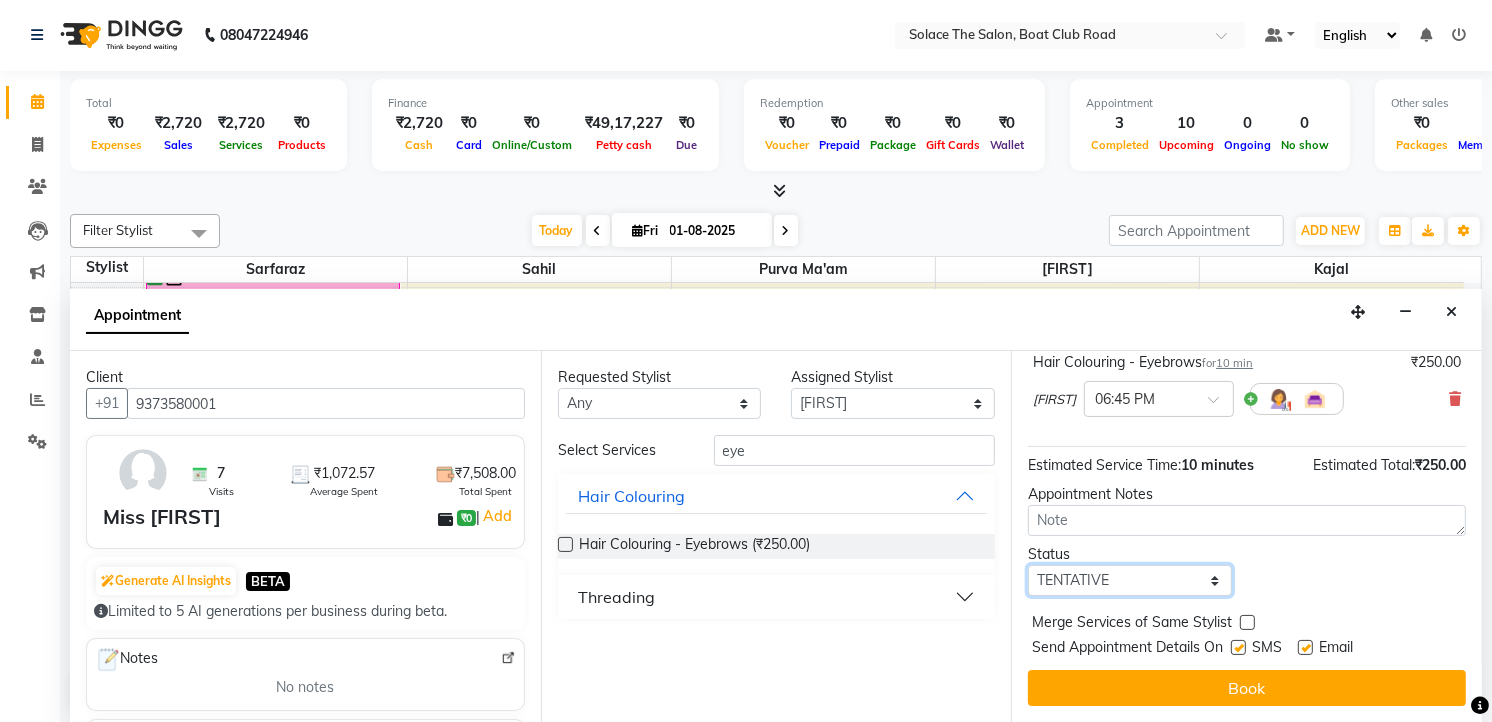 select on "confirm booking" 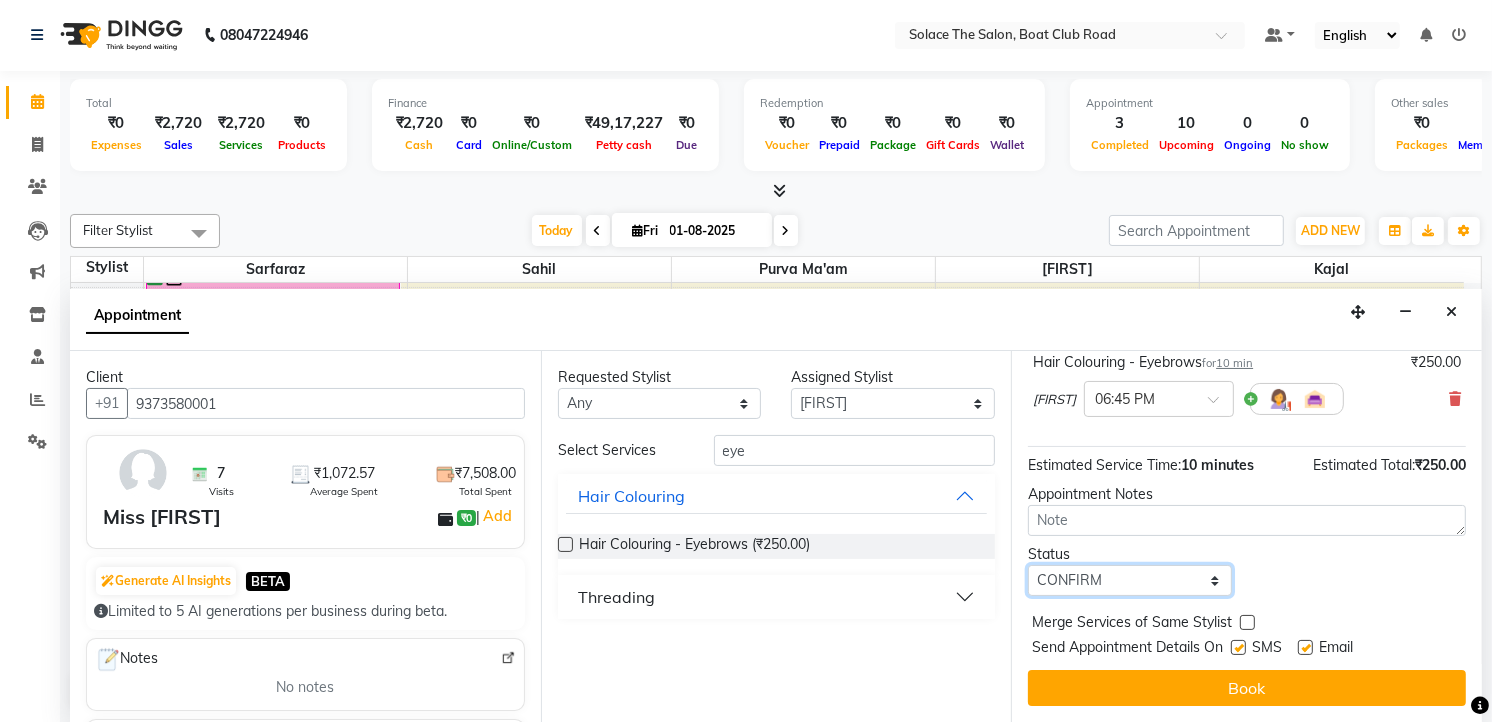 click on "Select TENTATIVE CONFIRM CHECK-IN UPCOMING" at bounding box center [1130, 580] 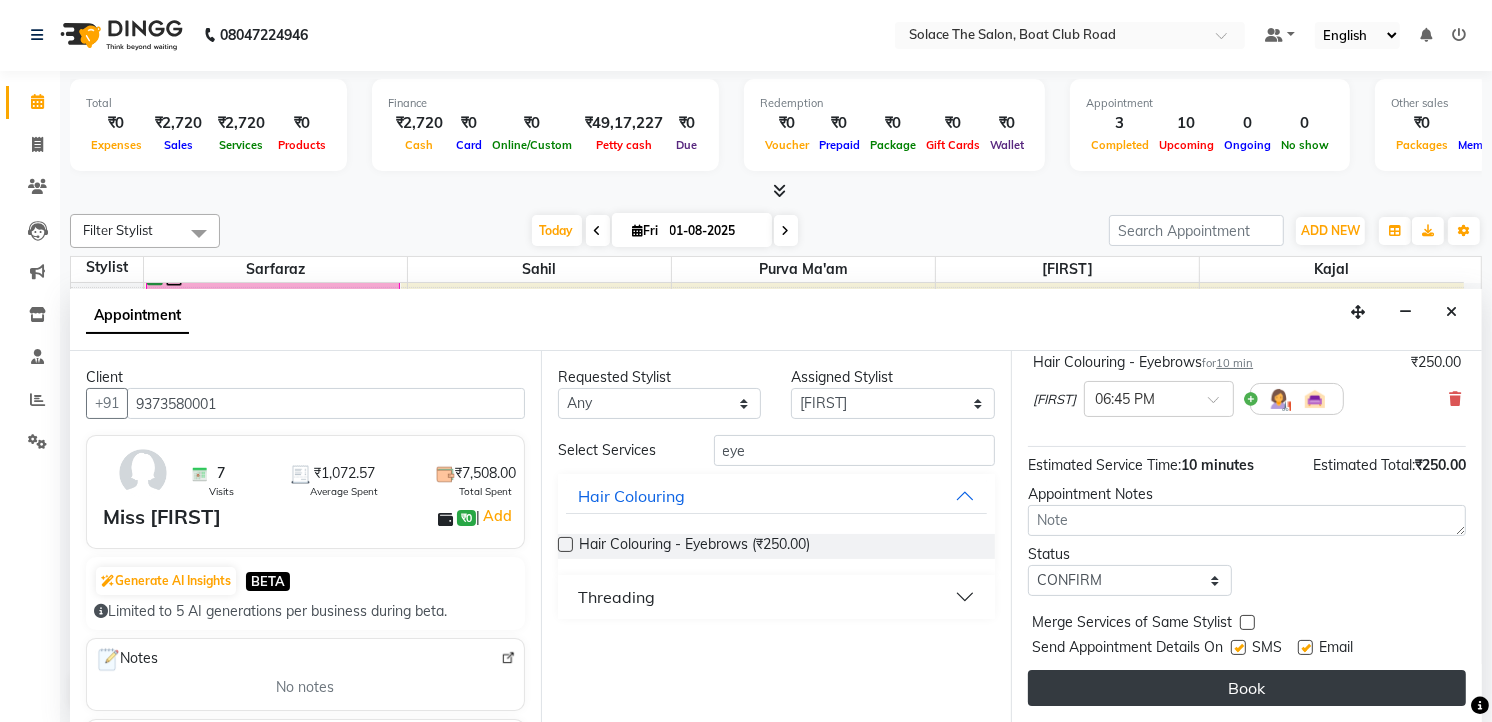 click on "Book" at bounding box center [1247, 688] 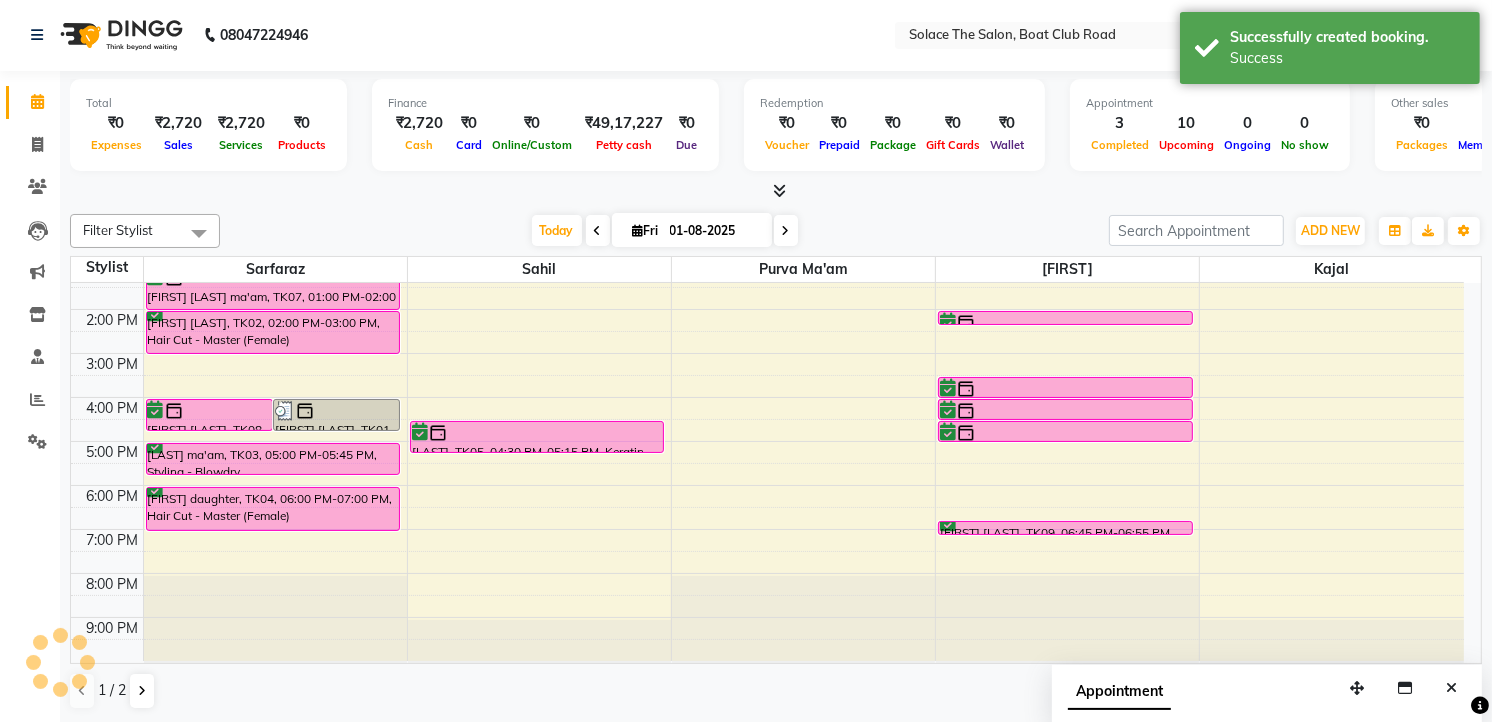 scroll, scrollTop: 0, scrollLeft: 0, axis: both 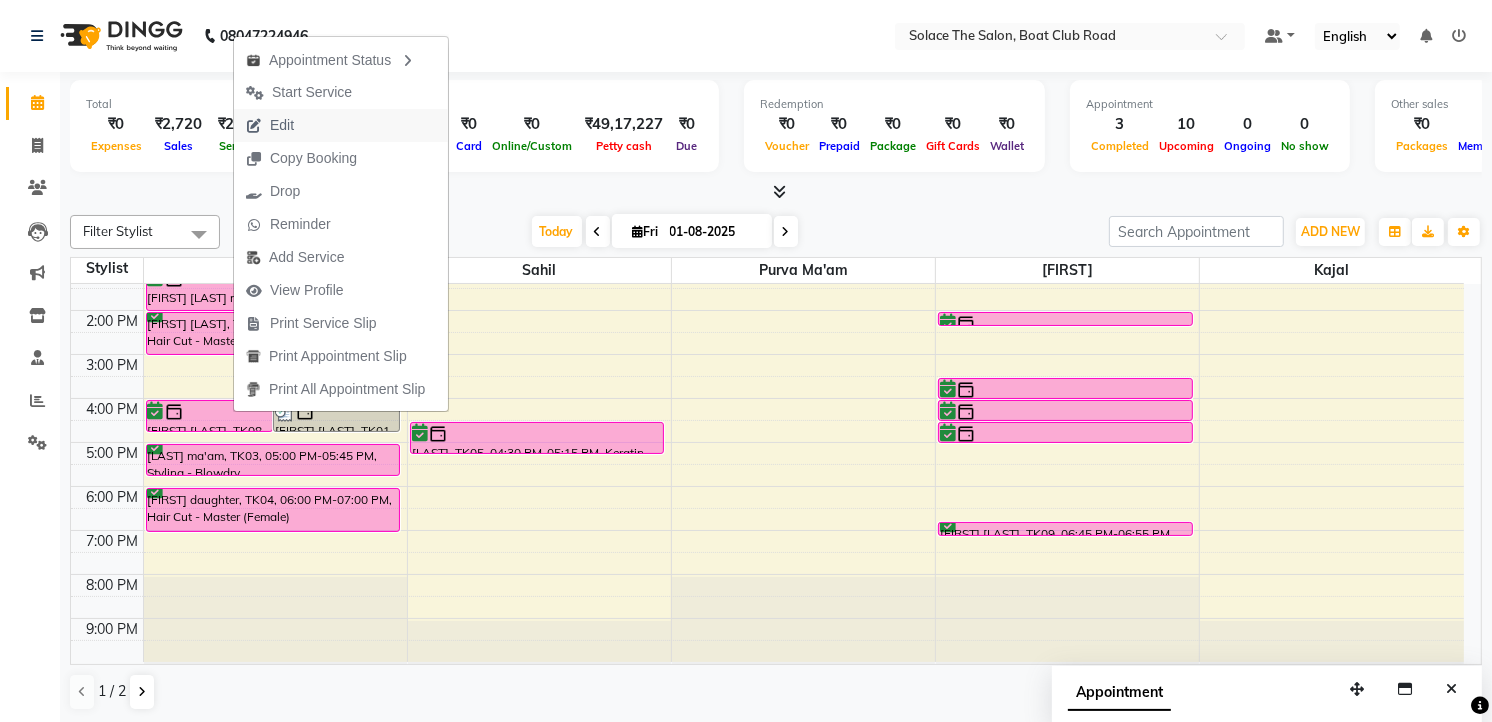 click on "Edit" at bounding box center (282, 125) 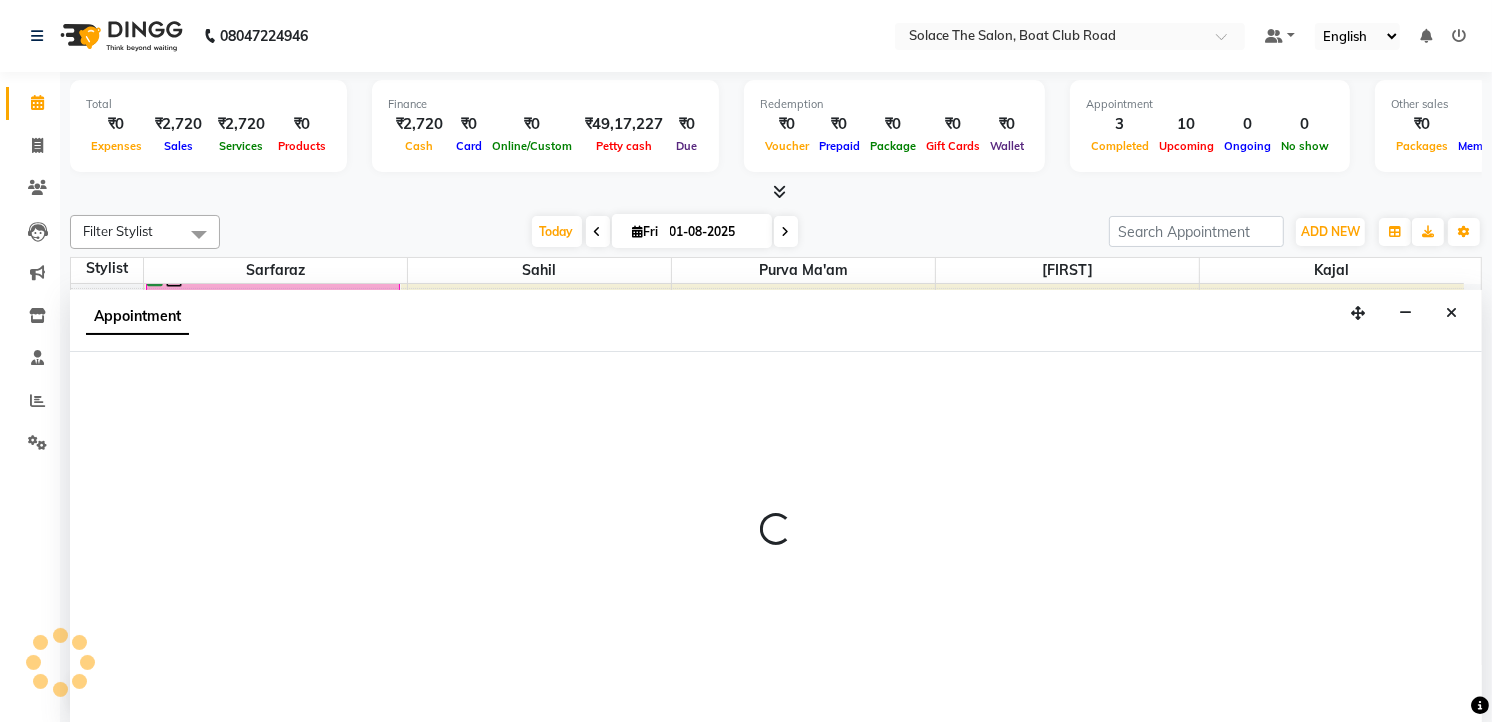 scroll, scrollTop: 1, scrollLeft: 0, axis: vertical 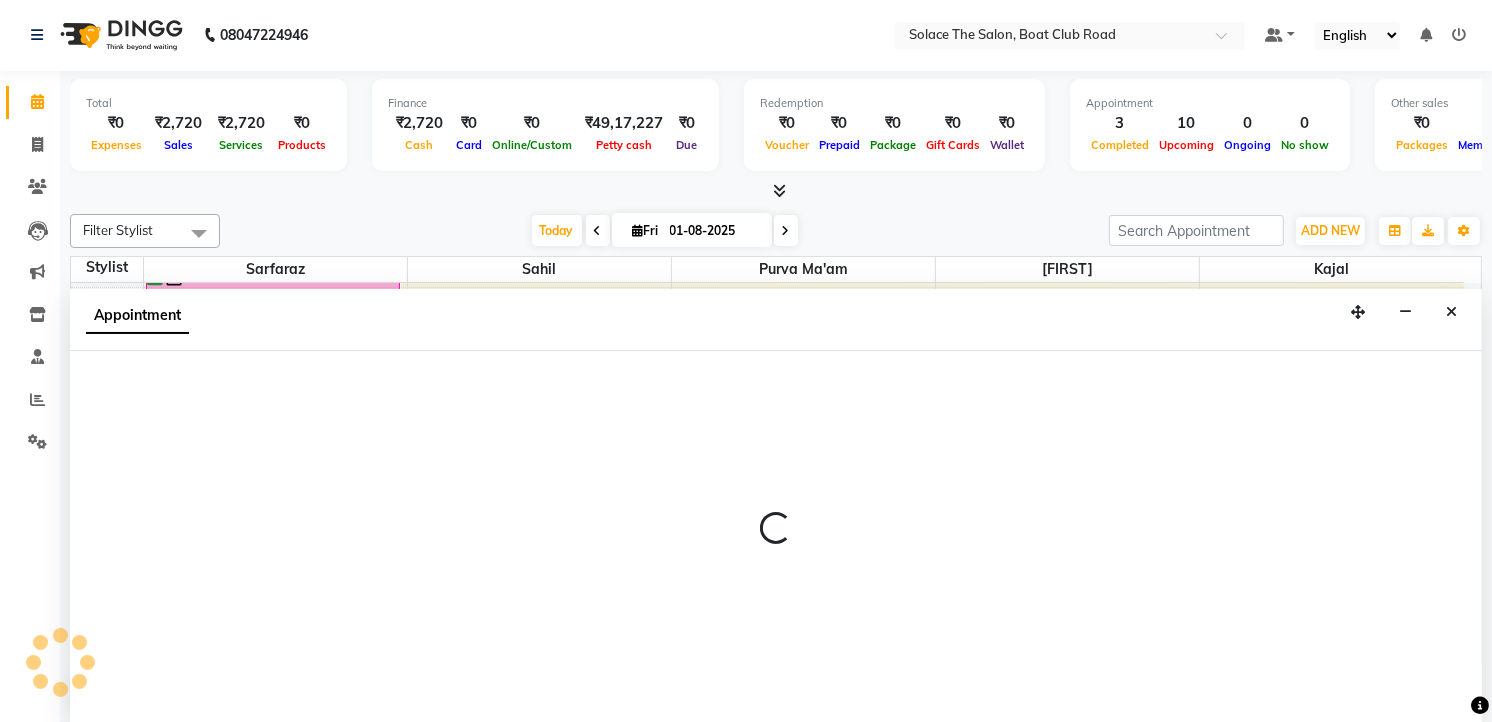 select on "tentative" 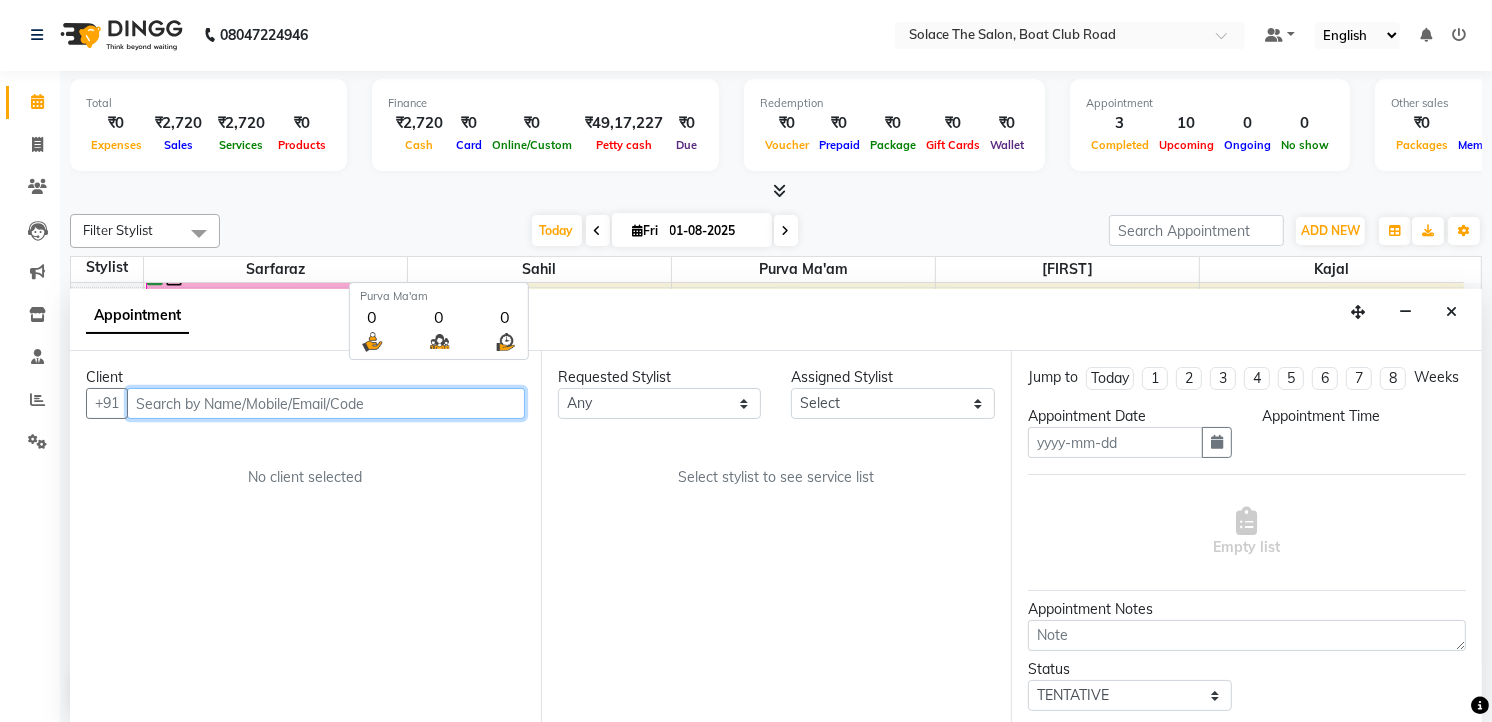 type on "01-08-2025" 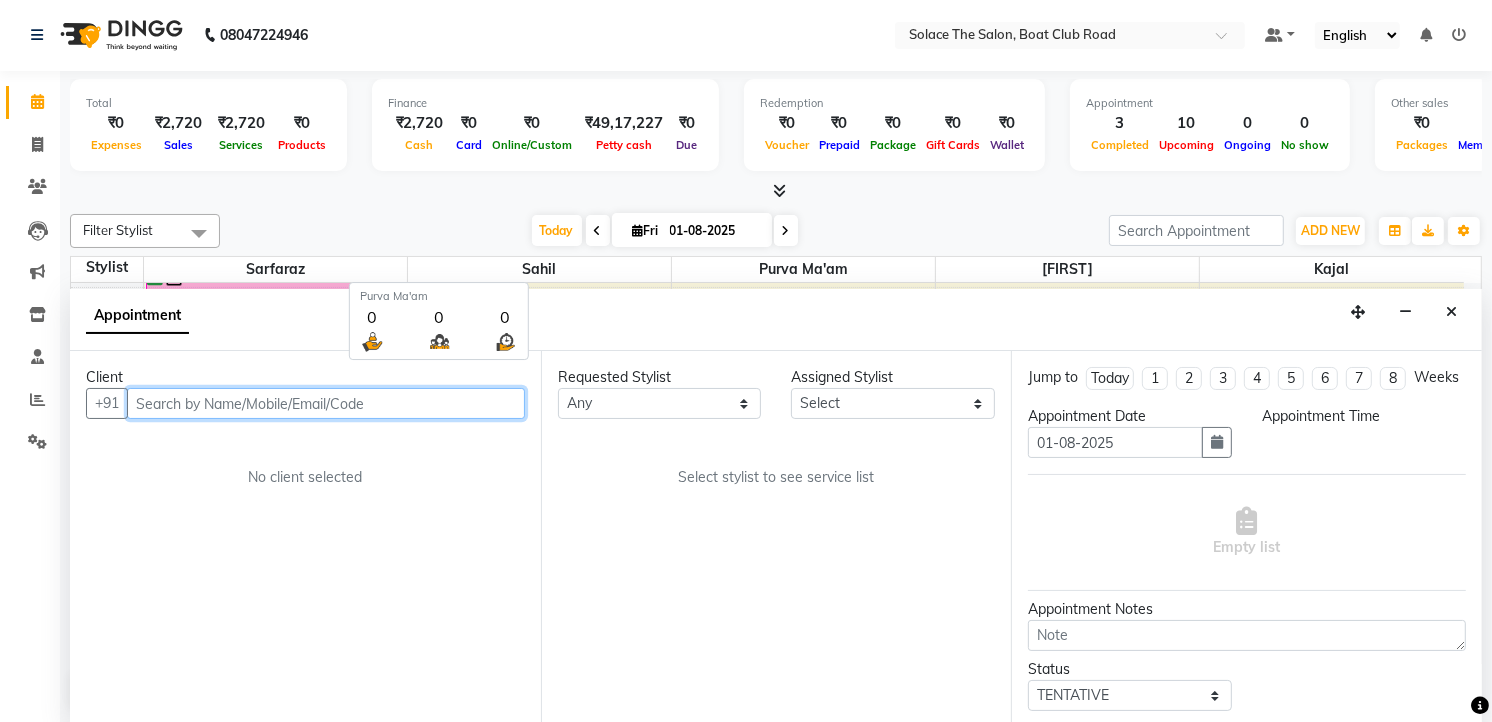 select on "confirm booking" 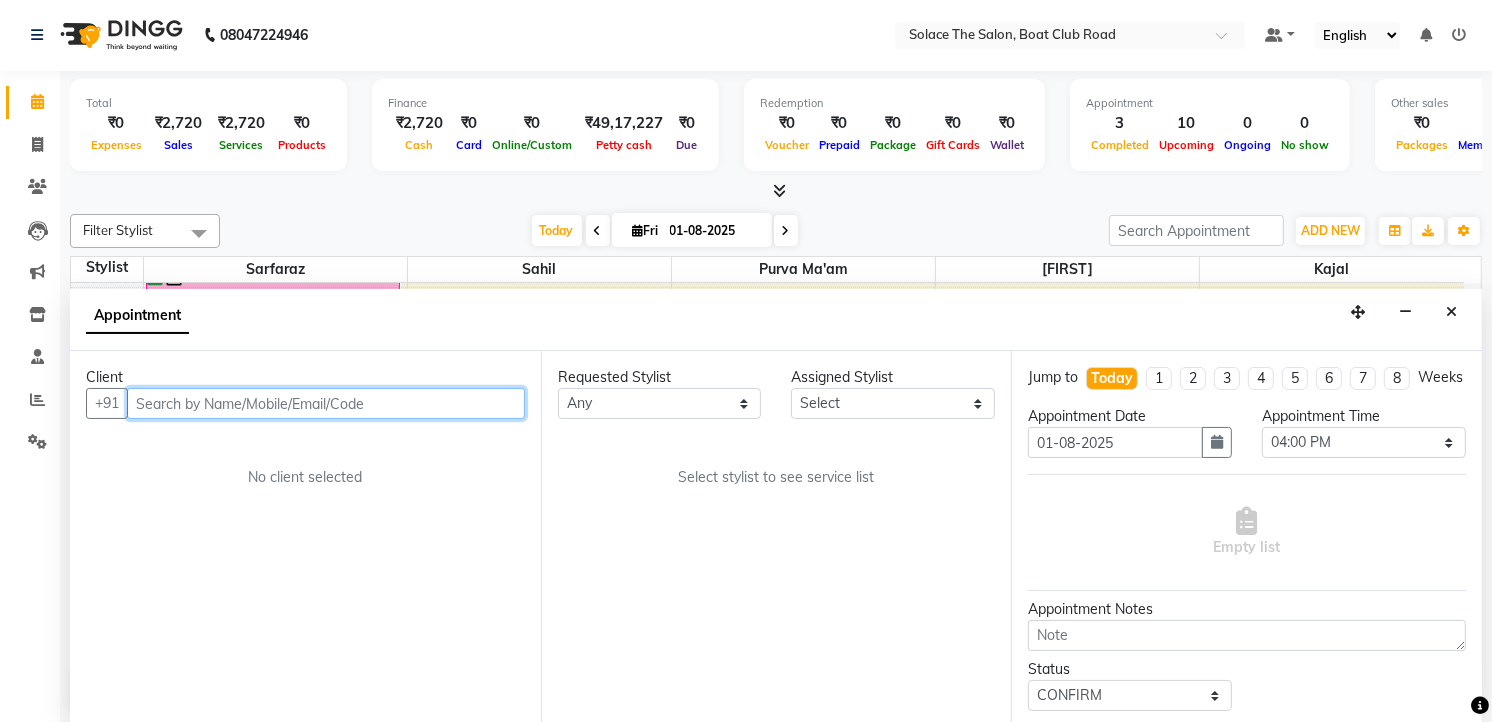 select on "9746" 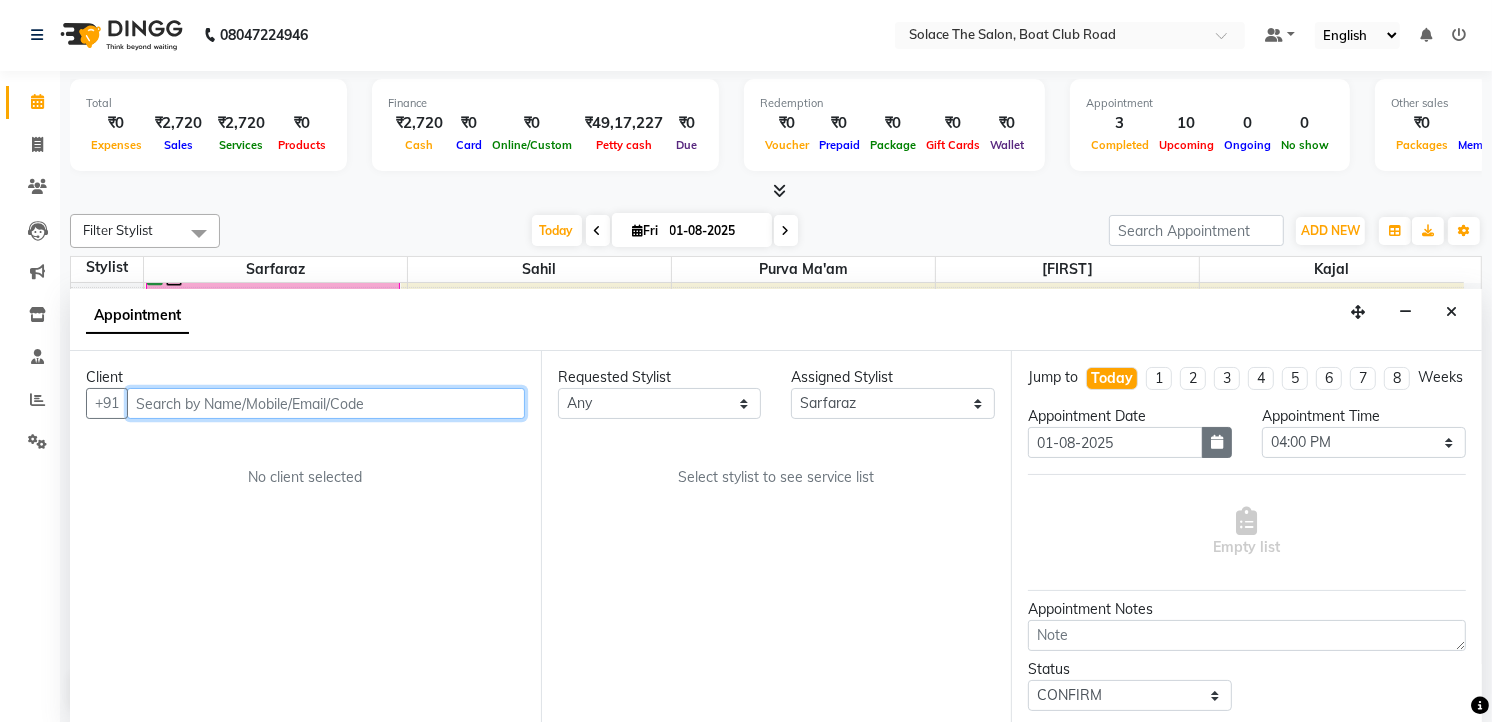 select on "720" 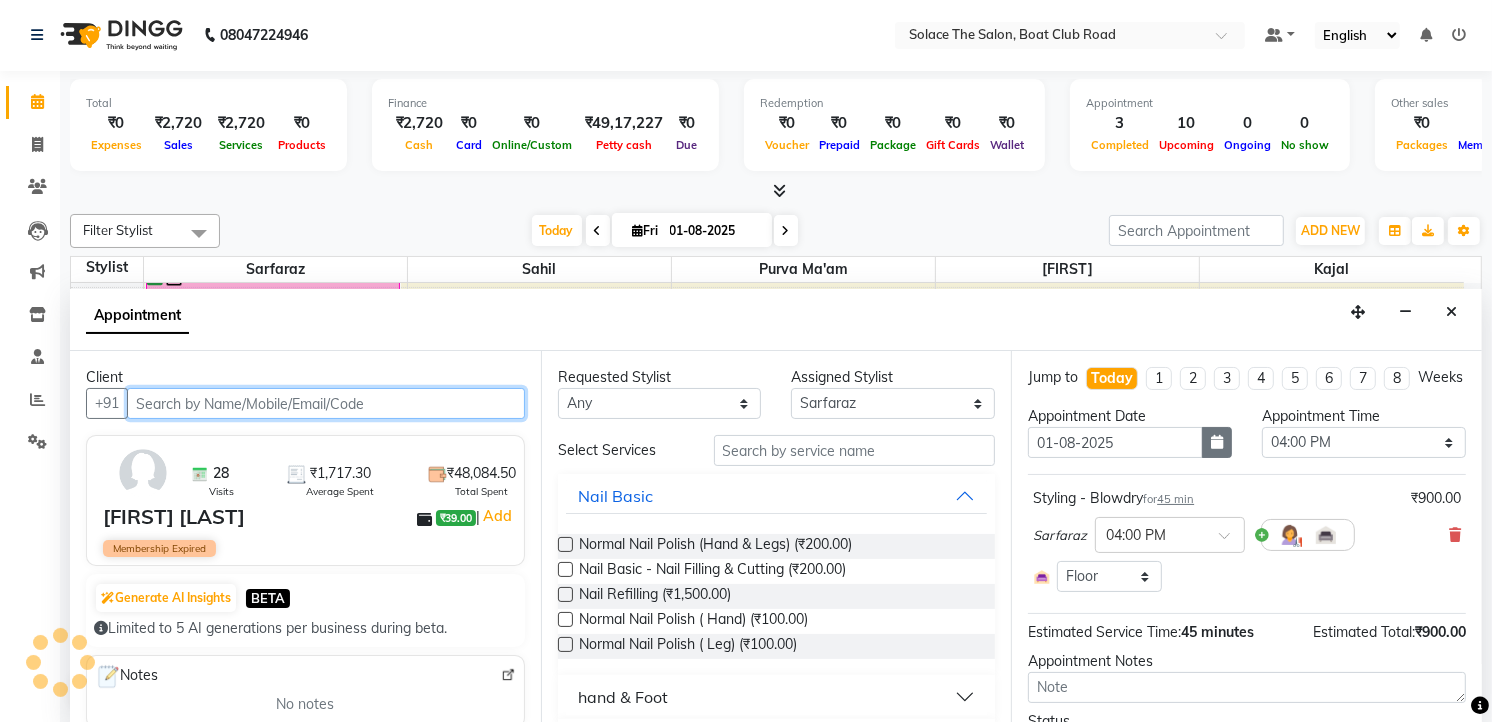 scroll, scrollTop: 134, scrollLeft: 0, axis: vertical 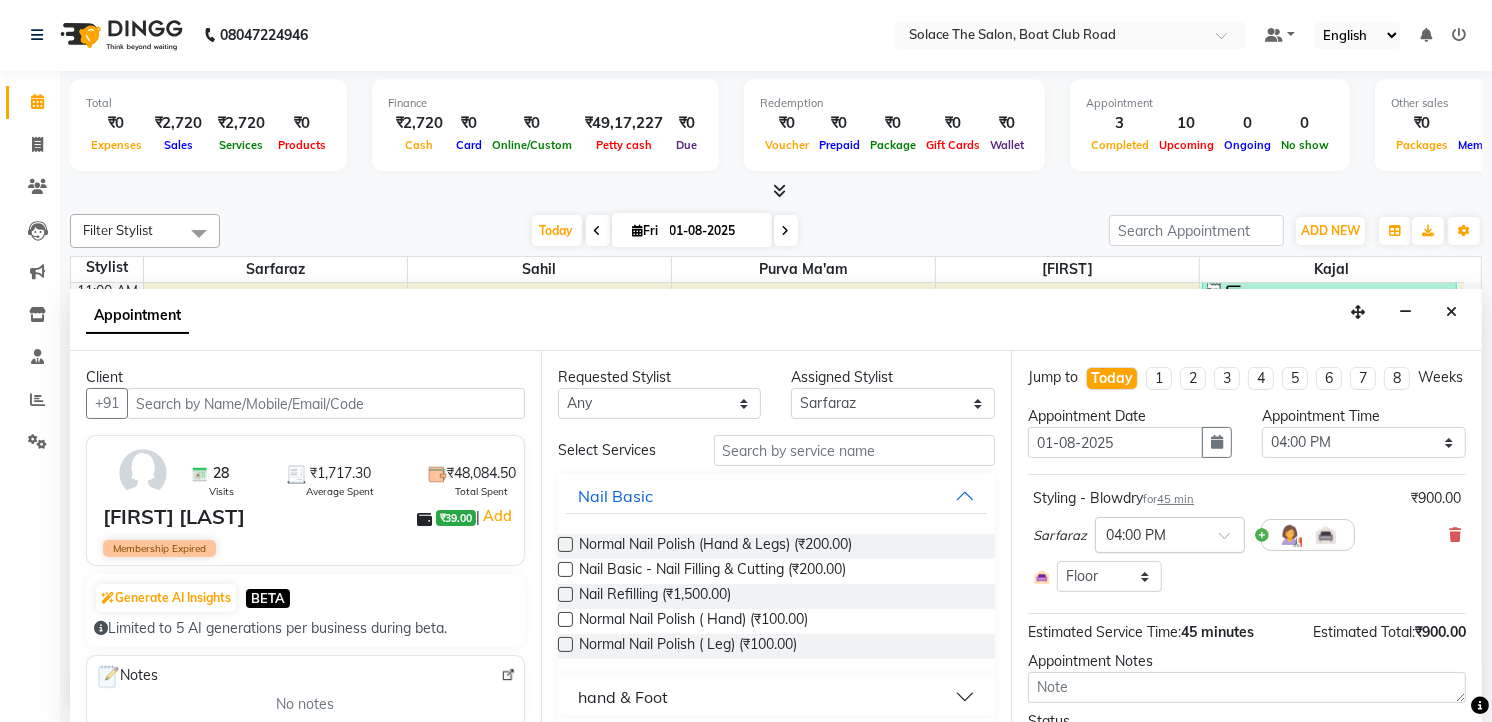 click at bounding box center (1170, 533) 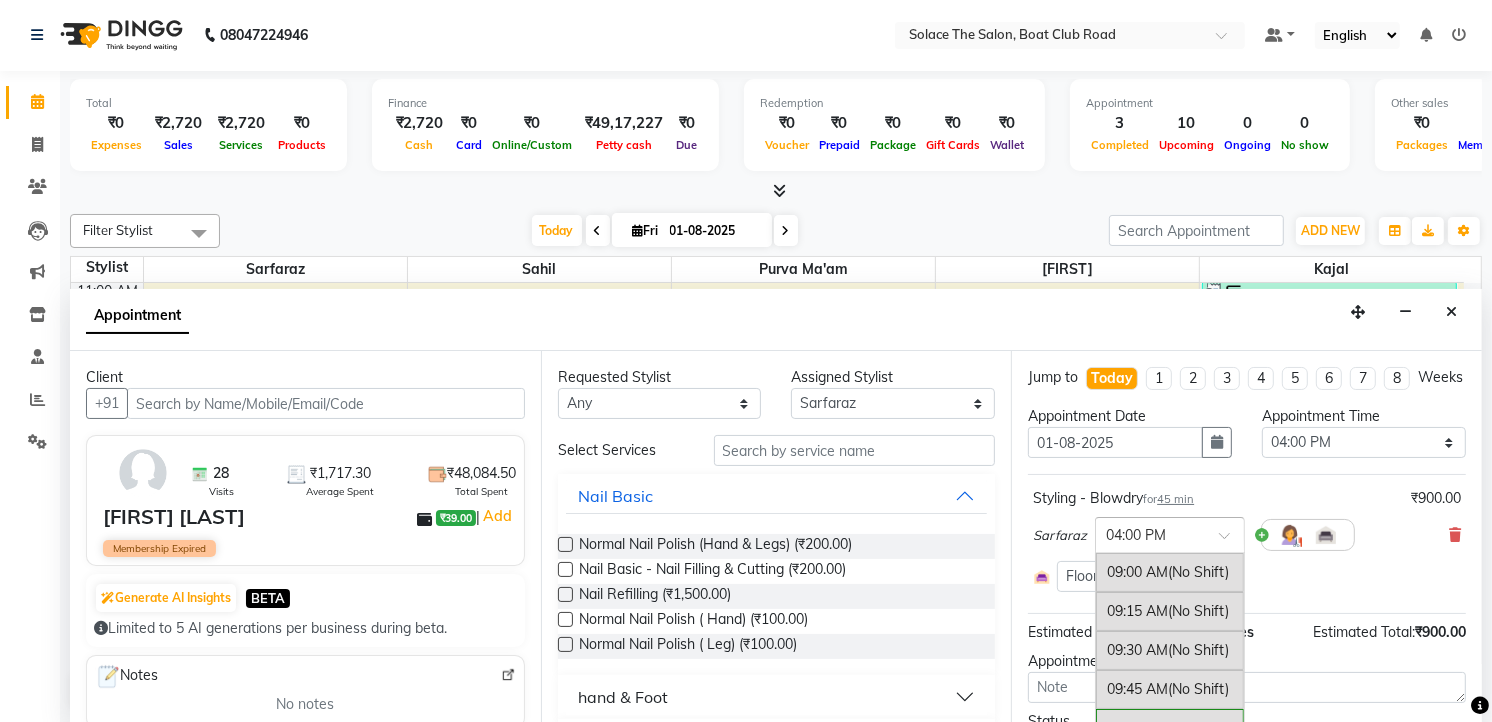 scroll, scrollTop: 1070, scrollLeft: 0, axis: vertical 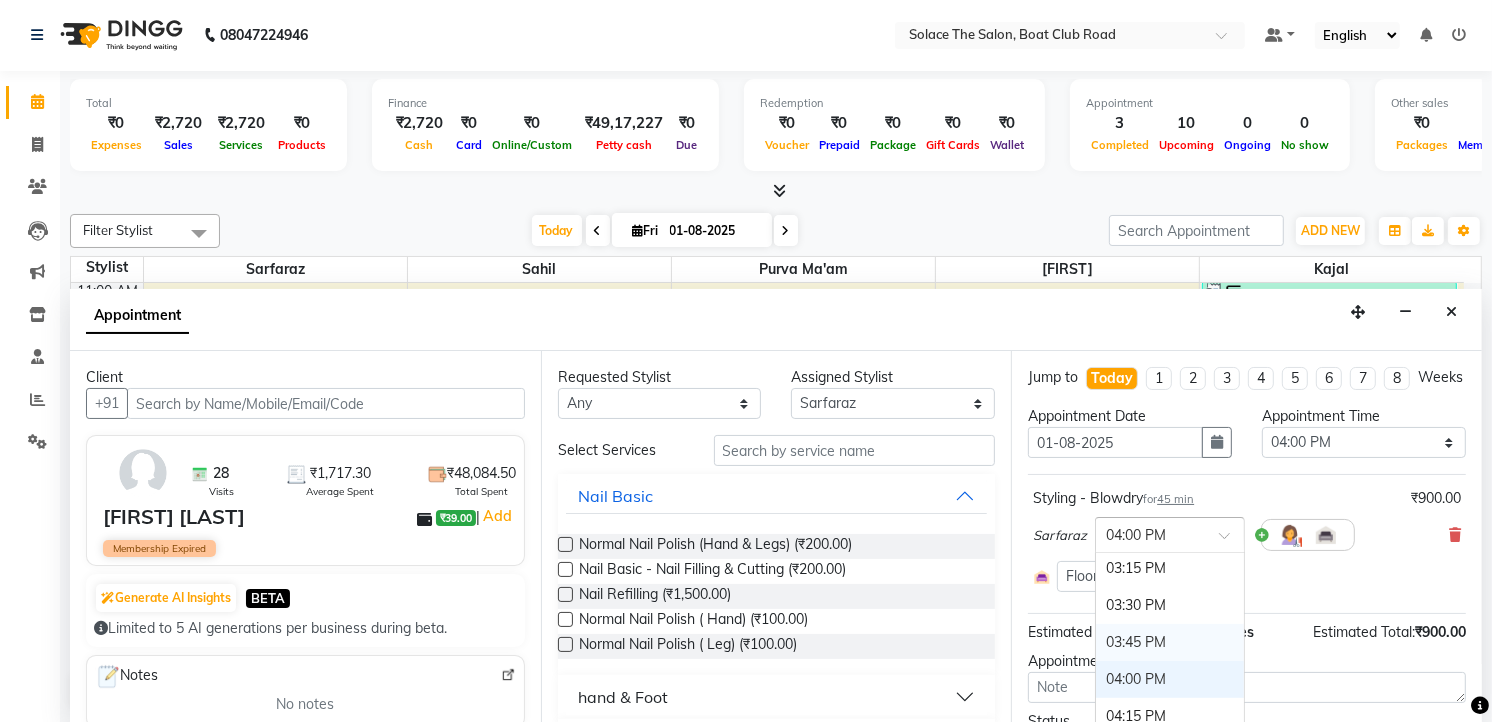 click on "03:45 PM" at bounding box center [1170, 642] 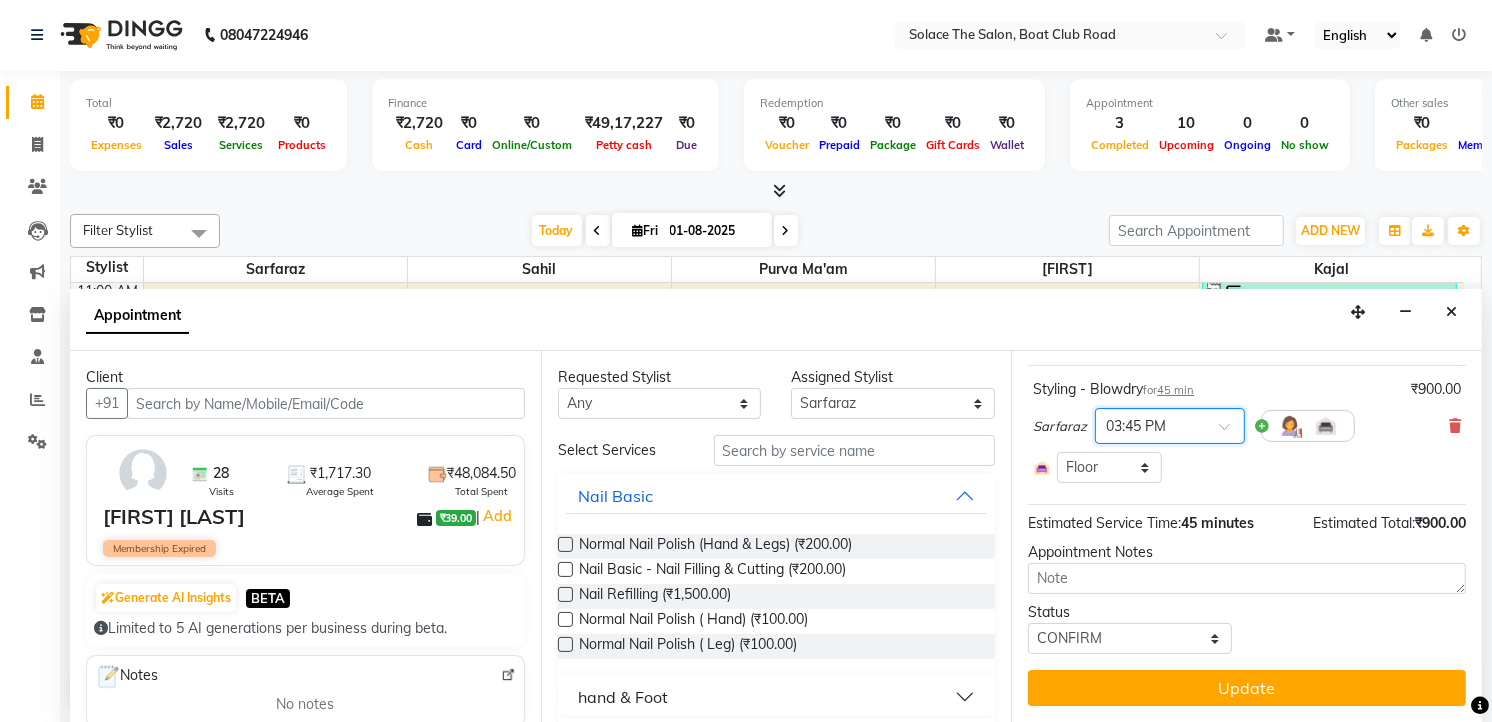 scroll, scrollTop: 127, scrollLeft: 0, axis: vertical 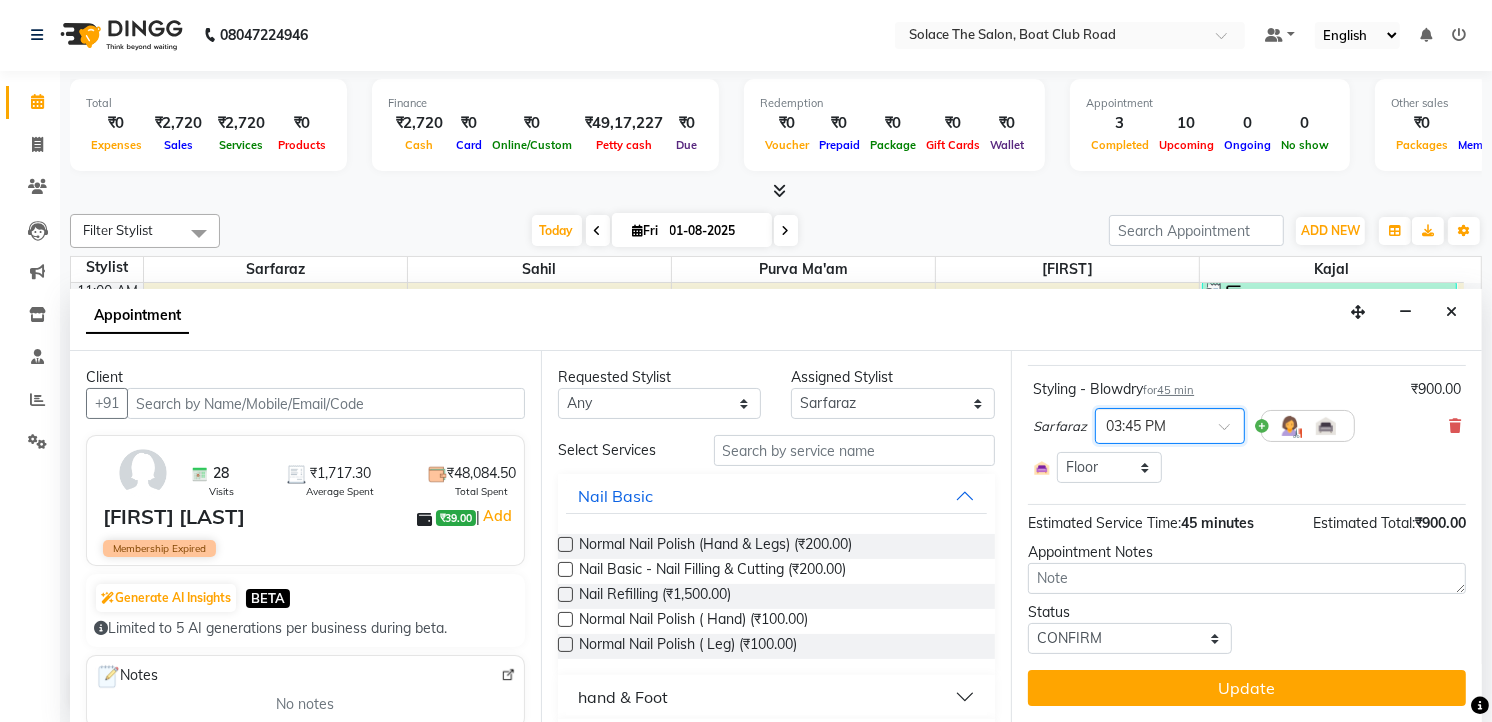 click on "Update" at bounding box center [1247, 688] 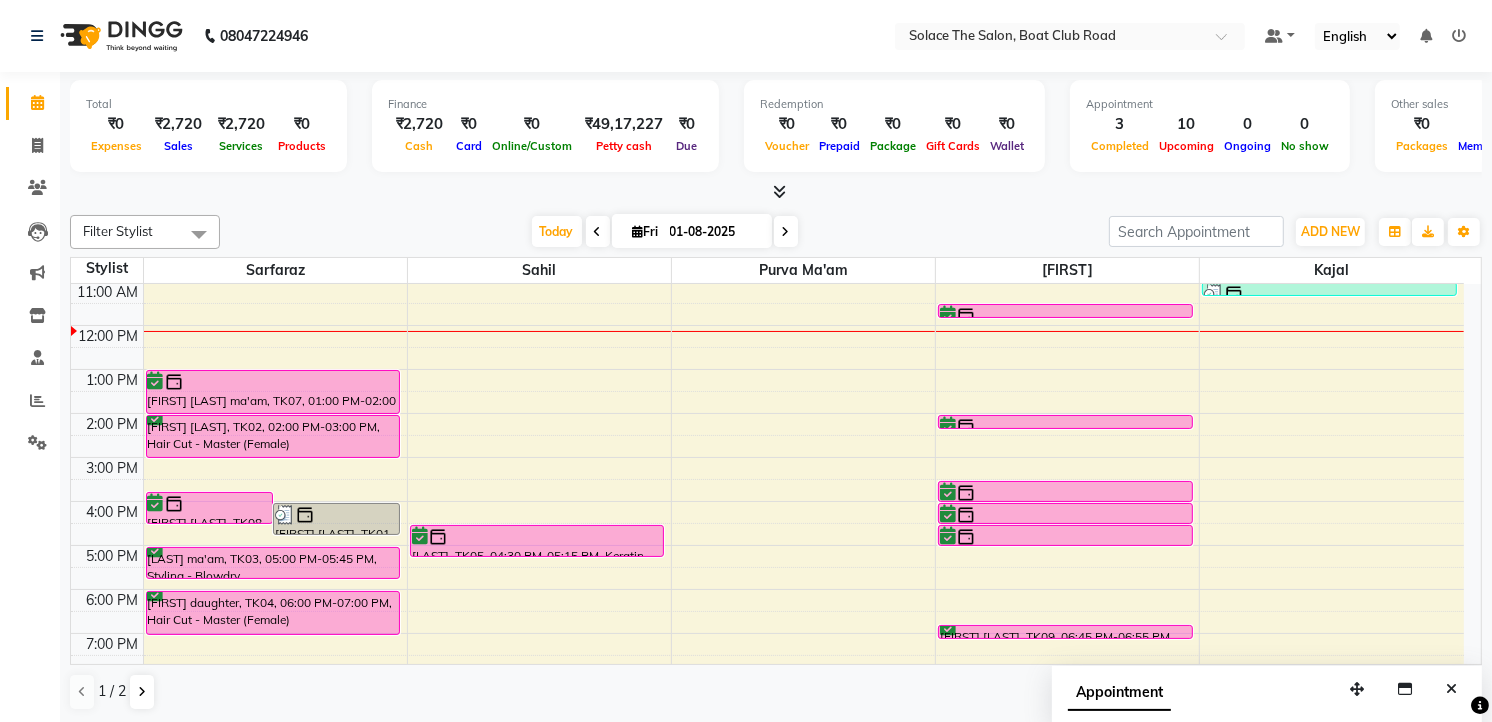 scroll, scrollTop: 1, scrollLeft: 0, axis: vertical 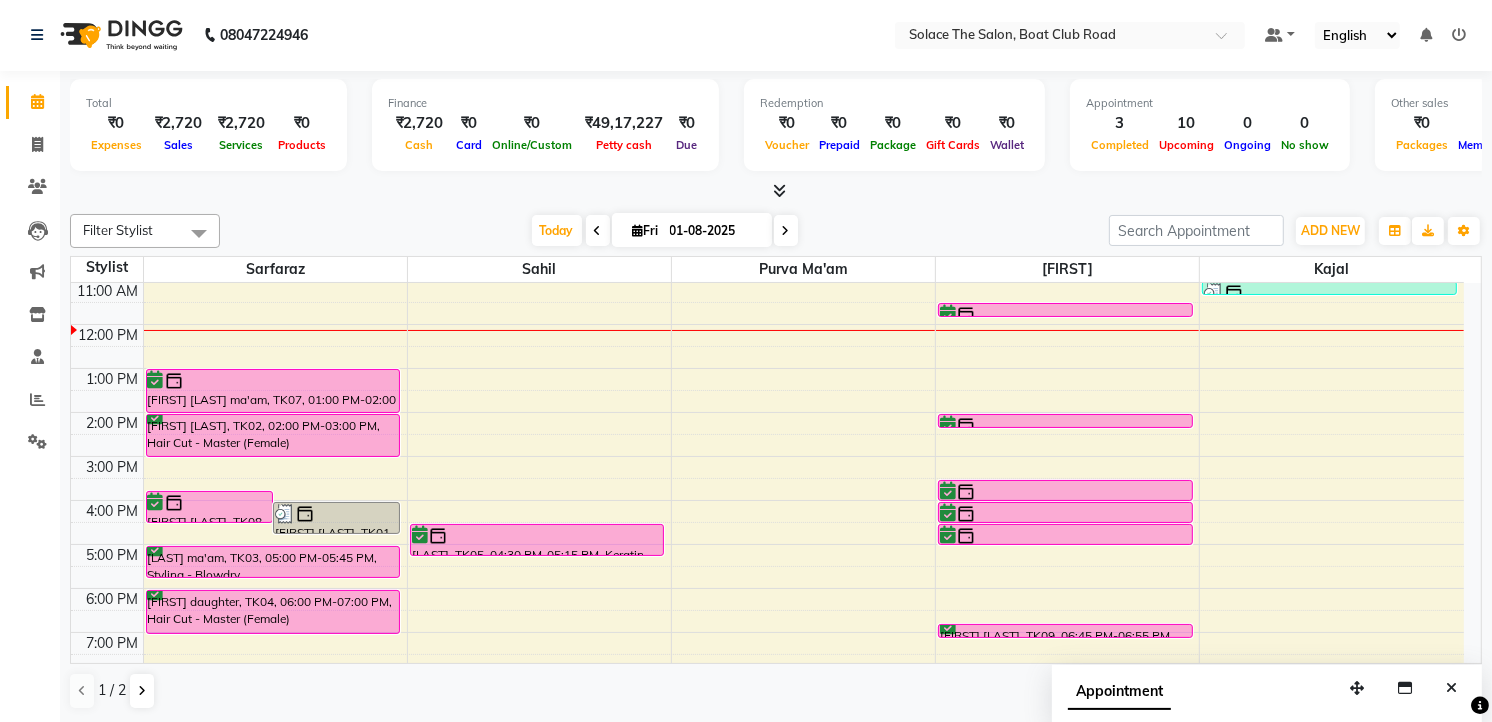 click at bounding box center [598, 231] 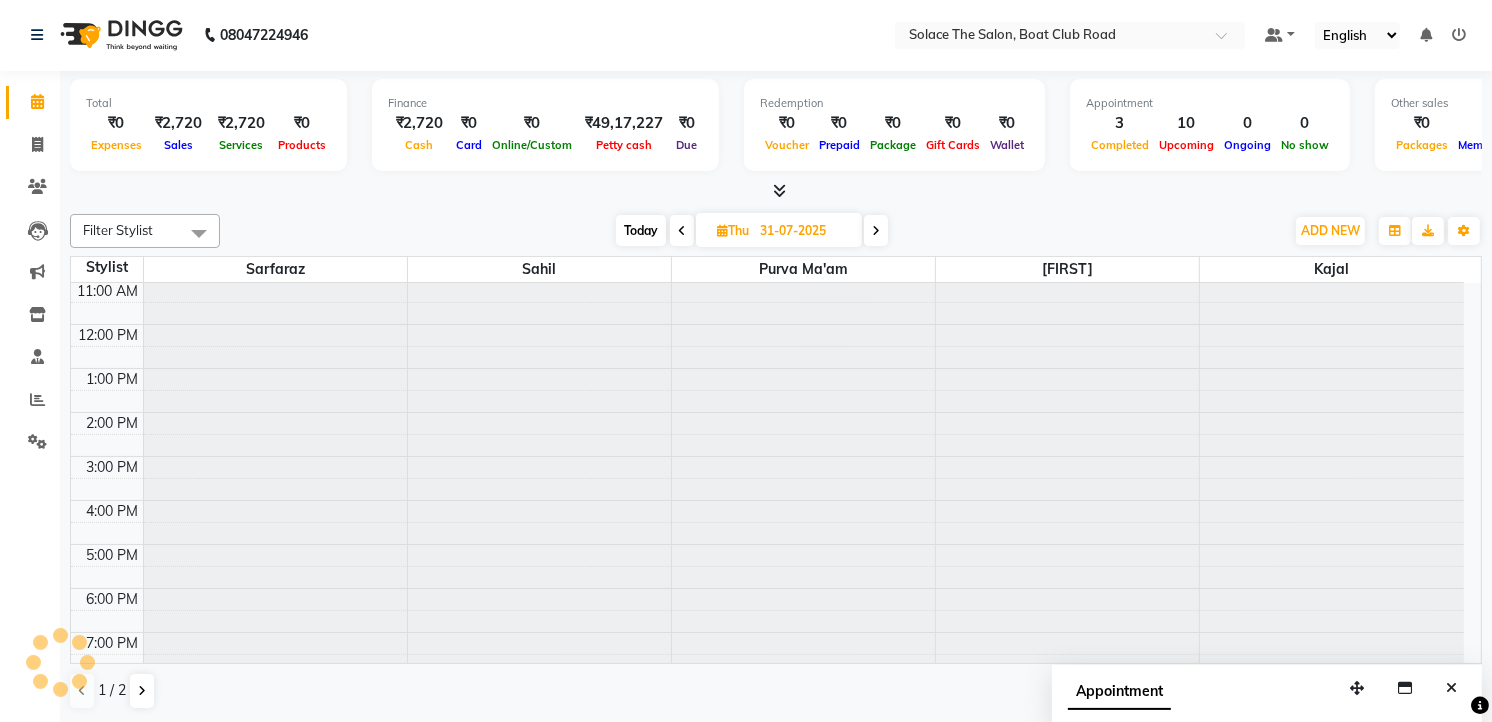 scroll, scrollTop: 177, scrollLeft: 0, axis: vertical 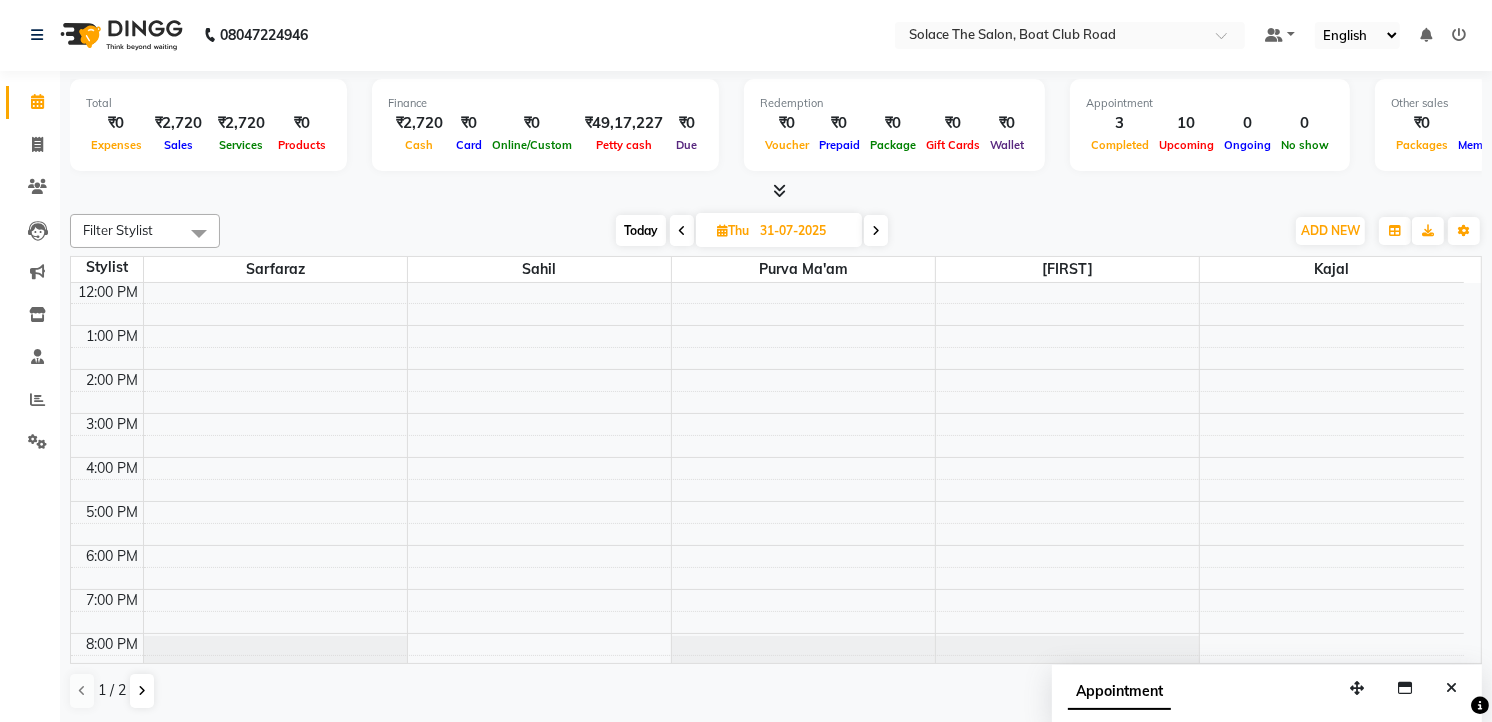 click at bounding box center (682, 231) 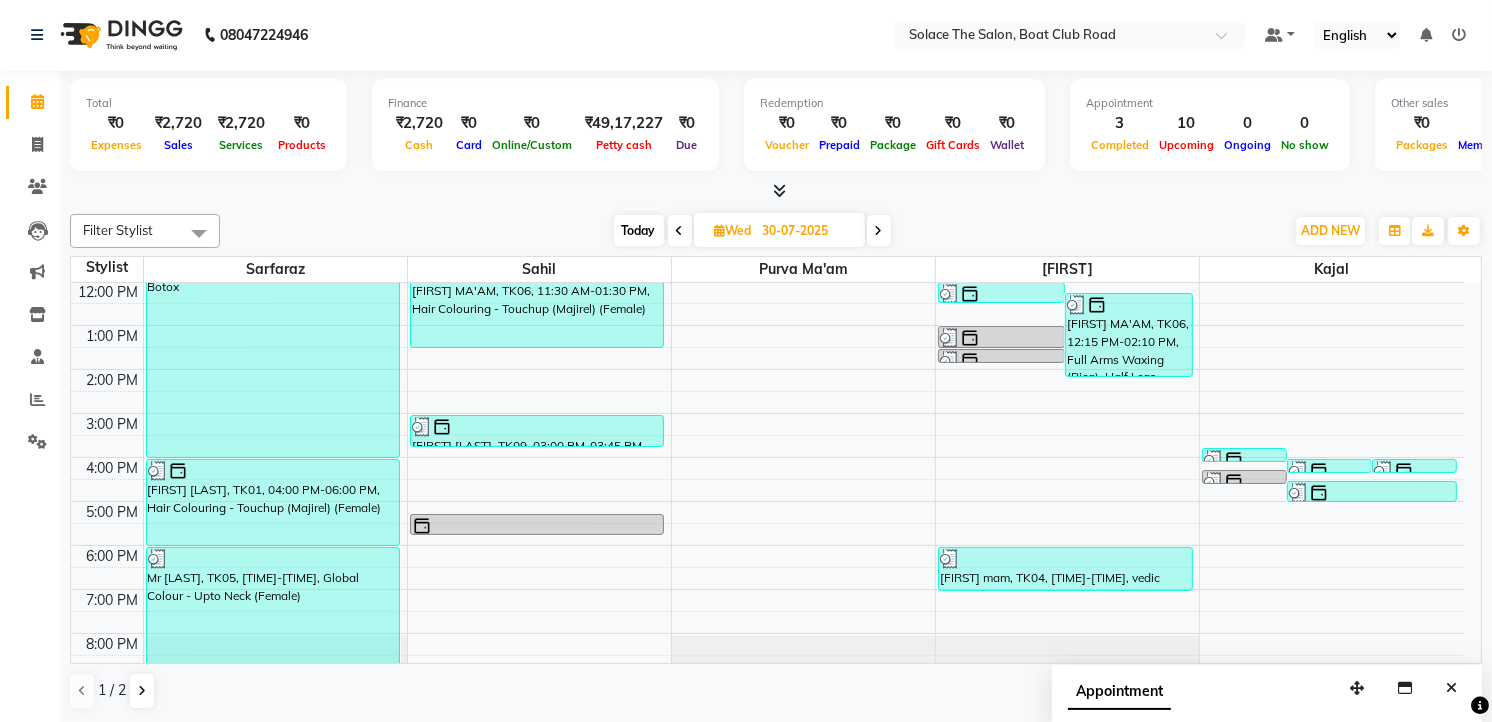 scroll, scrollTop: 0, scrollLeft: 0, axis: both 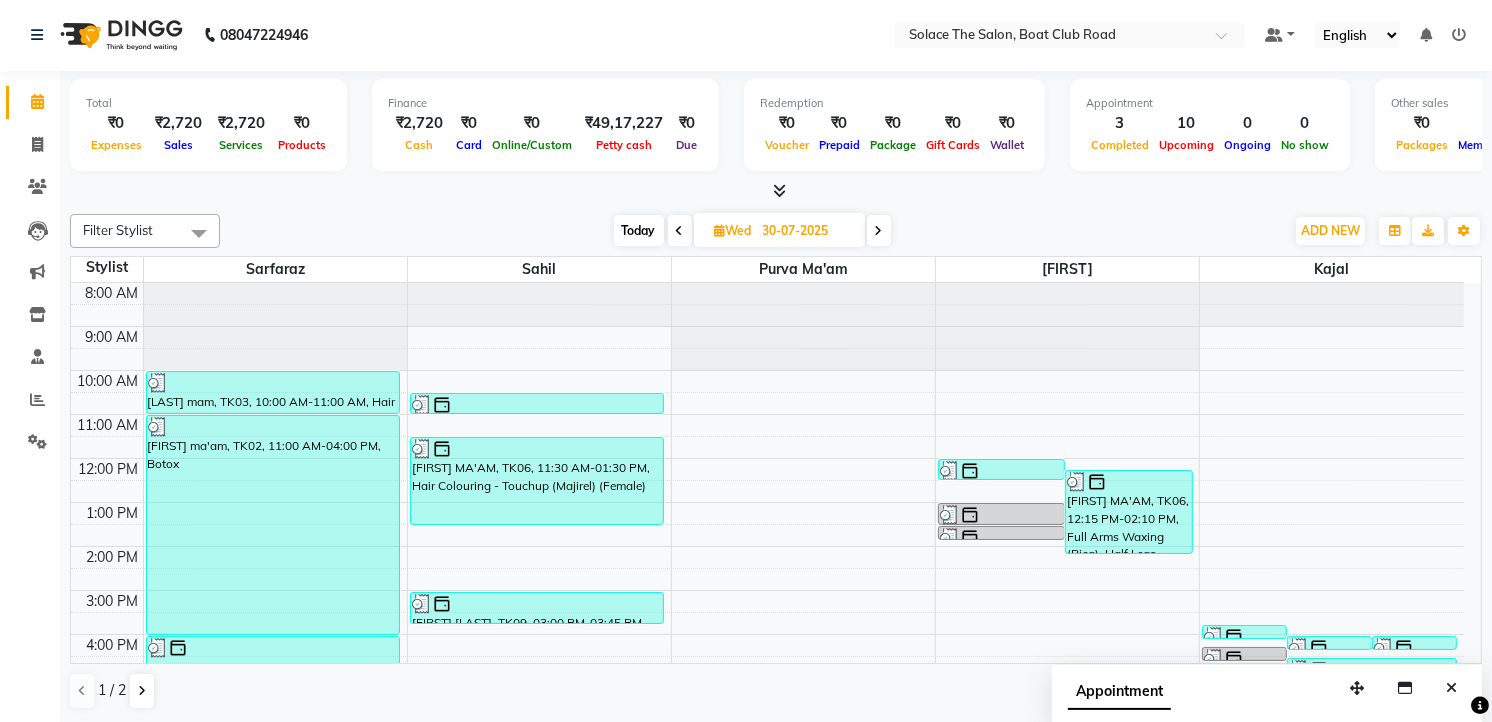 click at bounding box center (680, 231) 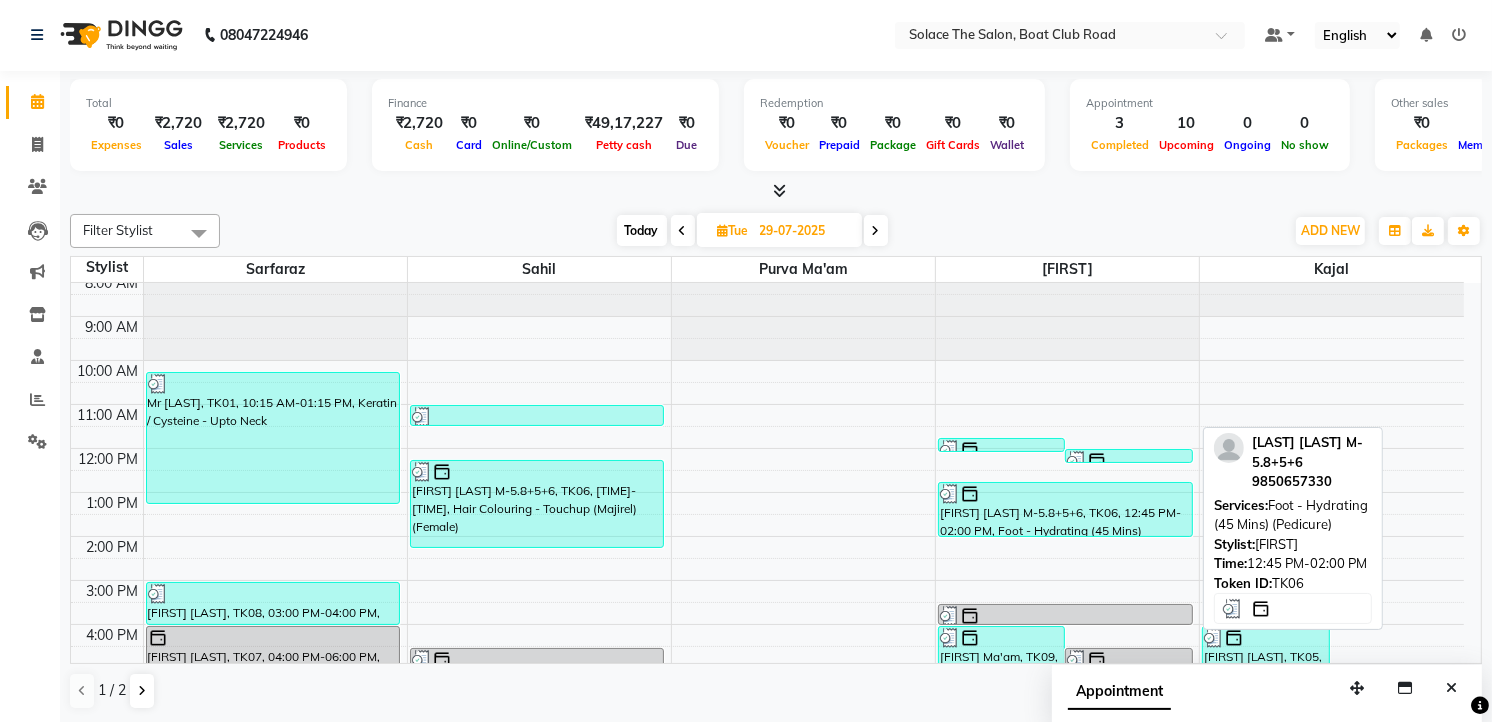 scroll, scrollTop: 0, scrollLeft: 0, axis: both 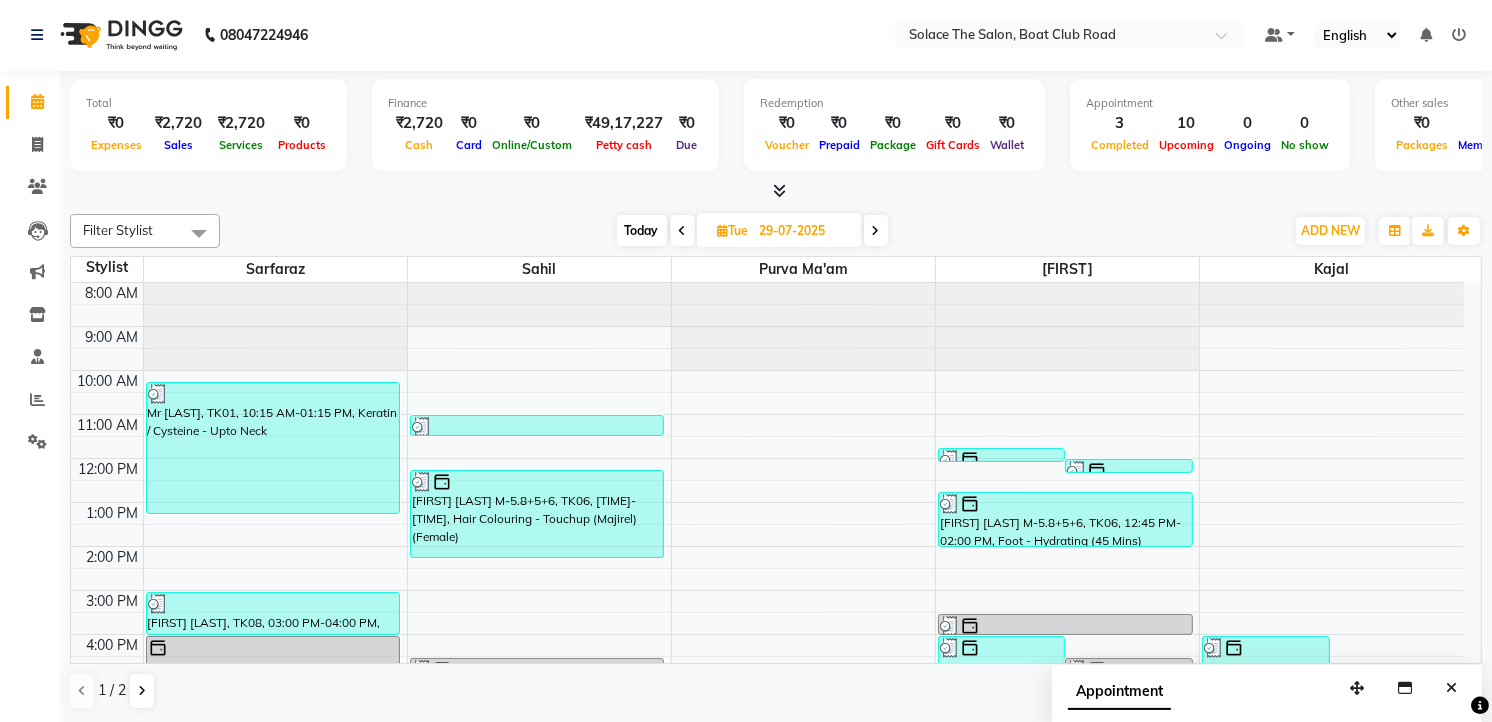 click at bounding box center [683, 231] 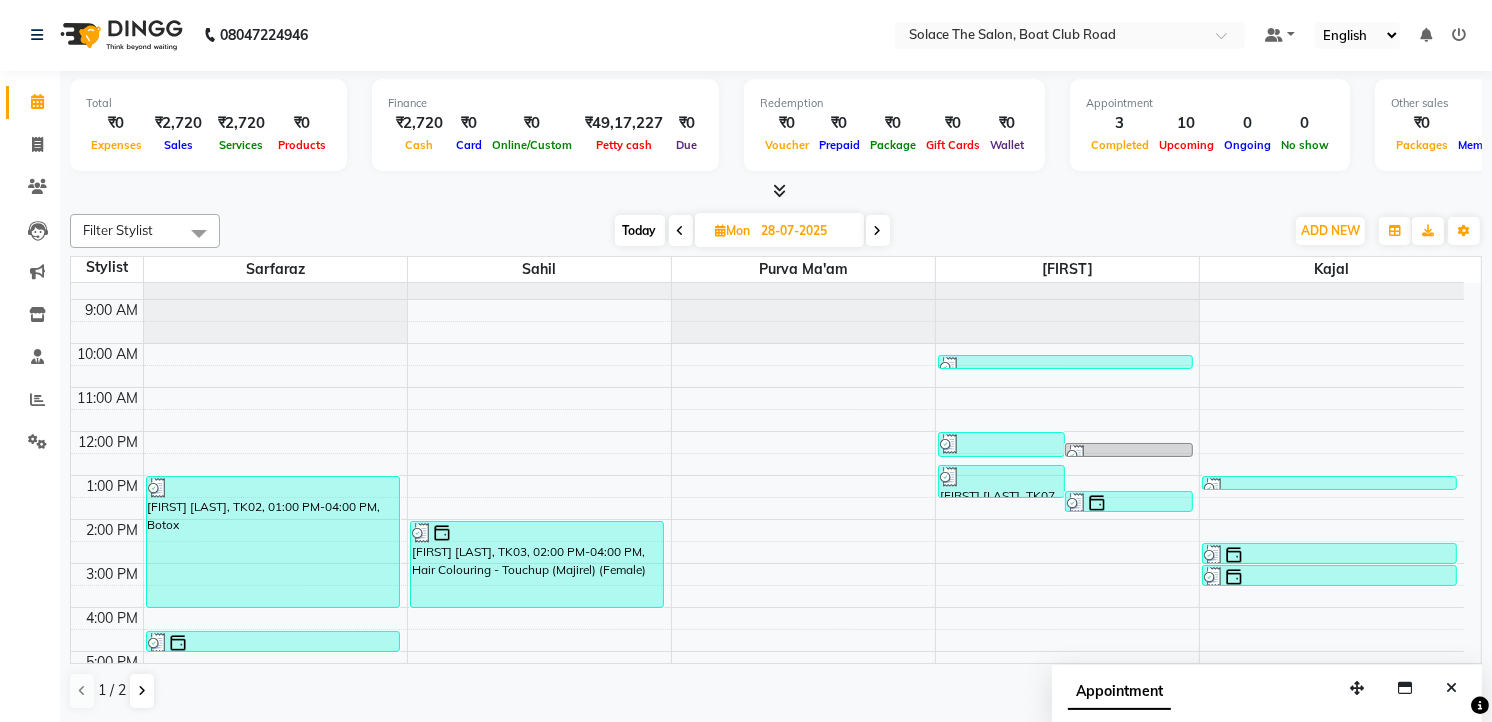 scroll, scrollTop: 0, scrollLeft: 0, axis: both 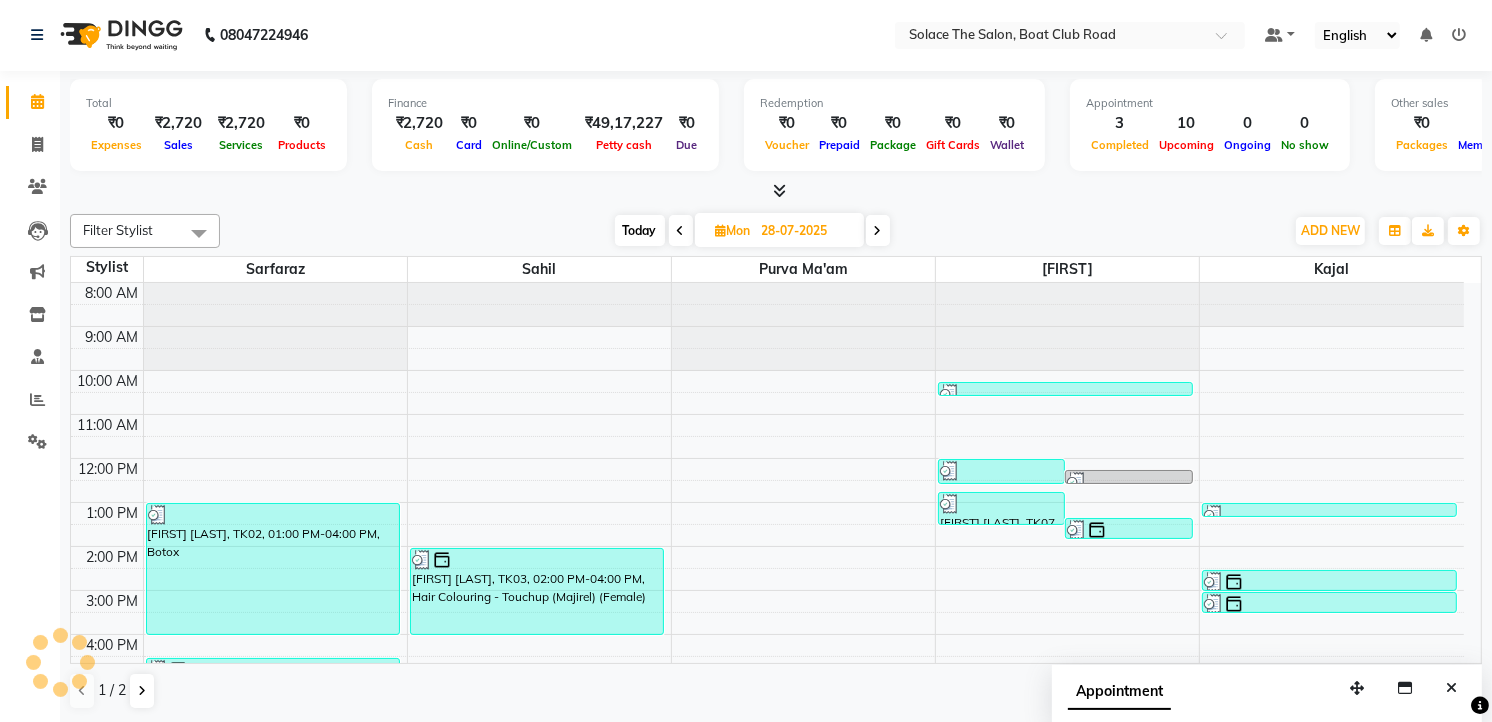 click at bounding box center (681, 231) 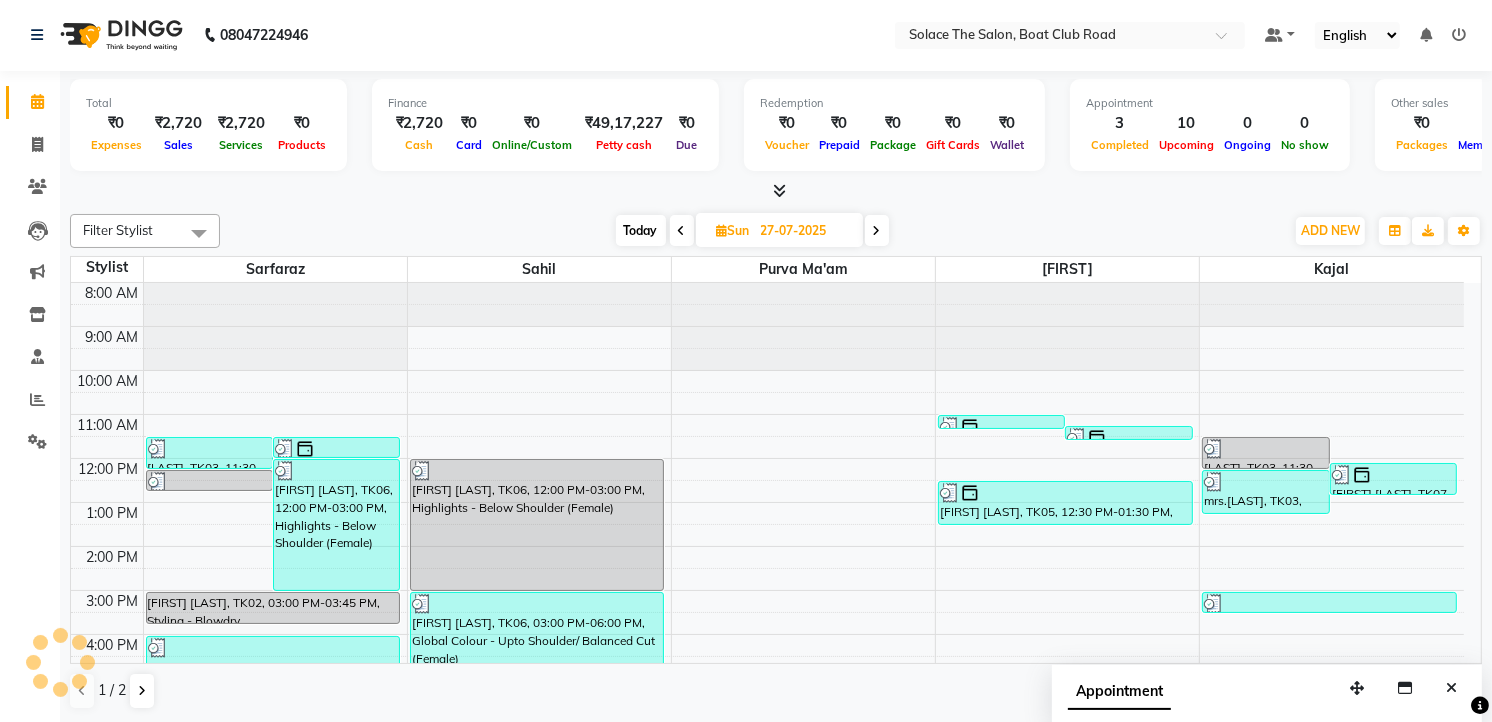 scroll, scrollTop: 177, scrollLeft: 0, axis: vertical 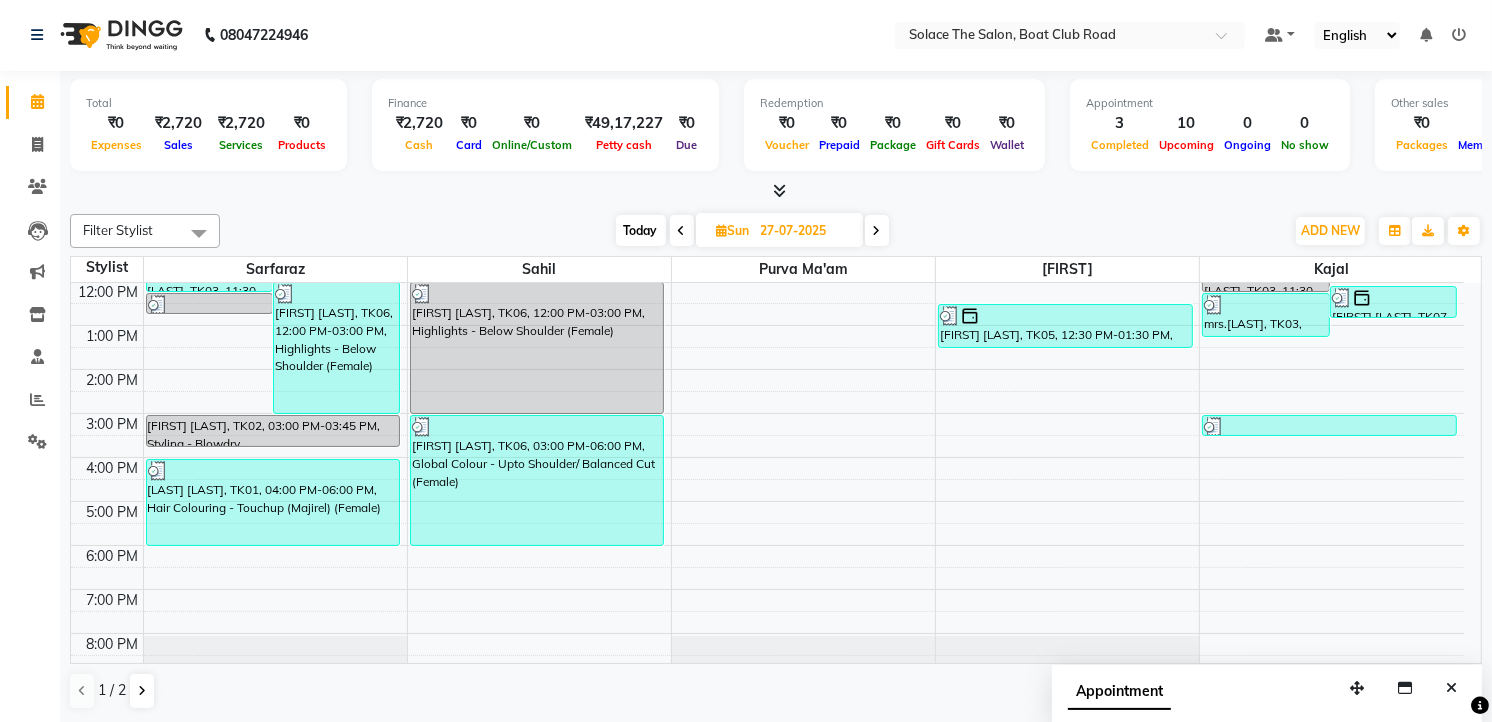 click at bounding box center [682, 231] 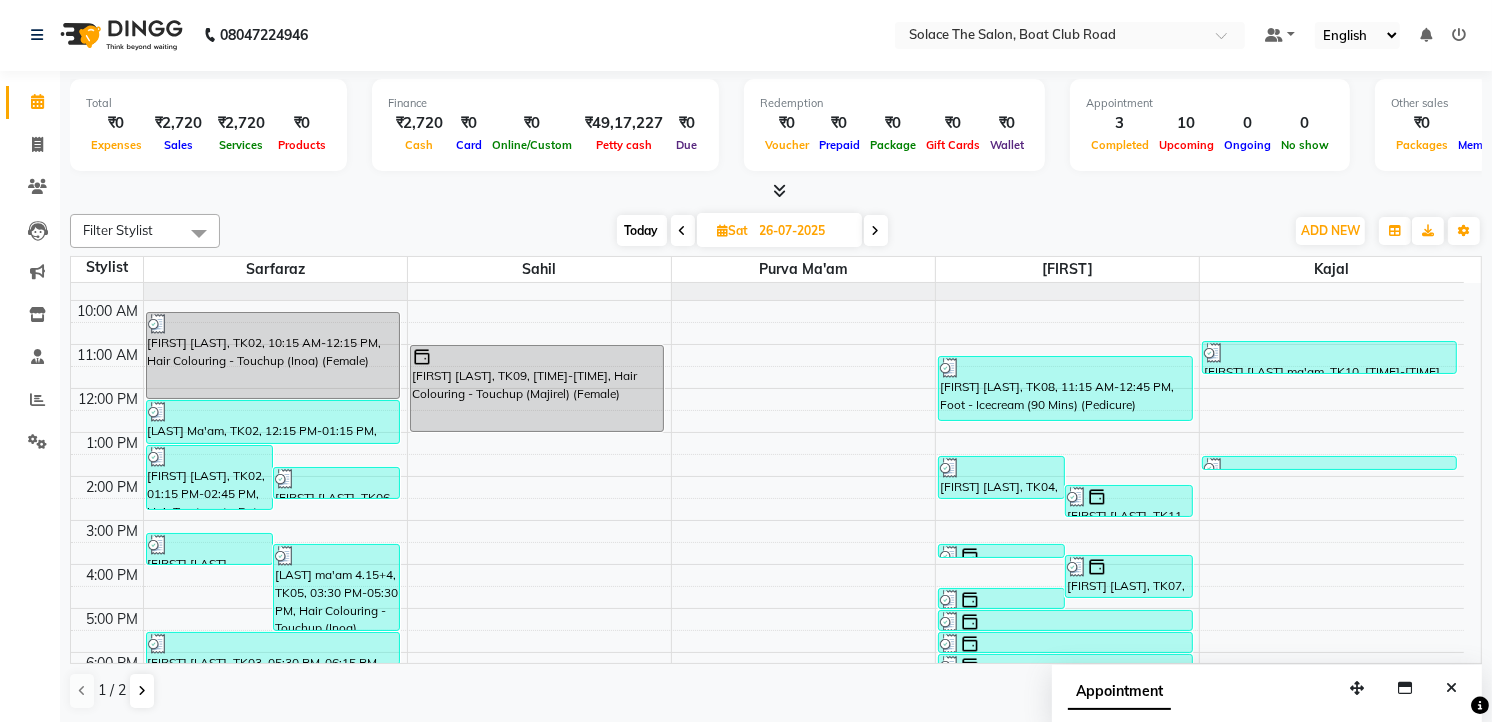 scroll, scrollTop: 0, scrollLeft: 0, axis: both 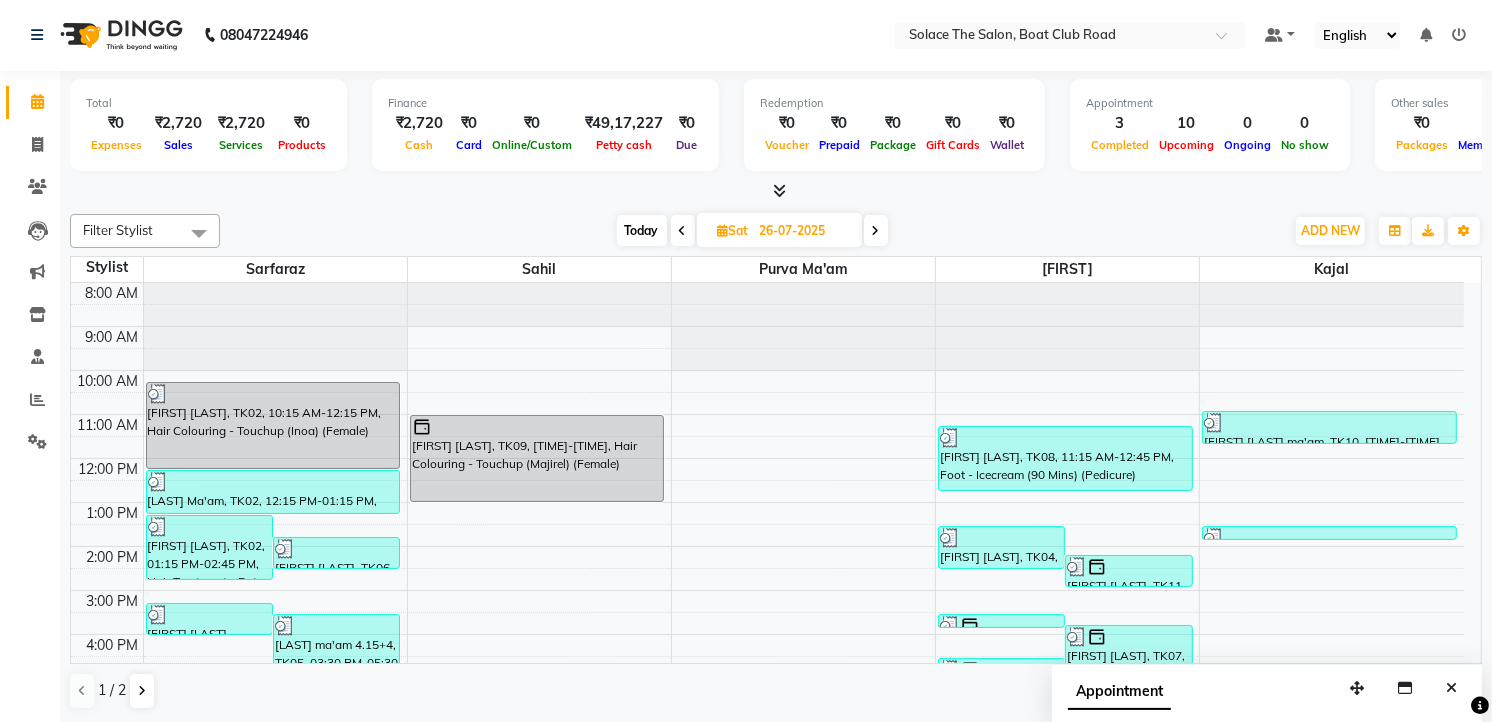 click at bounding box center [683, 231] 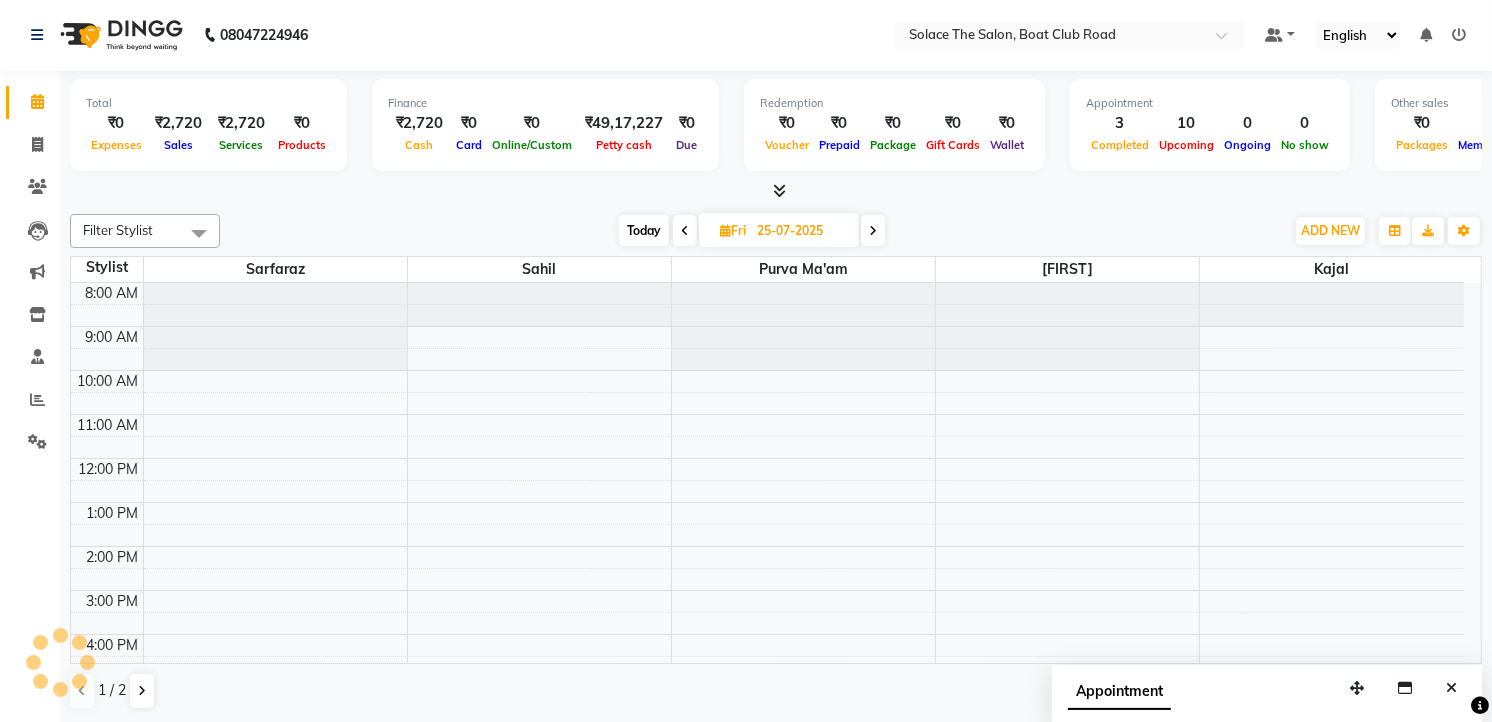 scroll, scrollTop: 177, scrollLeft: 0, axis: vertical 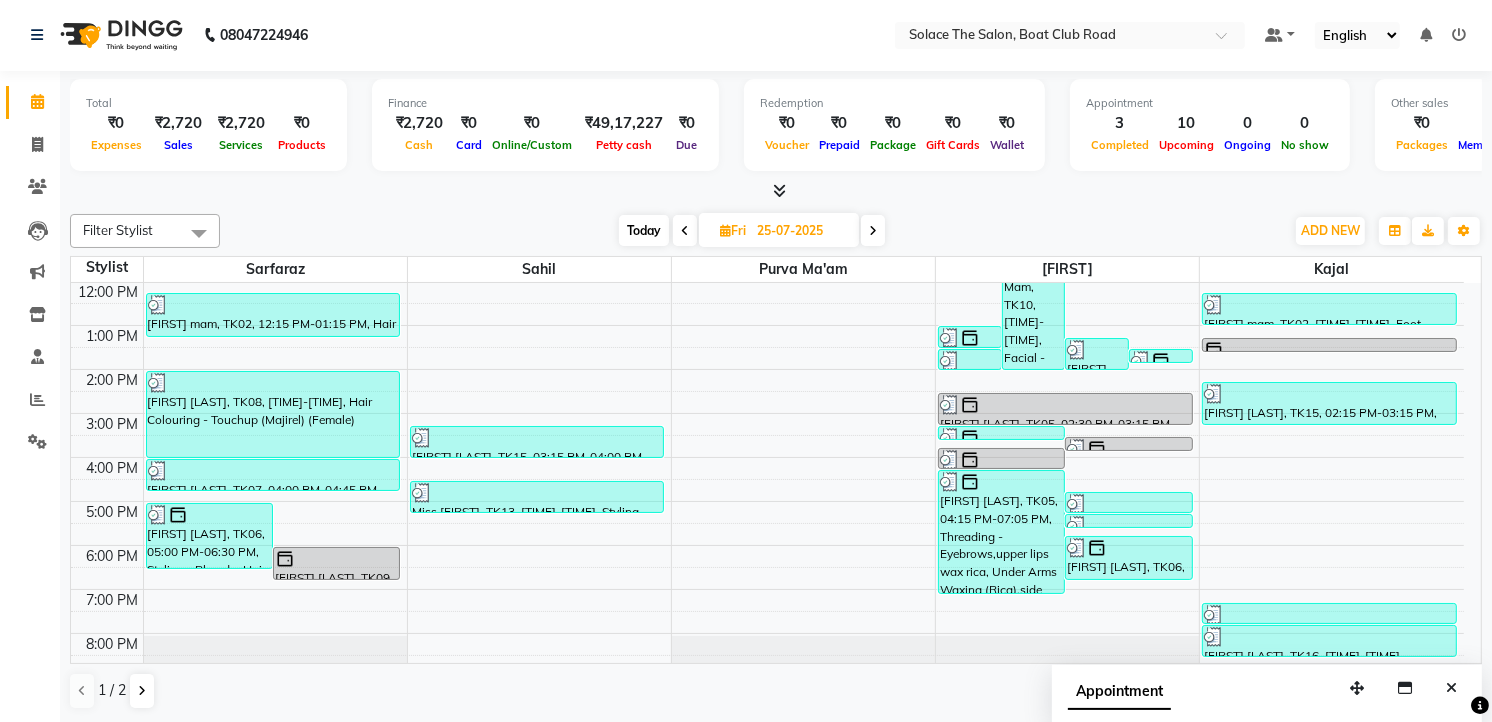 click on "Today" at bounding box center (644, 230) 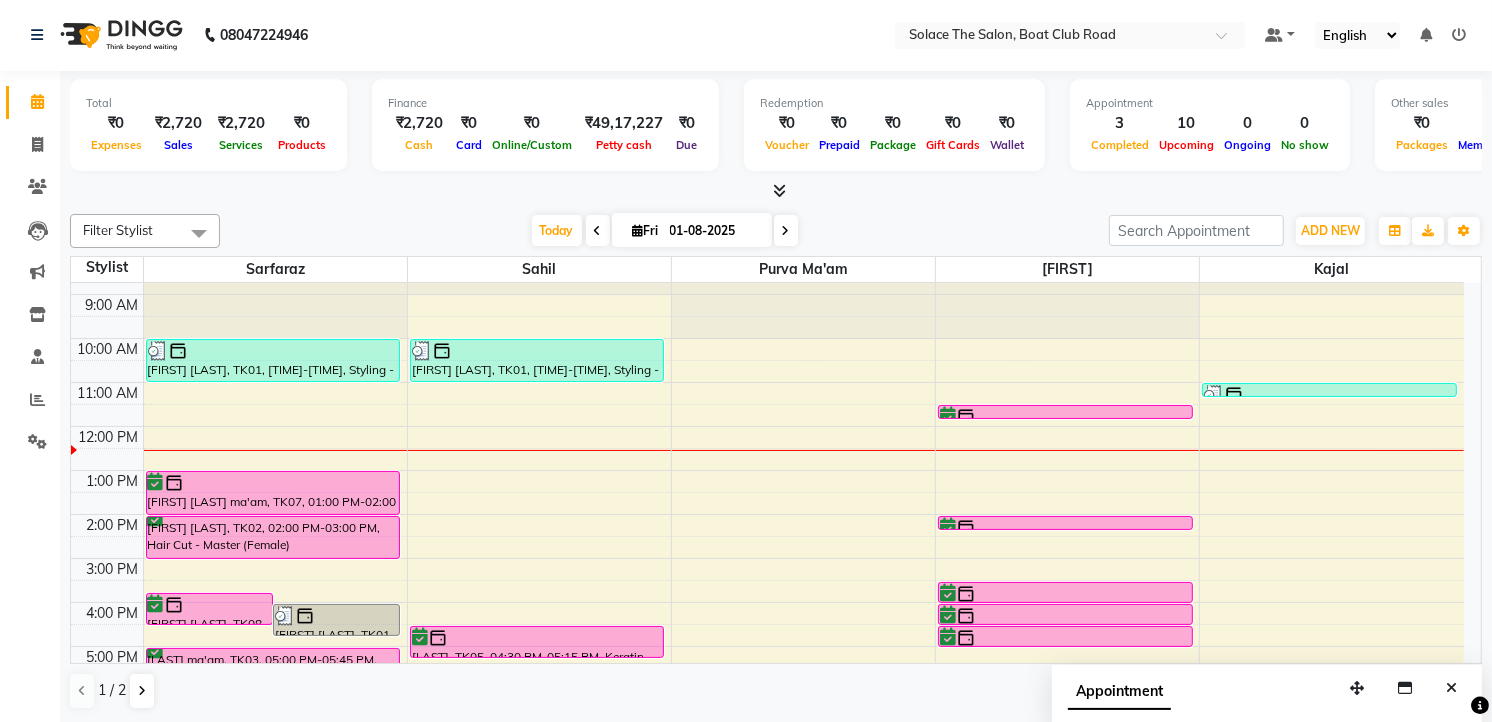 scroll, scrollTop: 15, scrollLeft: 0, axis: vertical 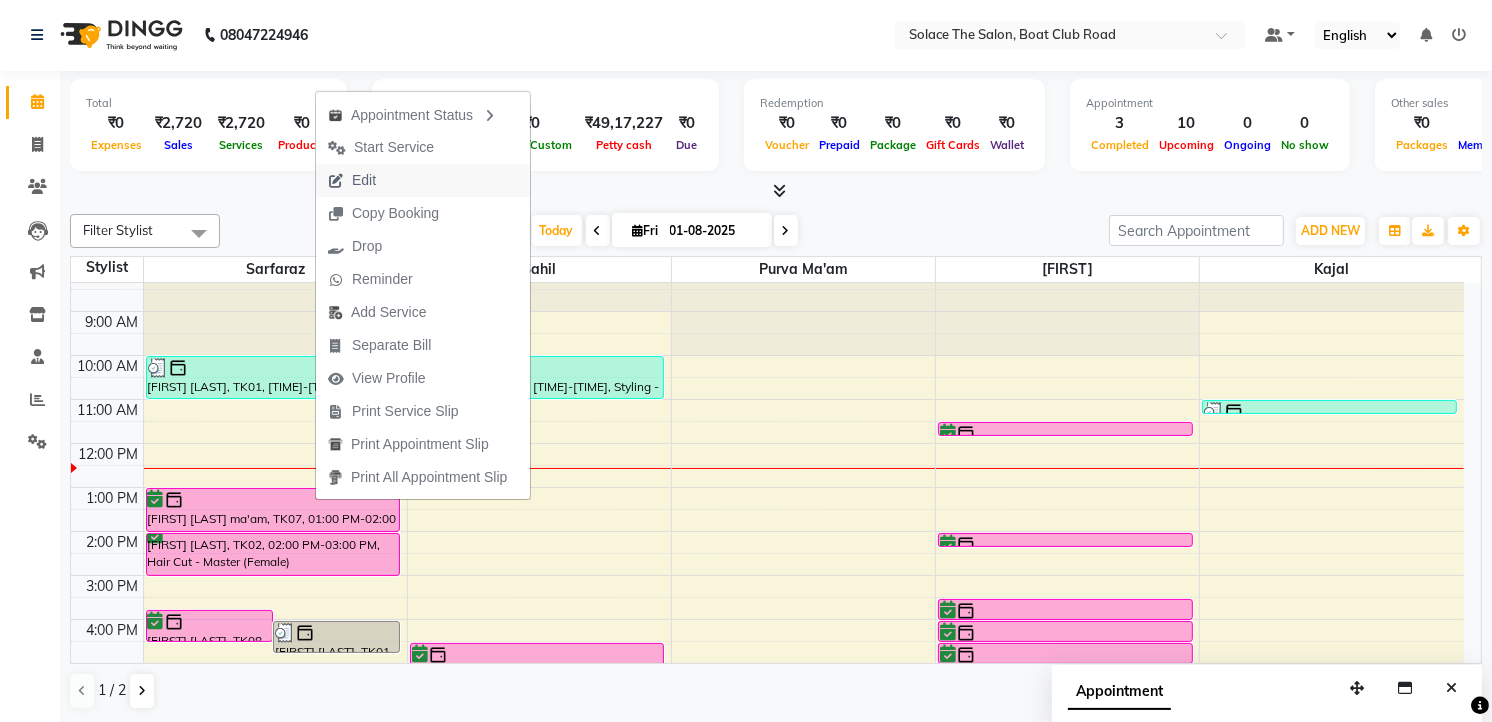 click on "Edit" at bounding box center [364, 180] 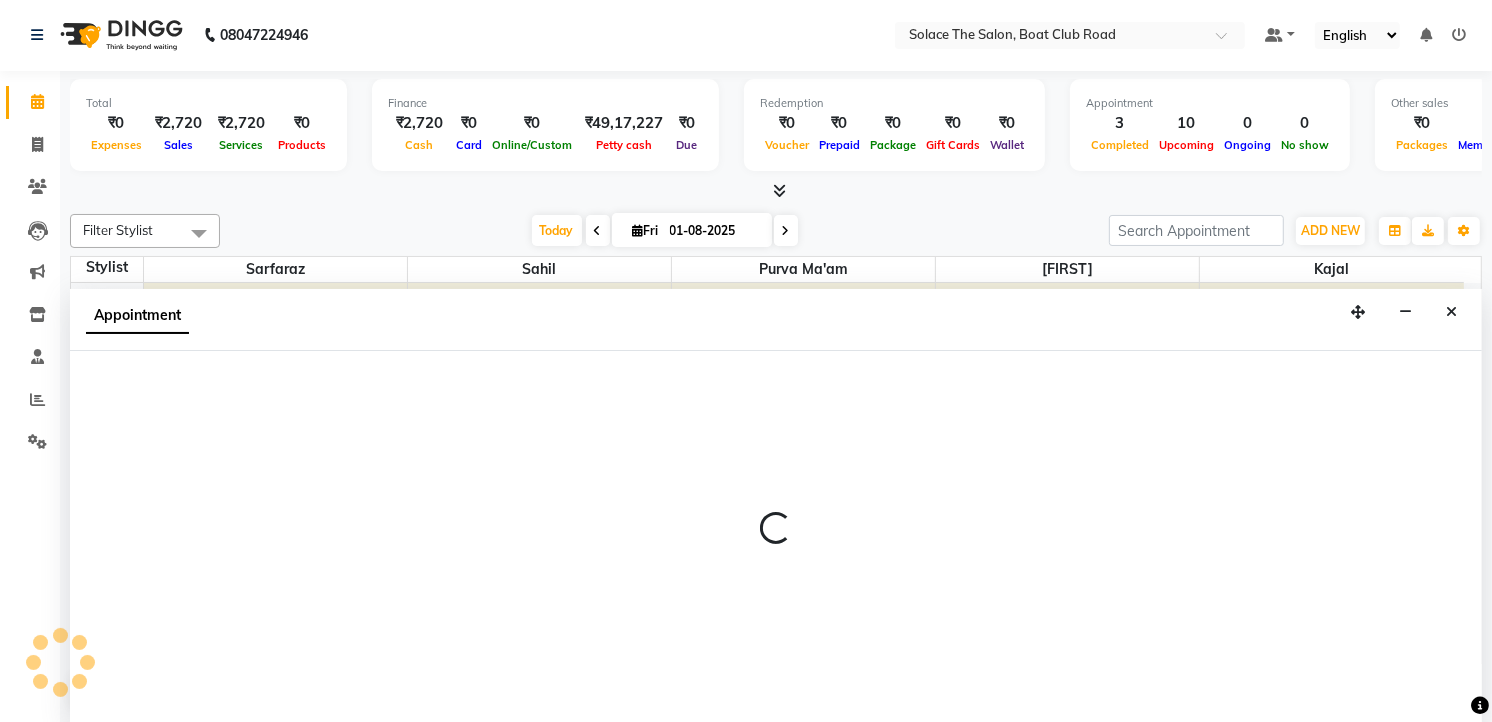 select on "tentative" 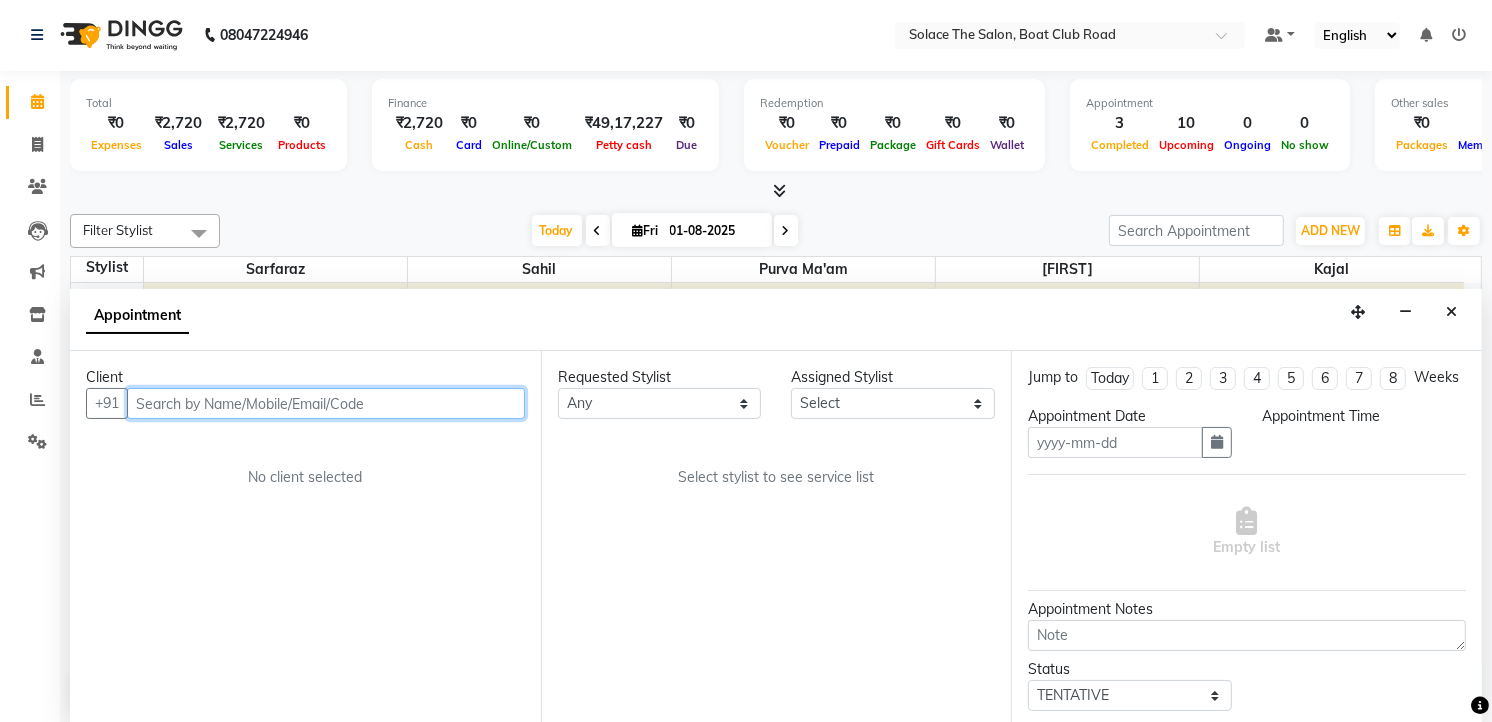 type on "01-08-2025" 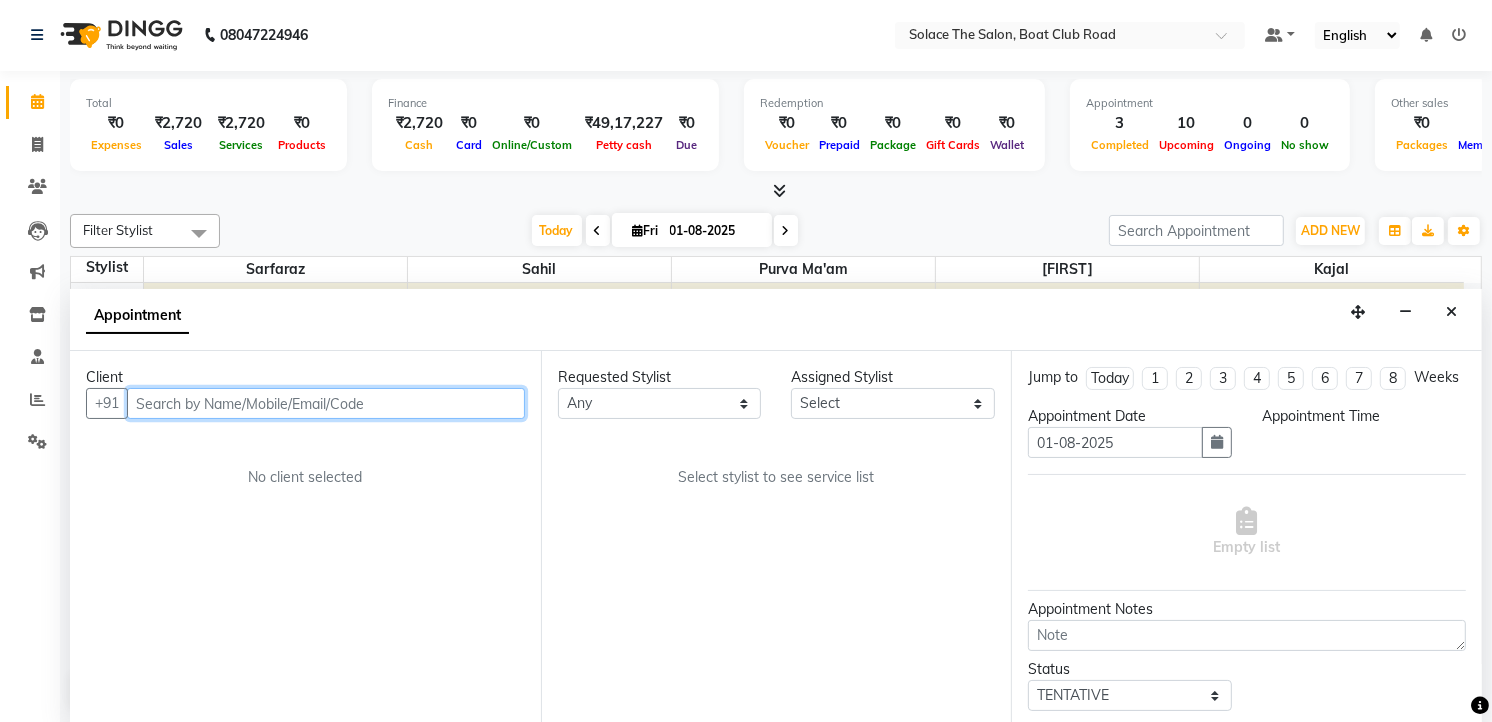 select on "confirm booking" 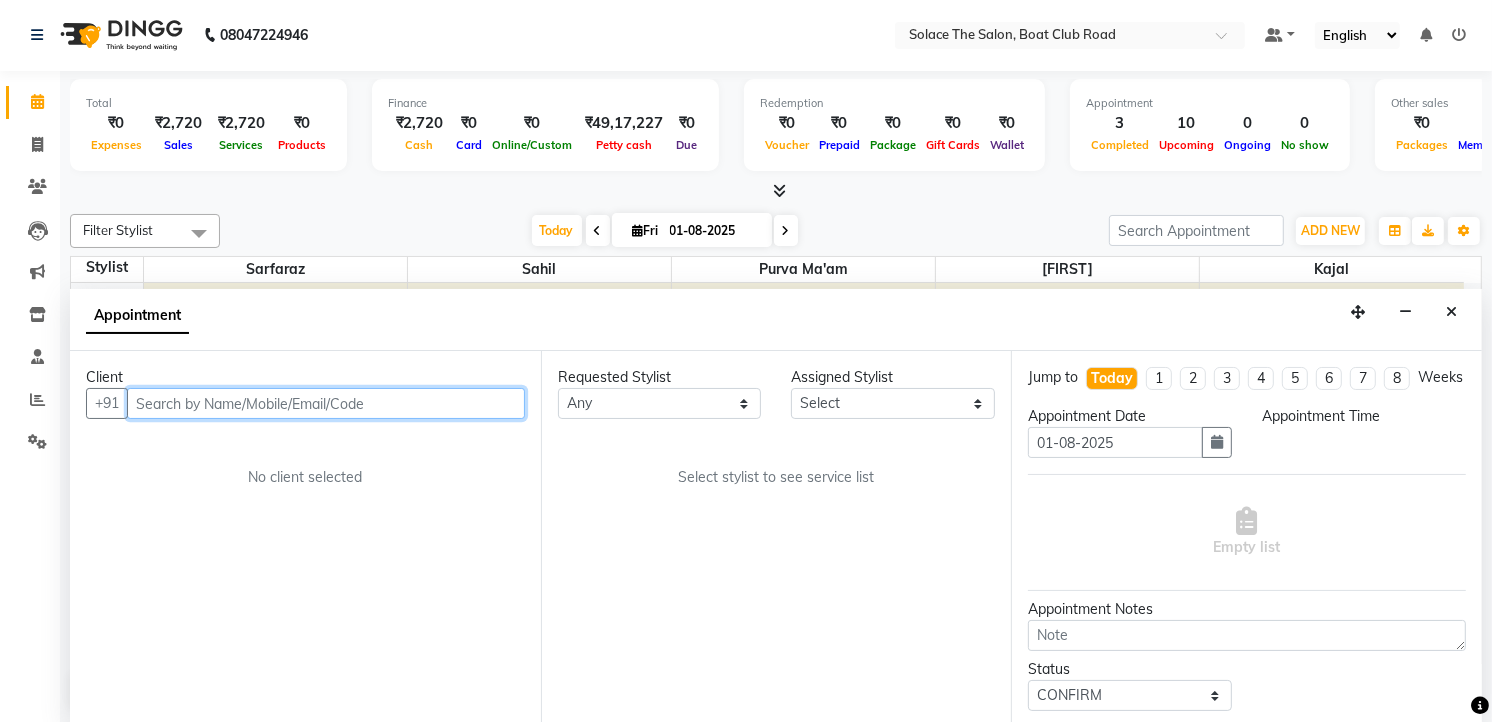 scroll, scrollTop: 0, scrollLeft: 0, axis: both 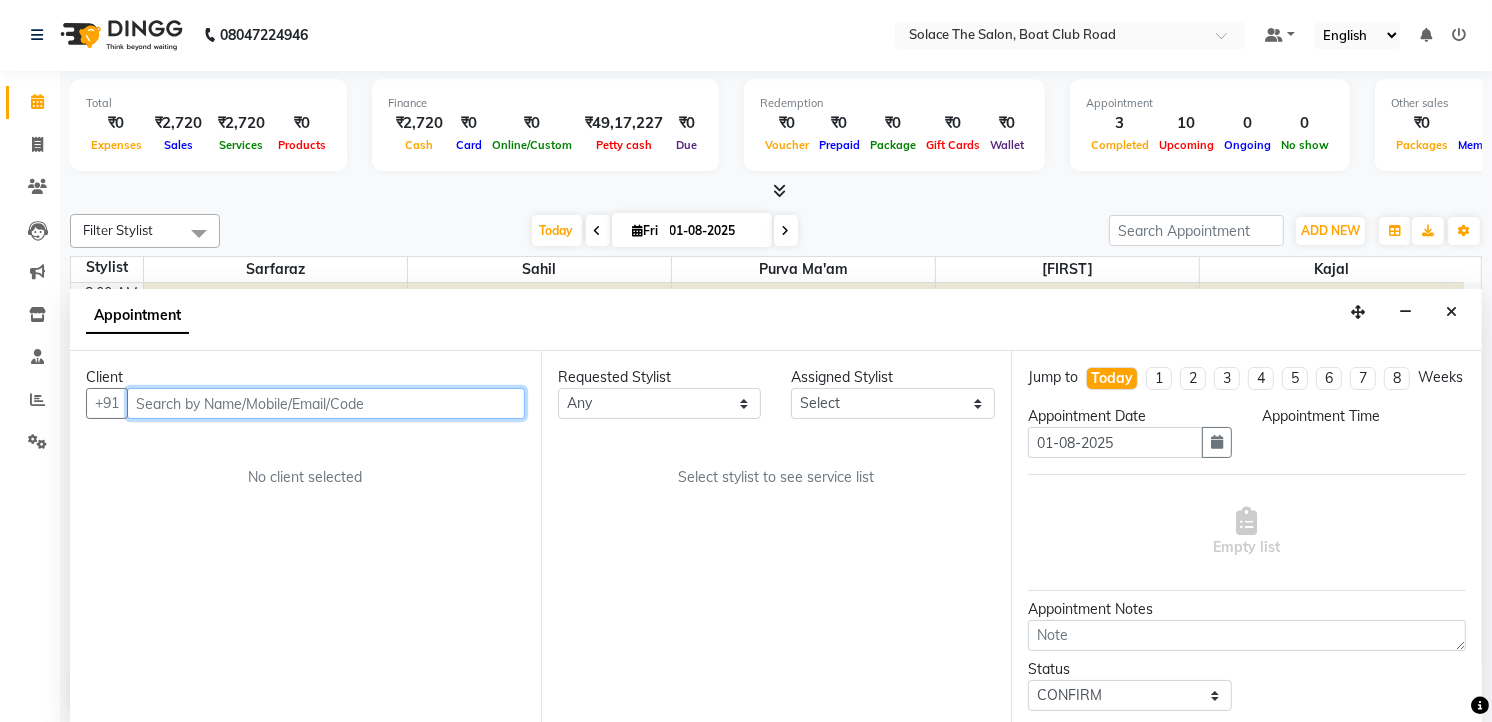 select on "9749" 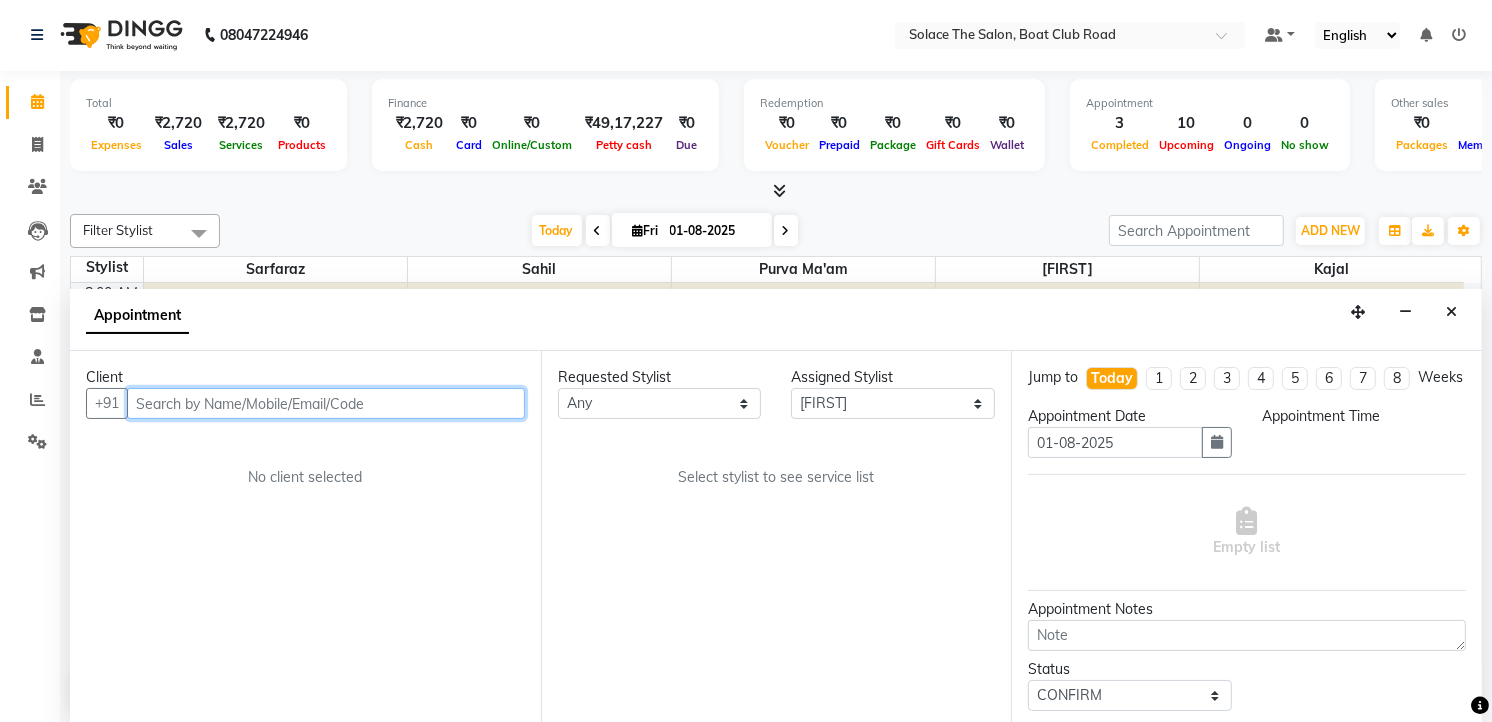 select on "780" 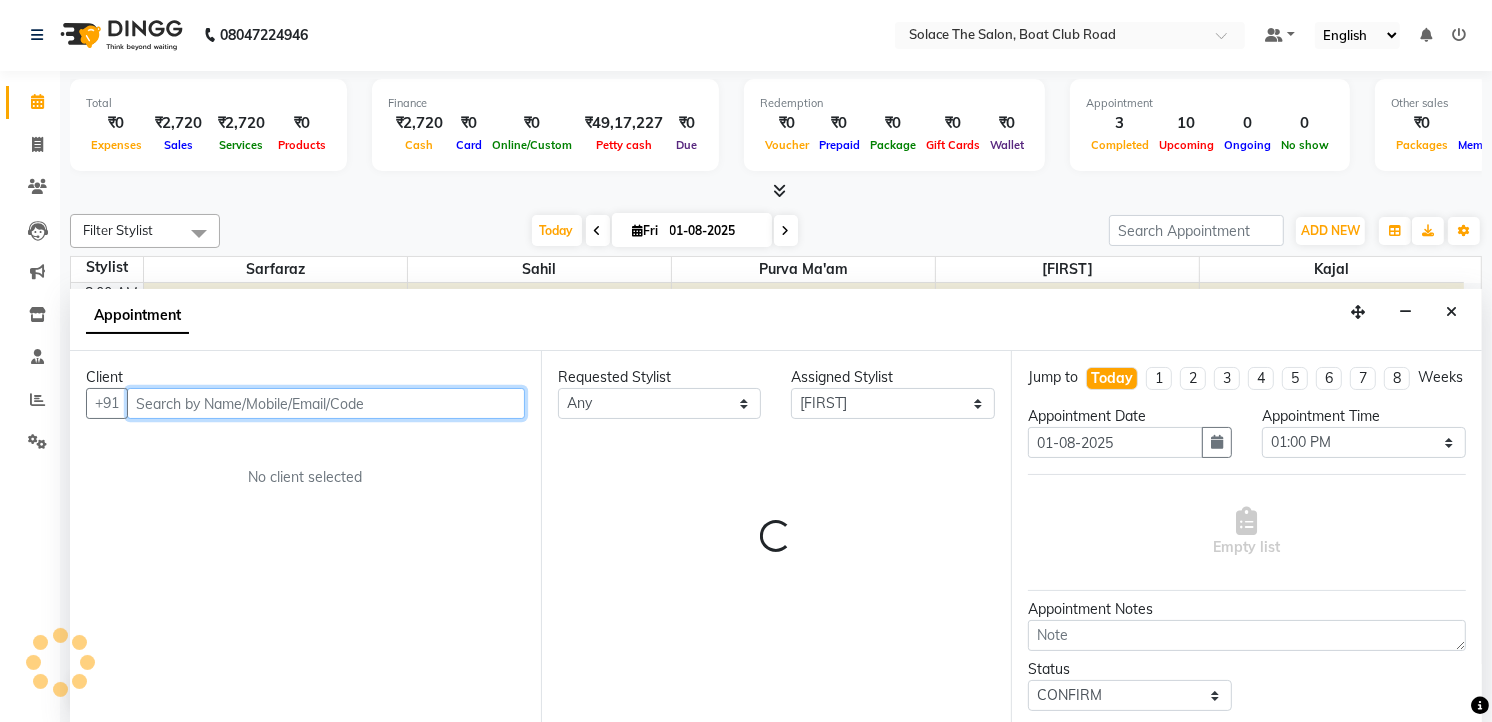 select on "720" 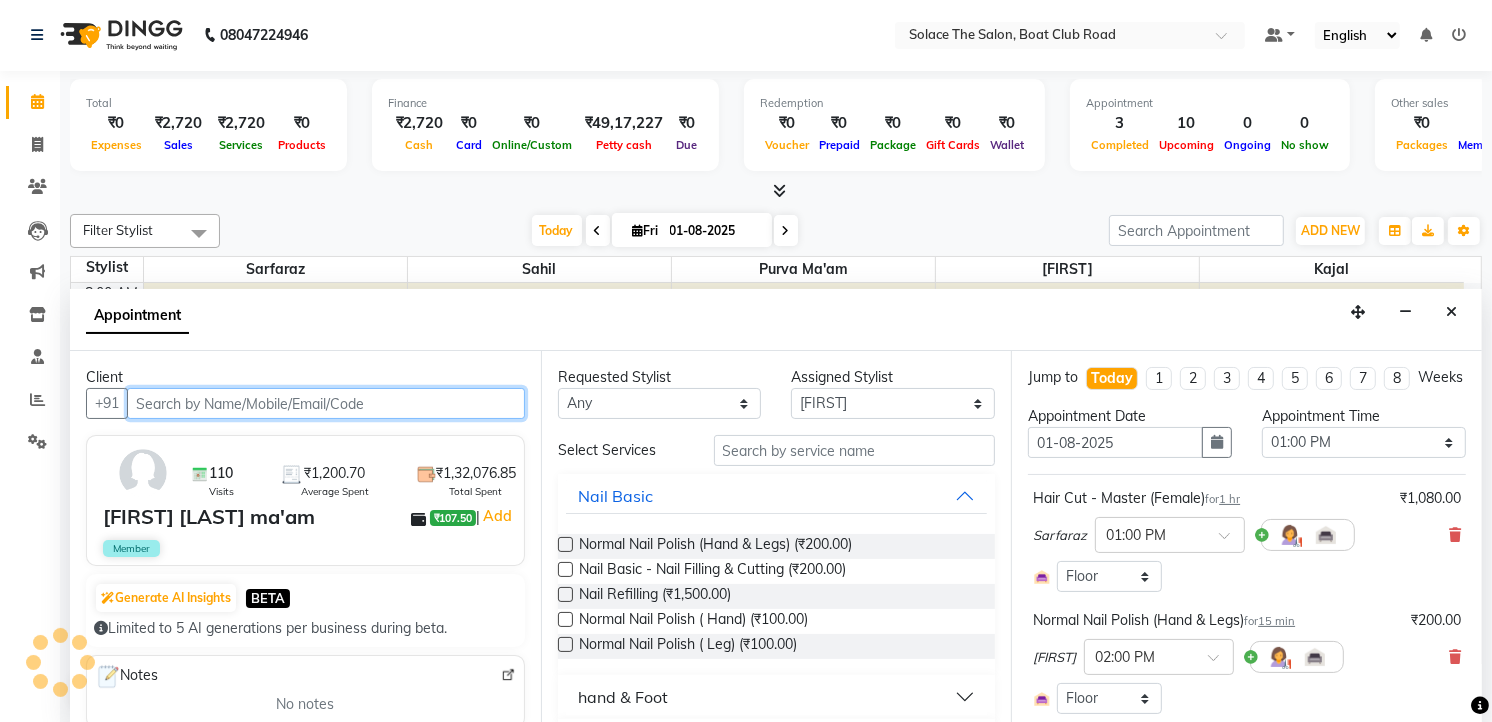 scroll, scrollTop: 177, scrollLeft: 0, axis: vertical 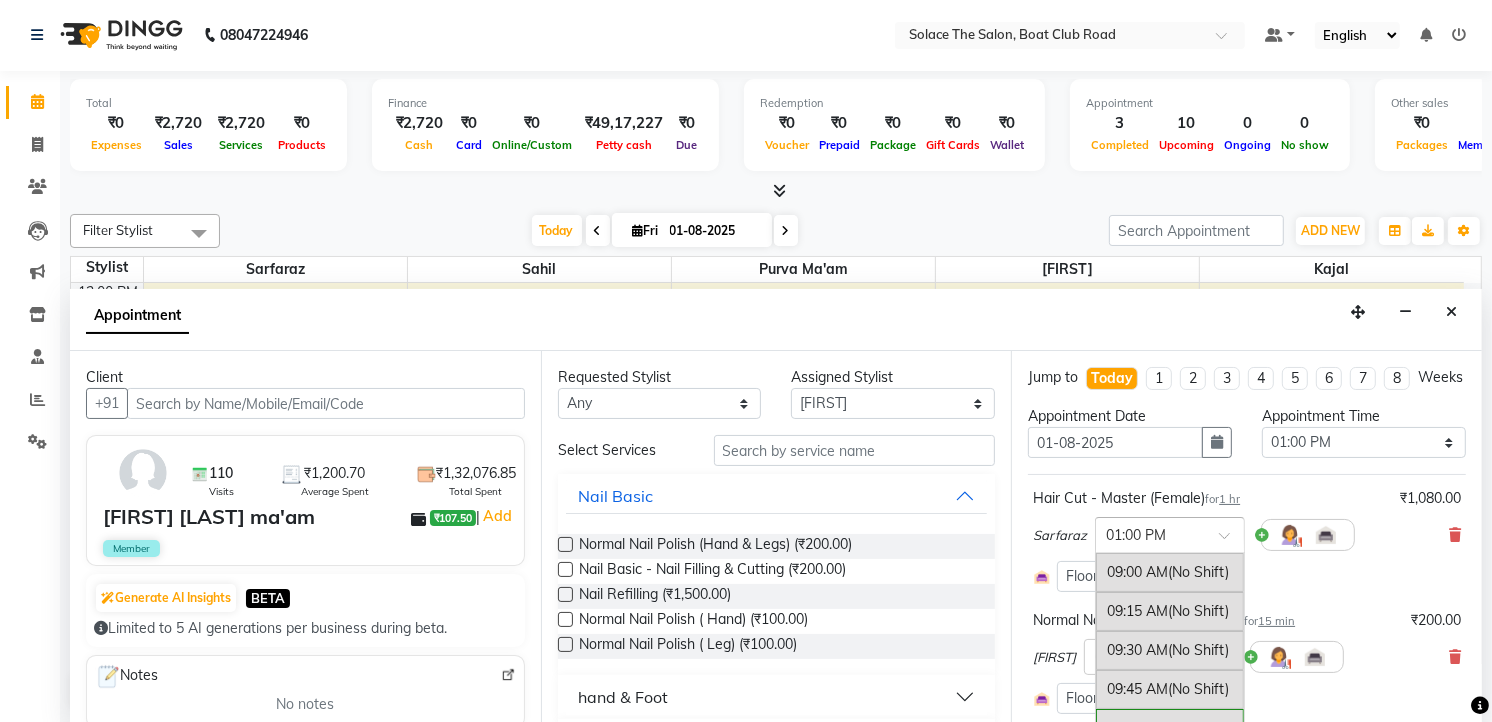 click at bounding box center [1150, 533] 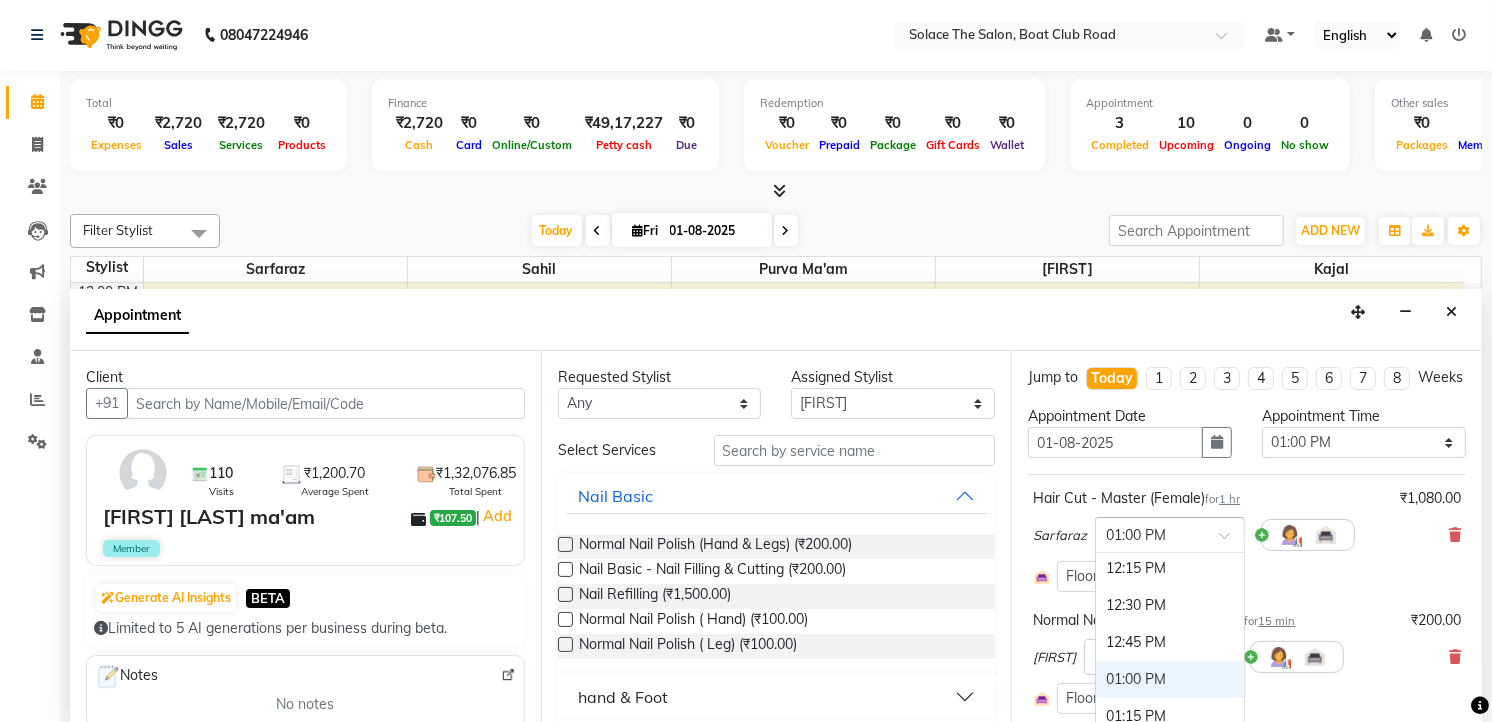scroll, scrollTop: 497, scrollLeft: 0, axis: vertical 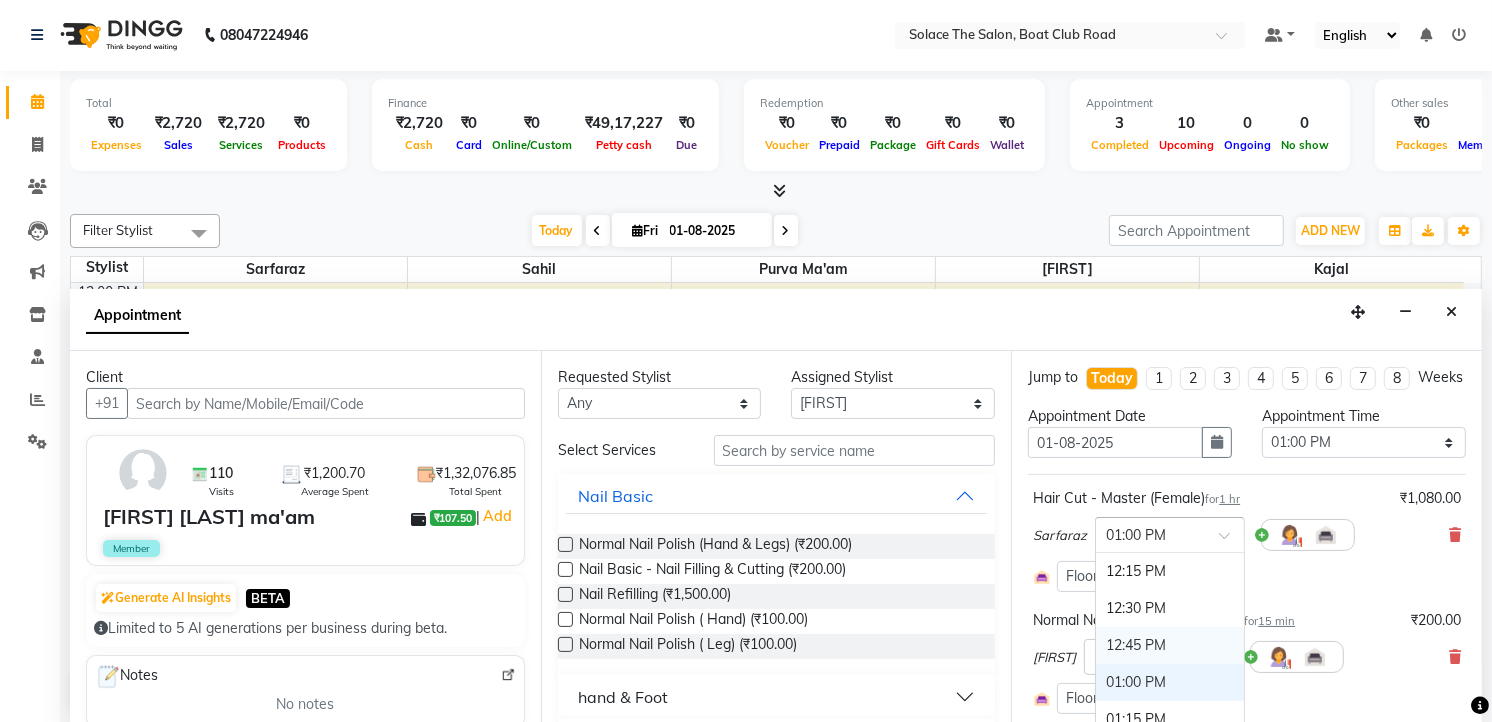 click on "12:45 PM" at bounding box center (1170, 645) 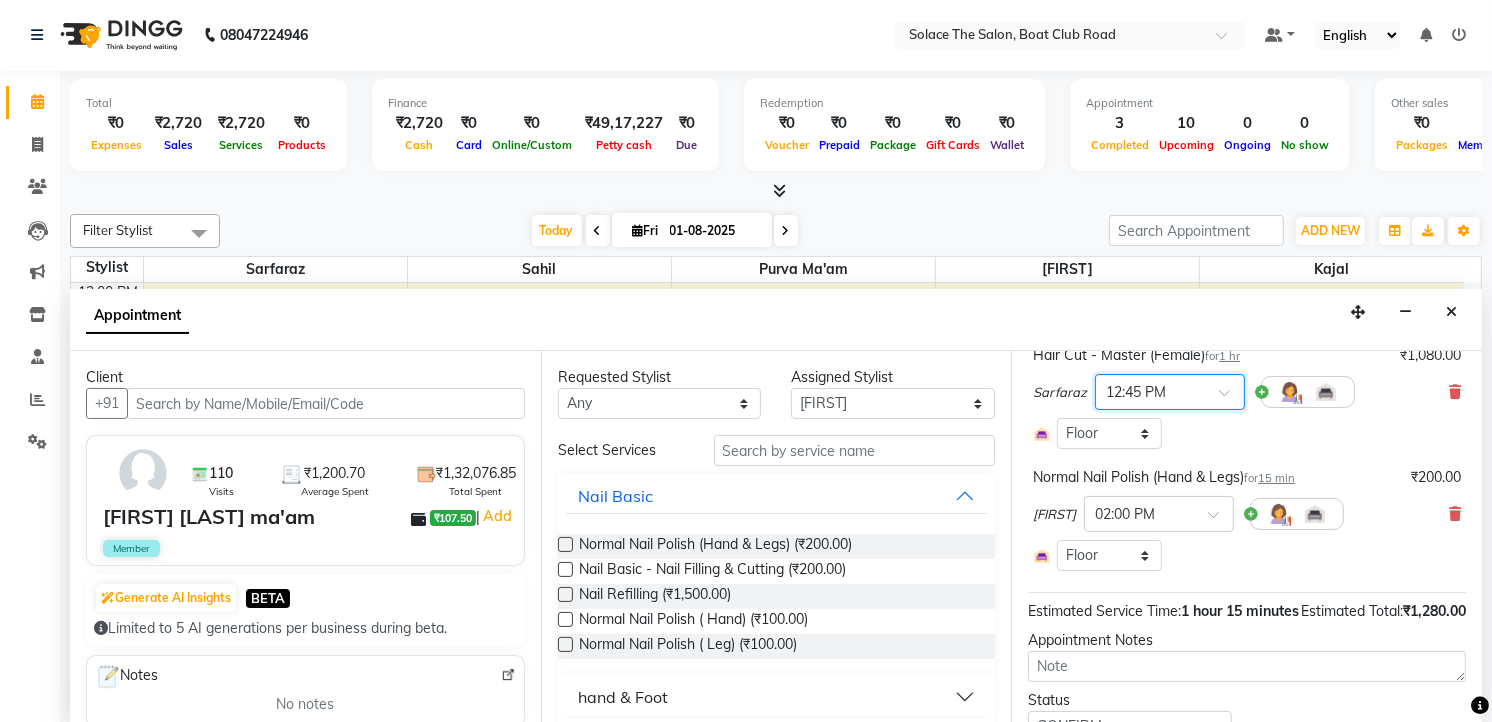 scroll, scrollTop: 0, scrollLeft: 0, axis: both 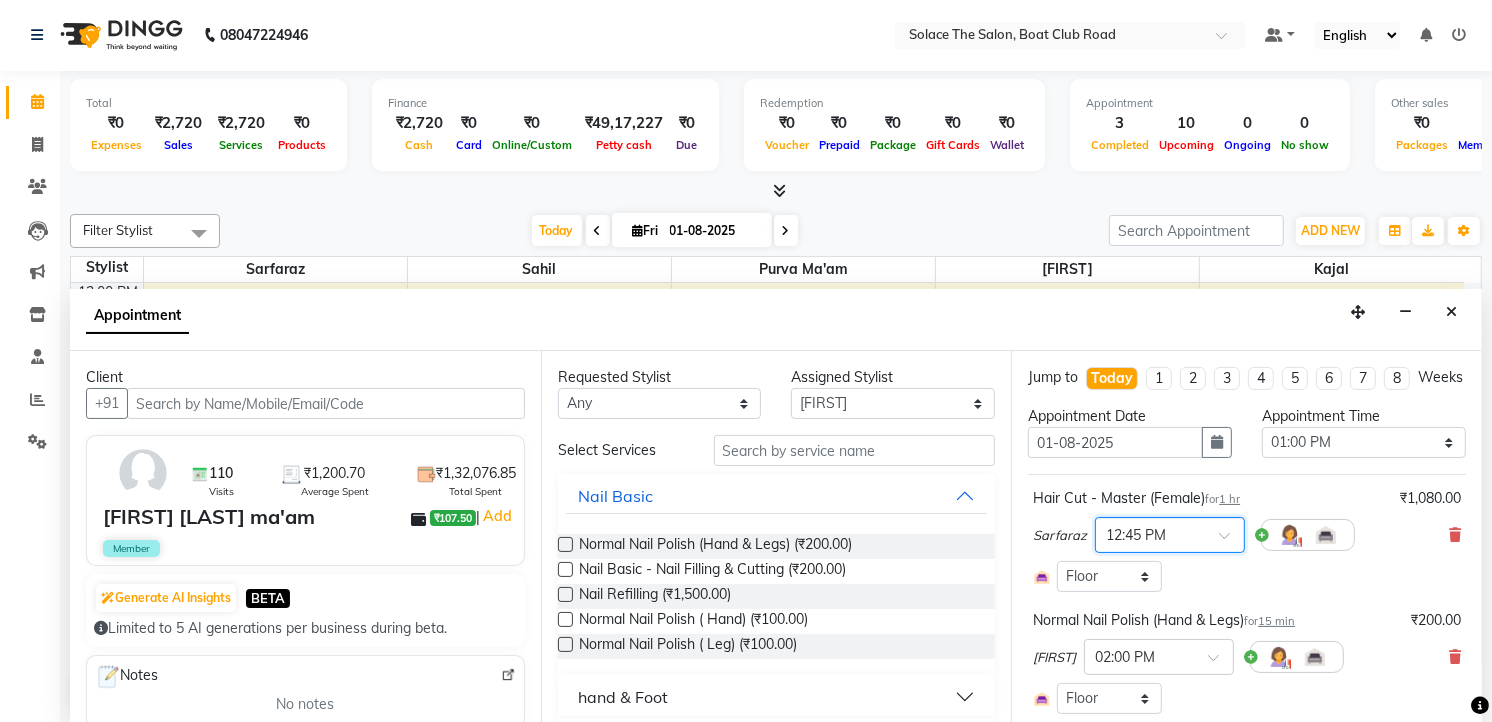 click at bounding box center [1150, 533] 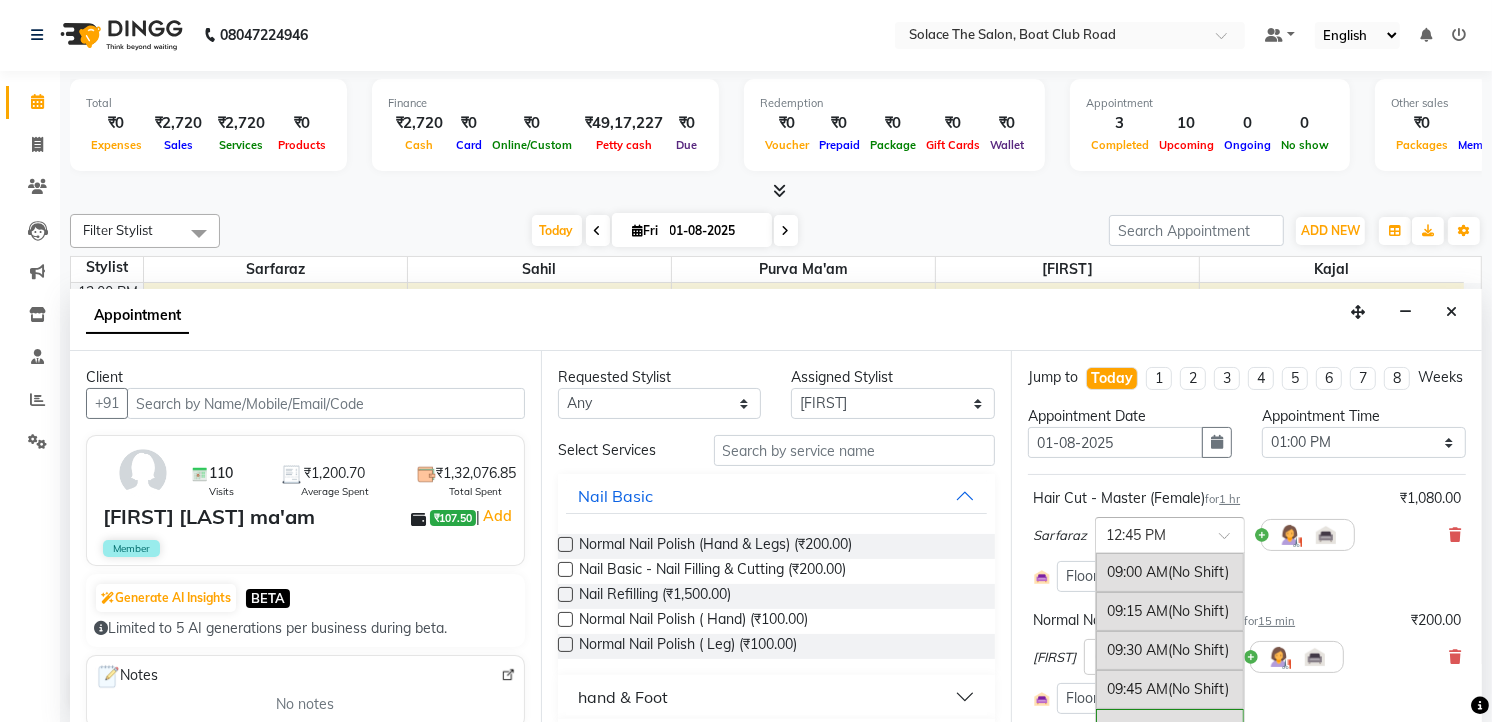 scroll, scrollTop: 572, scrollLeft: 0, axis: vertical 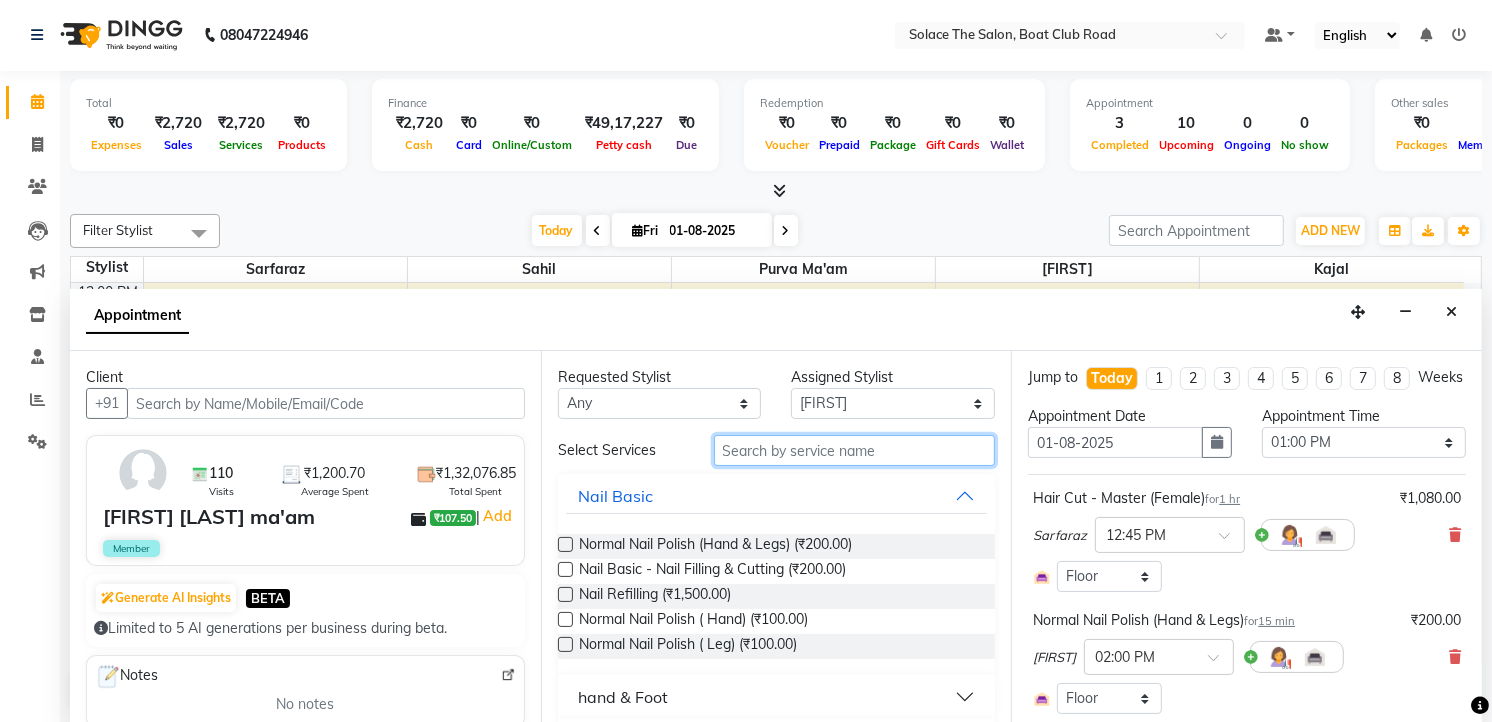 click at bounding box center (855, 450) 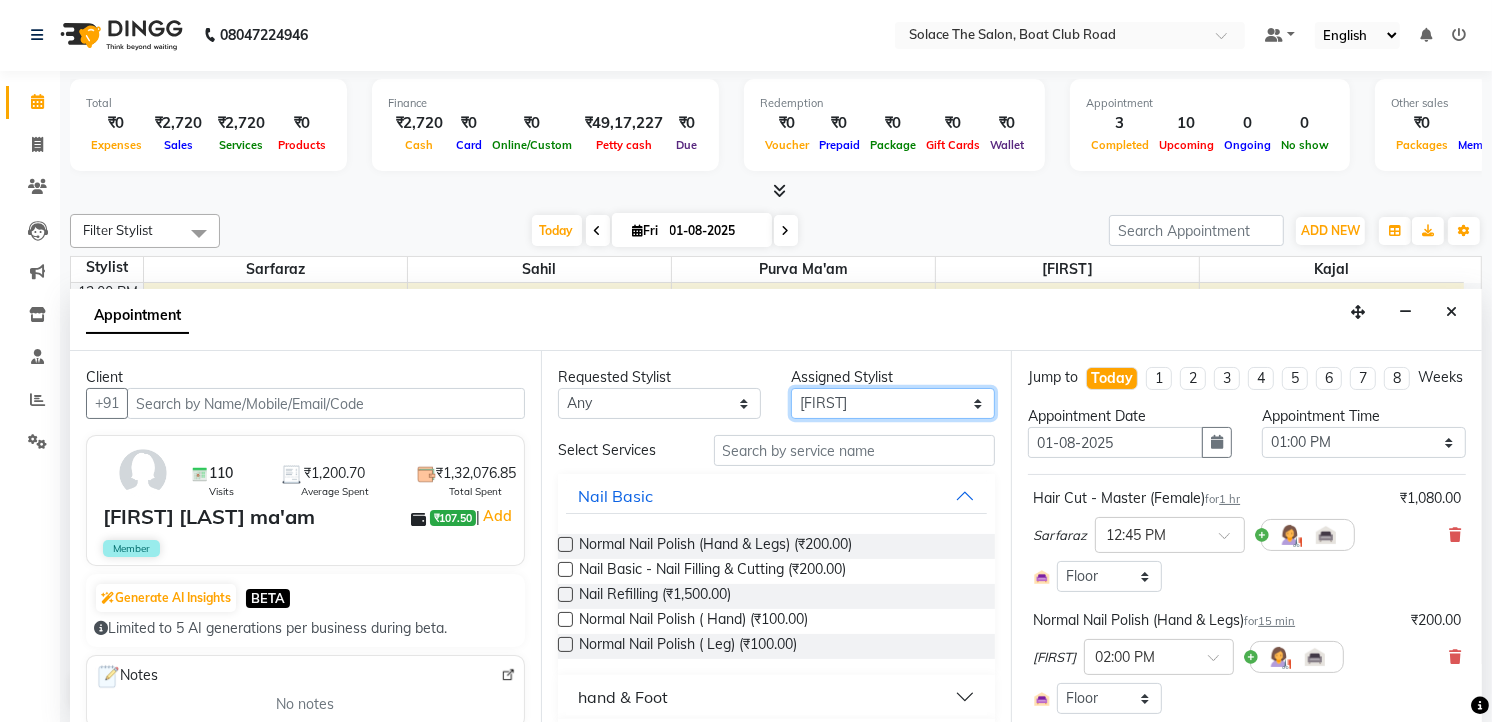 click on "Select [FIRST] [FIRST] [FIRST] [FIRST] Ma'am [FIRST] [FIRST] [FIRST] [FIRST]" at bounding box center (893, 403) 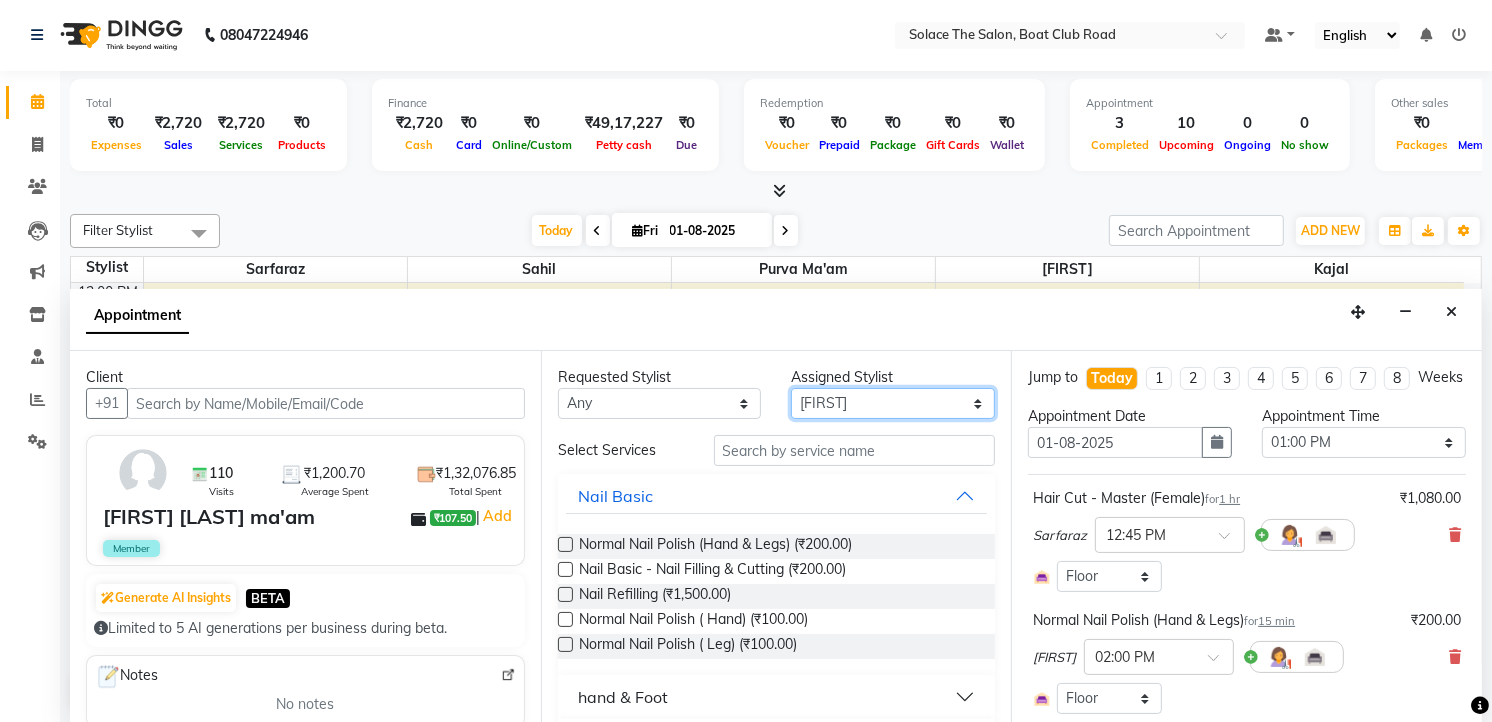 select on "9746" 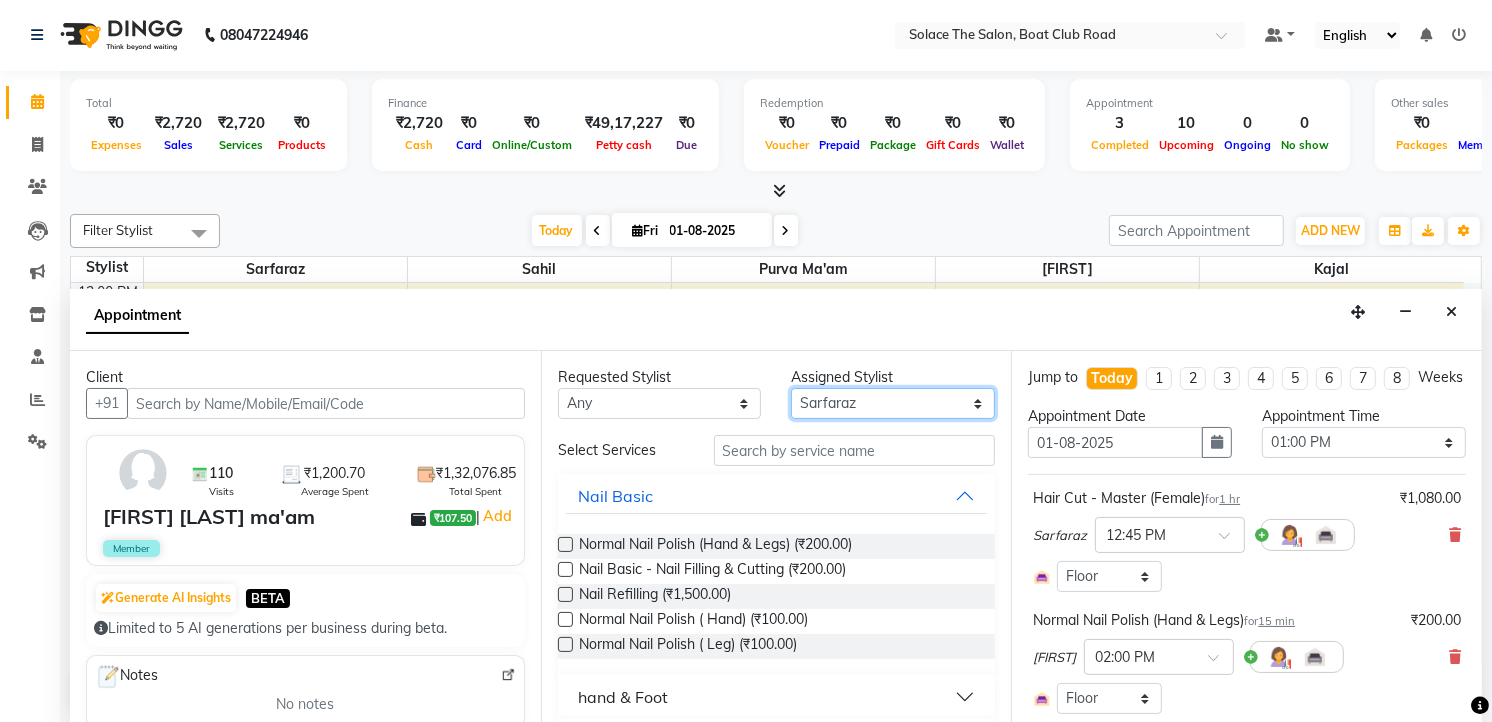 click on "Select [FIRST] [FIRST] [FIRST] [FIRST] Ma'am [FIRST] [FIRST] [FIRST] [FIRST]" at bounding box center (893, 403) 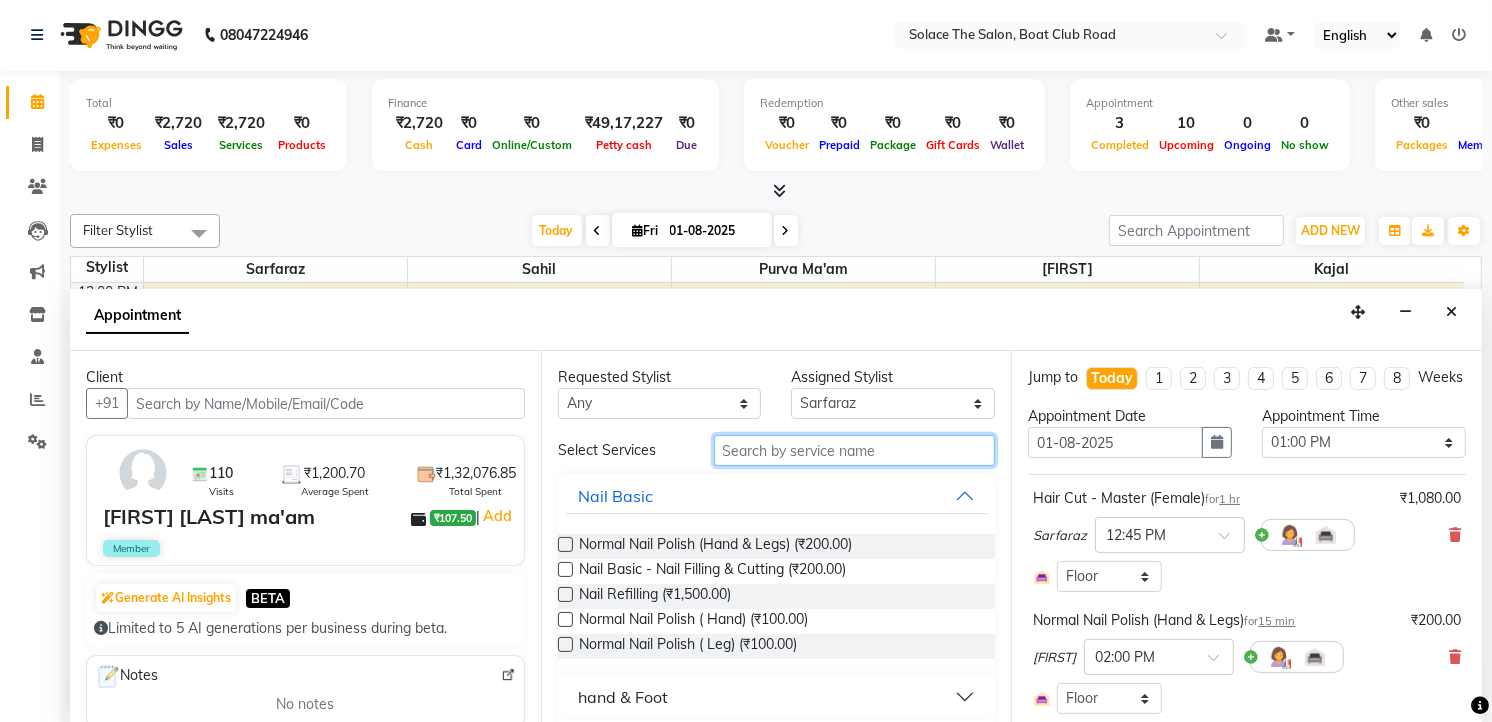 click at bounding box center (855, 450) 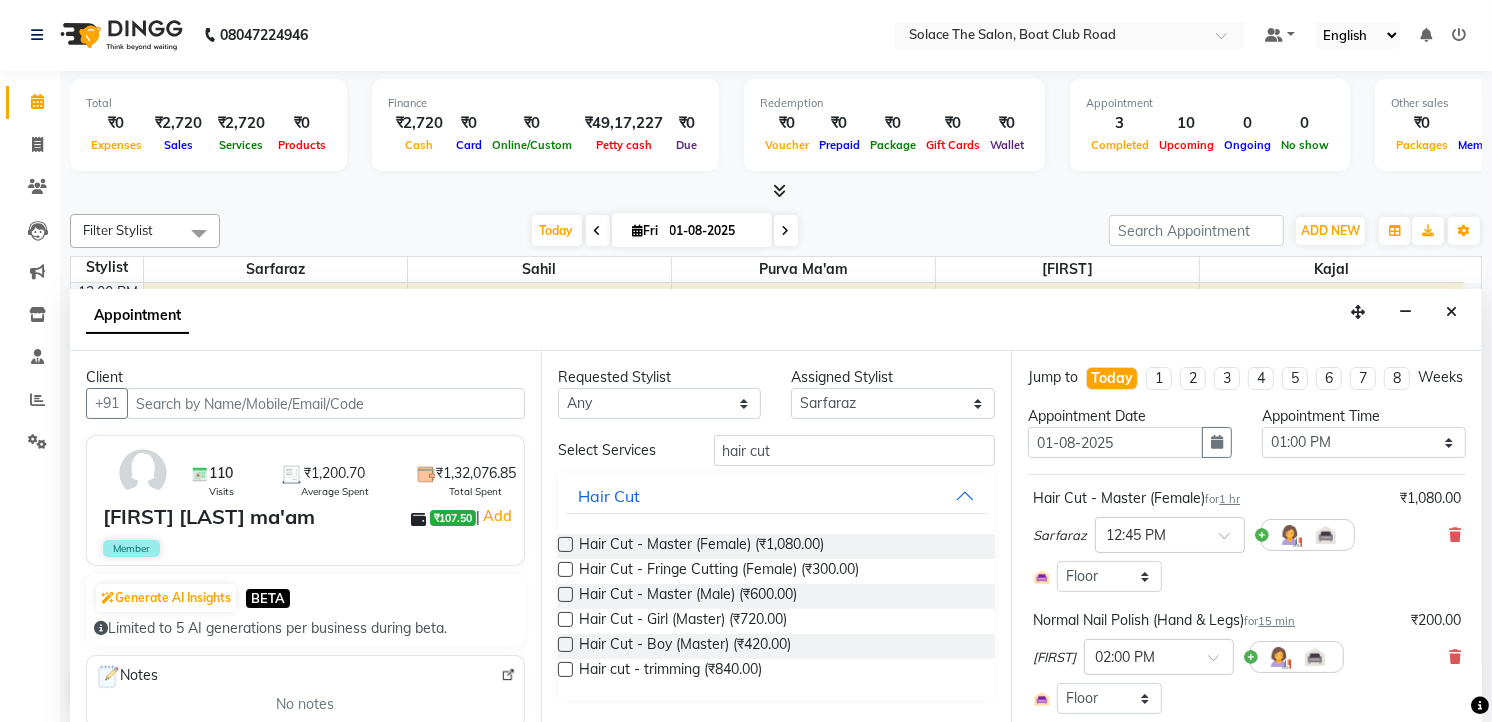 click on "Requested Stylist Any [FIRST] [FIRST] [FIRST] [FIRST] [FIRST] [FIRST] [FIRST] Assigned Stylist Select [FIRST] [FIRST] [FIRST] [FIRST] [FIRST] [FIRST] [FIRST] [FIRST] Select Services hair cut    Hair Cut Hair Cut - Master (Female) (₹1,080.00) Hair Cut - Fringe Cutting (Female) (₹300.00) Hair Cut - Master (Male) (₹600.00) Hair Cut - Girl (Master)  (₹720.00) Hair Cut - Boy (Master)  (₹420.00) Hair cut - trimming (₹840.00)" at bounding box center [776, 536] 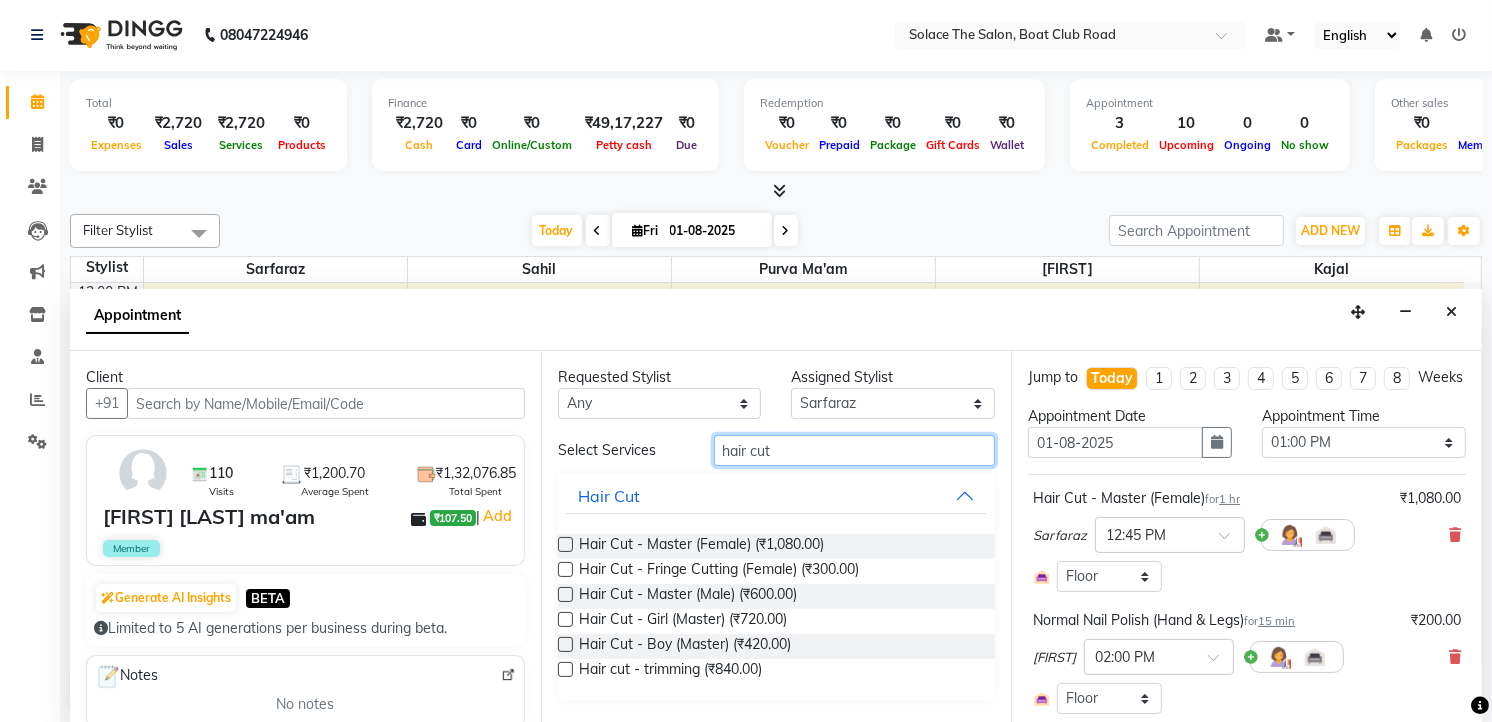 click on "hair cut" at bounding box center (855, 450) 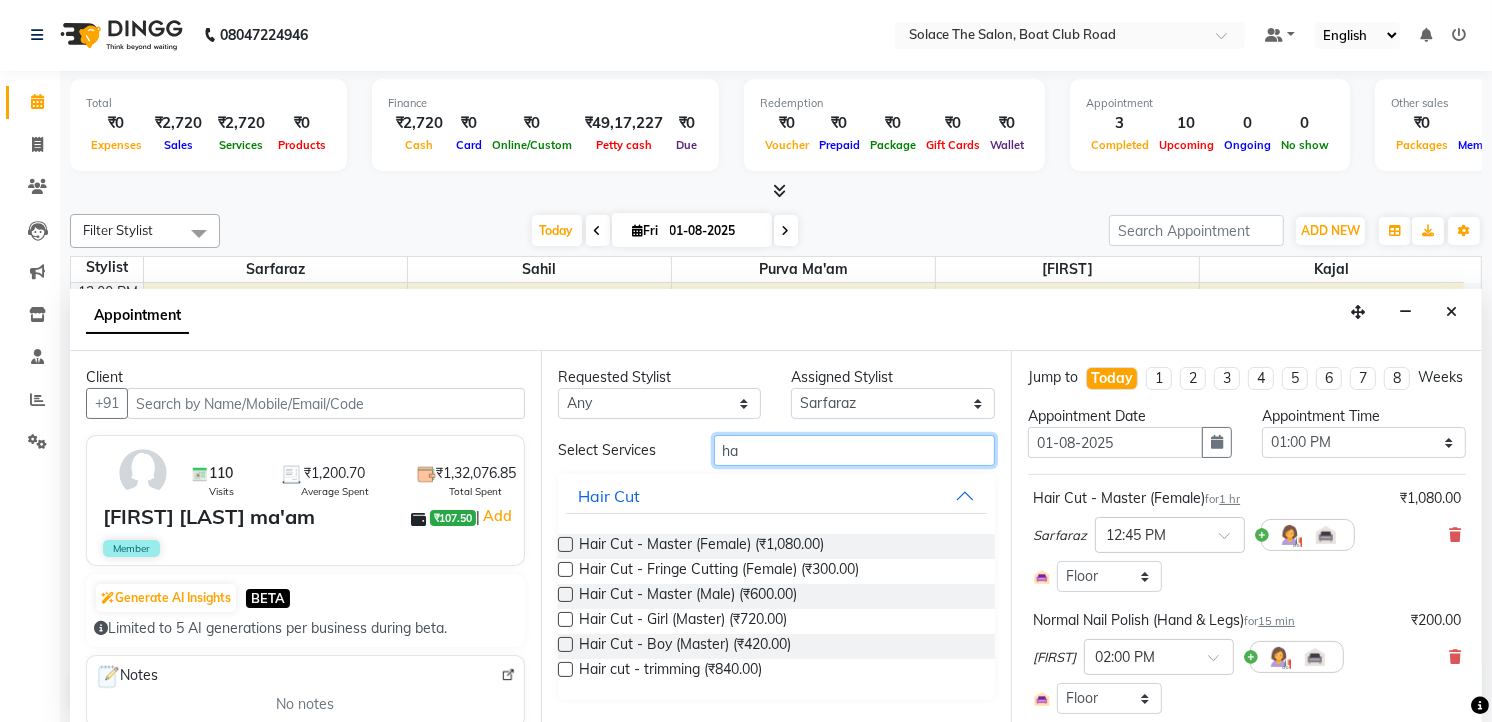 type on "h" 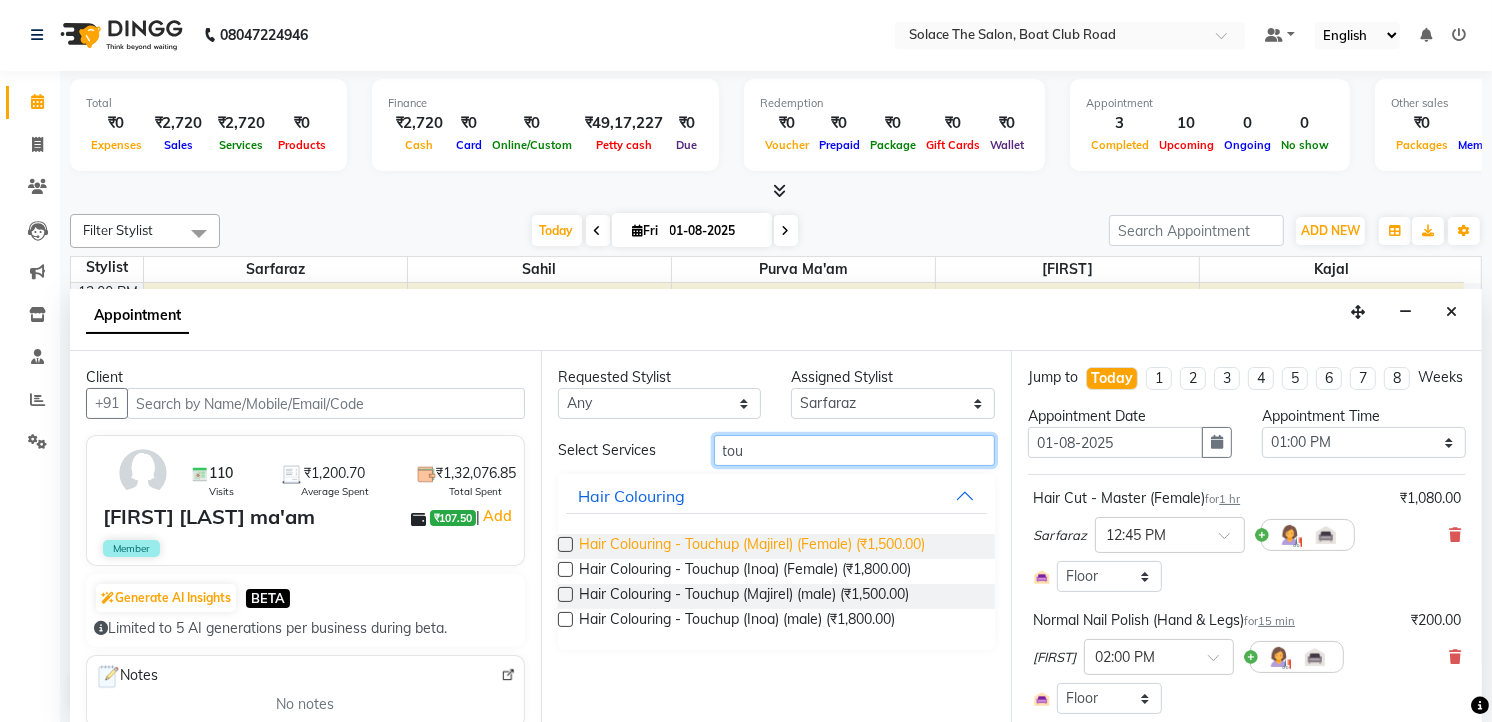 type on "tou" 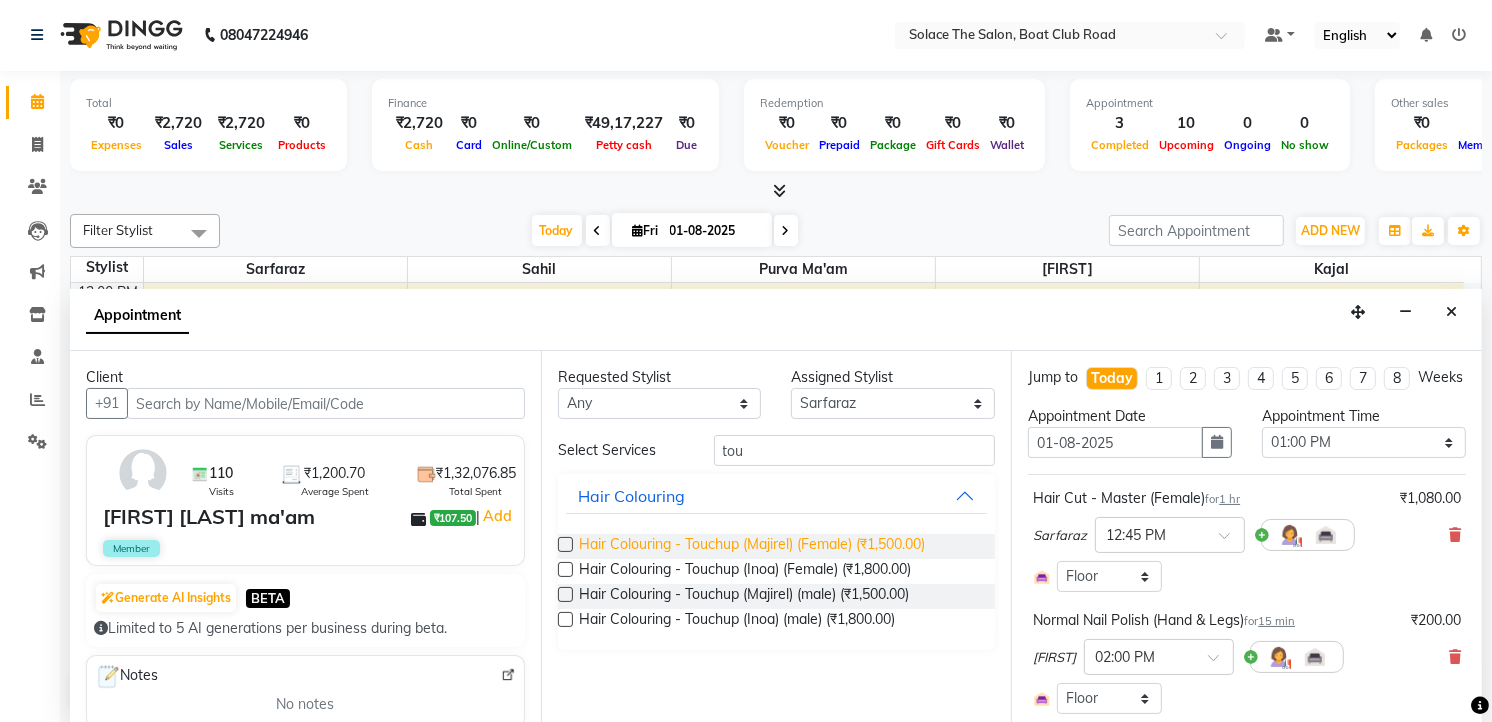 click on "Hair Colouring - Touchup (Majirel) (Female) (₹1,500.00)" at bounding box center [752, 546] 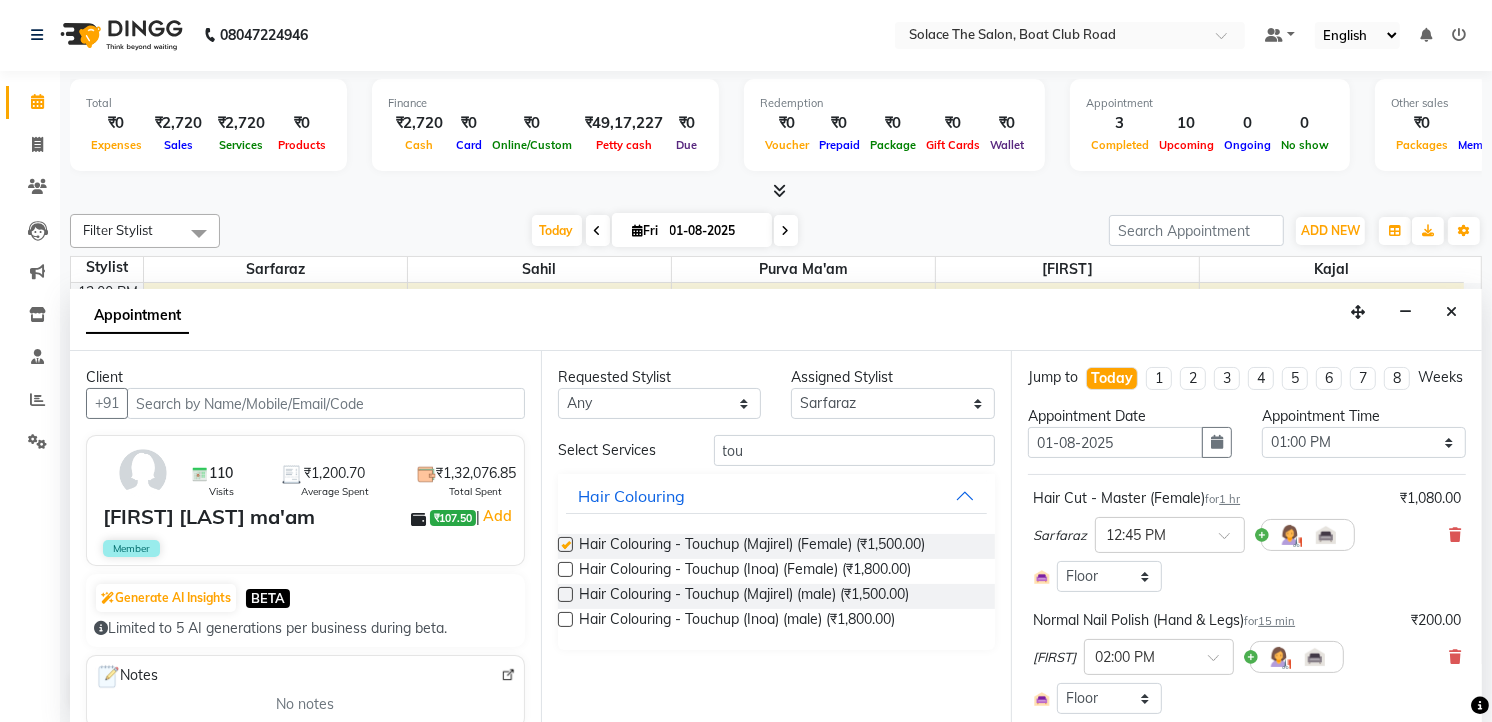 checkbox on "false" 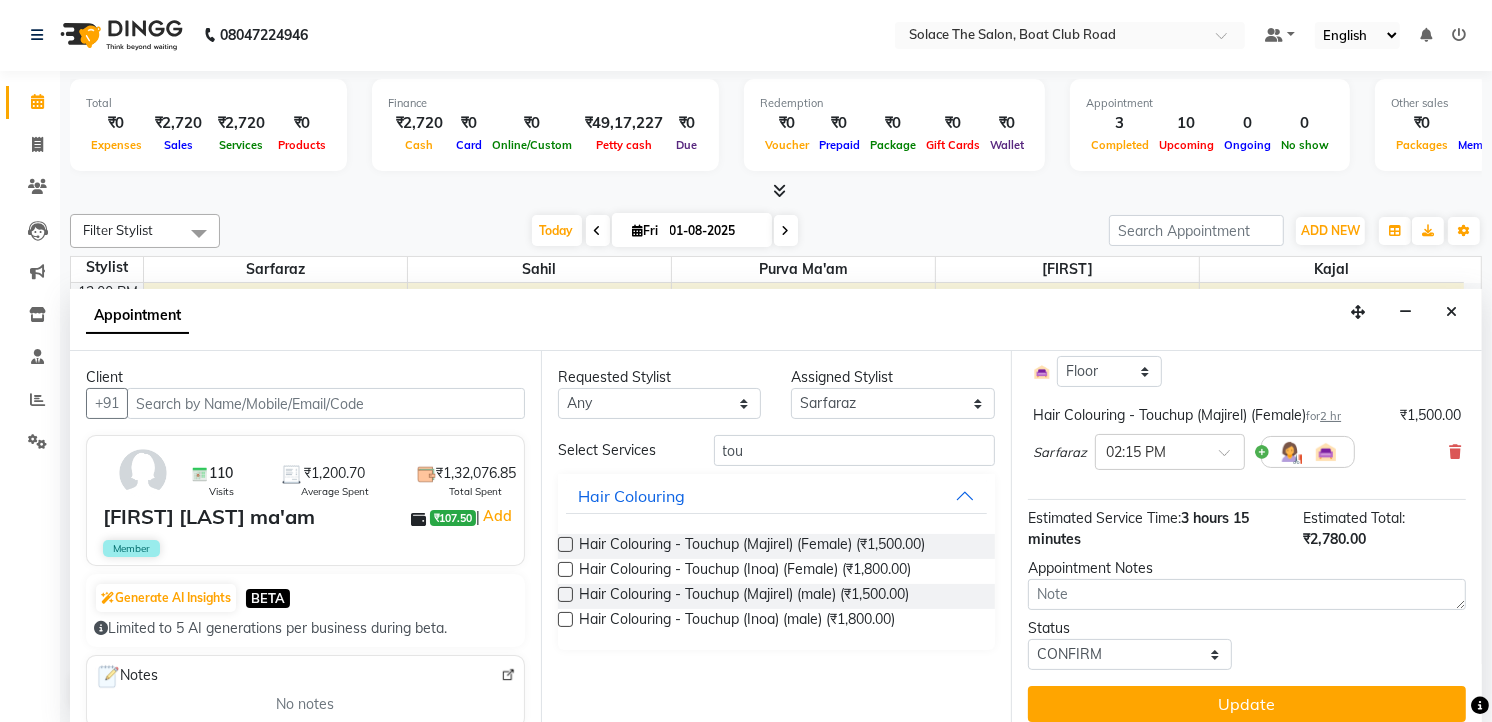scroll, scrollTop: 333, scrollLeft: 0, axis: vertical 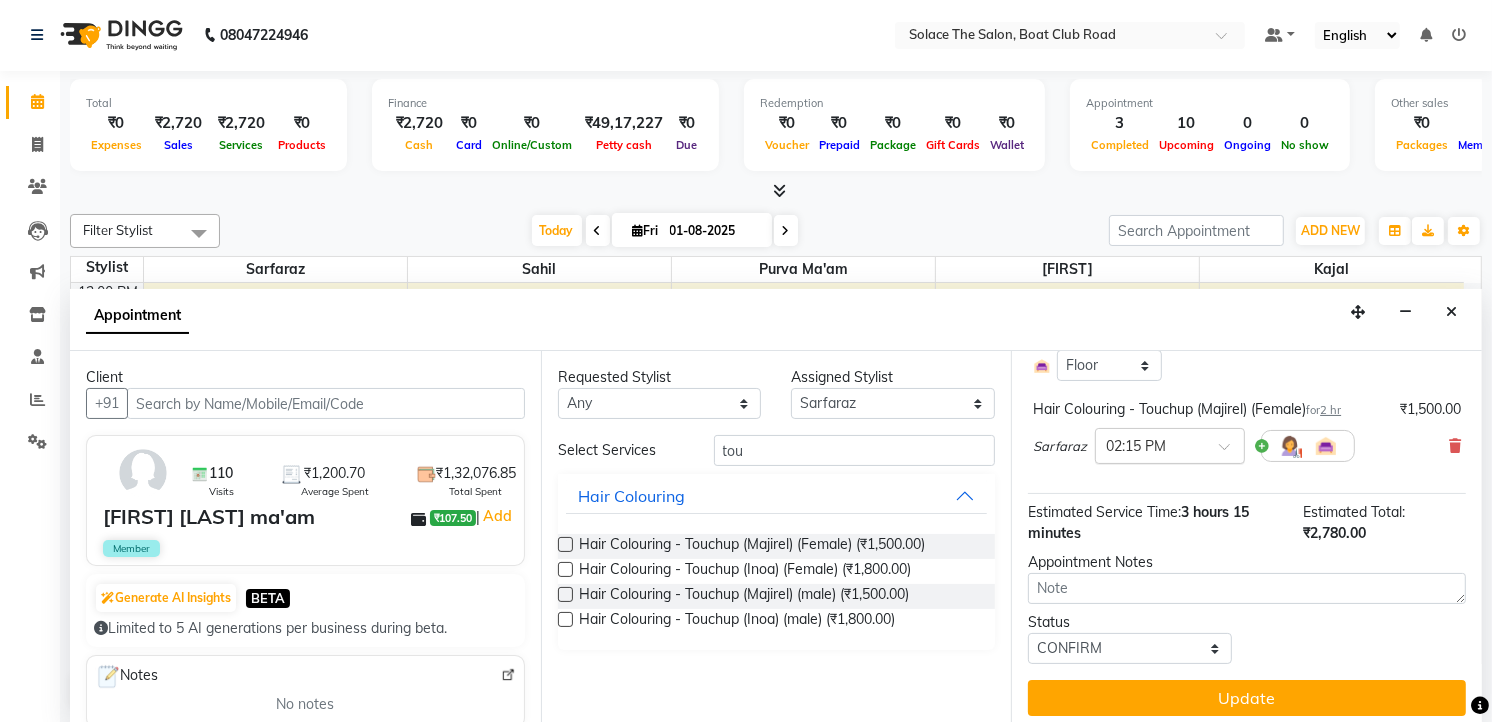 click at bounding box center (1150, 444) 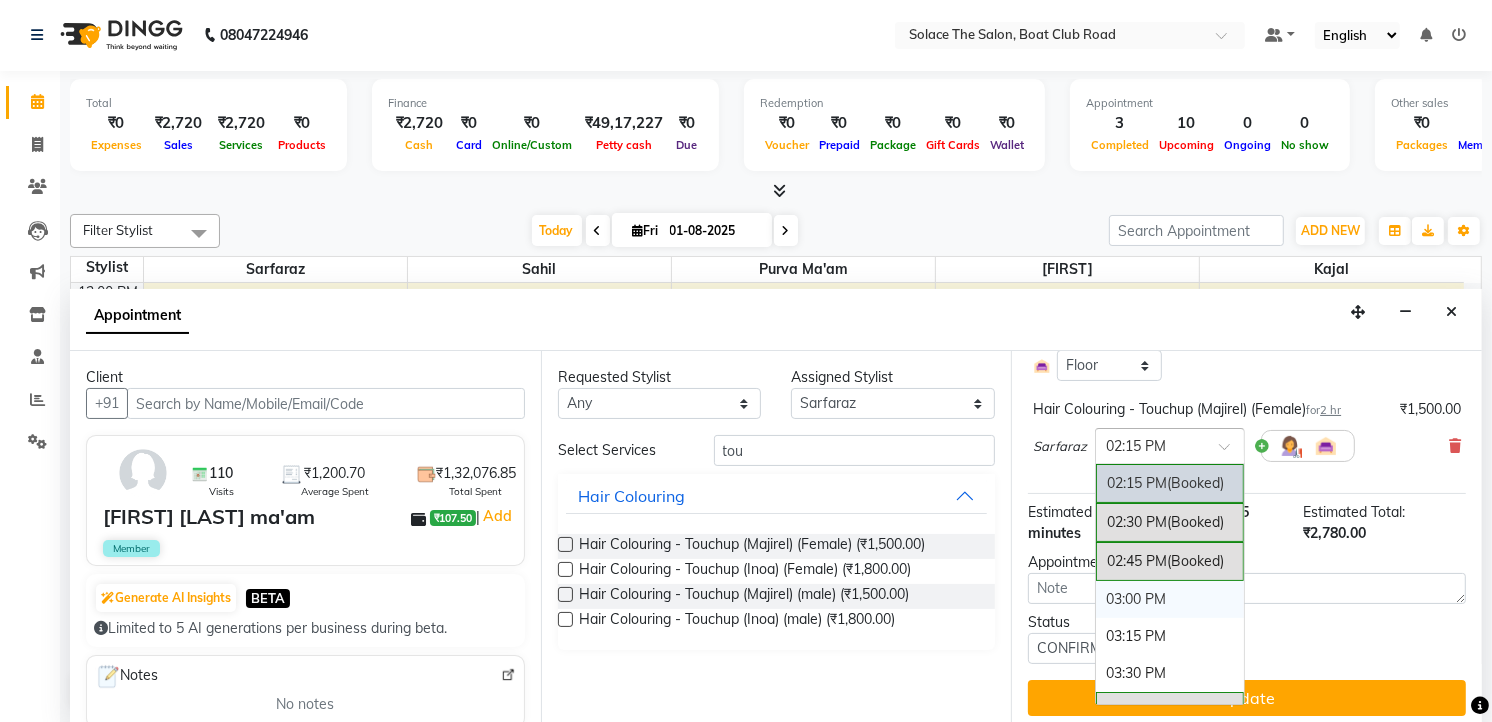 scroll, scrollTop: 462, scrollLeft: 0, axis: vertical 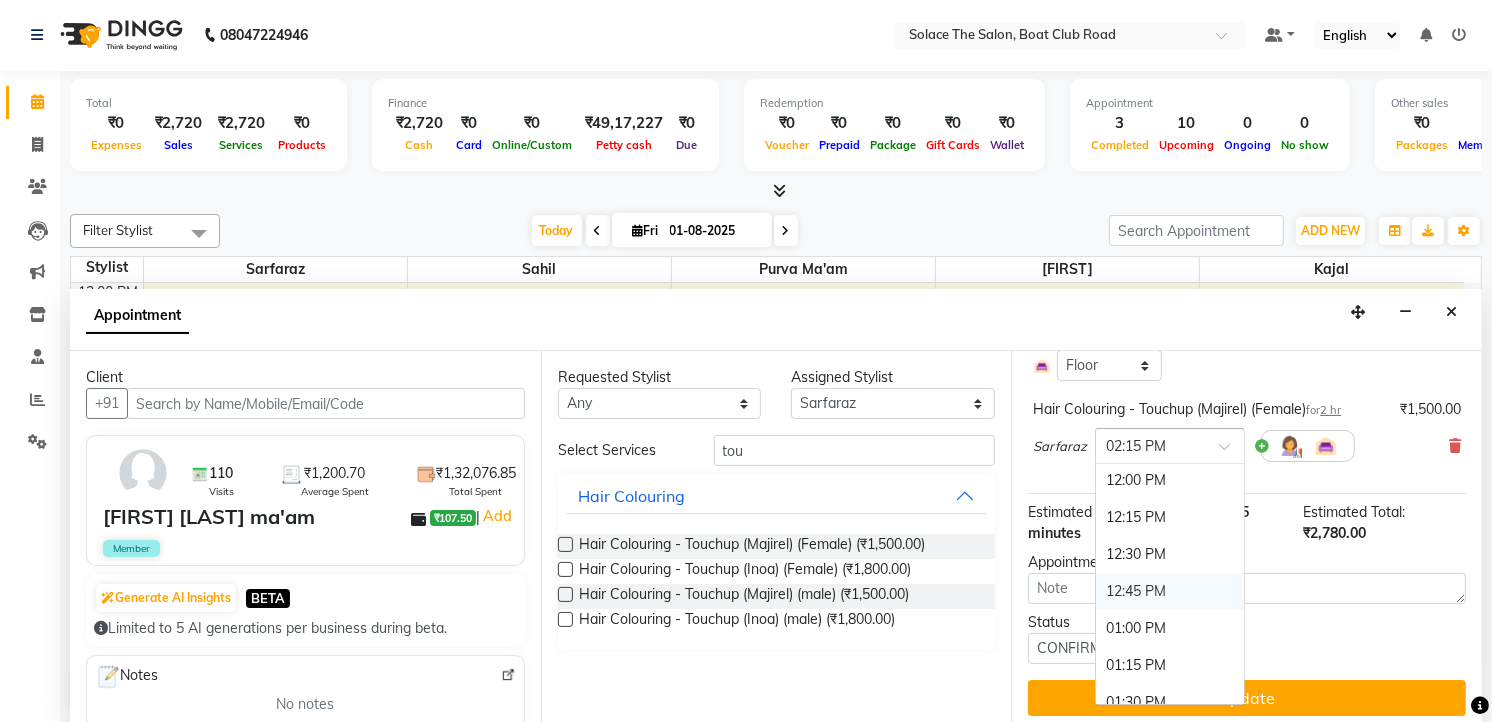 click on "12:45 PM" at bounding box center [1170, 591] 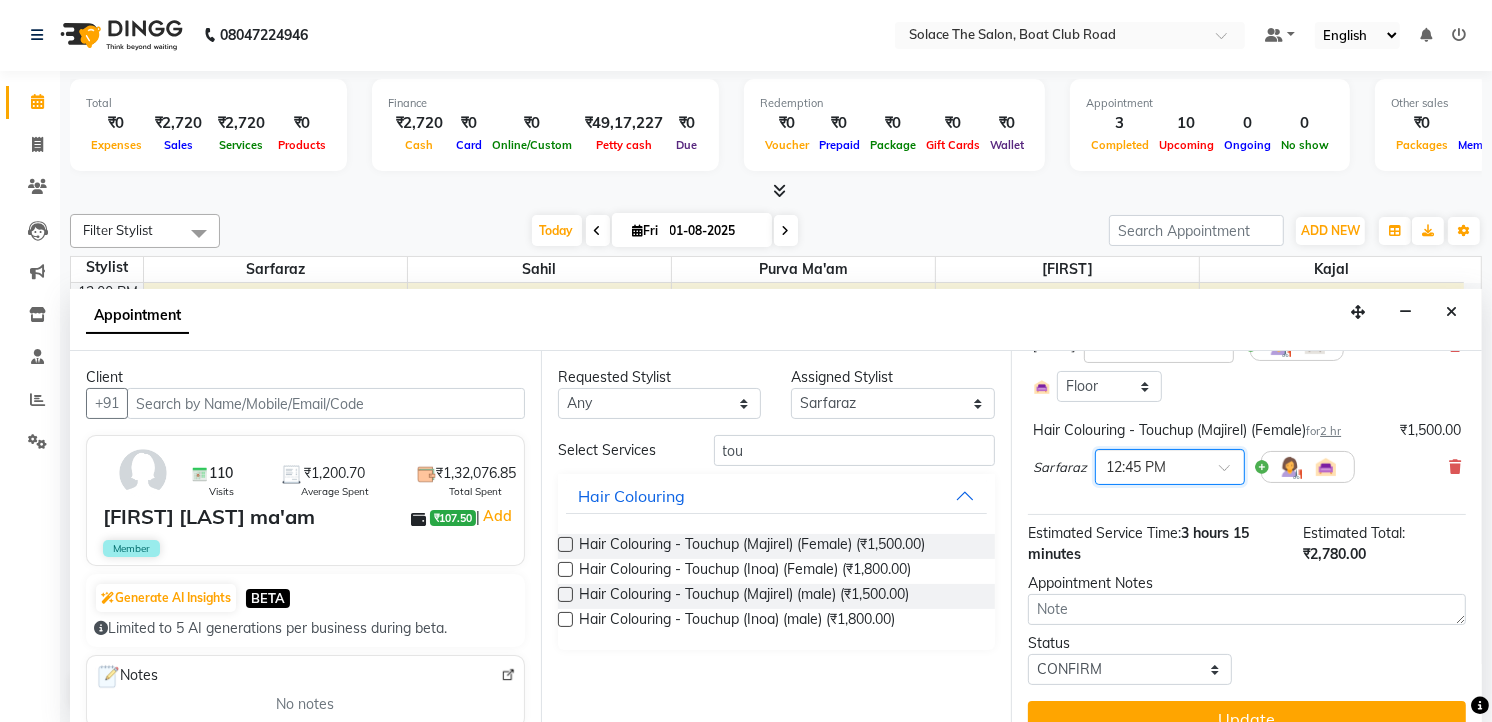 scroll, scrollTop: 354, scrollLeft: 0, axis: vertical 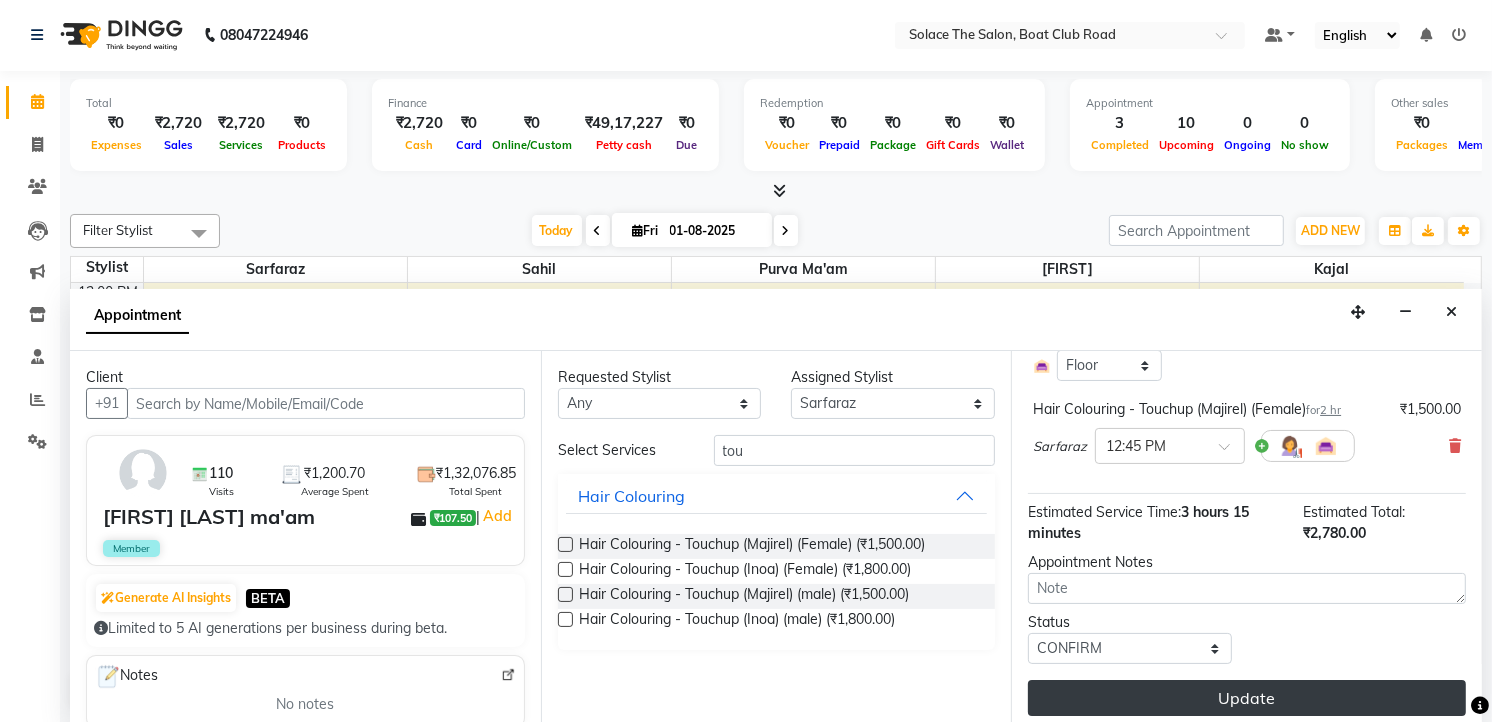 click on "Update" at bounding box center (1247, 698) 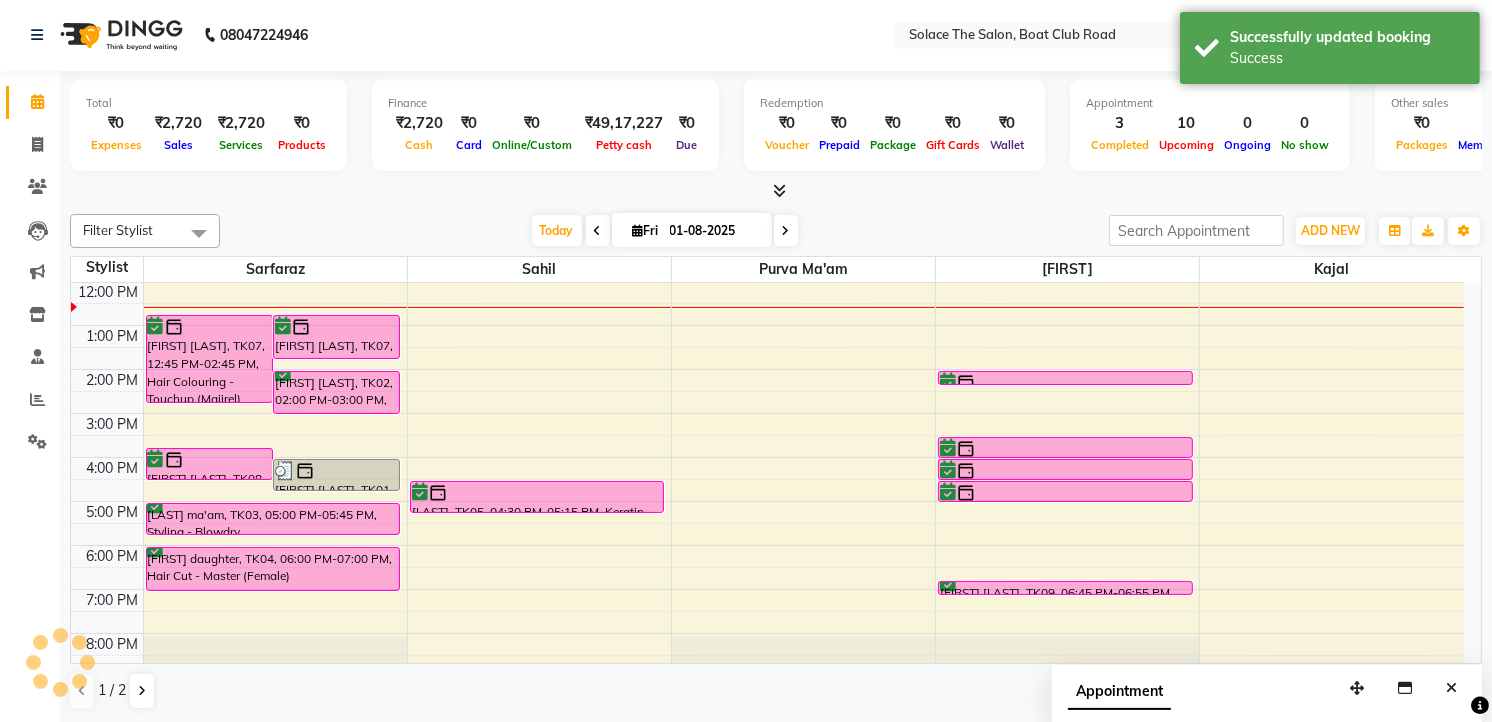 scroll, scrollTop: 0, scrollLeft: 0, axis: both 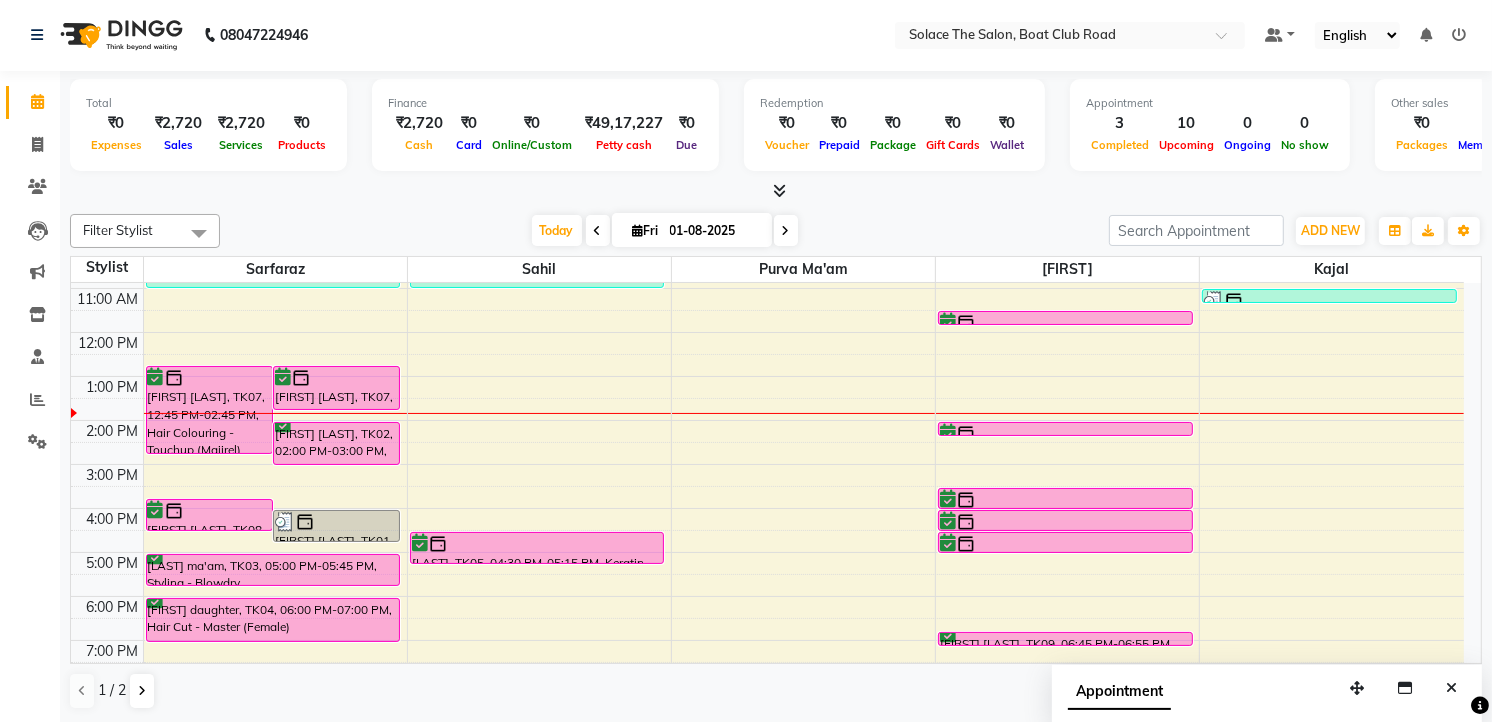 click at bounding box center (786, 230) 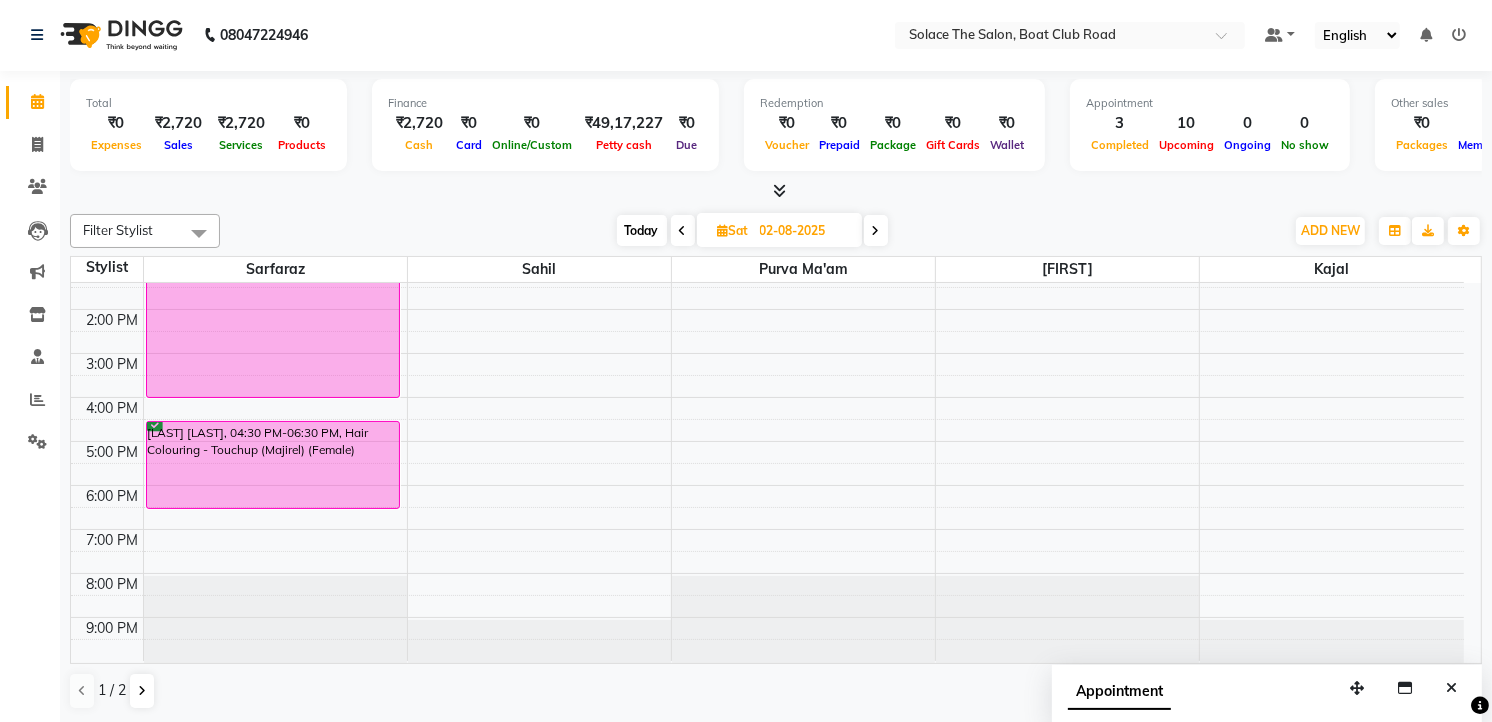 scroll, scrollTop: 15, scrollLeft: 0, axis: vertical 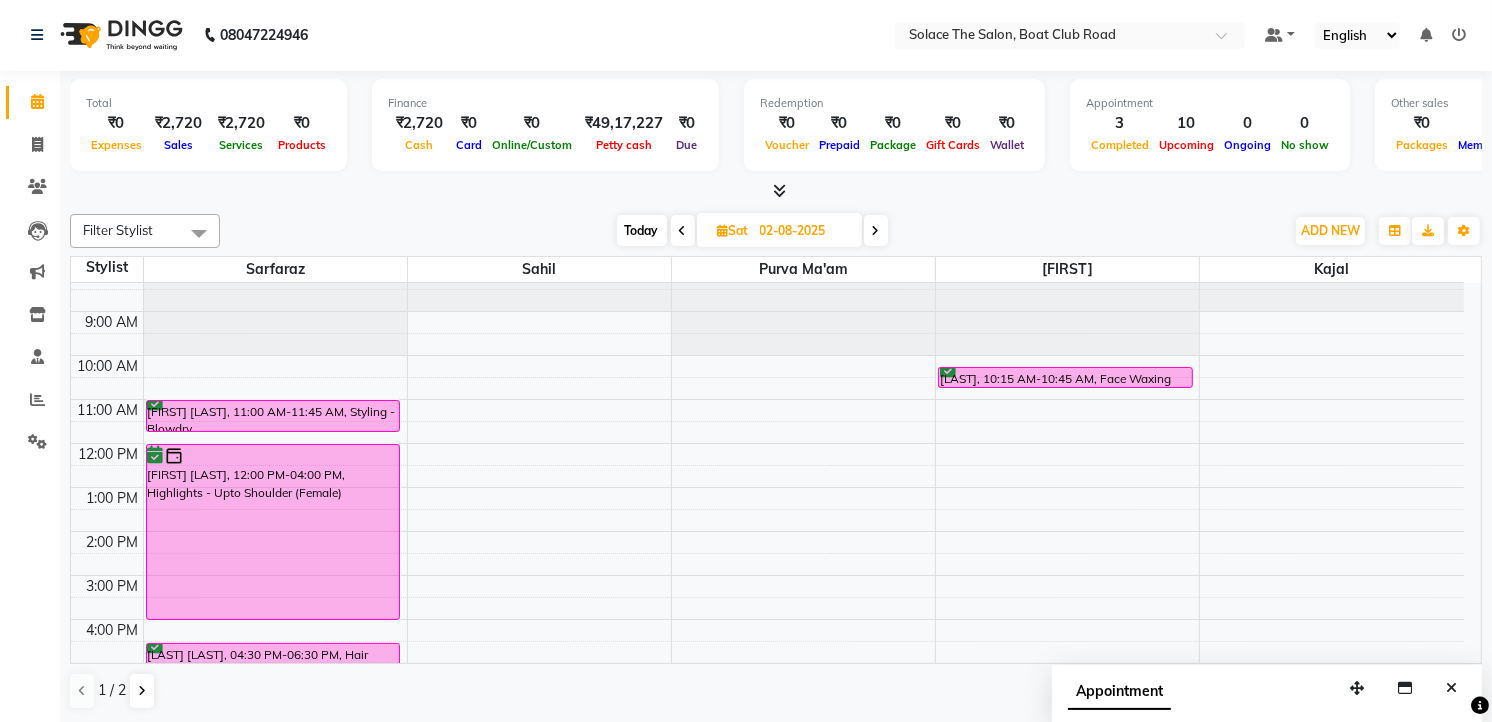 click on "Today" at bounding box center (642, 230) 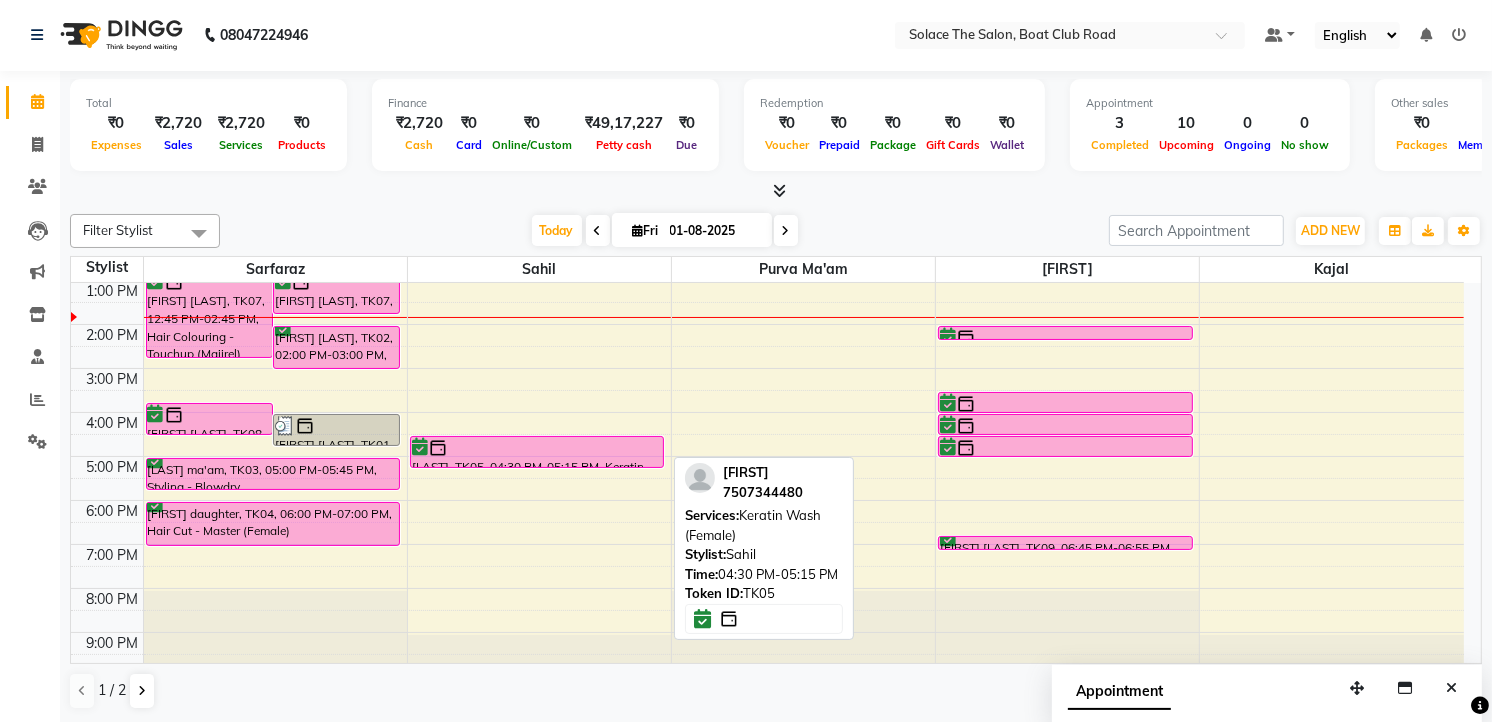 scroll, scrollTop: 0, scrollLeft: 0, axis: both 